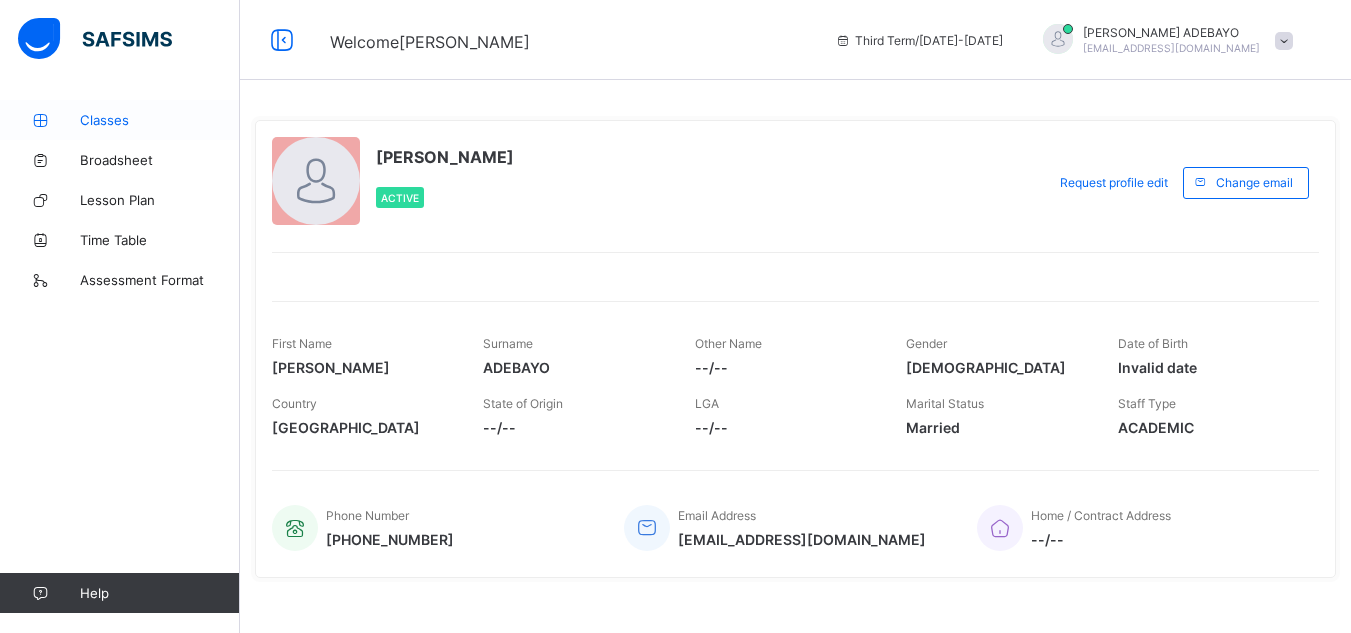 scroll, scrollTop: 0, scrollLeft: 0, axis: both 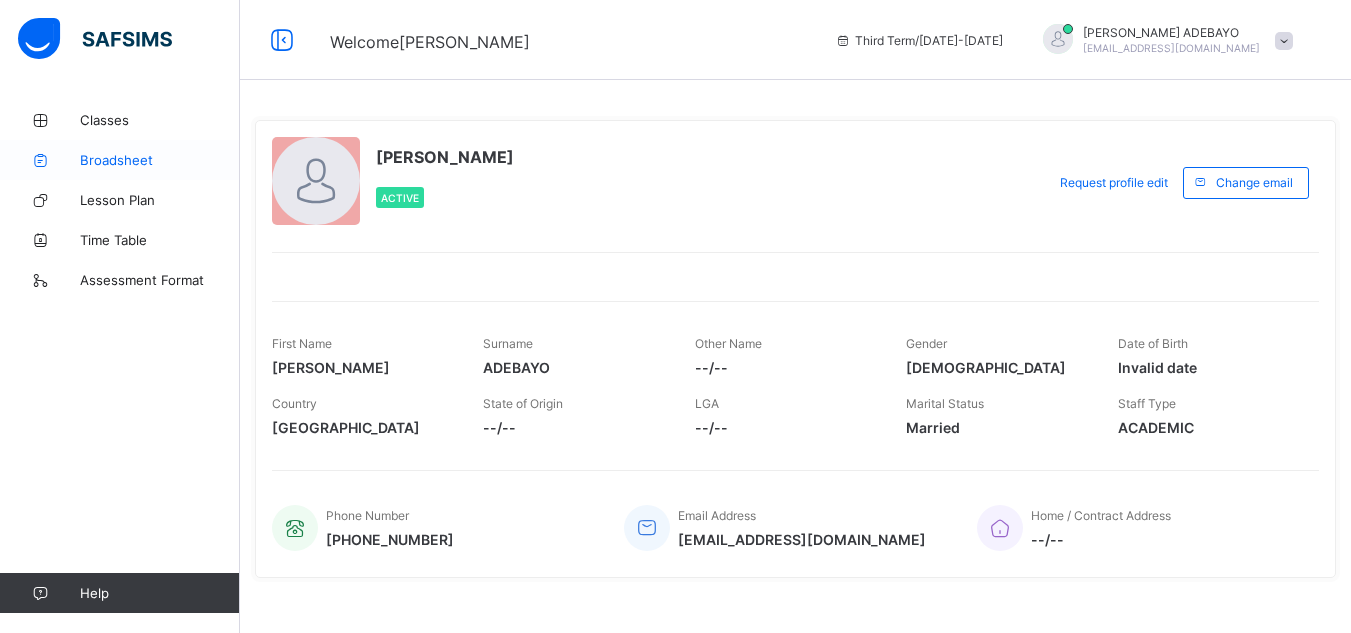 click on "Broadsheet" at bounding box center [120, 160] 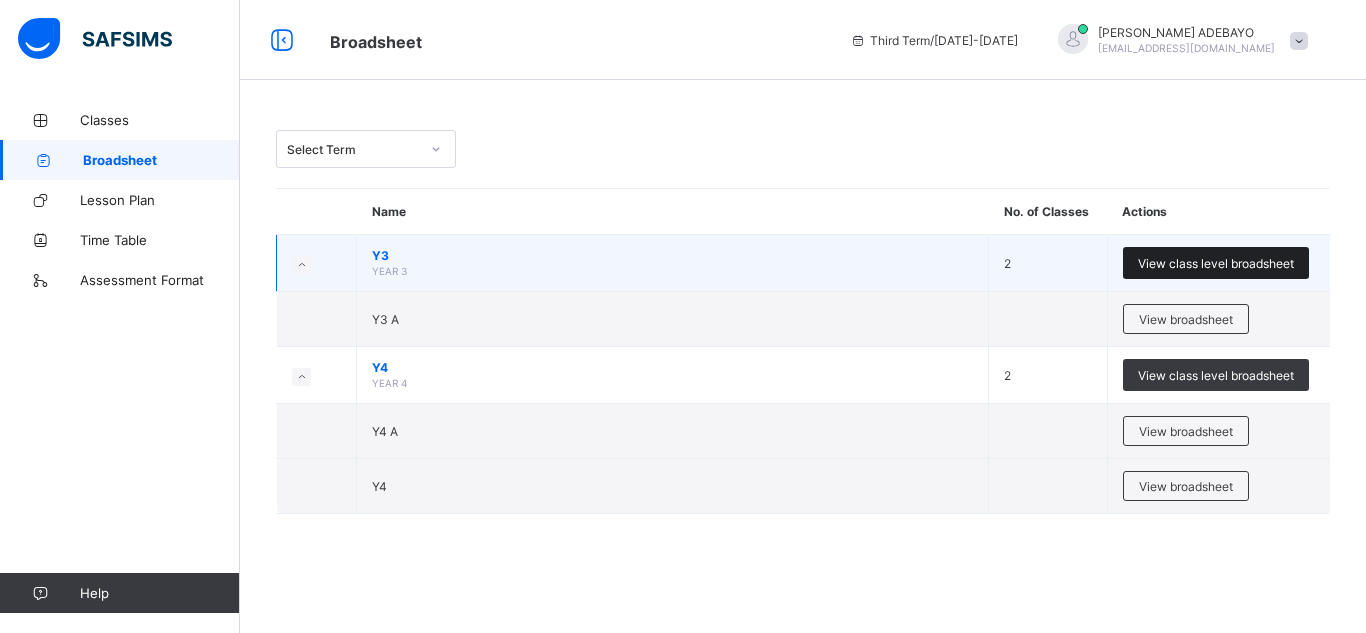 click on "View class level broadsheet" at bounding box center [1216, 263] 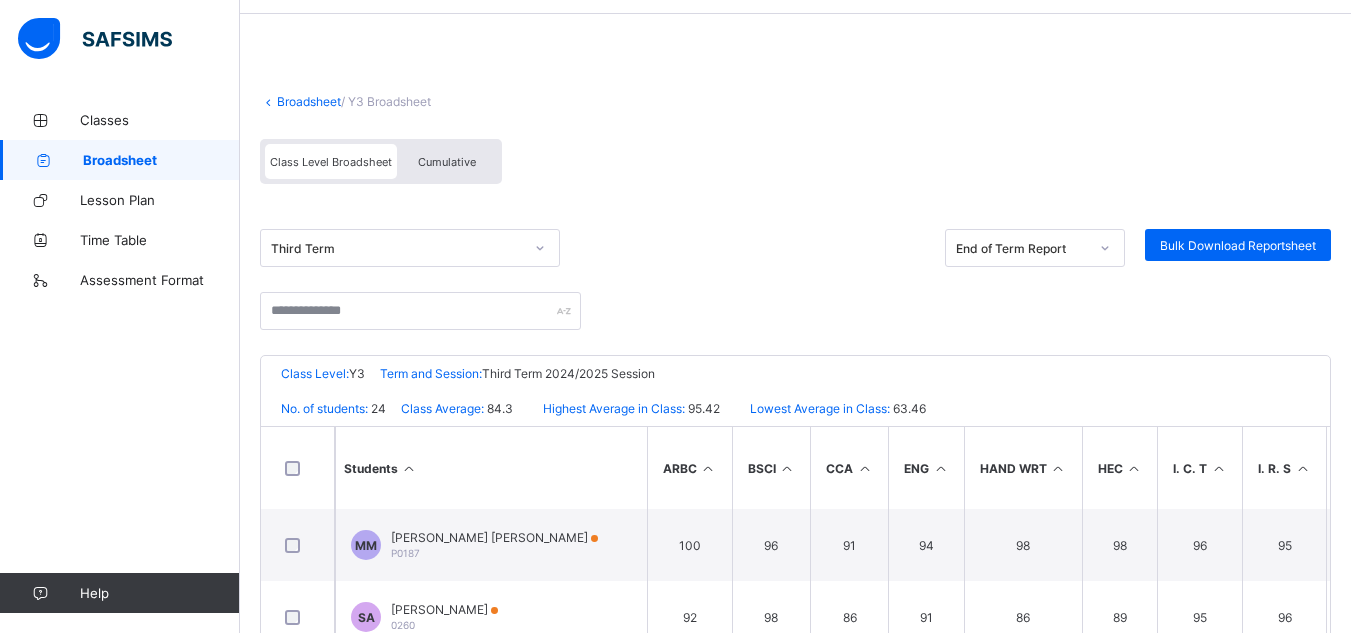 scroll, scrollTop: 200, scrollLeft: 0, axis: vertical 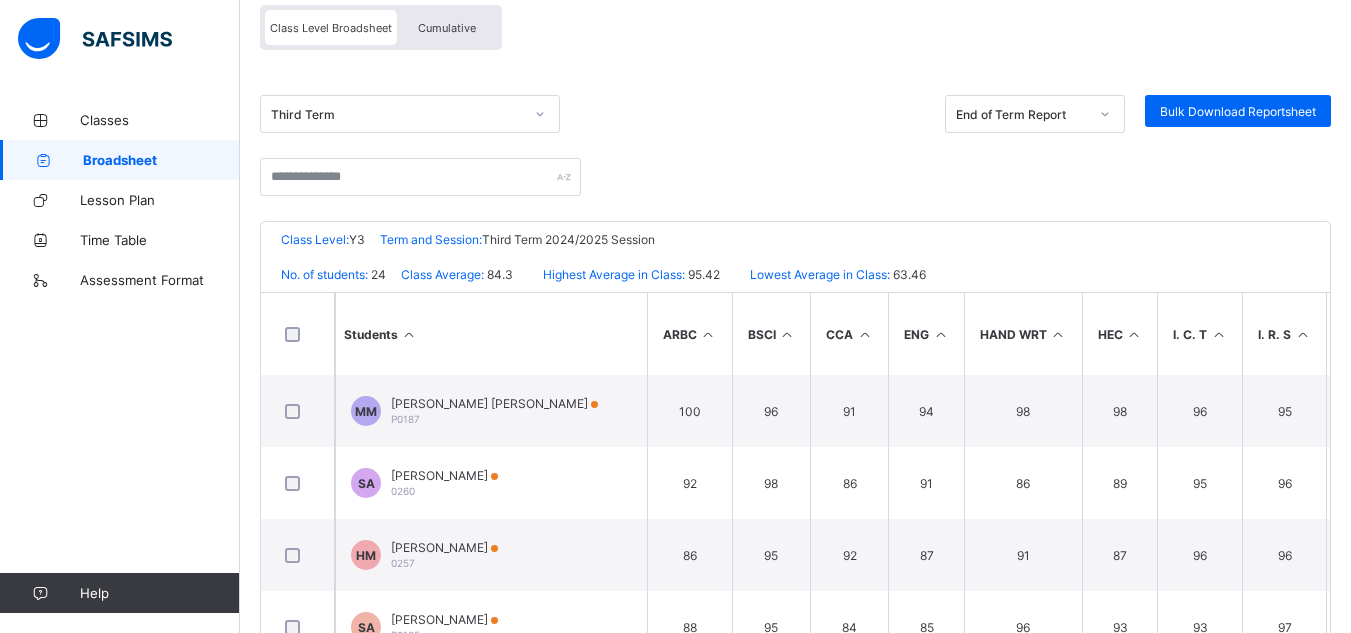 drag, startPoint x: 477, startPoint y: 31, endPoint x: 487, endPoint y: 41, distance: 14.142136 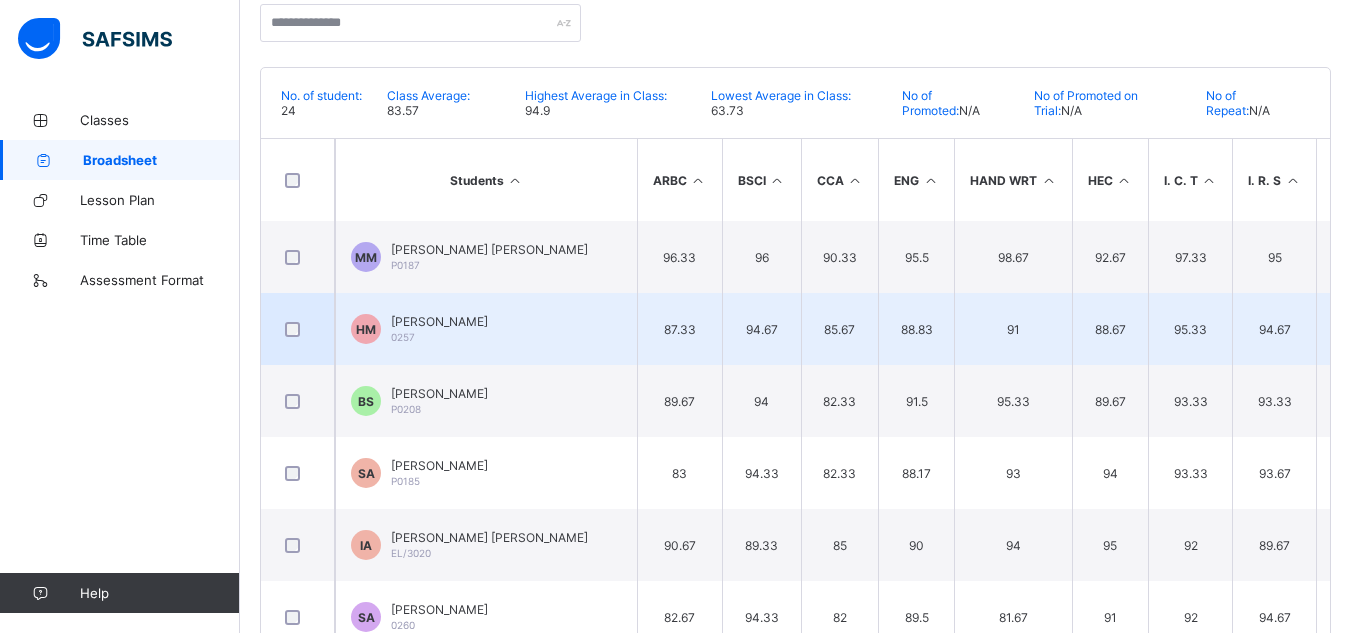 scroll, scrollTop: 366, scrollLeft: 0, axis: vertical 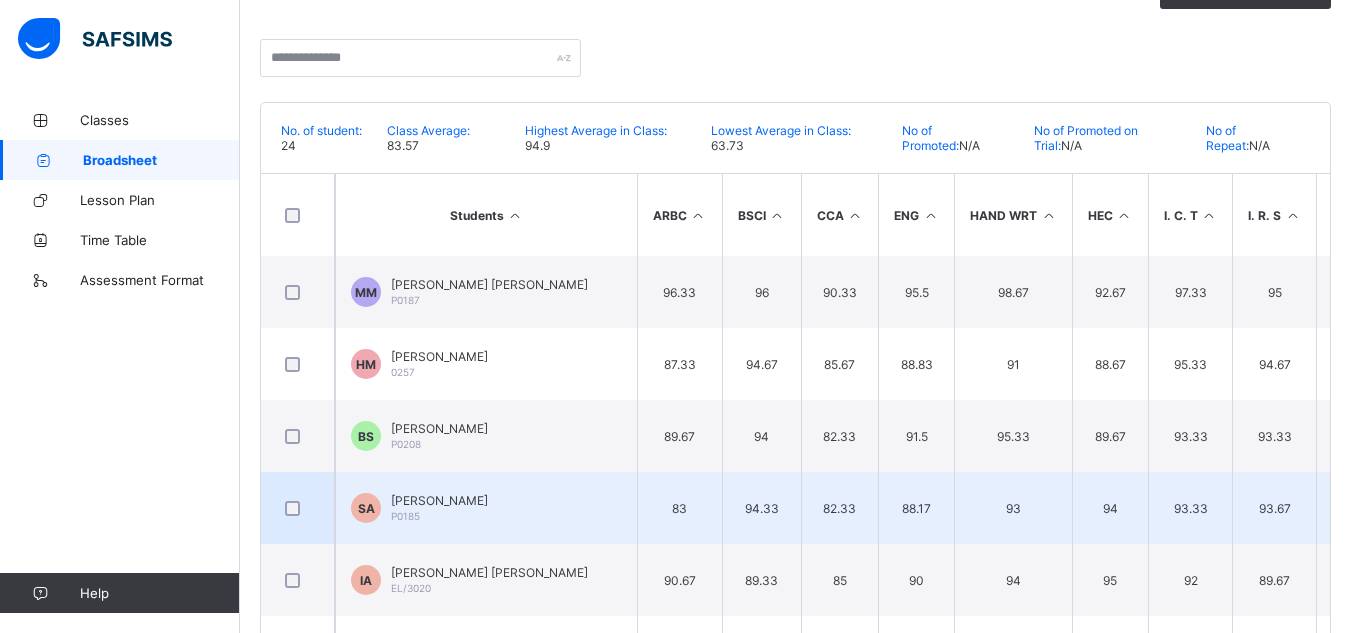 click on "93.33" at bounding box center (1190, 508) 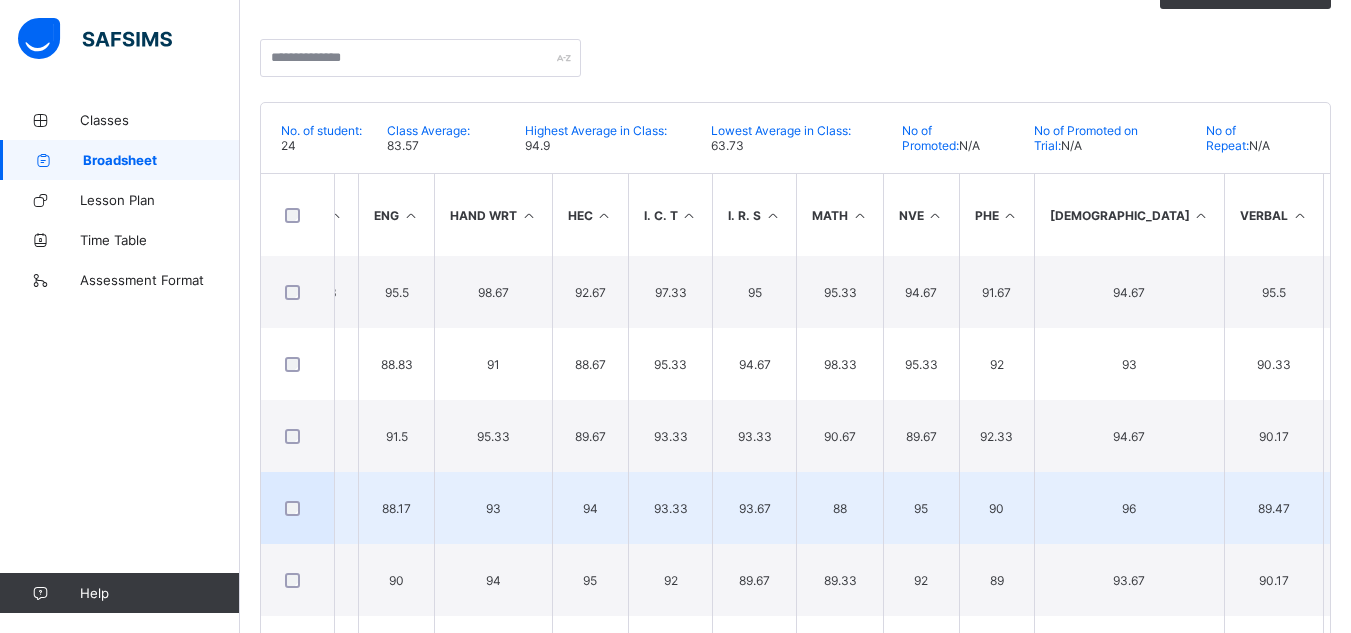 scroll, scrollTop: 0, scrollLeft: 560, axis: horizontal 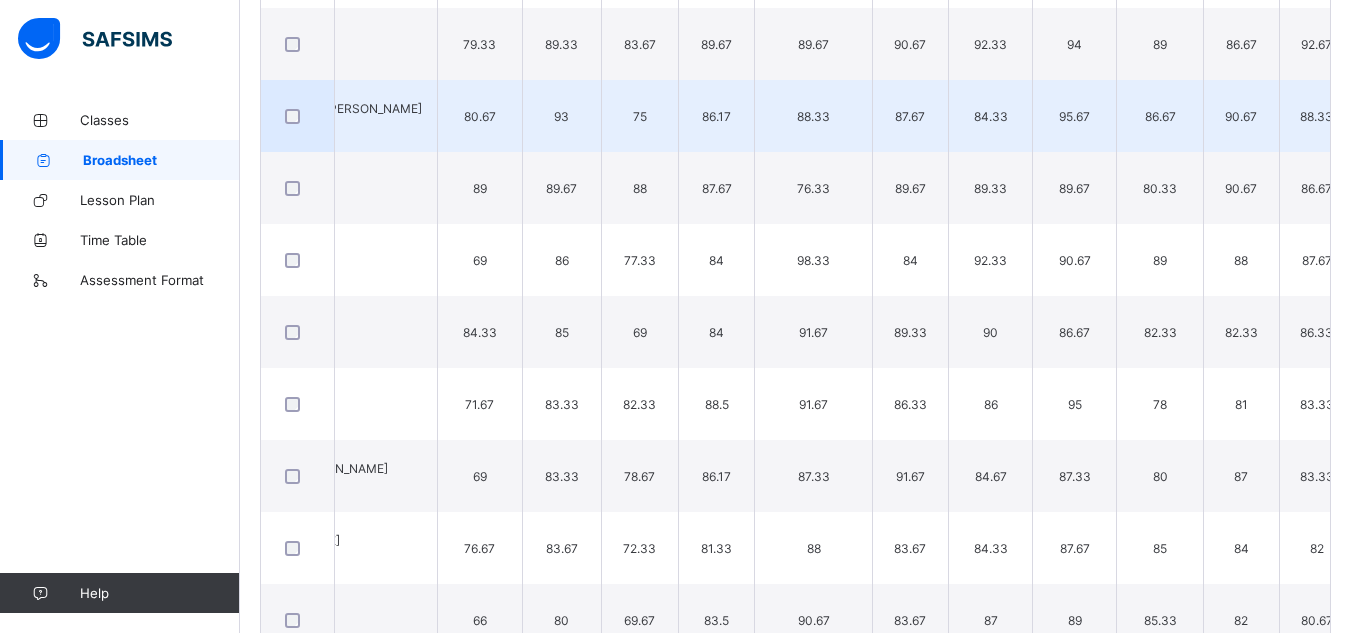 click on "84.33" at bounding box center [990, 116] 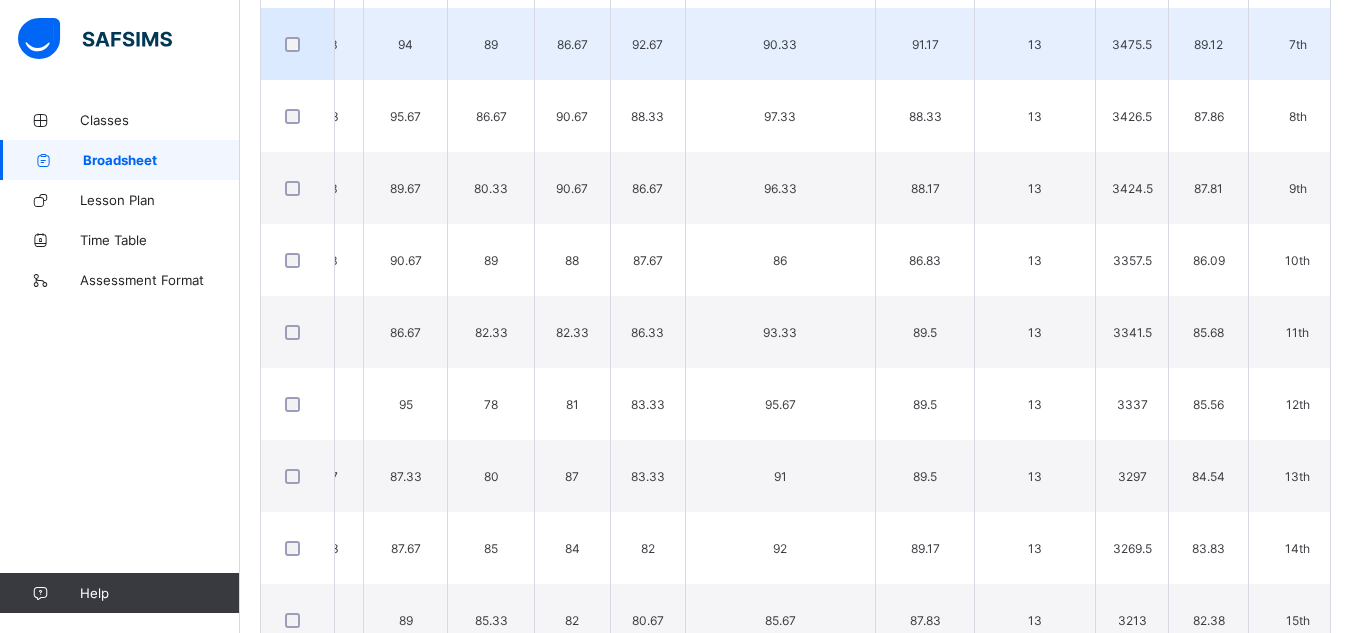 scroll, scrollTop: 0, scrollLeft: 870, axis: horizontal 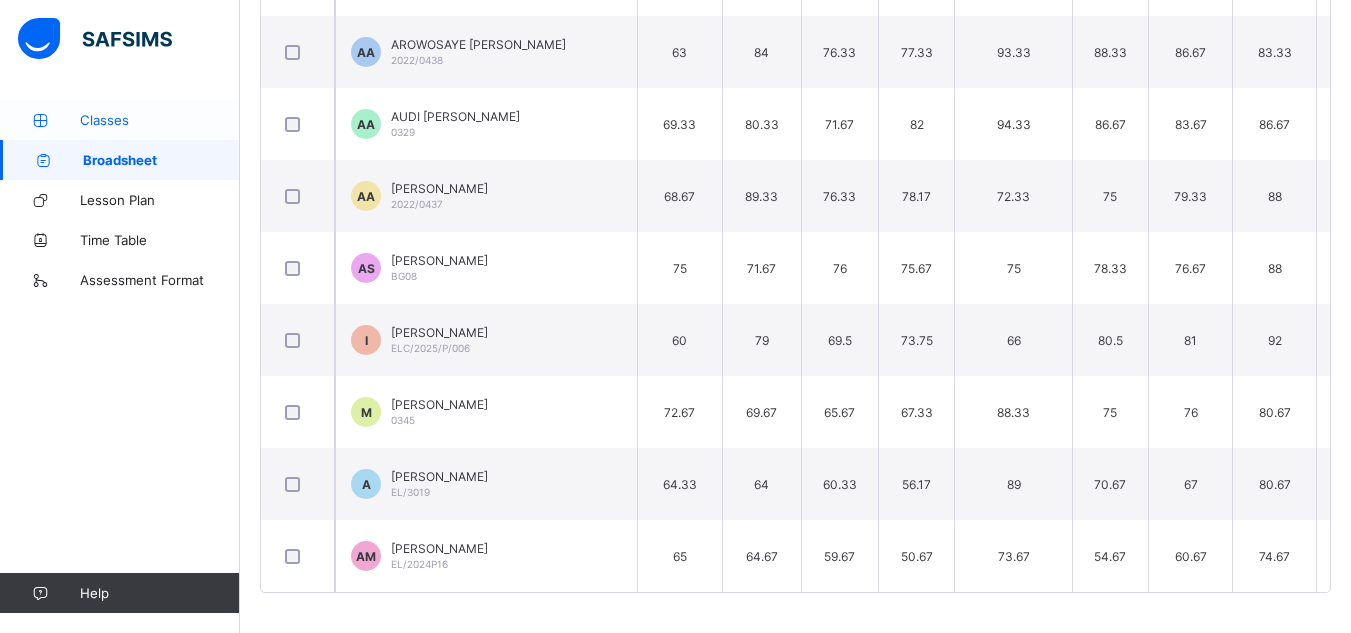 click on "Classes" at bounding box center [160, 120] 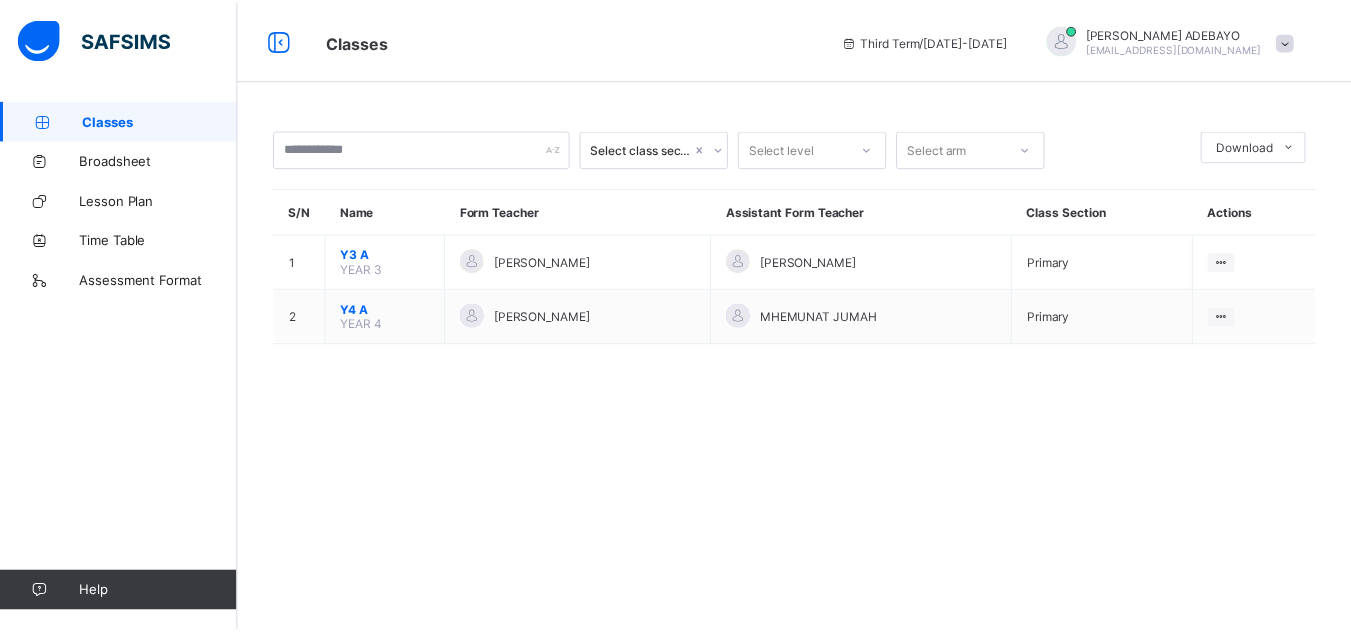 scroll, scrollTop: 0, scrollLeft: 0, axis: both 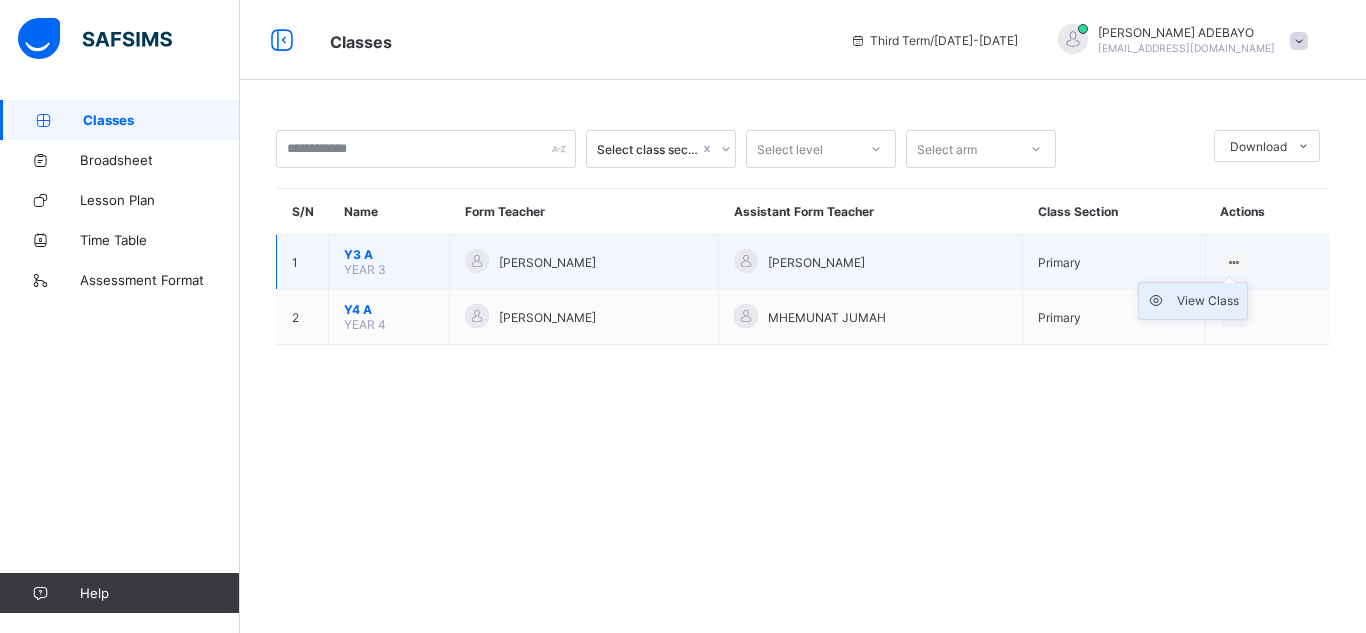 click on "View Class" at bounding box center [1208, 301] 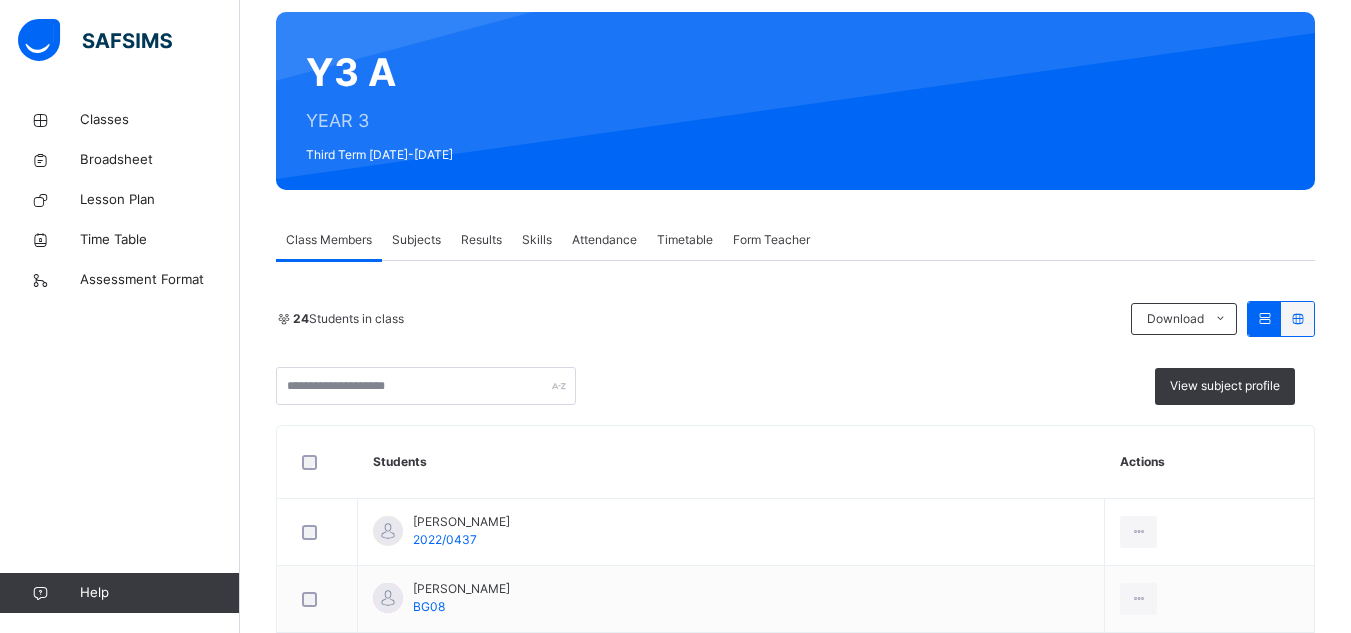 scroll, scrollTop: 200, scrollLeft: 0, axis: vertical 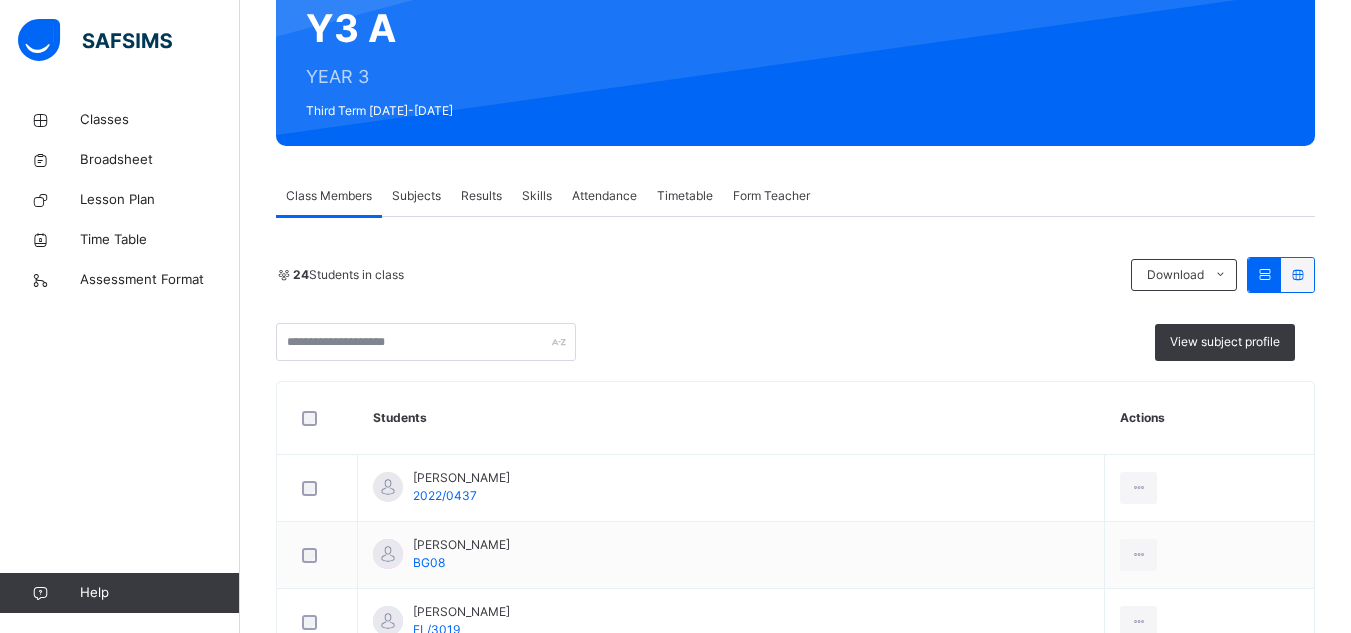 click on "Results" at bounding box center [481, 196] 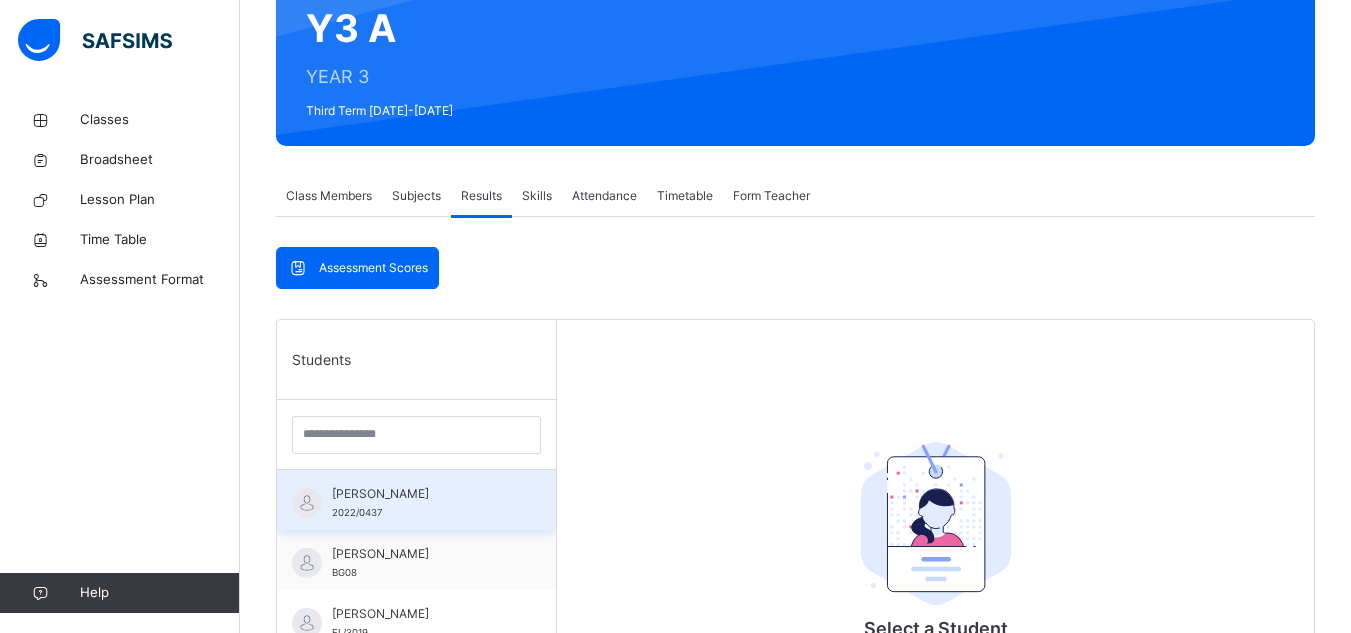 click on "[PERSON_NAME]" at bounding box center [421, 494] 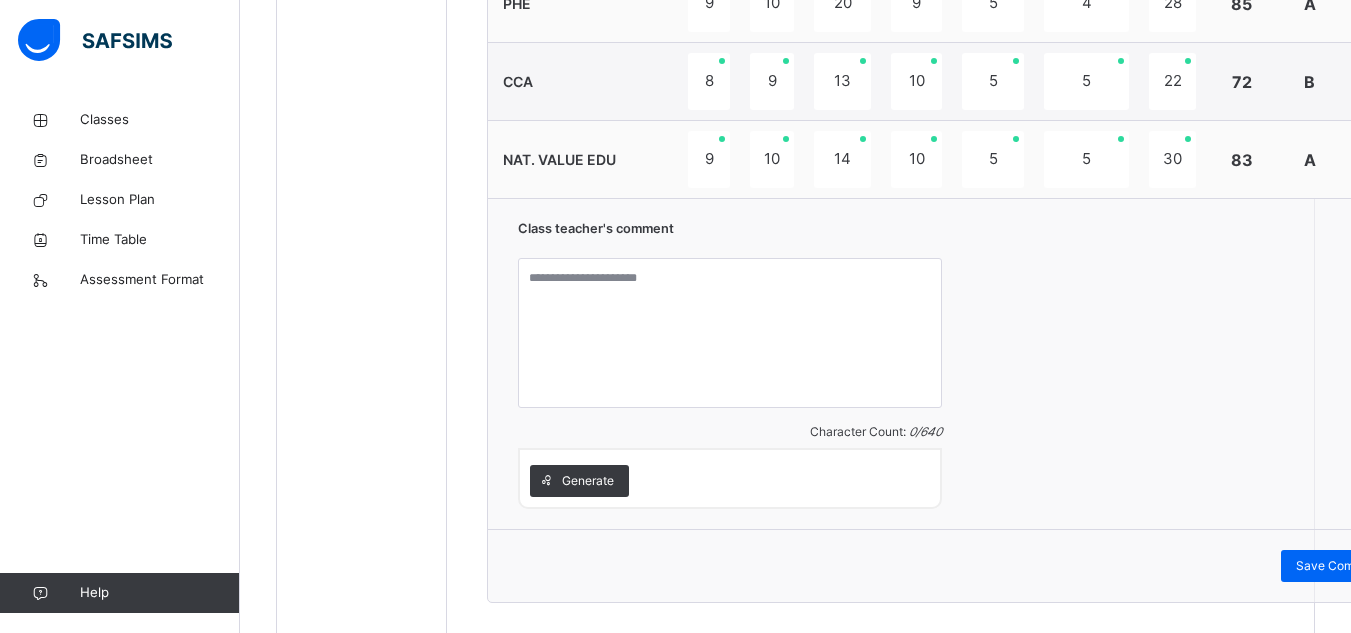 scroll, scrollTop: 1500, scrollLeft: 0, axis: vertical 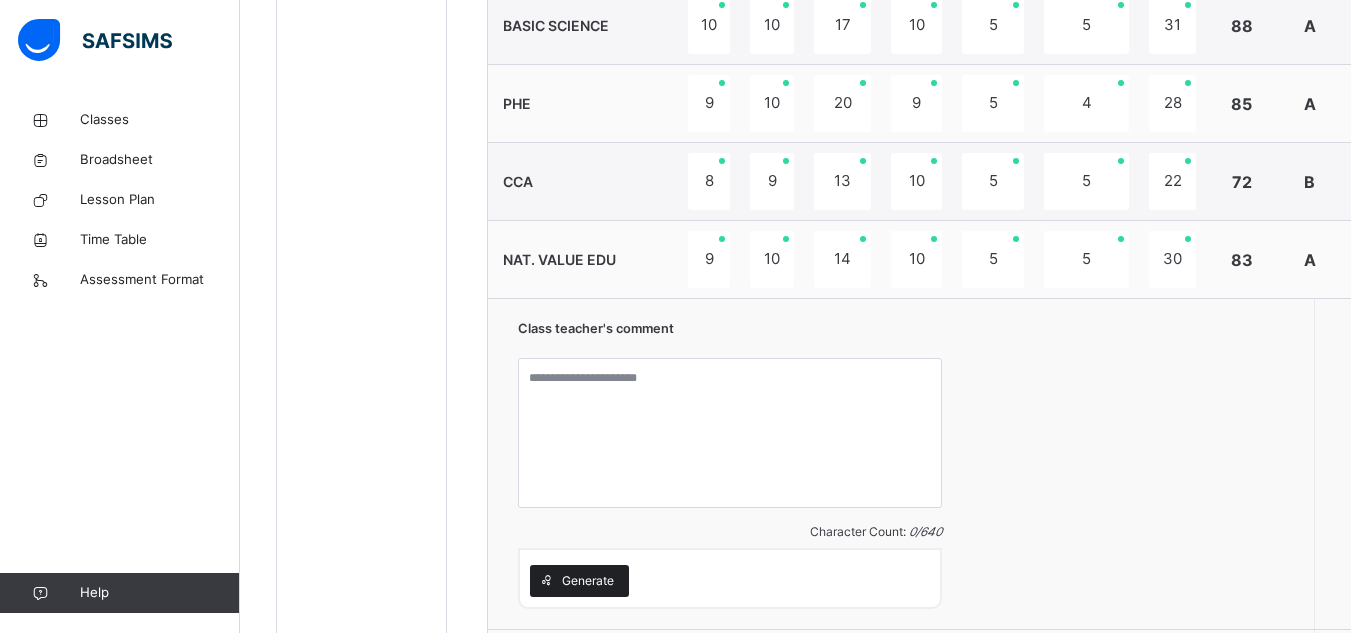 click on "Generate" at bounding box center (588, 581) 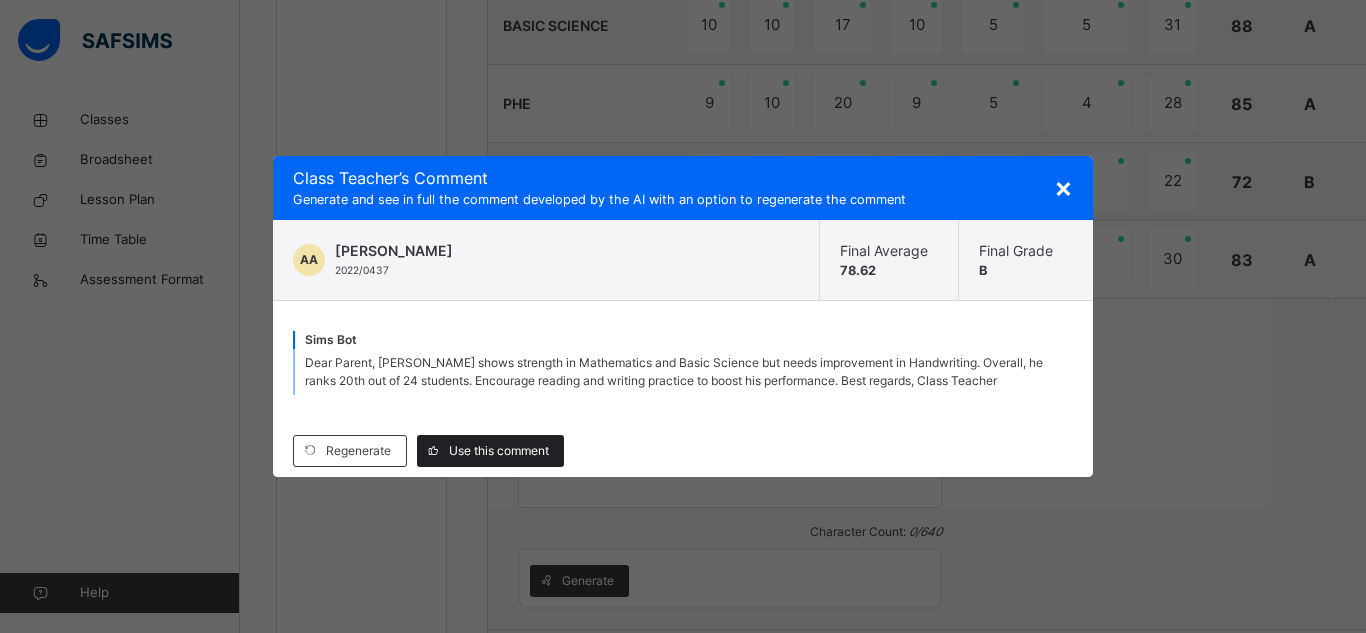 click on "Use this comment" at bounding box center [499, 451] 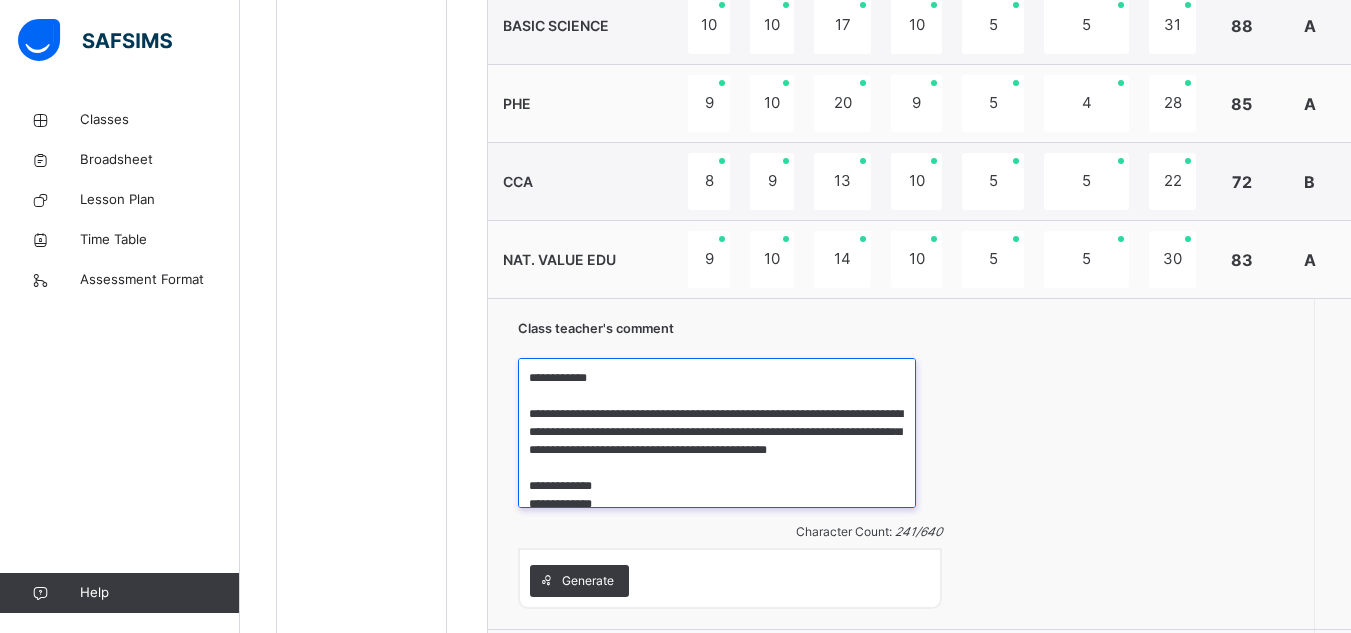 click on "**********" at bounding box center [717, 433] 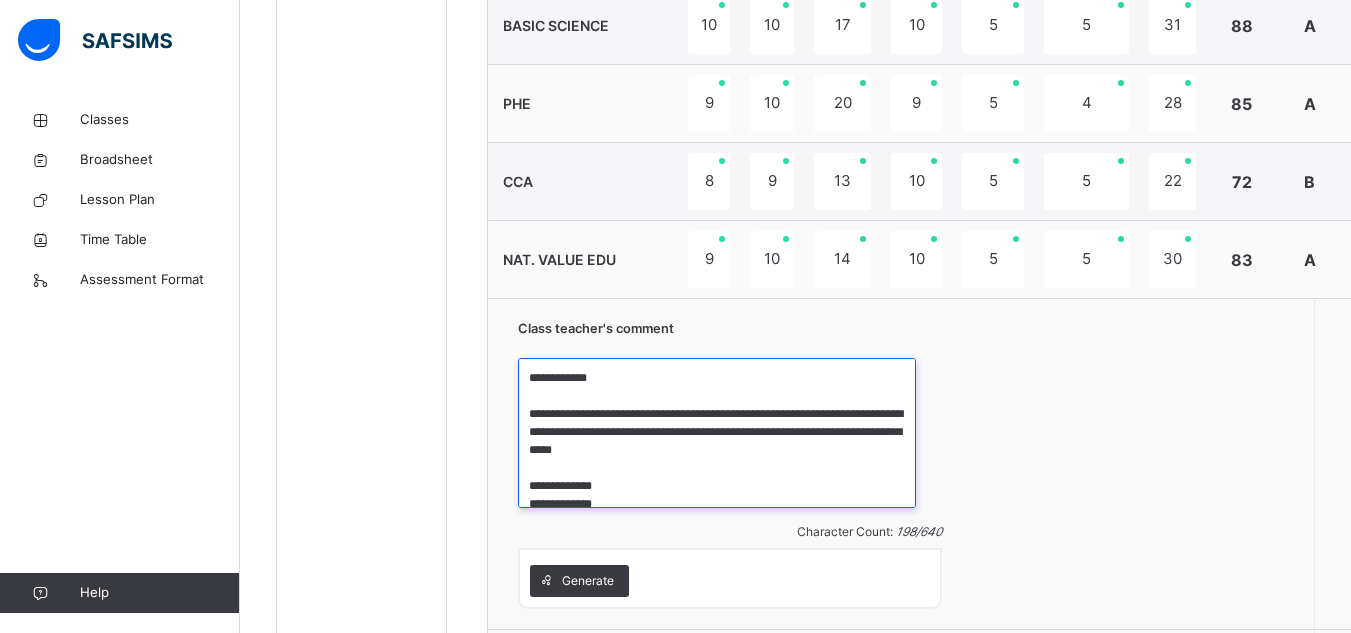 drag, startPoint x: 837, startPoint y: 433, endPoint x: 798, endPoint y: 429, distance: 39.20459 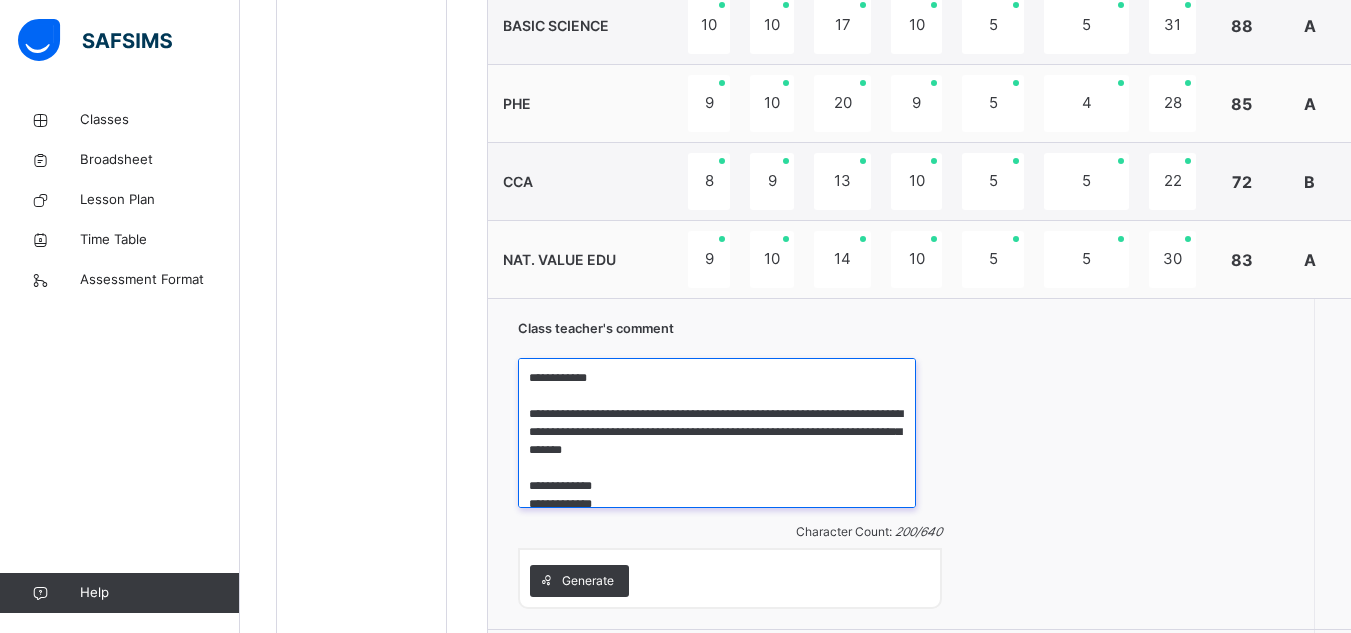 click on "**********" at bounding box center (717, 433) 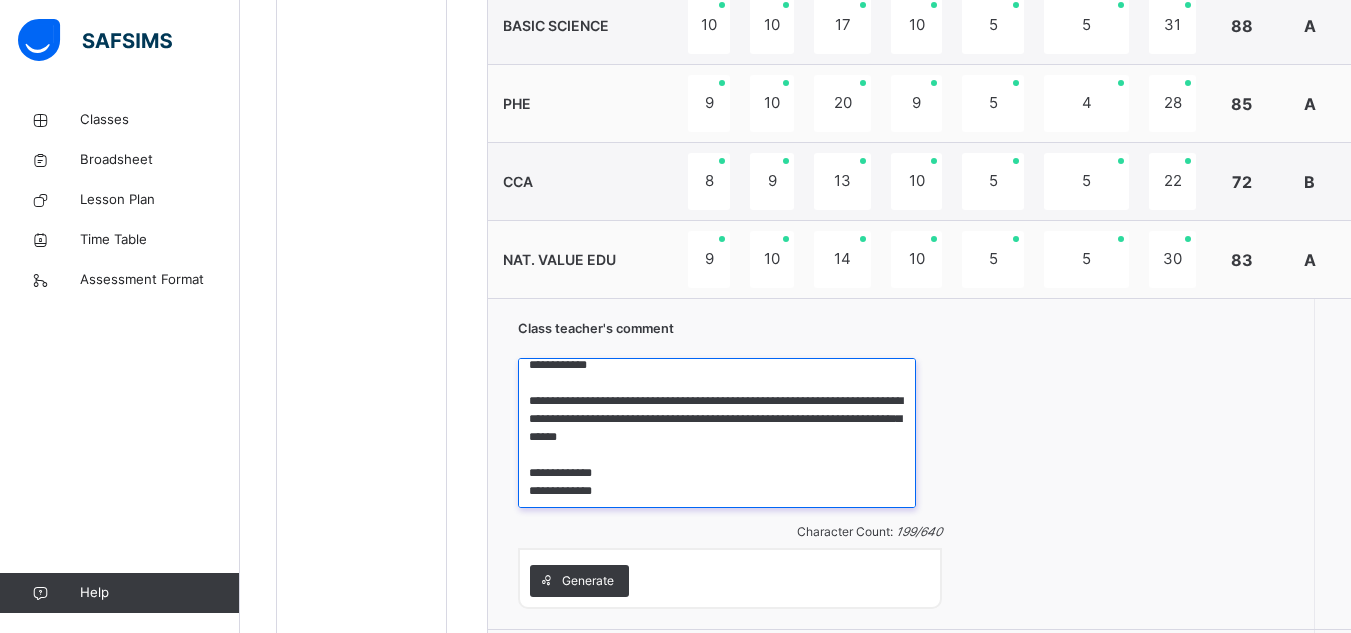 scroll, scrollTop: 16, scrollLeft: 0, axis: vertical 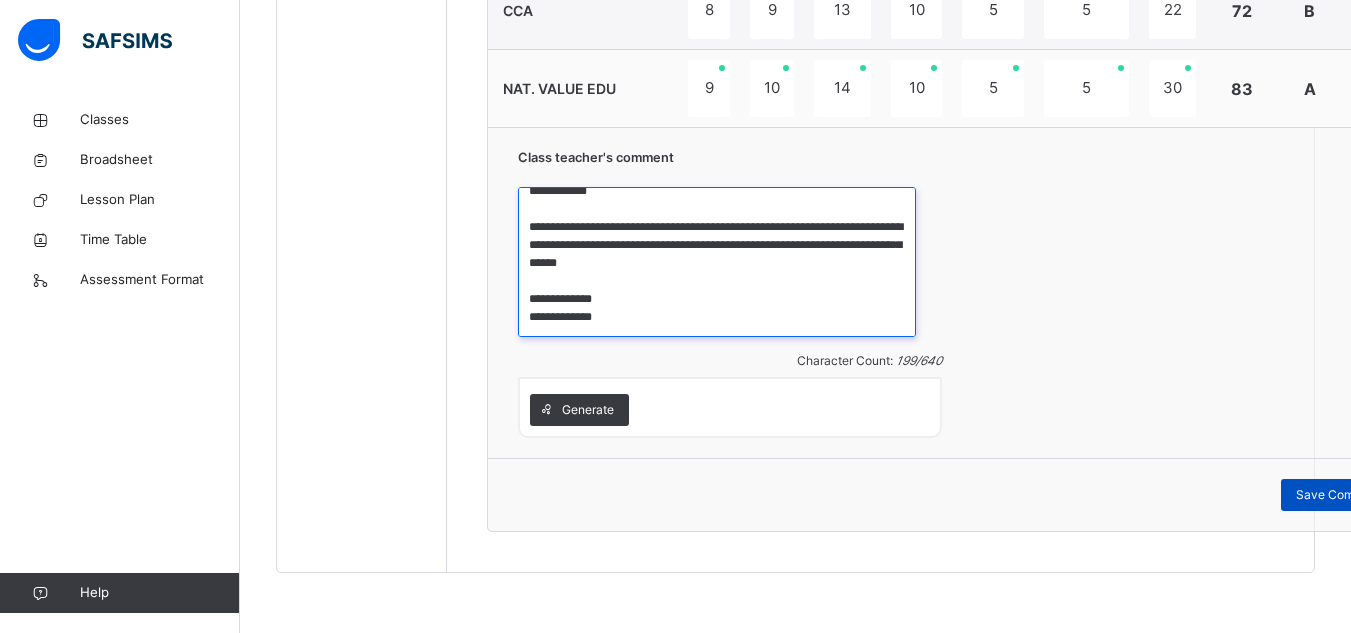 type on "**********" 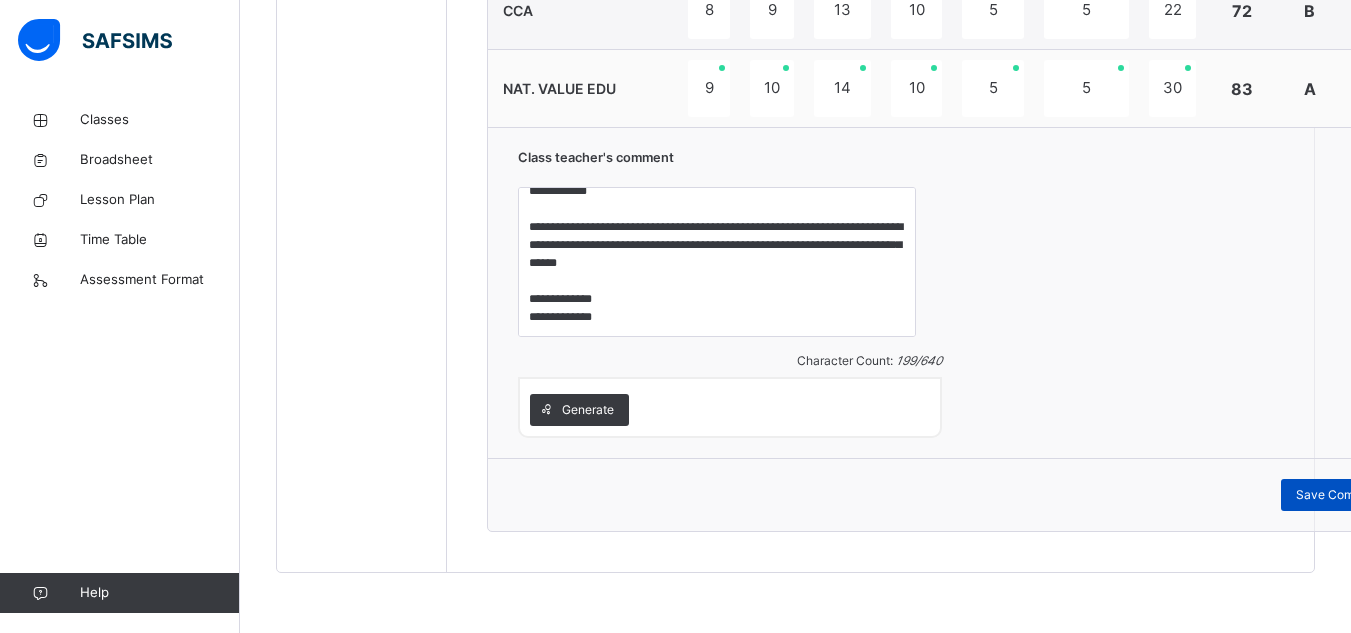 click on "Save Comment" at bounding box center [1339, 495] 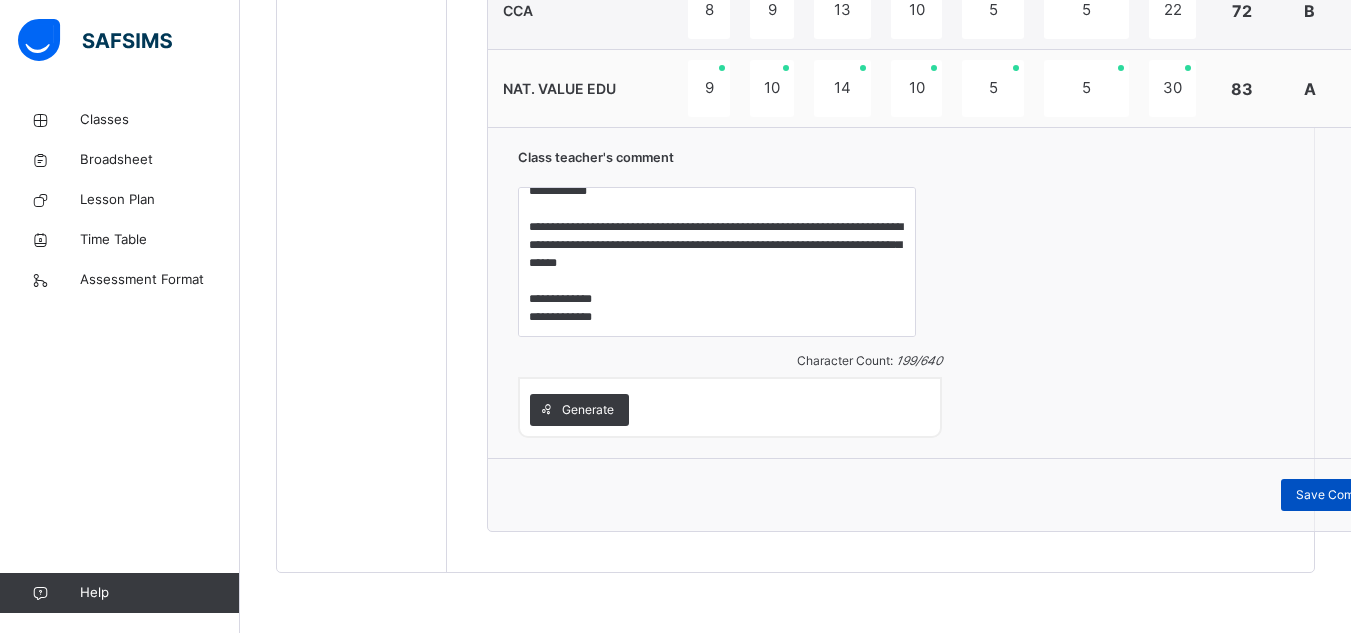 click on "Save Comment" at bounding box center [1339, 495] 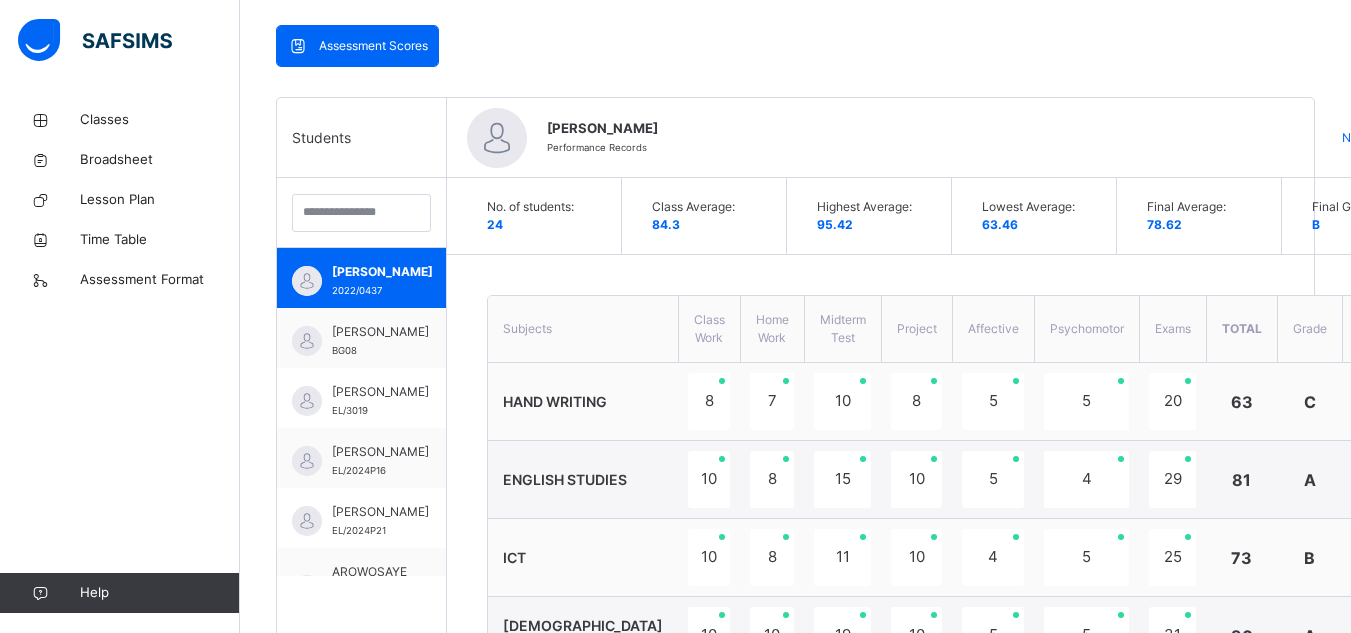 scroll, scrollTop: 371, scrollLeft: 0, axis: vertical 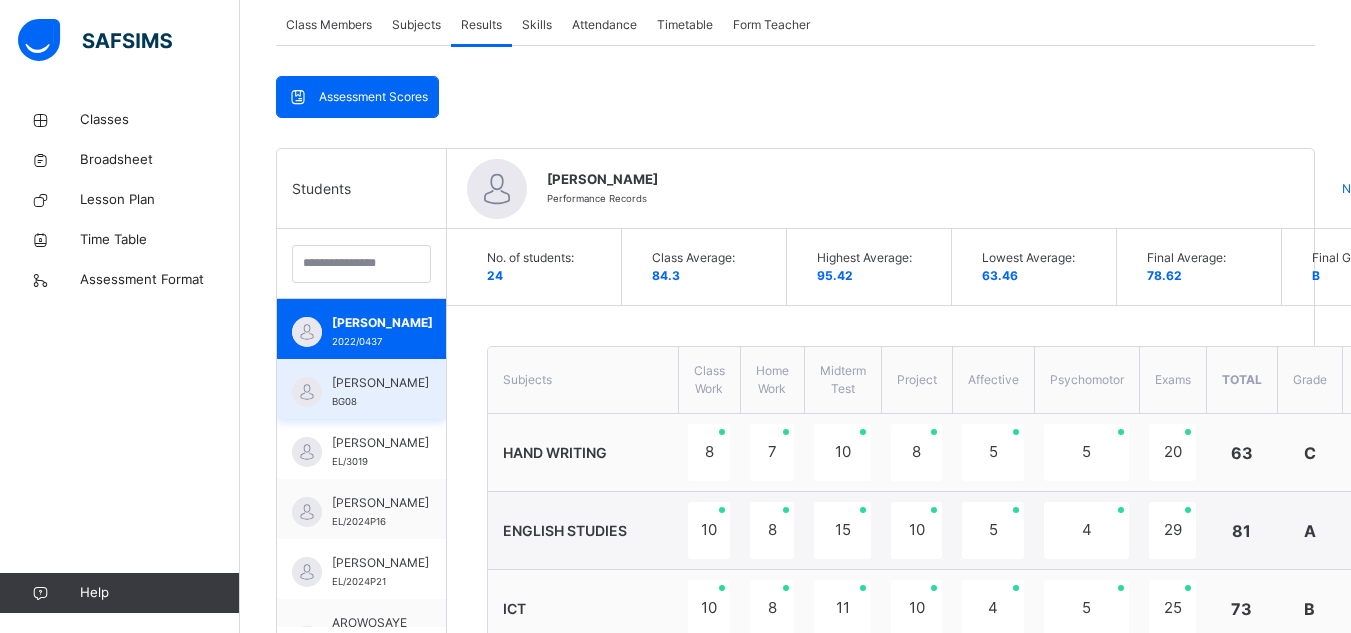 click on "[PERSON_NAME]" at bounding box center [380, 383] 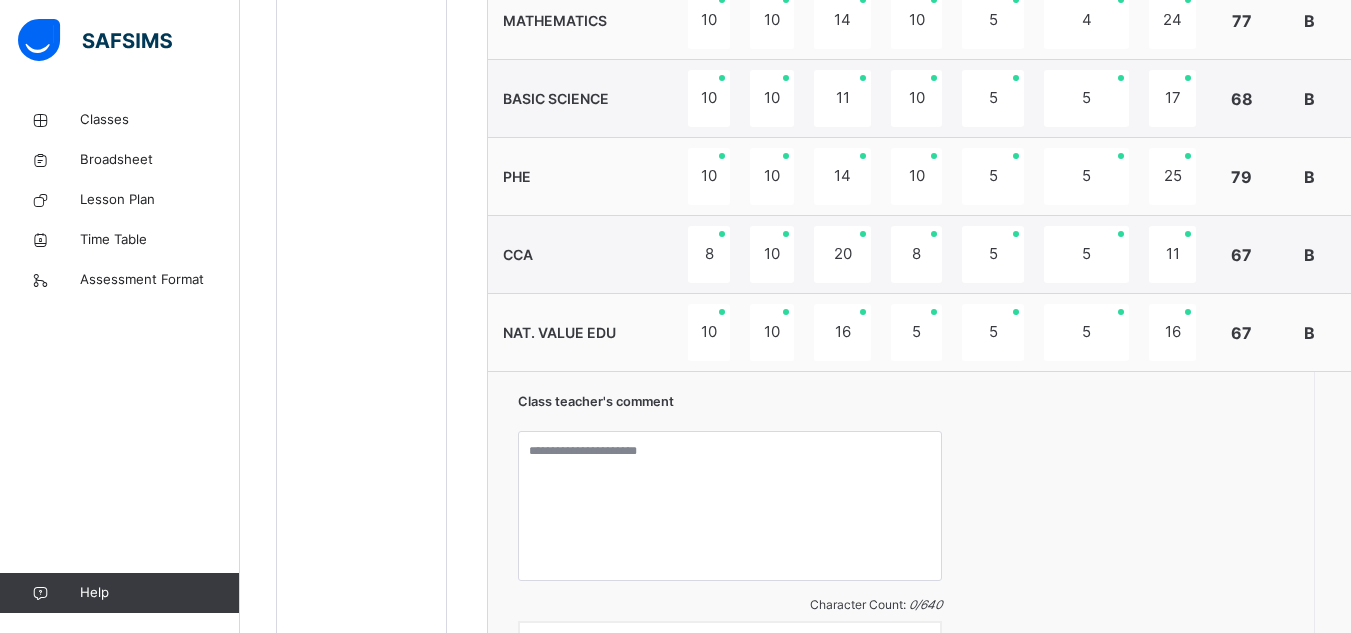 scroll, scrollTop: 1471, scrollLeft: 0, axis: vertical 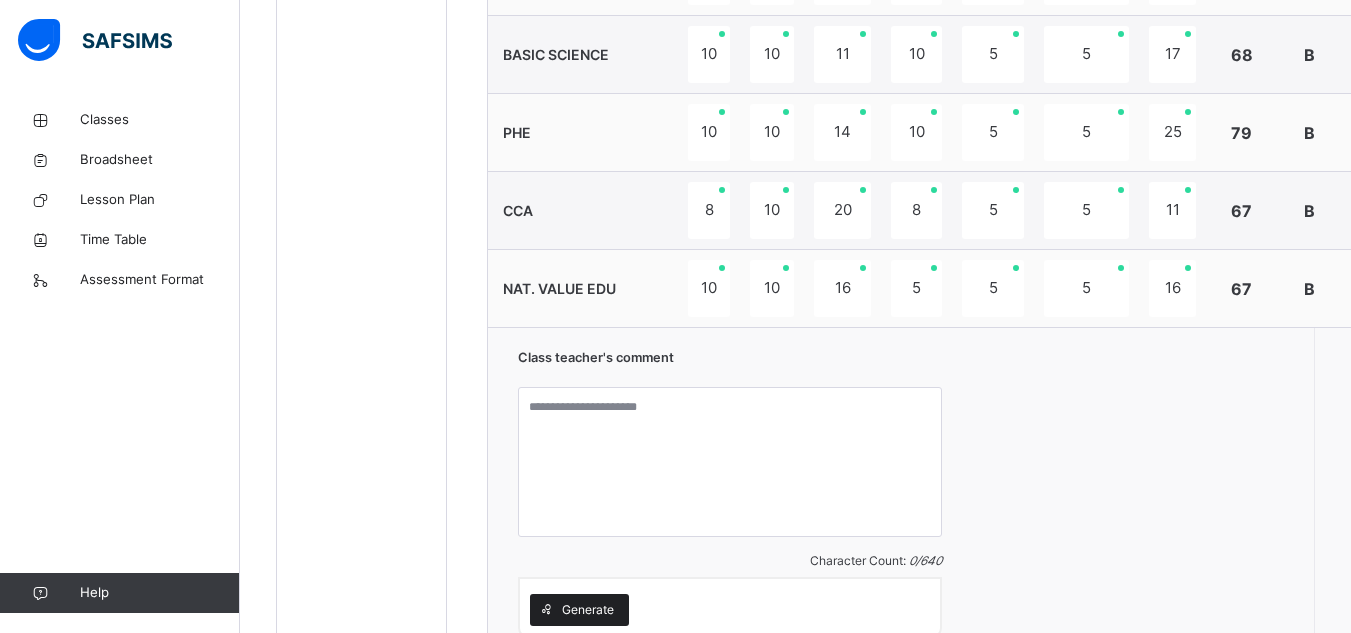 click on "Generate" at bounding box center [588, 610] 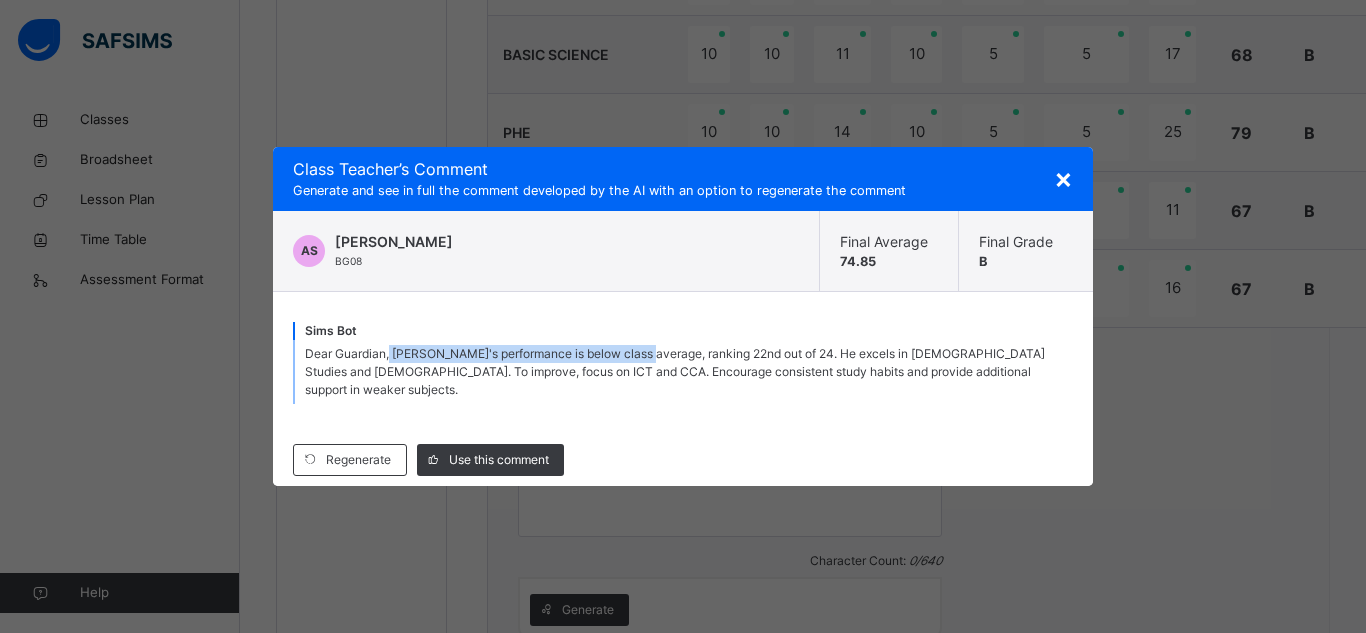 drag, startPoint x: 643, startPoint y: 361, endPoint x: 391, endPoint y: 353, distance: 252.12695 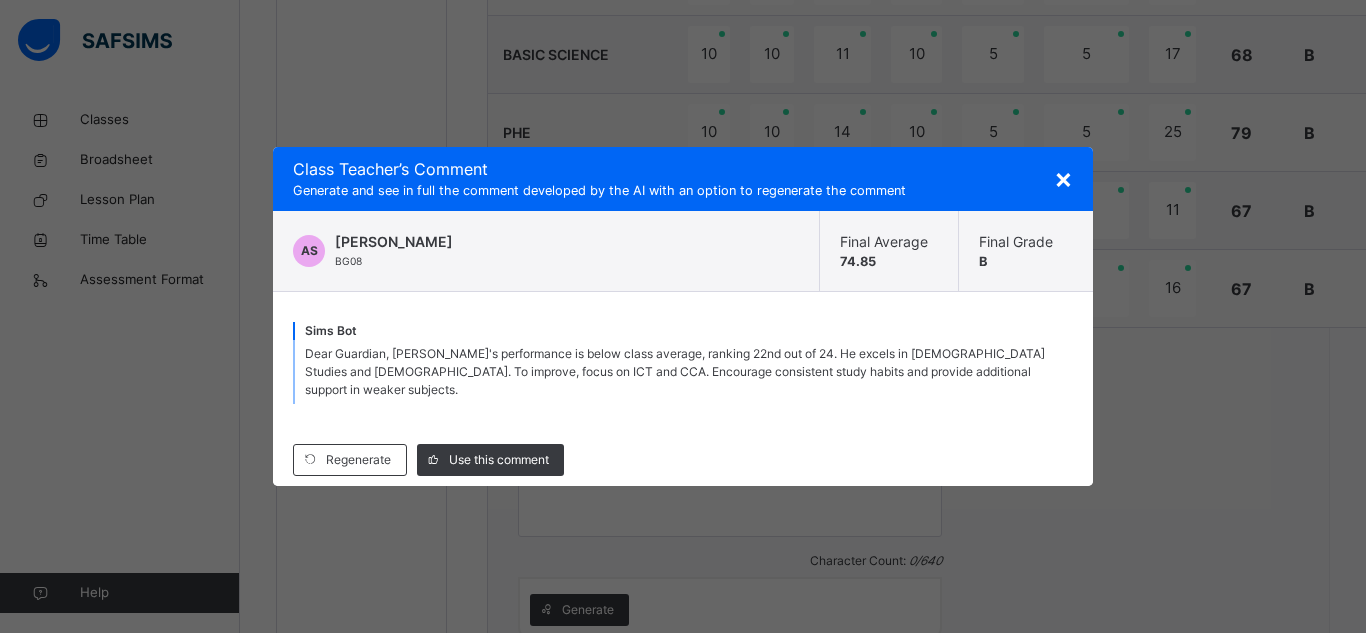 click on "Dear Guardian,
[PERSON_NAME]'s performance is below class average, ranking 22nd out of 24. He excels in [DEMOGRAPHIC_DATA] Studies and [DEMOGRAPHIC_DATA]. To improve, focus on ICT and CCA. Encourage consistent study habits and provide additional support in weaker subjects." at bounding box center [675, 371] 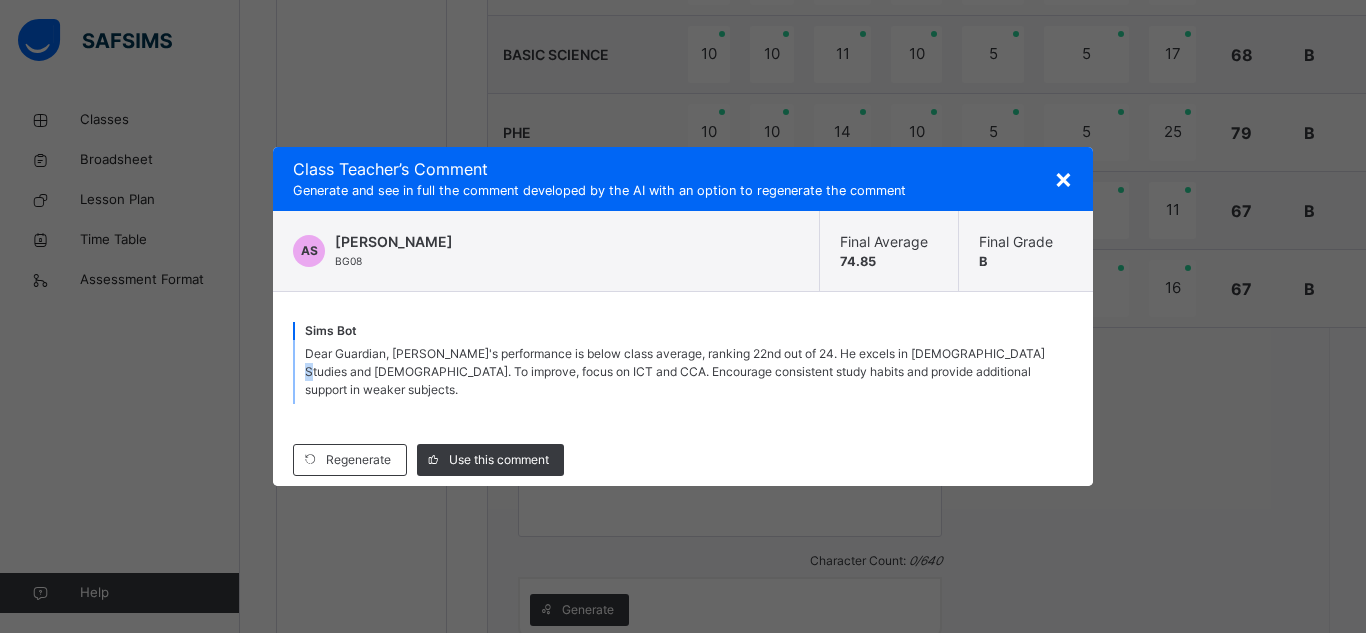 click on "Dear Guardian,
[PERSON_NAME]'s performance is below class average, ranking 22nd out of 24. He excels in [DEMOGRAPHIC_DATA] Studies and [DEMOGRAPHIC_DATA]. To improve, focus on ICT and CCA. Encourage consistent study habits and provide additional support in weaker subjects." at bounding box center (675, 371) 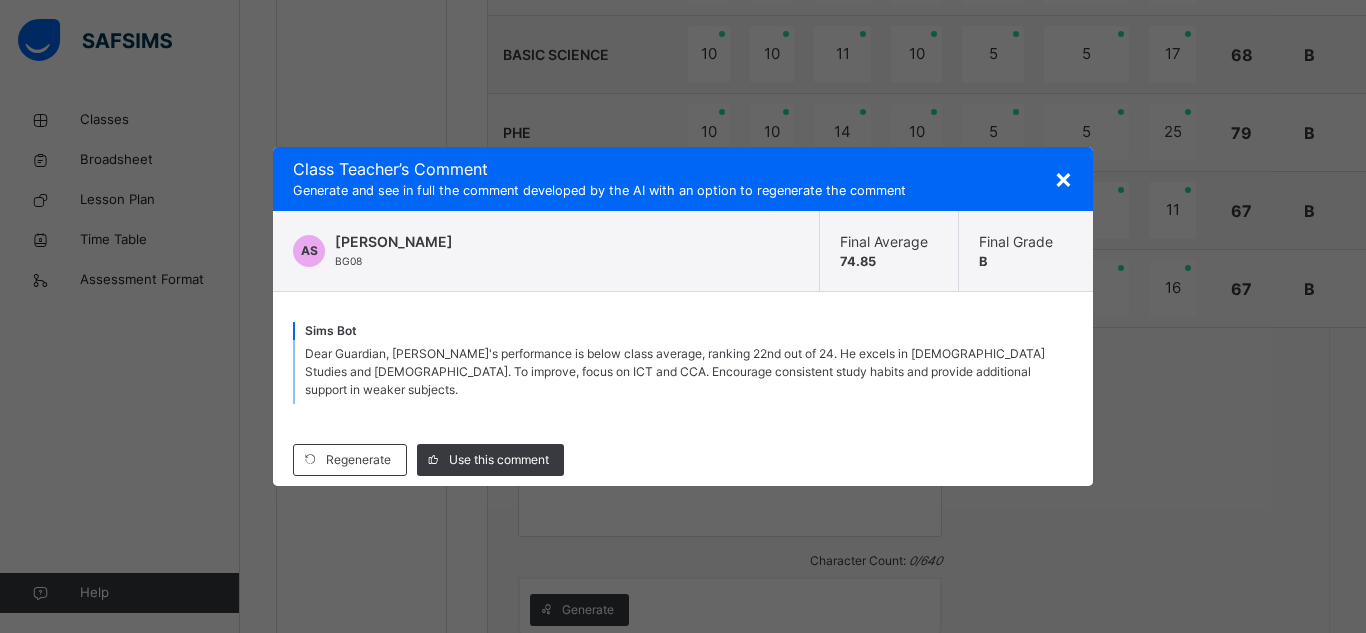 click on "Dear Guardian,
[PERSON_NAME]'s performance is below class average, ranking 22nd out of 24. He excels in [DEMOGRAPHIC_DATA] Studies and [DEMOGRAPHIC_DATA]. To improve, focus on ICT and CCA. Encourage consistent study habits and provide additional support in weaker subjects." at bounding box center [675, 371] 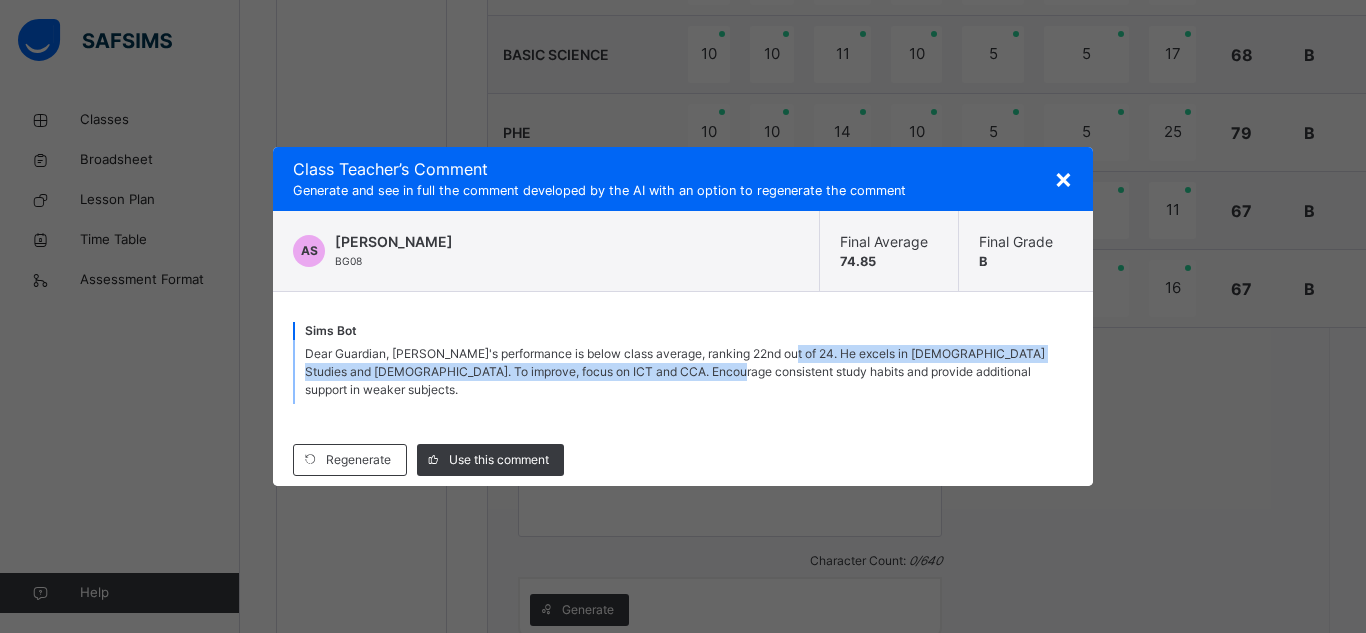drag, startPoint x: 779, startPoint y: 363, endPoint x: 710, endPoint y: 373, distance: 69.72087 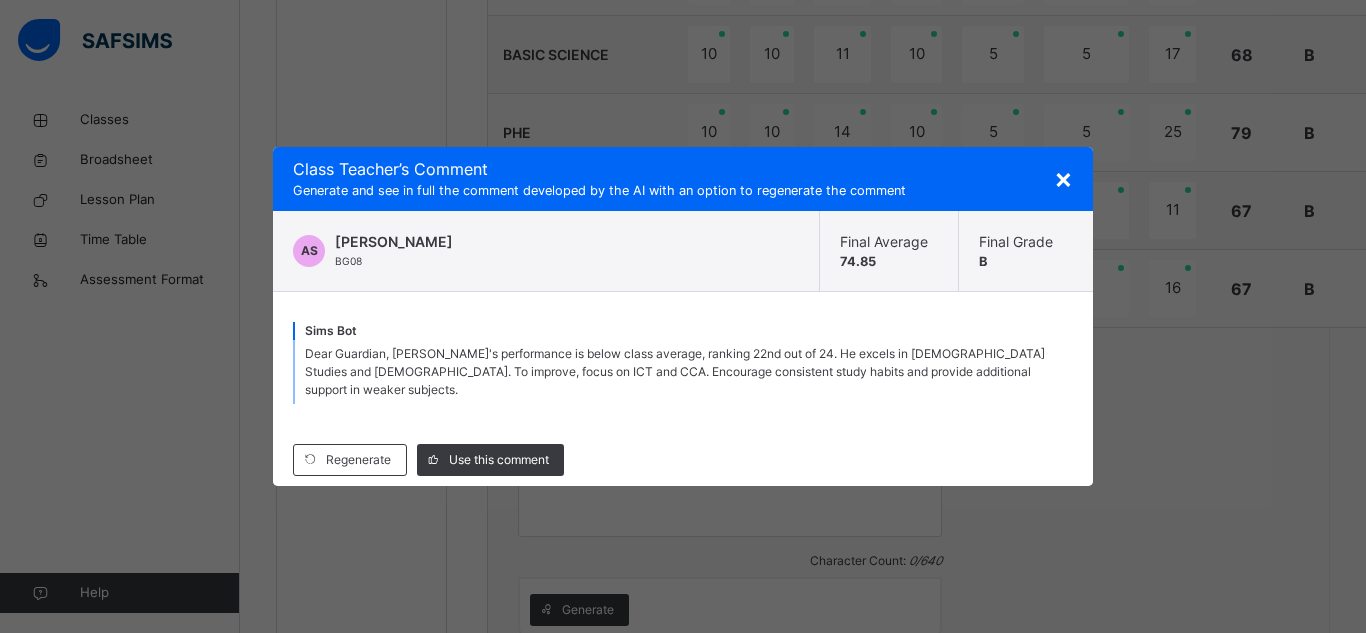 click on "[PERSON_NAME] Bot Dear Guardian,
[PERSON_NAME]'s performance is below class average, ranking 22nd out of 24. He excels in [DEMOGRAPHIC_DATA] Studies and [DEMOGRAPHIC_DATA]. To improve, focus on ICT and CCA. Encourage consistent study habits and provide additional support in weaker subjects." at bounding box center [683, 363] 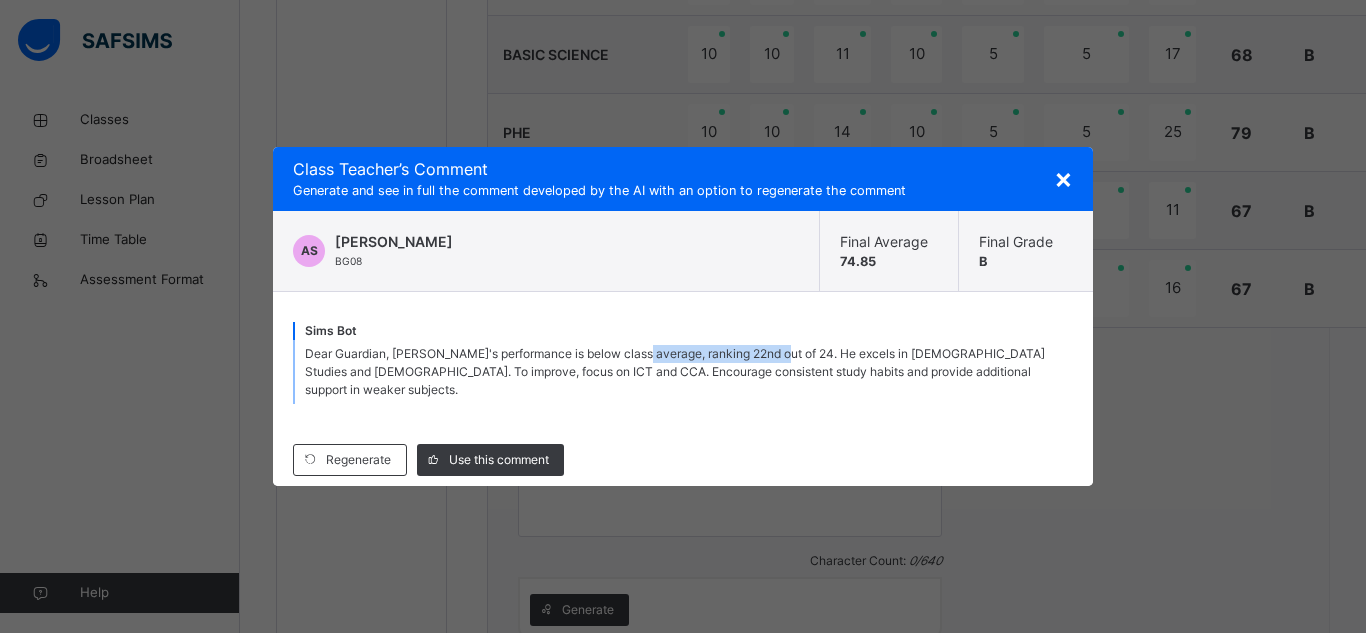 drag, startPoint x: 777, startPoint y: 361, endPoint x: 641, endPoint y: 363, distance: 136.01471 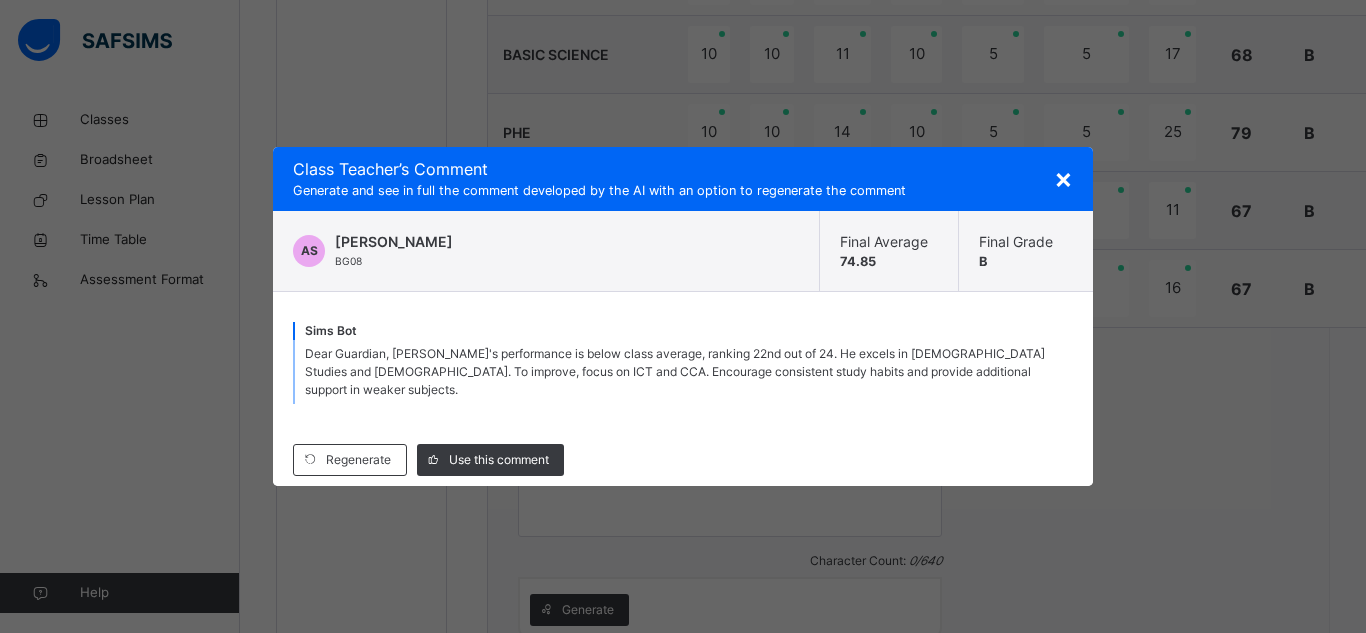 click on "Sims Bot" at bounding box center [683, 331] 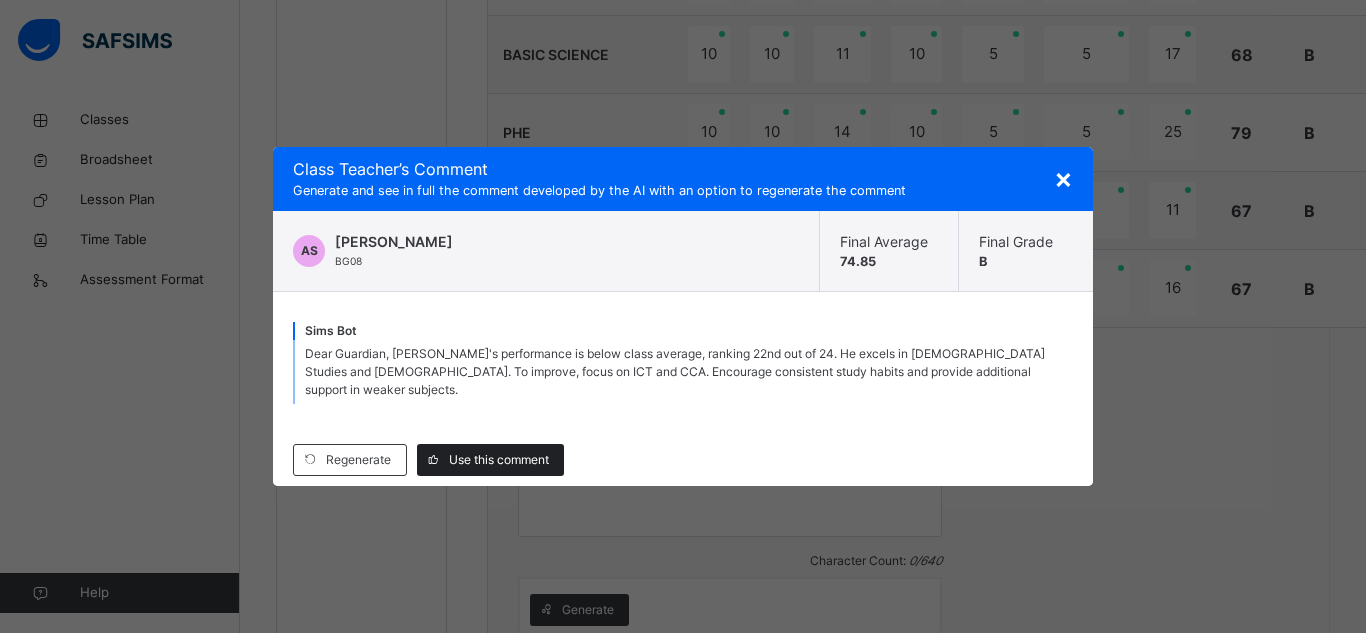 click on "Use this comment" at bounding box center [499, 460] 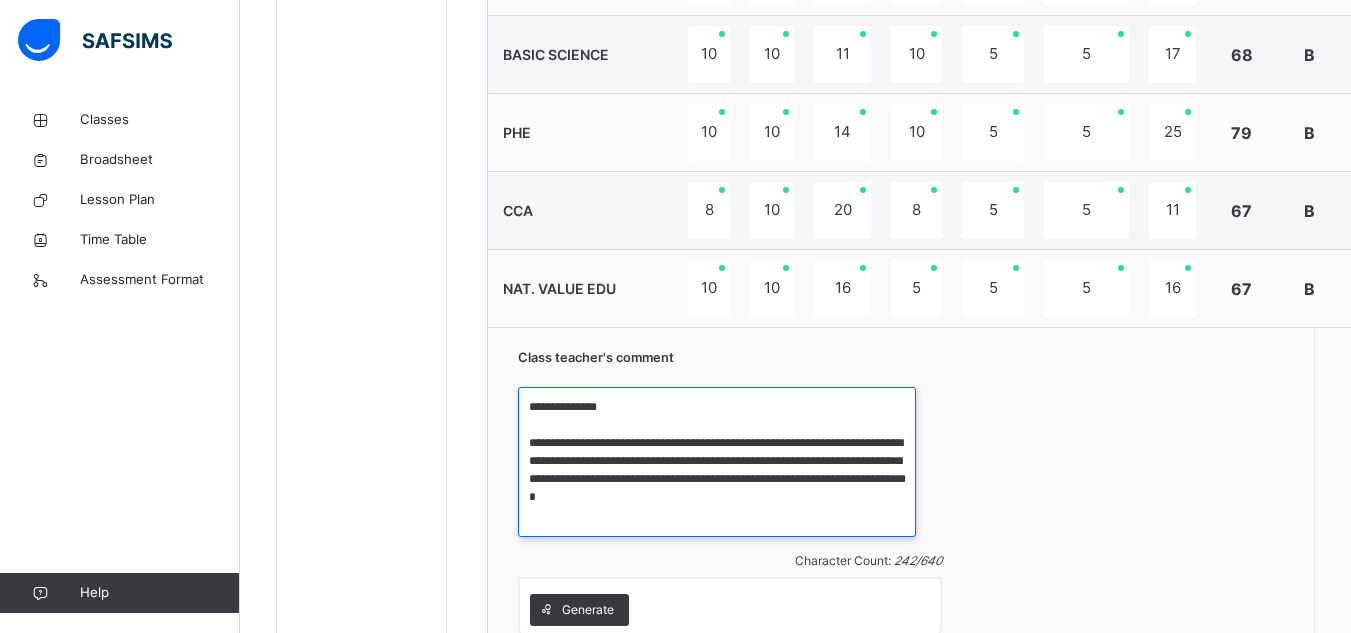 click on "**********" at bounding box center (717, 462) 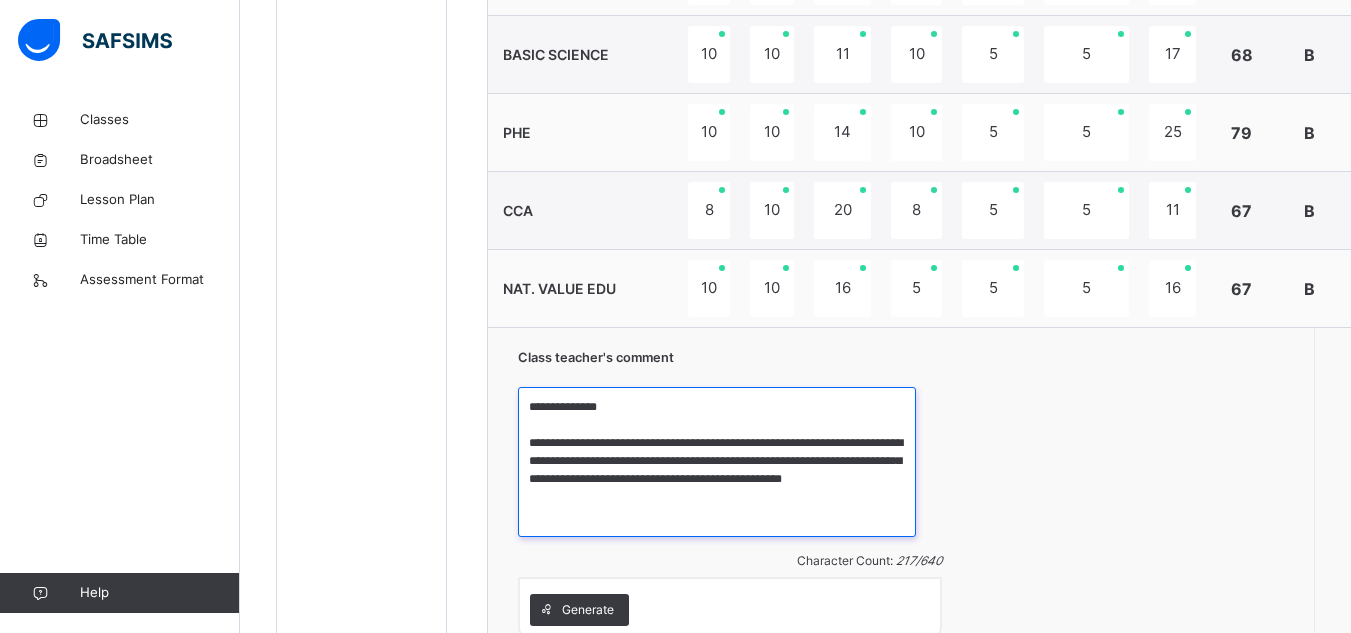 drag, startPoint x: 775, startPoint y: 443, endPoint x: 568, endPoint y: 447, distance: 207.03865 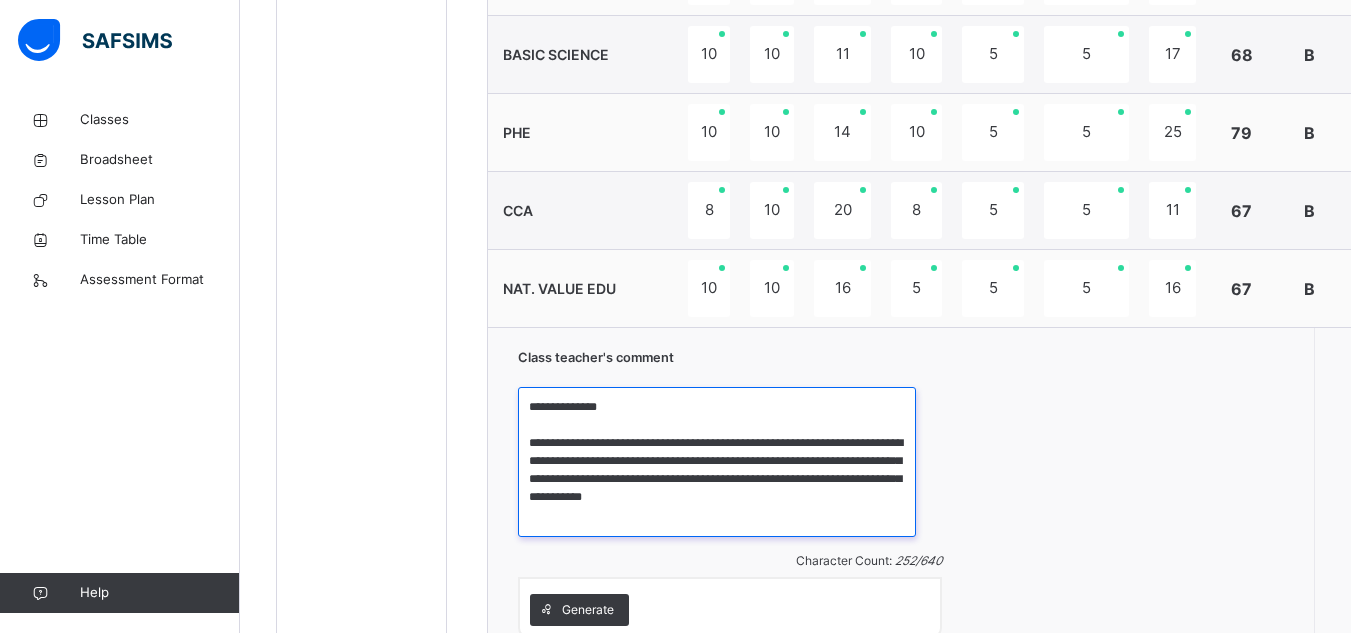 click on "**********" at bounding box center [717, 462] 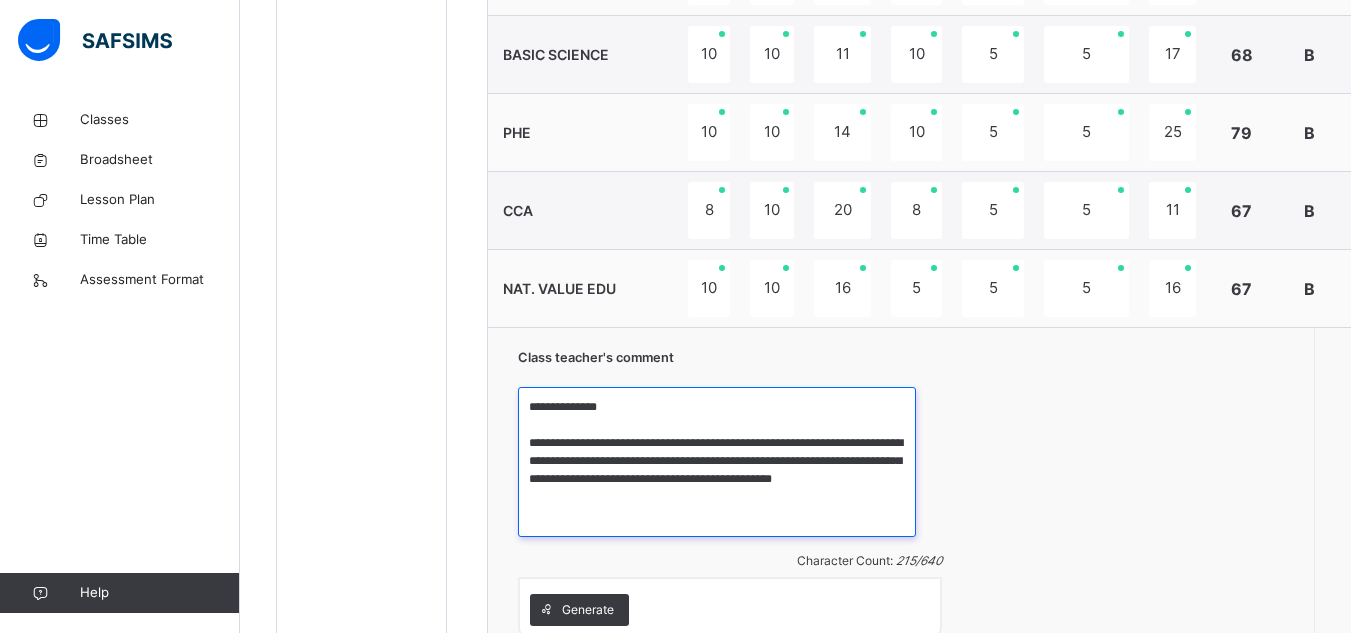 click on "**********" at bounding box center (717, 462) 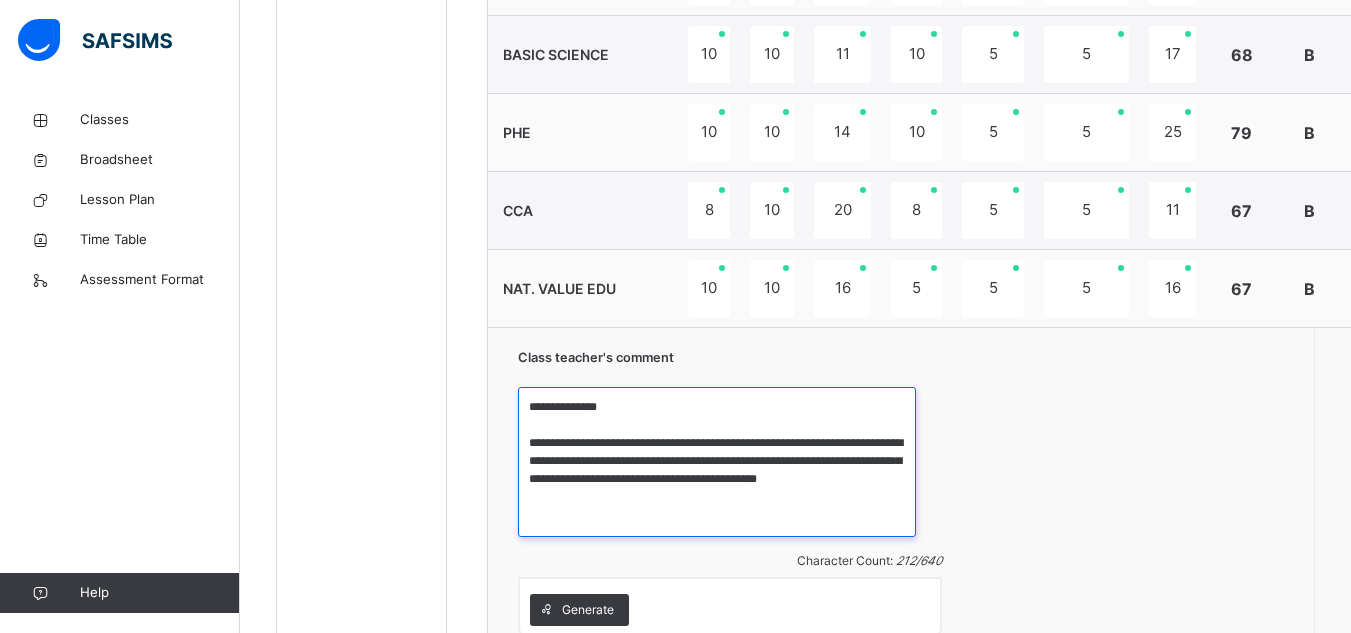 click on "**********" at bounding box center (717, 462) 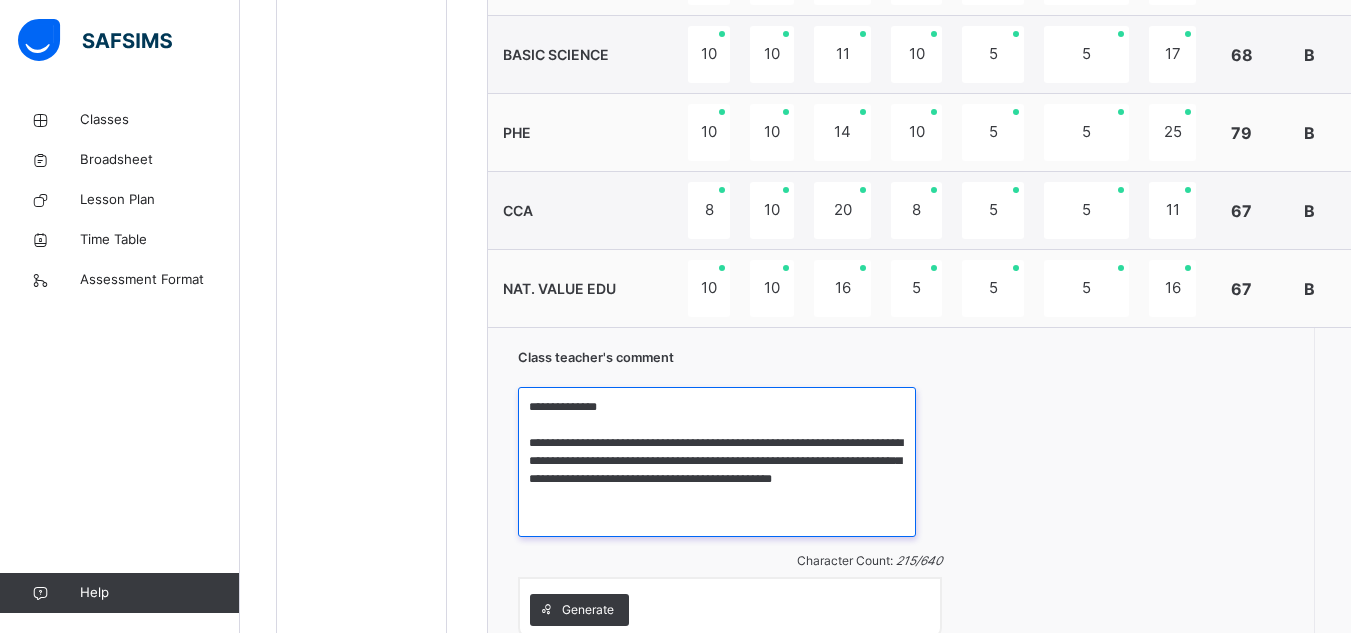 click on "**********" at bounding box center [717, 462] 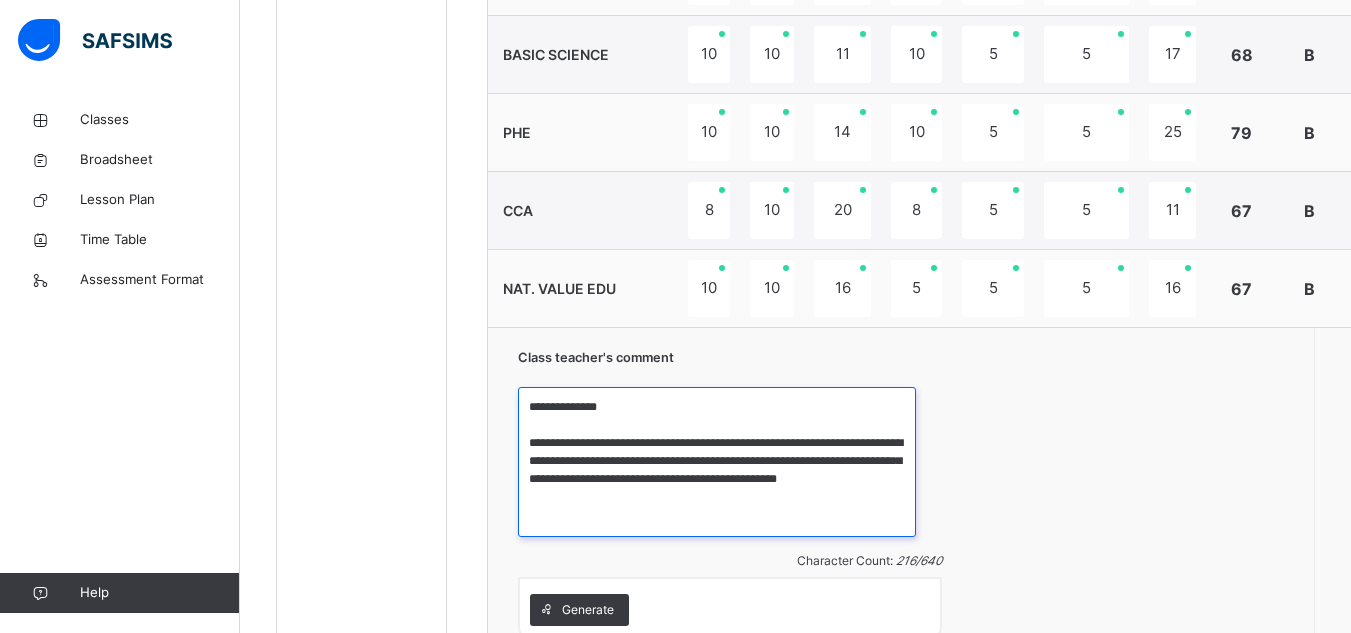 click on "**********" at bounding box center [717, 462] 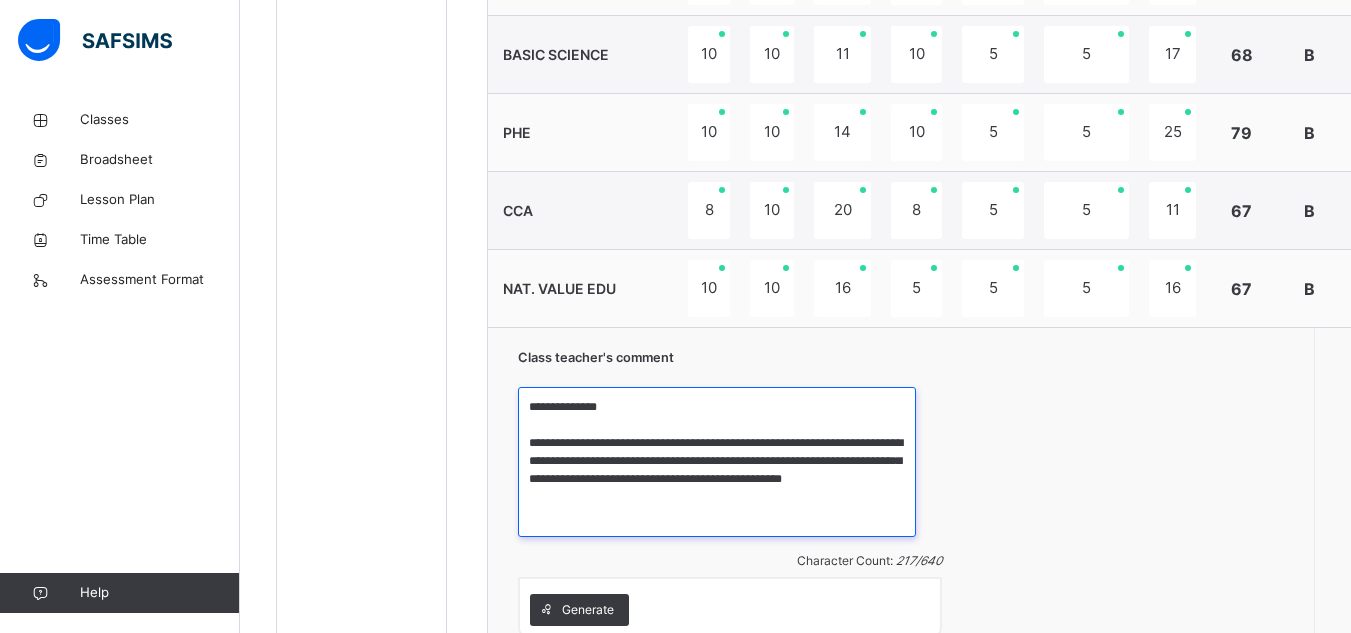click on "**********" at bounding box center (717, 462) 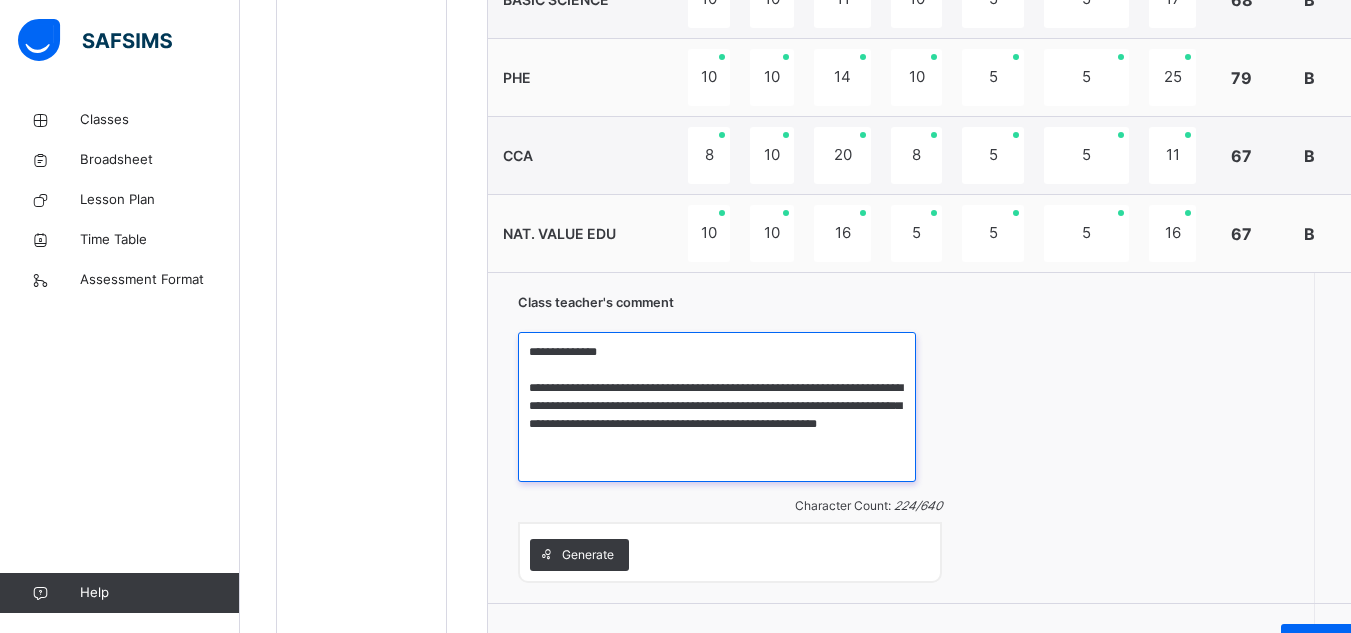 scroll, scrollTop: 1571, scrollLeft: 0, axis: vertical 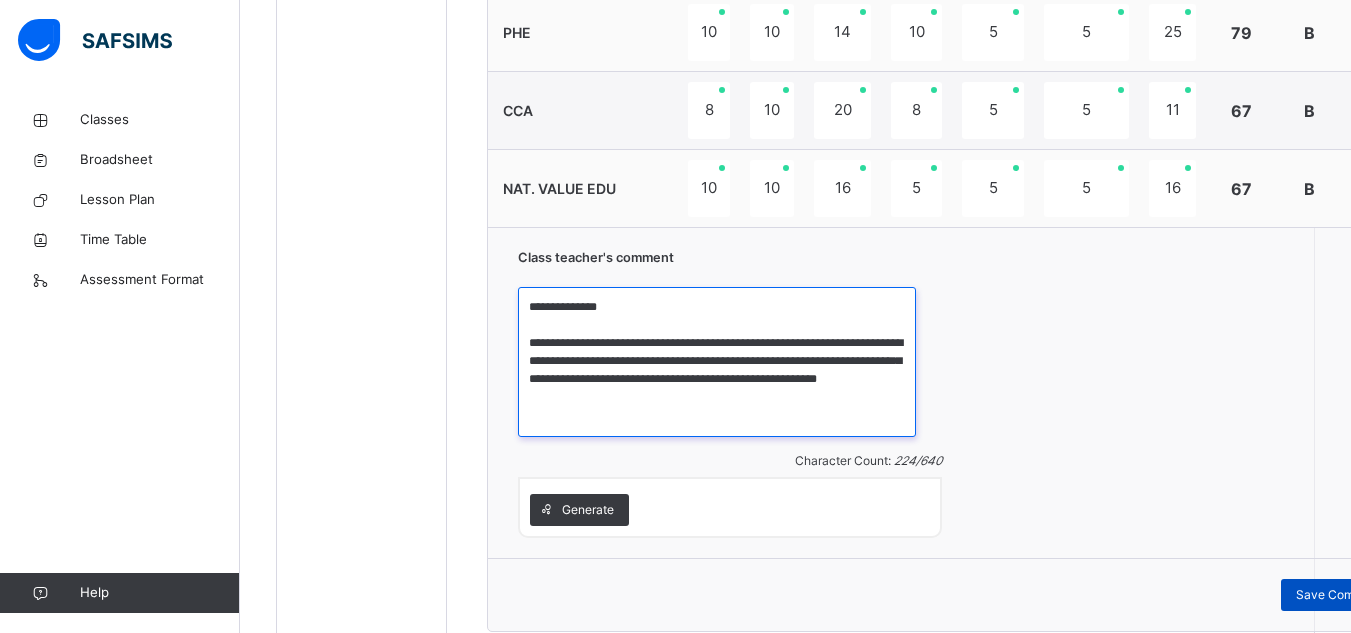 type on "**********" 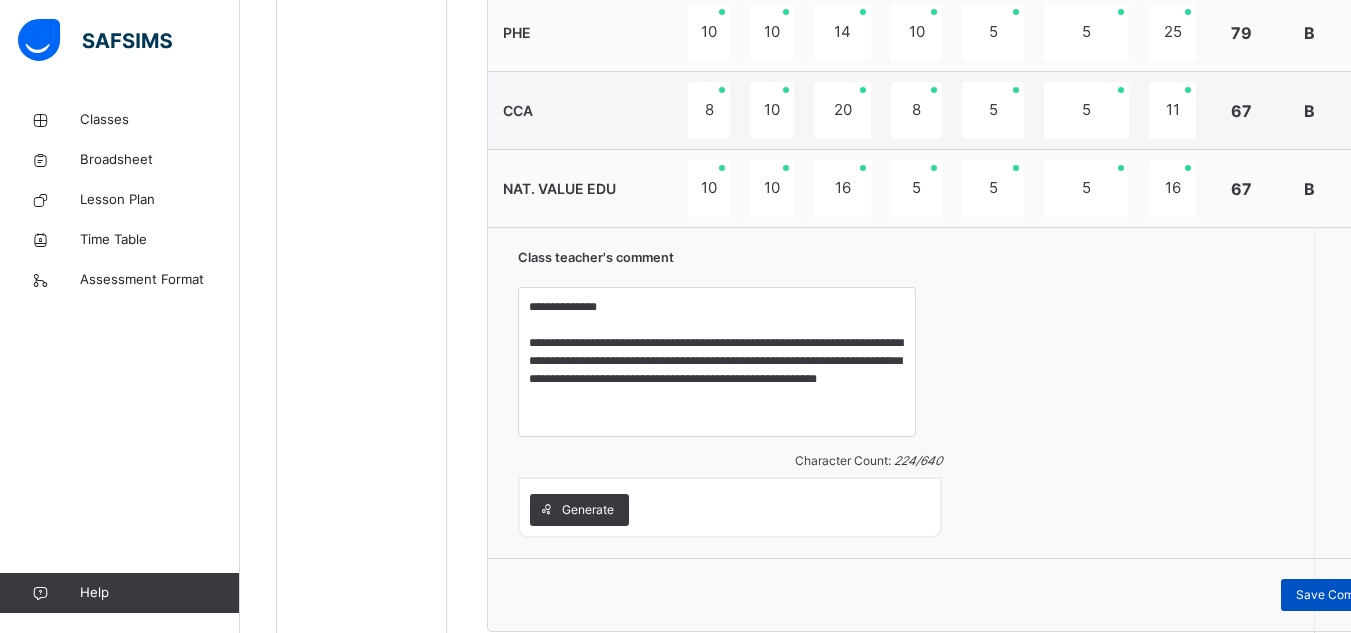 click on "Save Comment" at bounding box center (1339, 595) 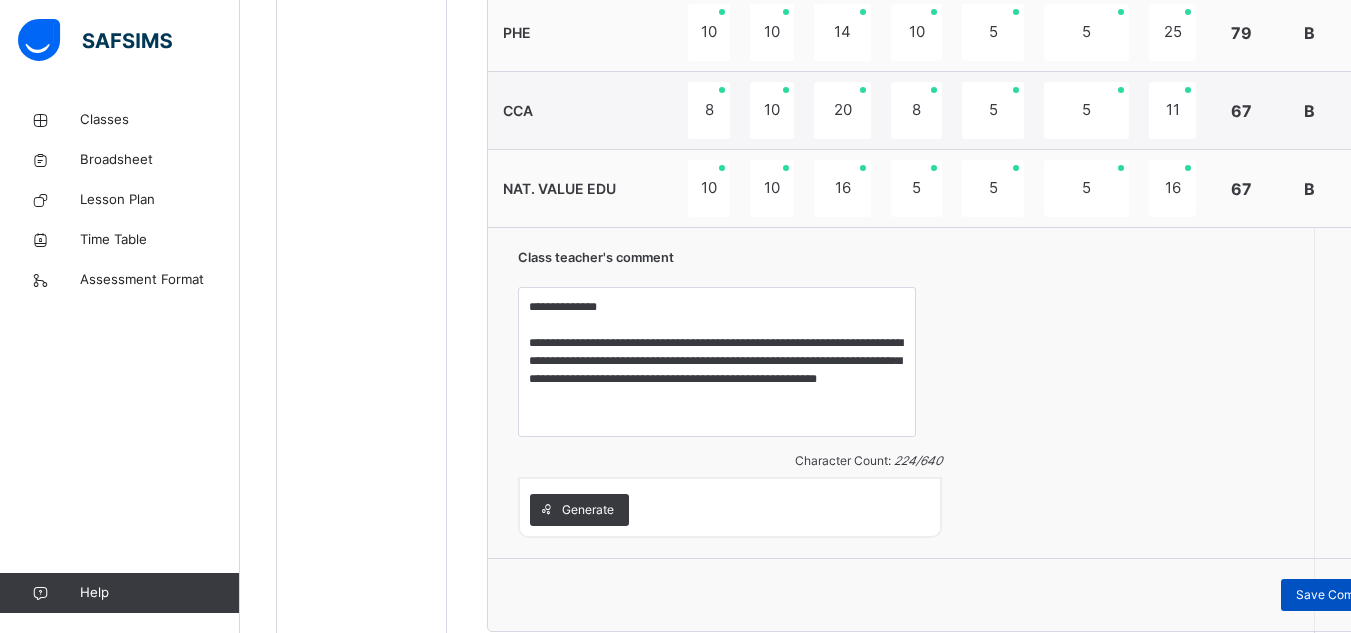 click on "Save Comment" at bounding box center (1339, 595) 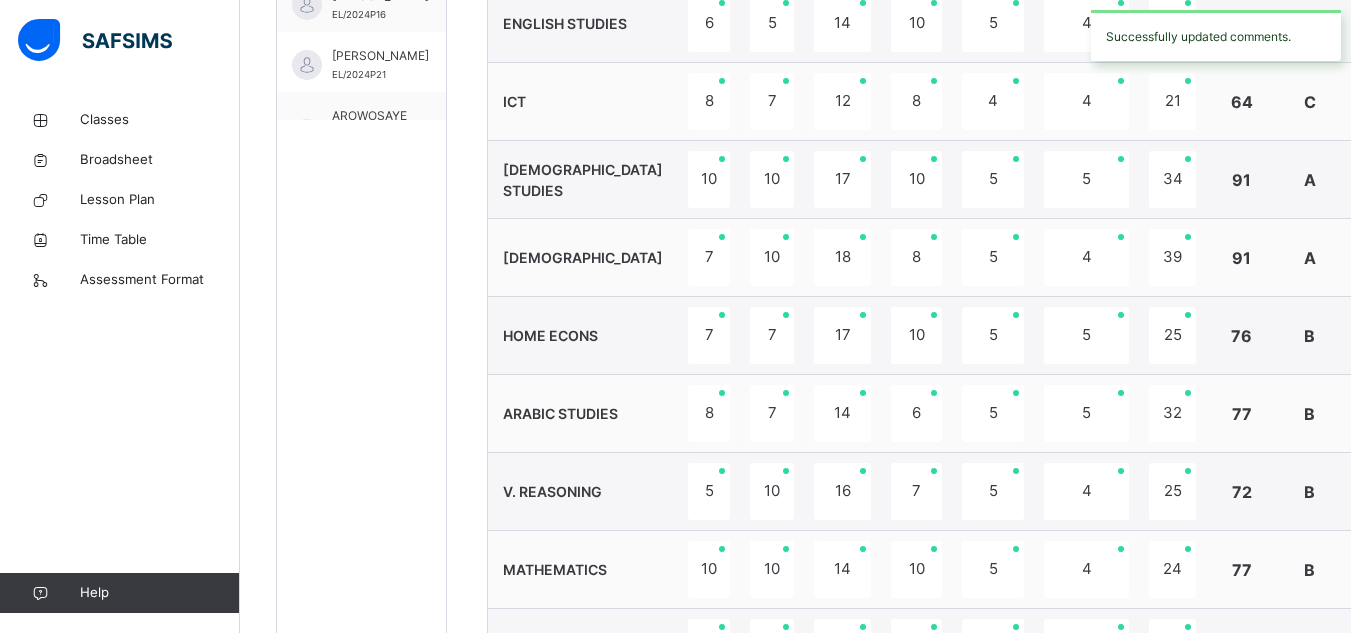 scroll, scrollTop: 671, scrollLeft: 0, axis: vertical 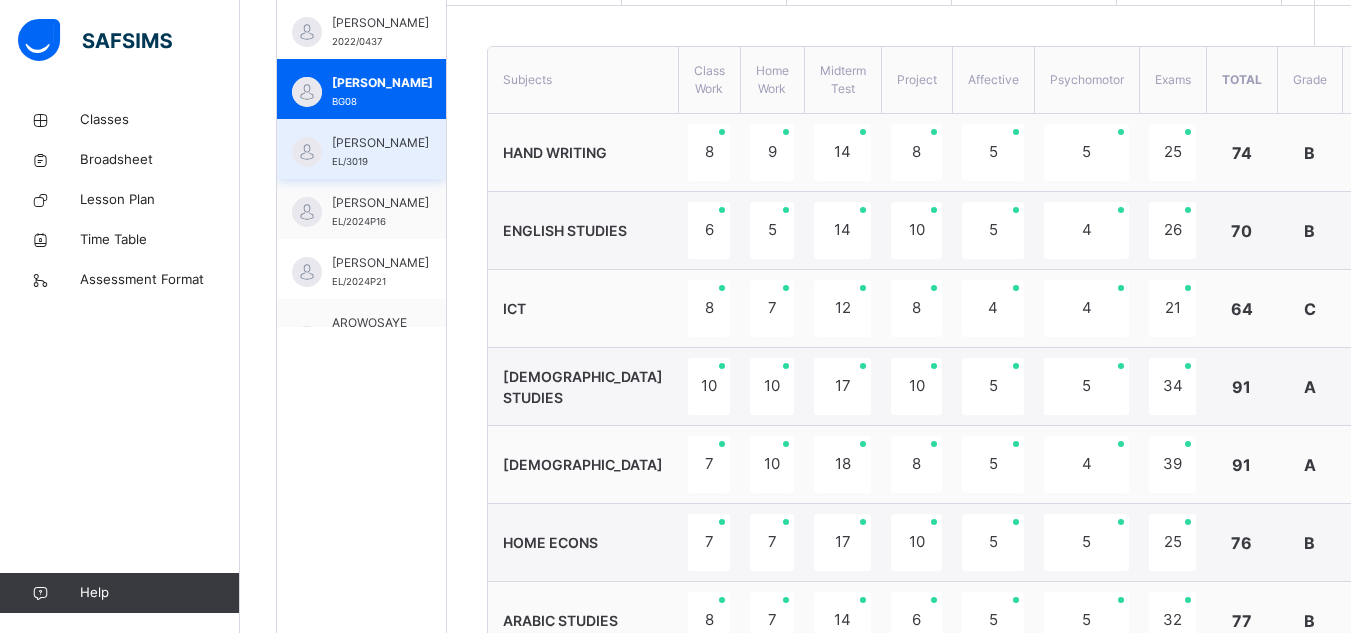 click on "[PERSON_NAME]" at bounding box center (380, 143) 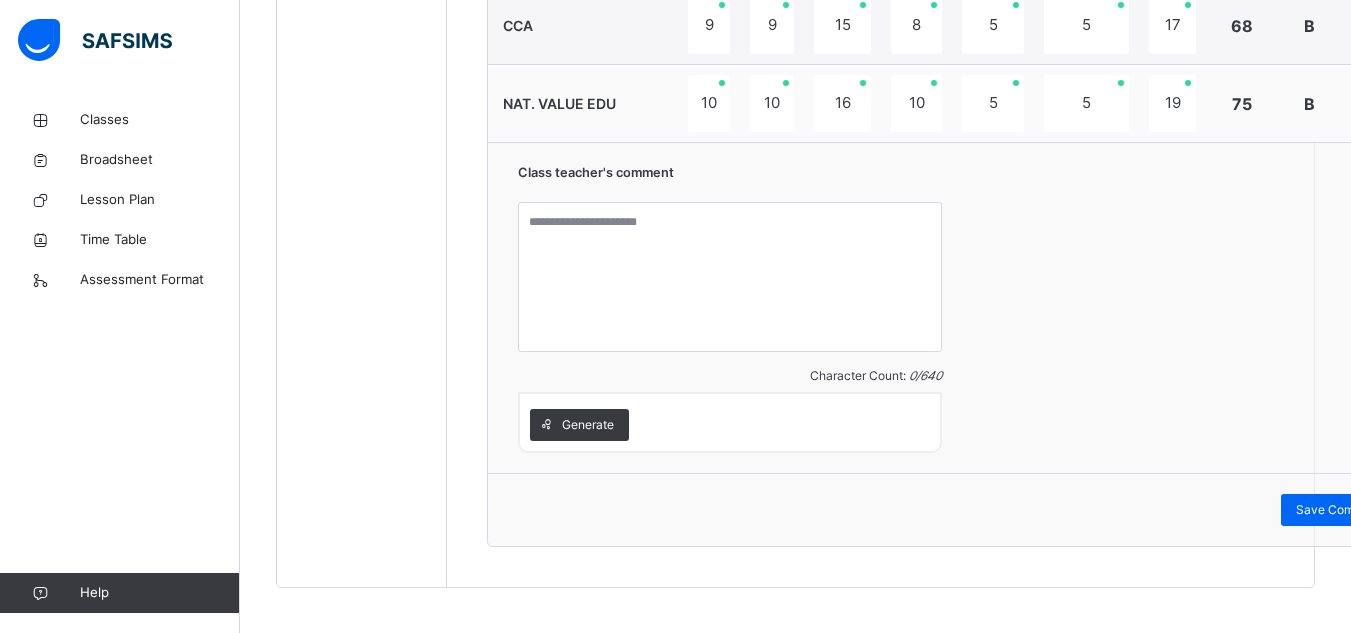 scroll, scrollTop: 1671, scrollLeft: 0, axis: vertical 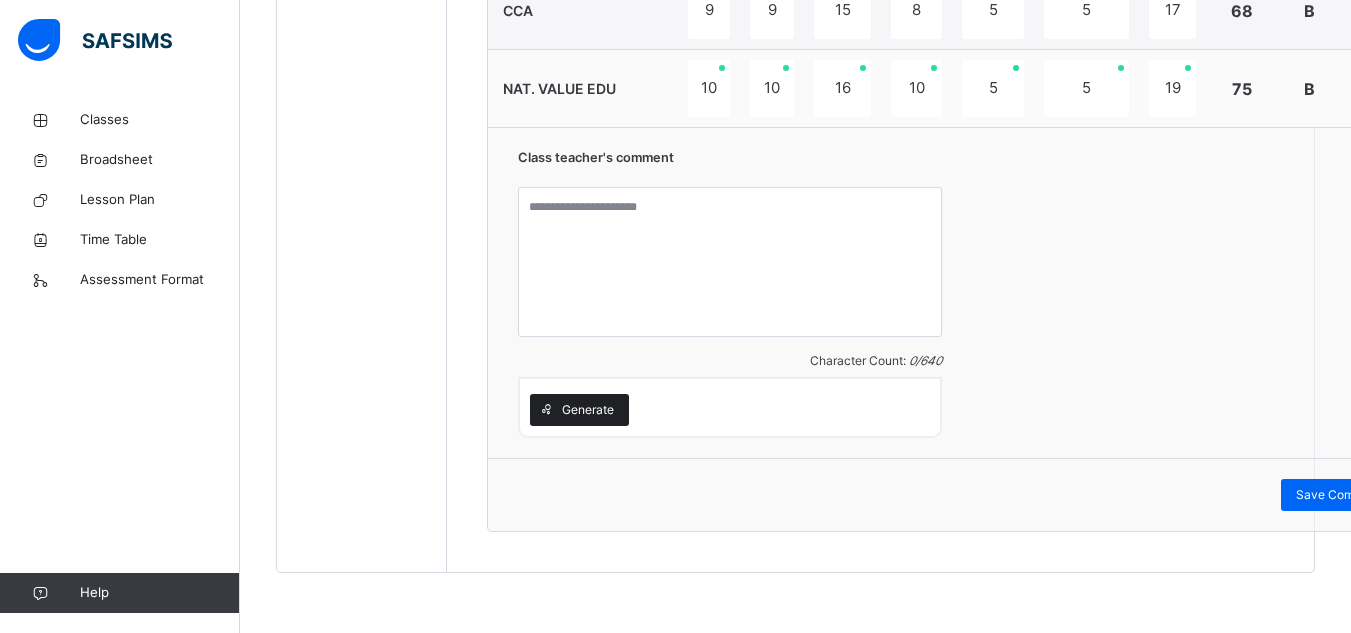 click on "Generate" at bounding box center (588, 410) 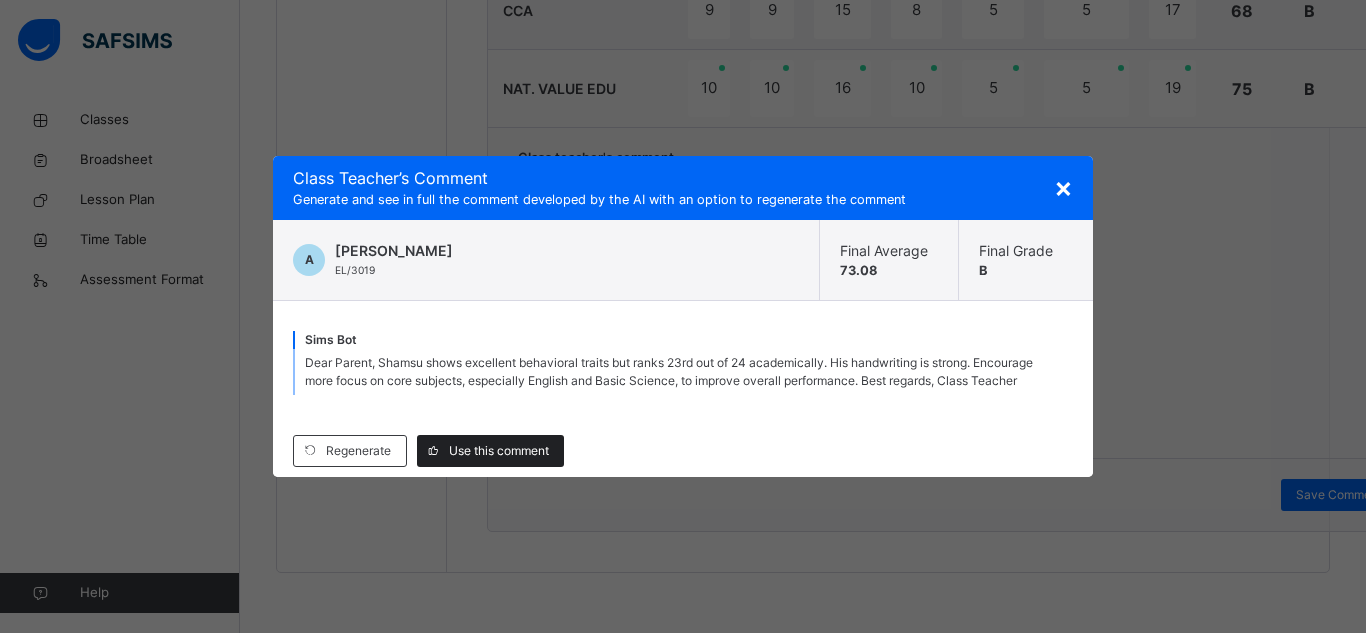 click on "Use this comment" at bounding box center [499, 451] 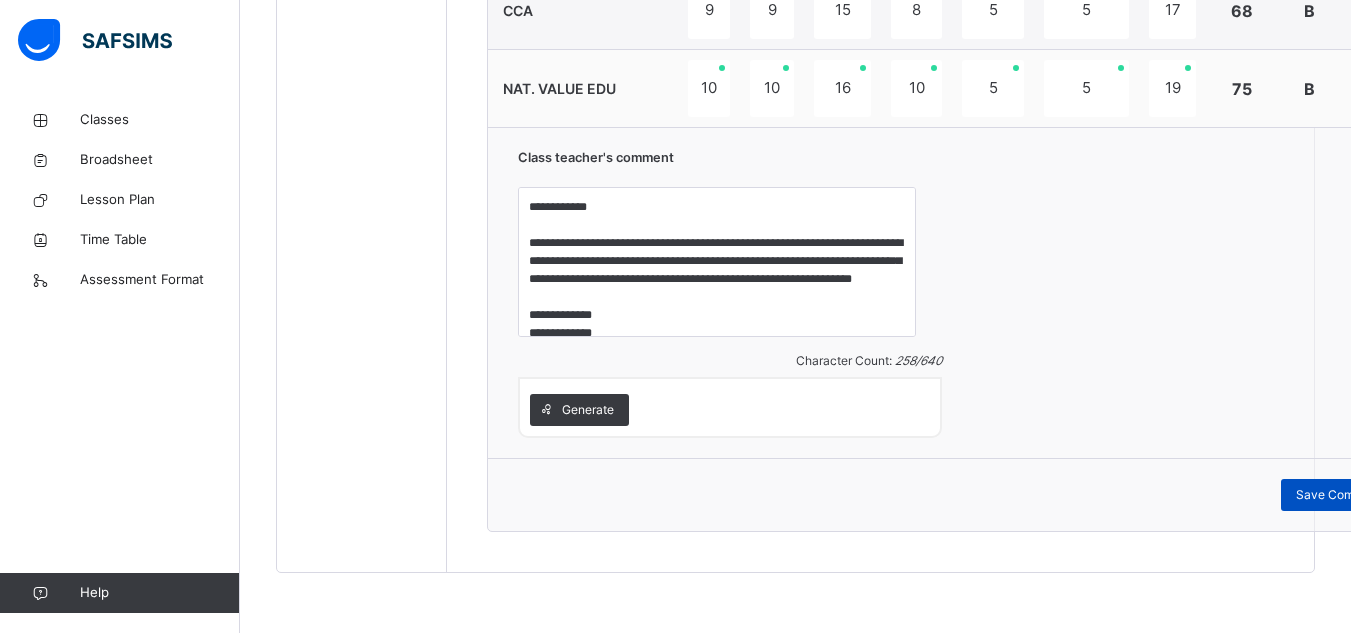 click on "Save Comment" at bounding box center (1339, 495) 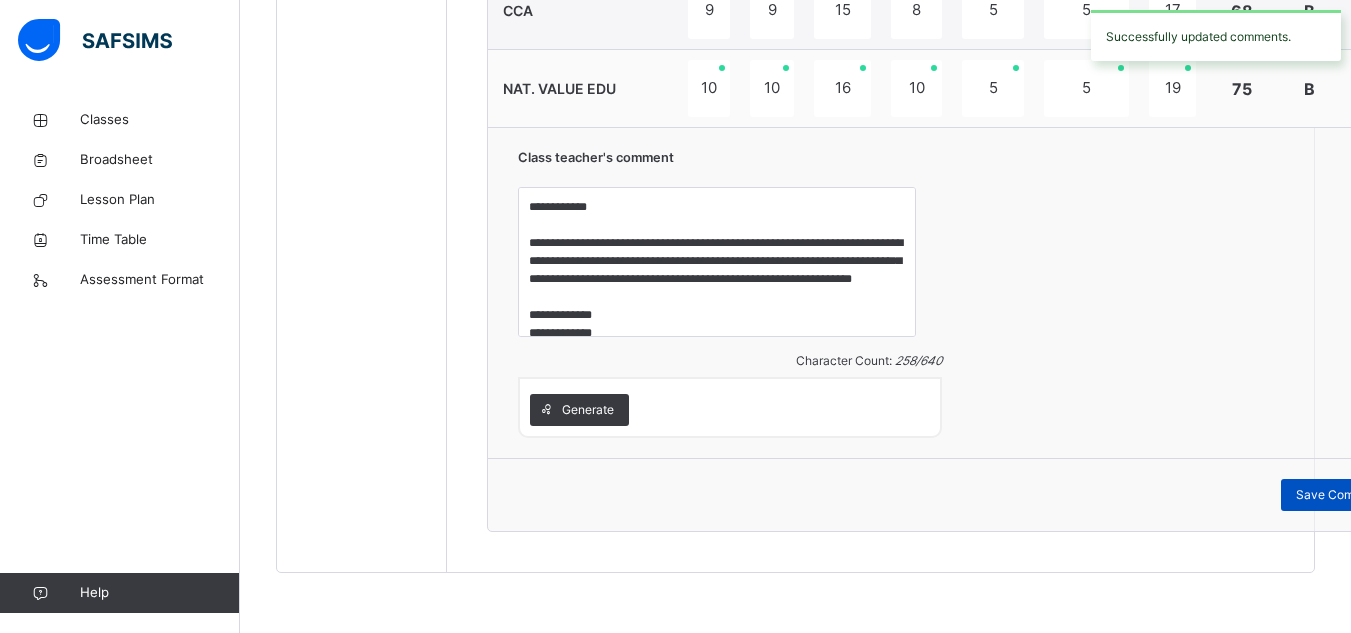 click on "Save Comment" at bounding box center (1339, 495) 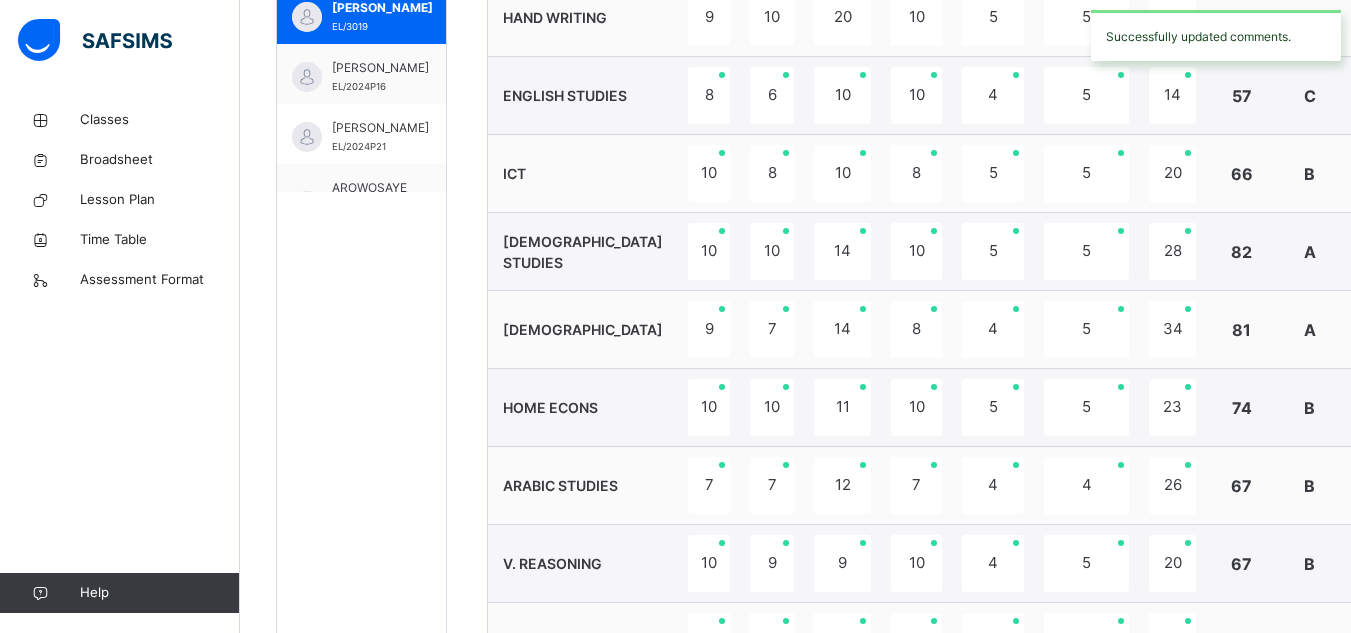 scroll, scrollTop: 771, scrollLeft: 0, axis: vertical 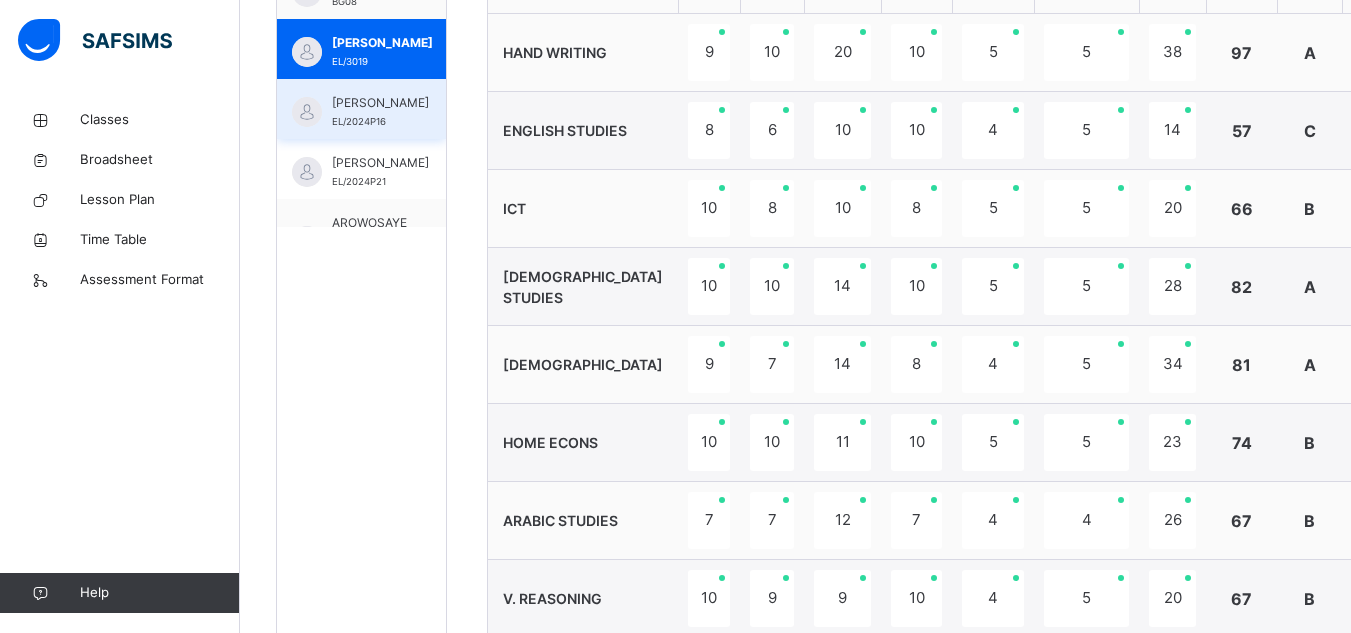click on "[PERSON_NAME]" at bounding box center (380, 103) 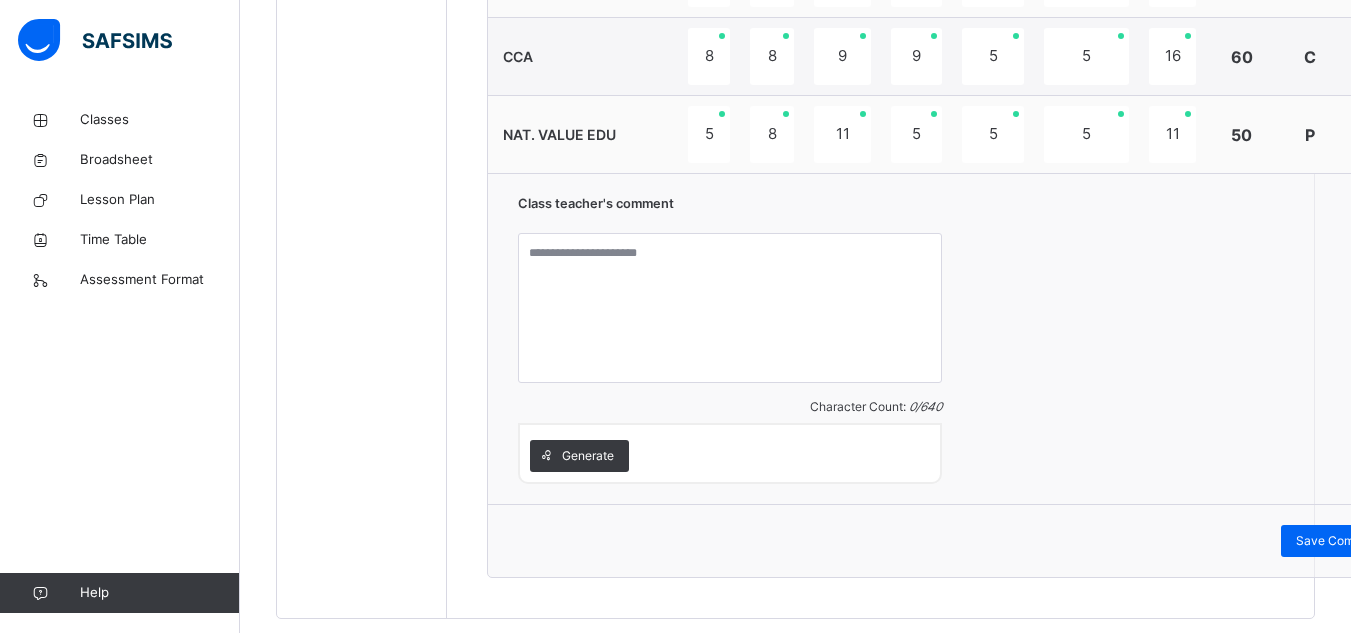 scroll, scrollTop: 1671, scrollLeft: 0, axis: vertical 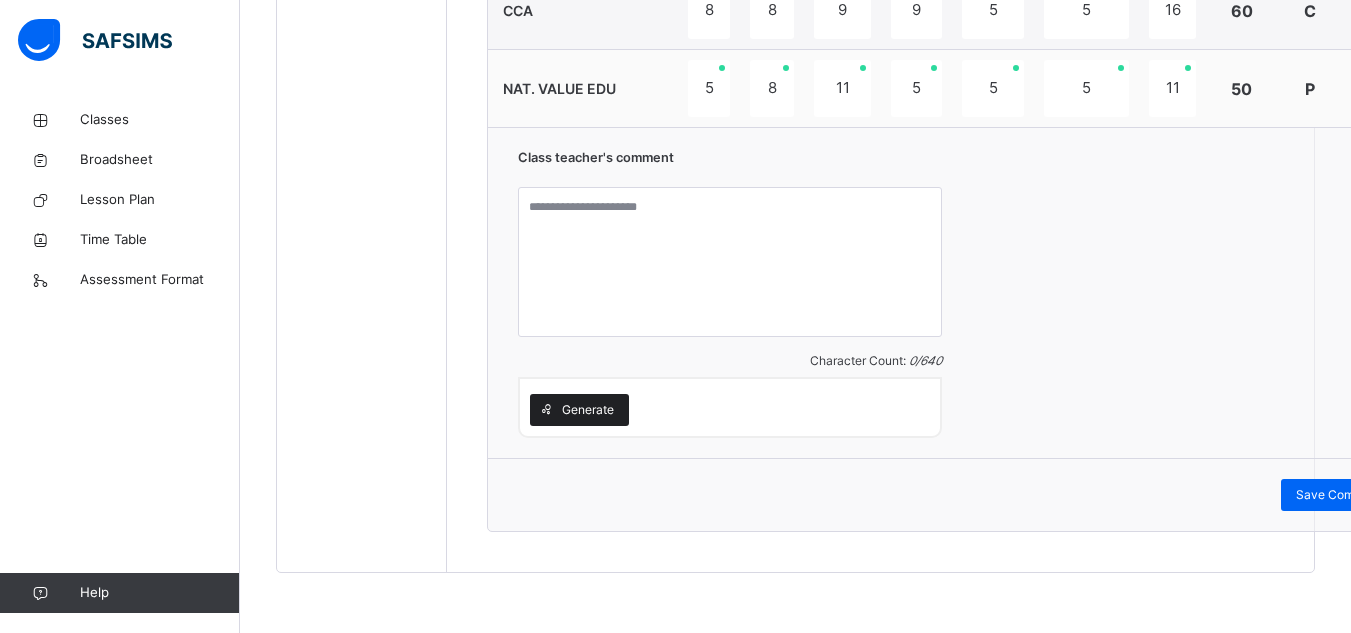 click on "Generate" at bounding box center [588, 410] 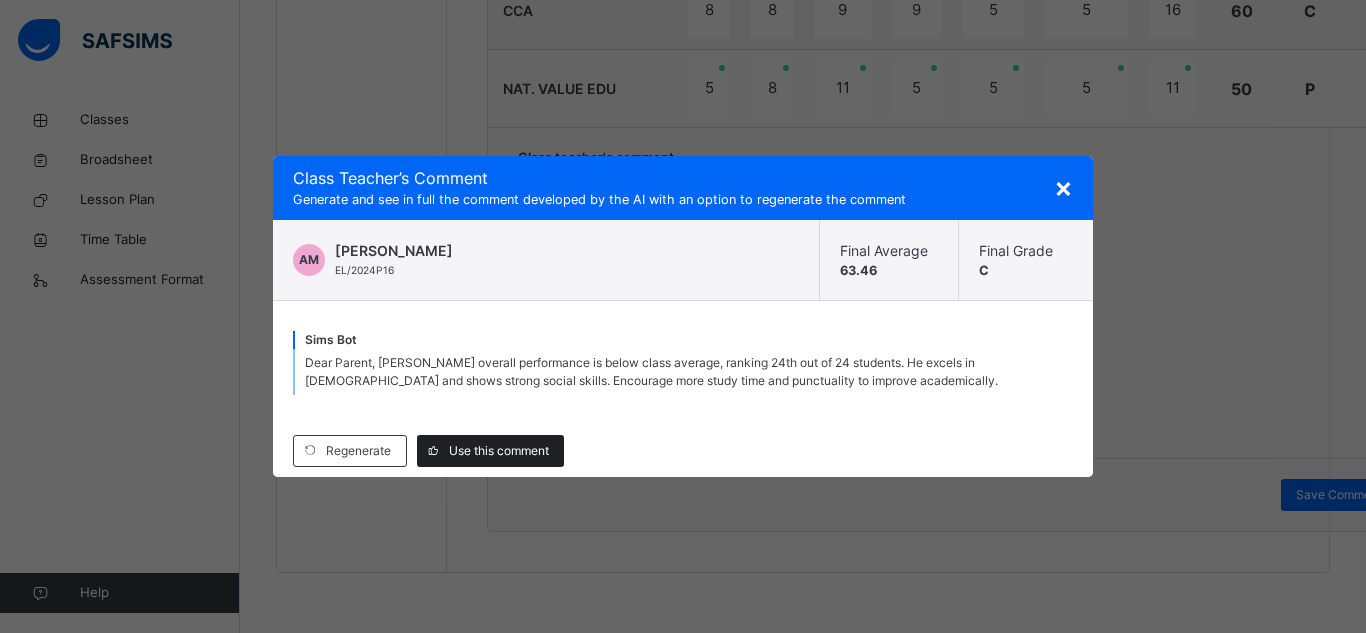 click on "Use this comment" at bounding box center [499, 451] 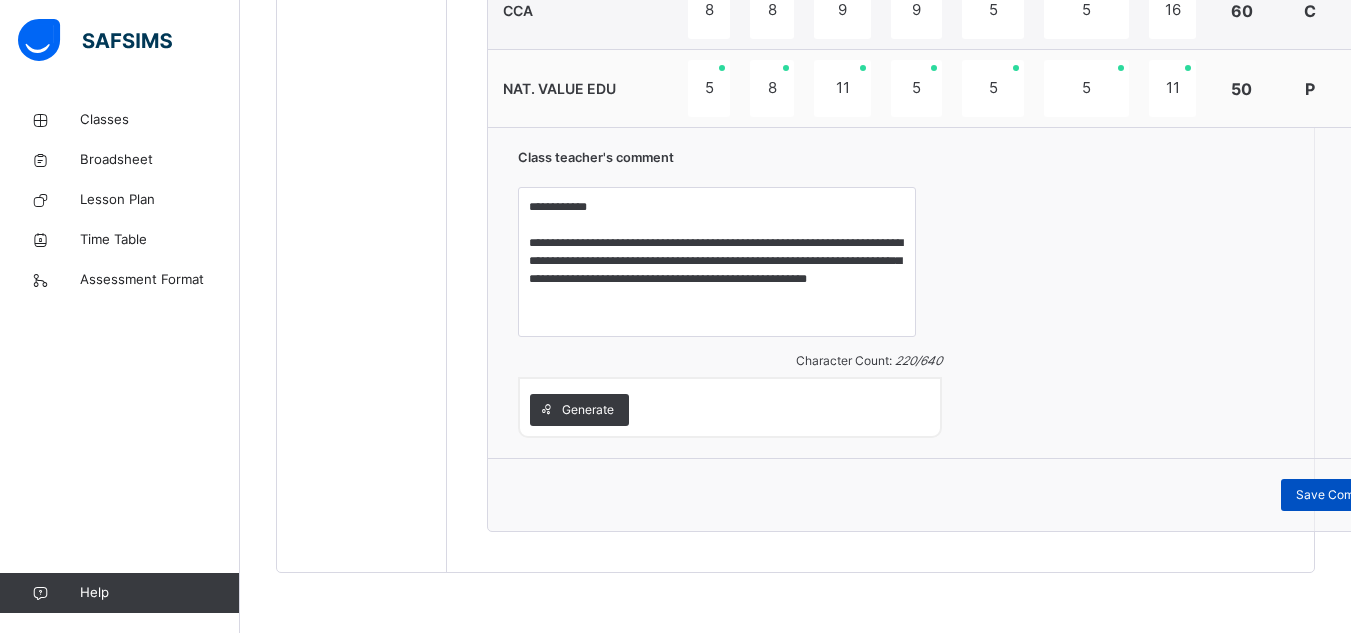 click on "Save Comment" at bounding box center [1339, 495] 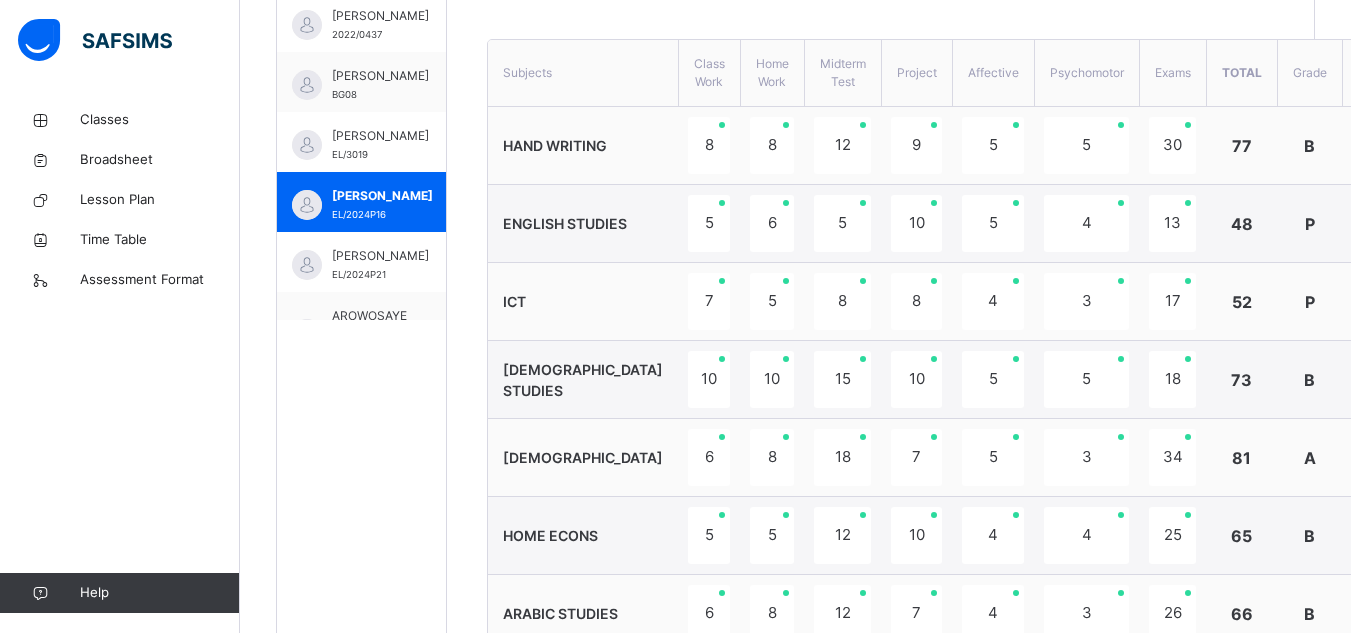 scroll, scrollTop: 671, scrollLeft: 0, axis: vertical 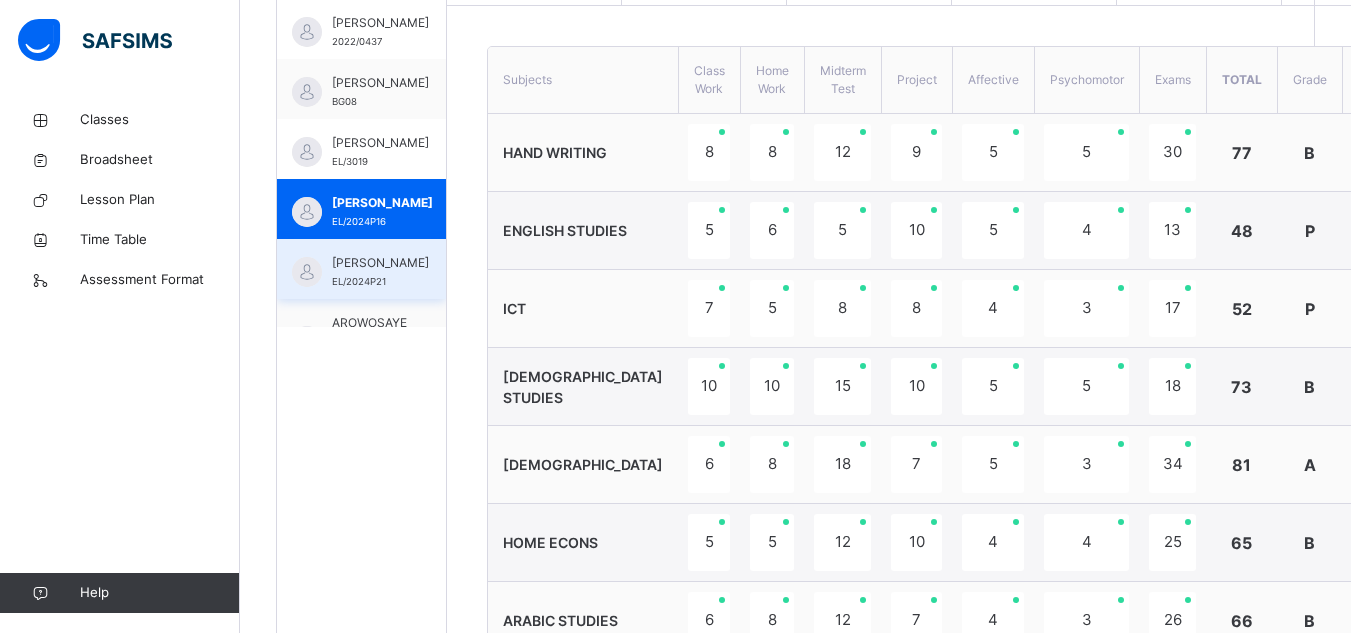 click on "[PERSON_NAME]" at bounding box center (380, 263) 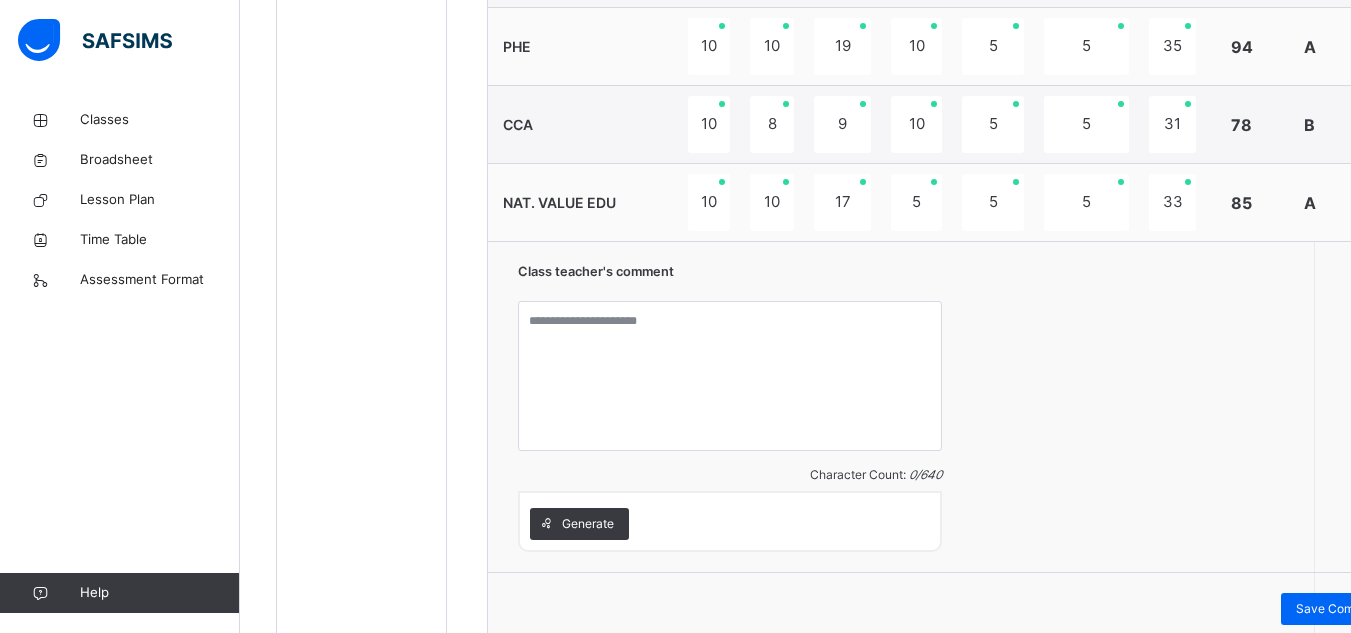 scroll, scrollTop: 1571, scrollLeft: 0, axis: vertical 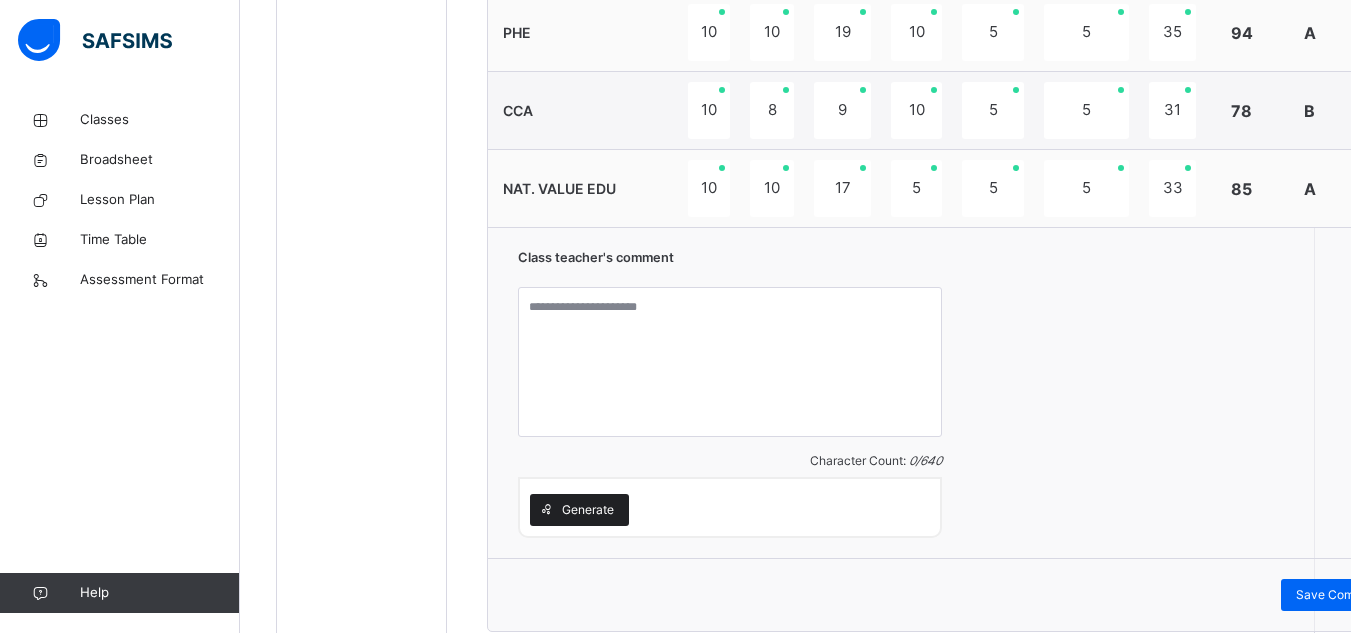 click on "Generate" at bounding box center [588, 510] 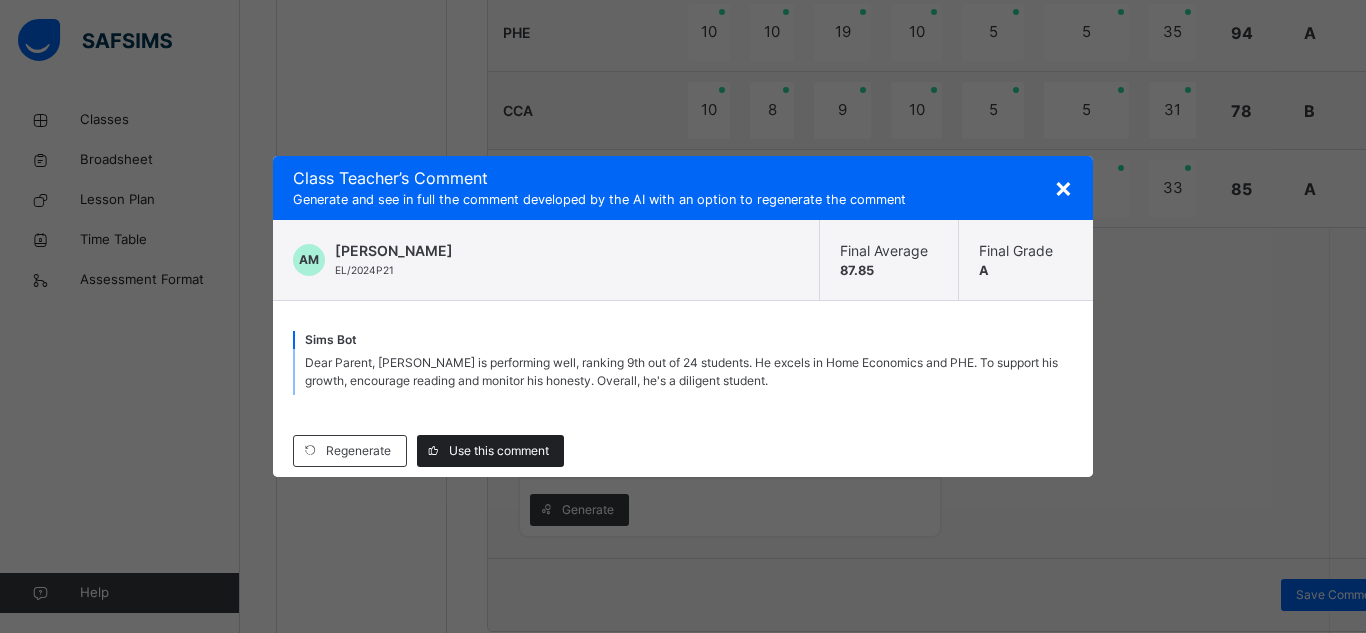 click on "Use this comment" at bounding box center [499, 451] 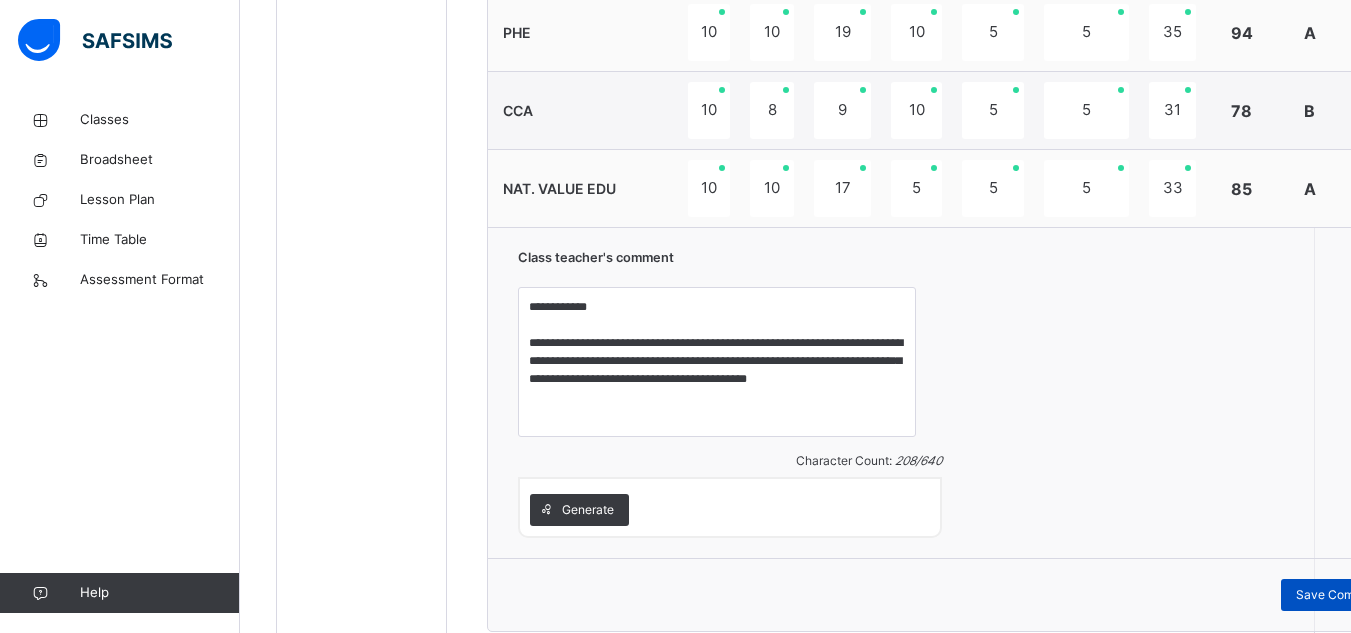 click on "Save Comment" at bounding box center (1339, 595) 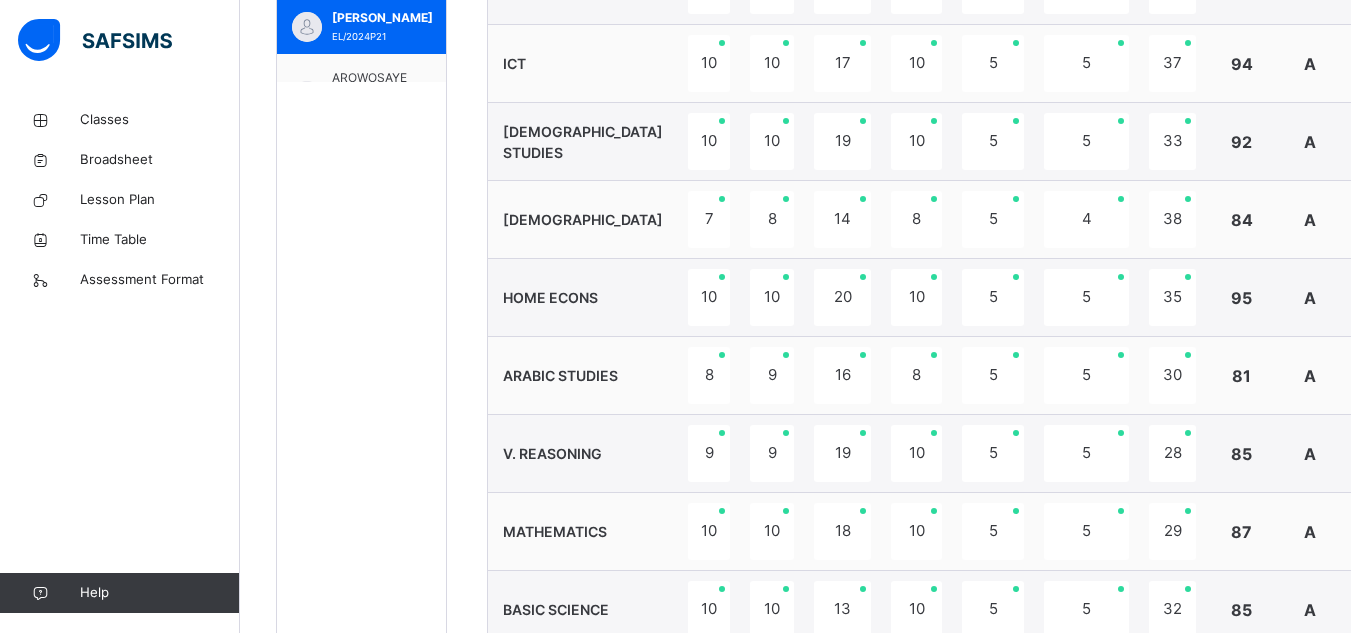 scroll, scrollTop: 871, scrollLeft: 0, axis: vertical 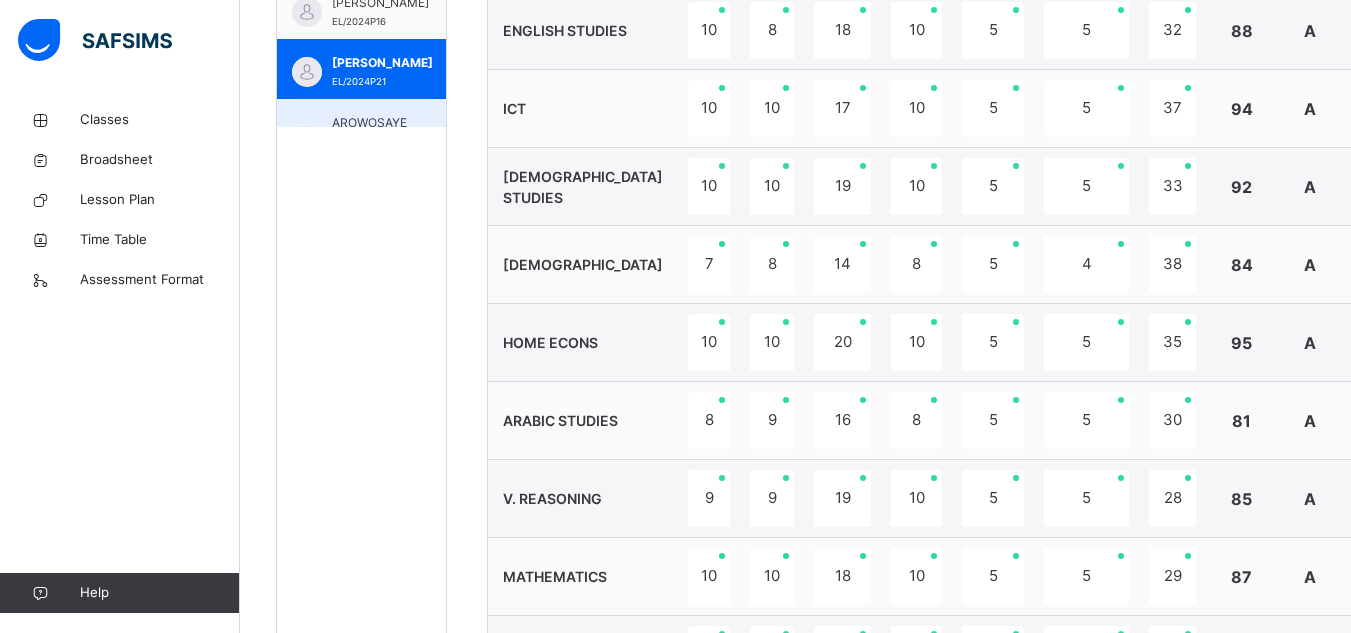 click on "AROWOSAYE [PERSON_NAME]" at bounding box center (380, 132) 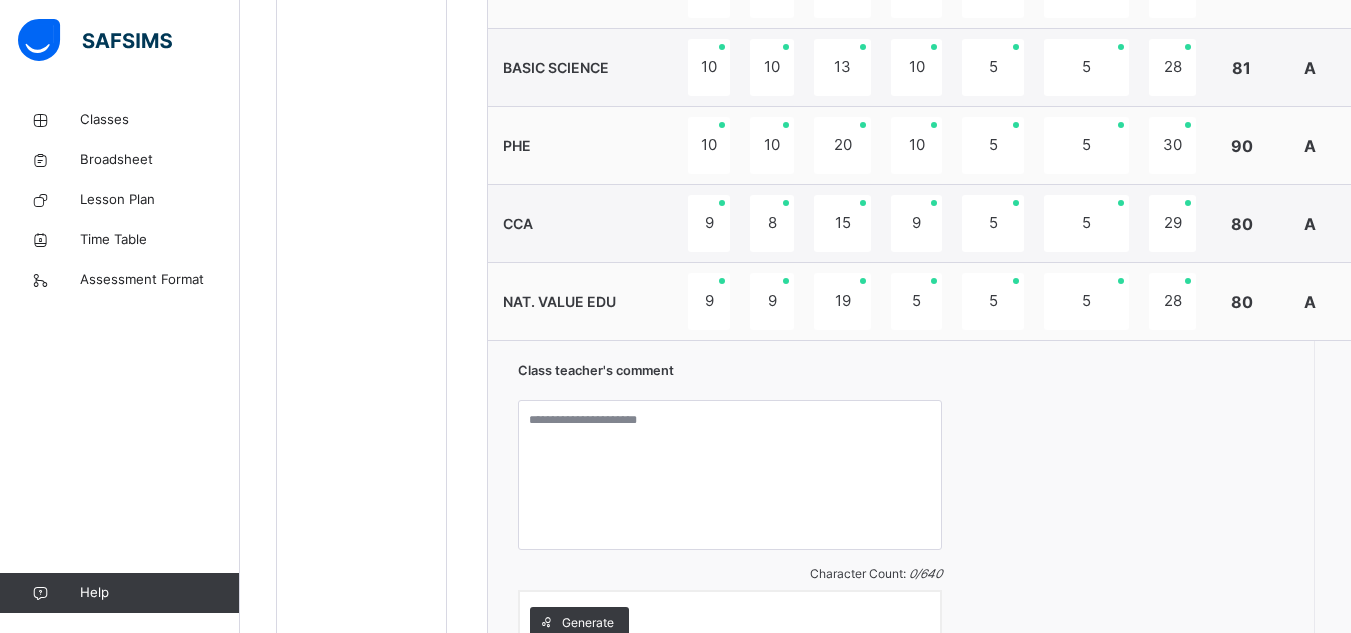 scroll, scrollTop: 1471, scrollLeft: 0, axis: vertical 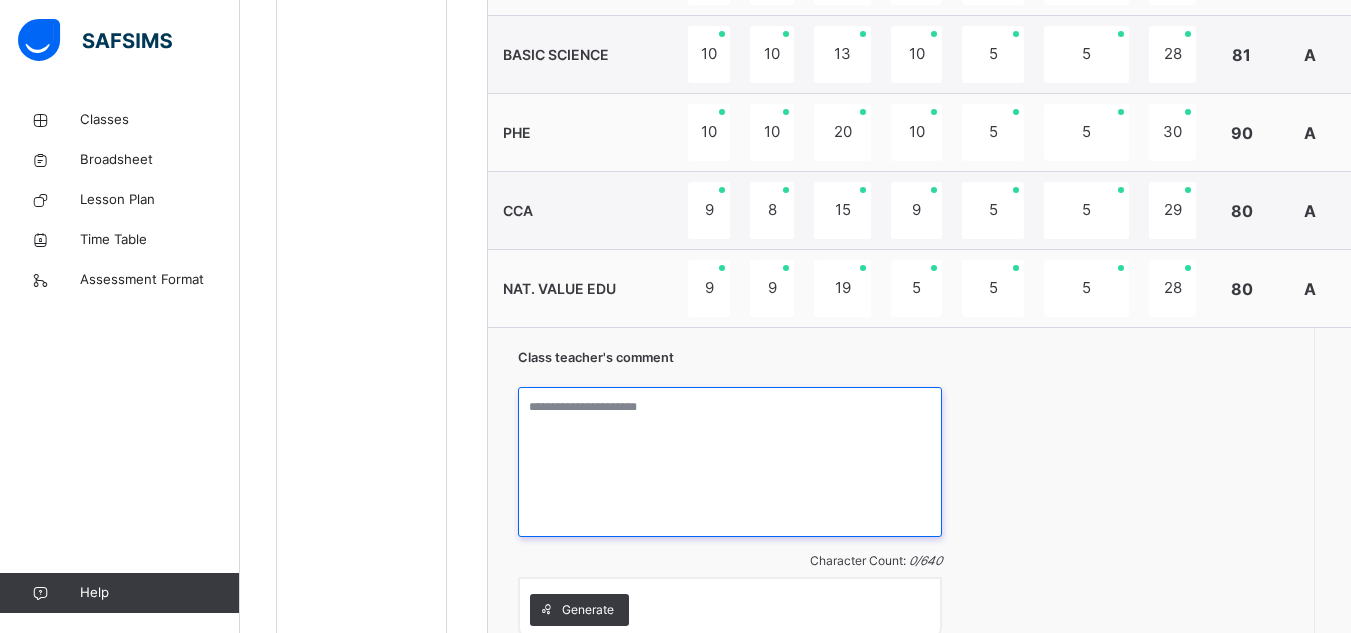 click at bounding box center (730, 462) 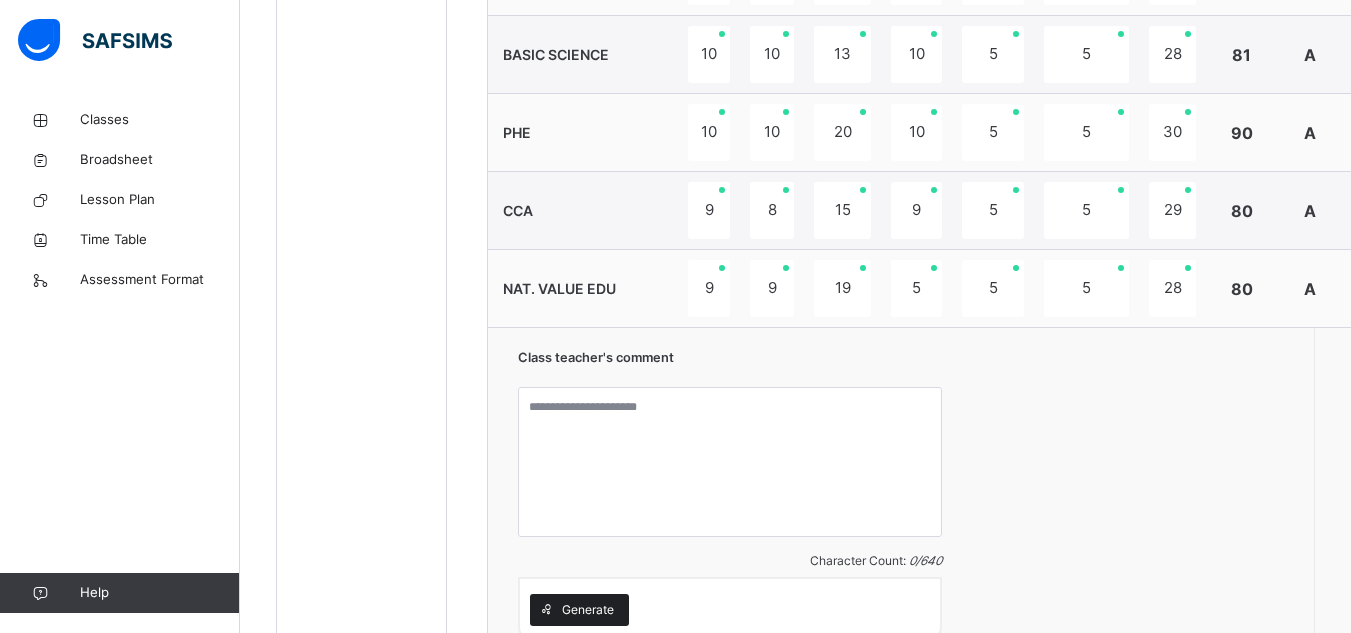 click on "Generate" at bounding box center [588, 610] 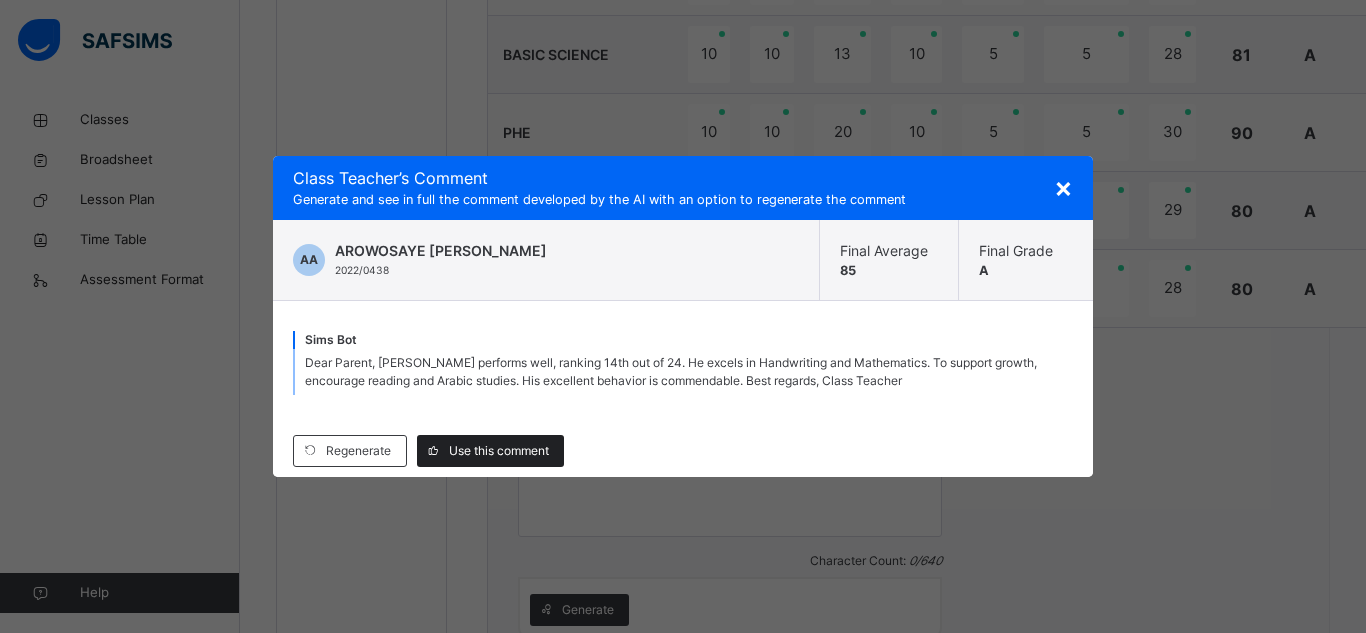 click on "Use this comment" at bounding box center [499, 451] 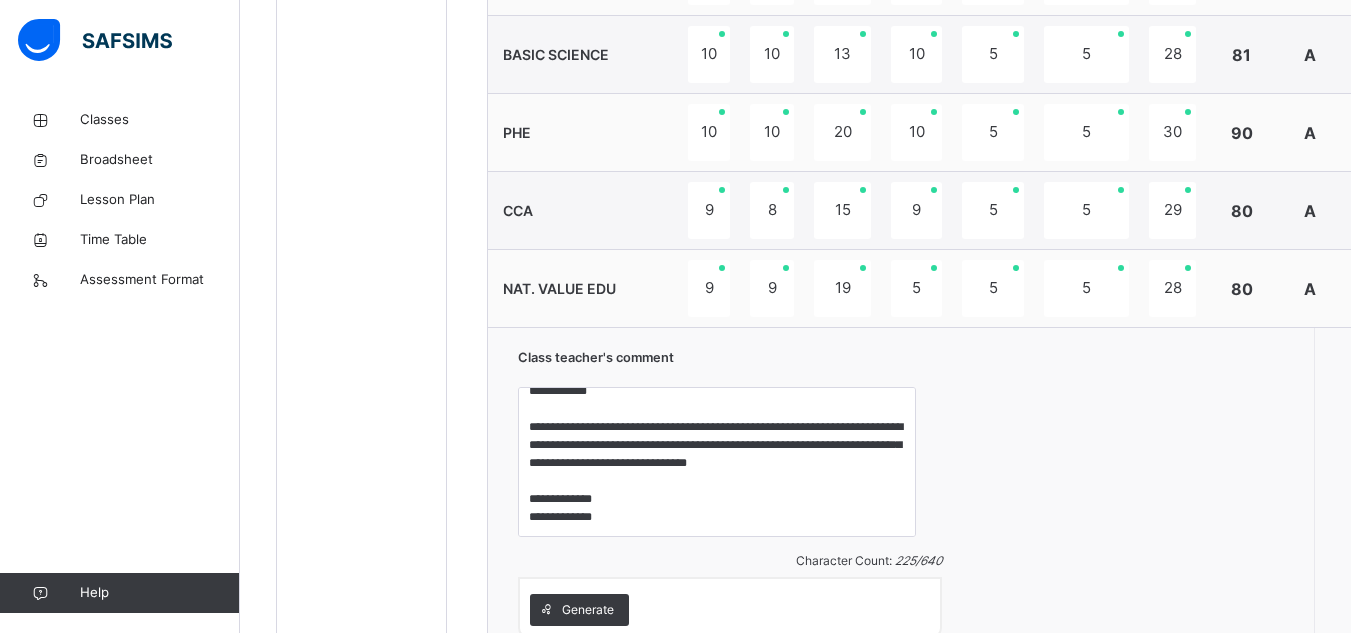 scroll, scrollTop: 34, scrollLeft: 0, axis: vertical 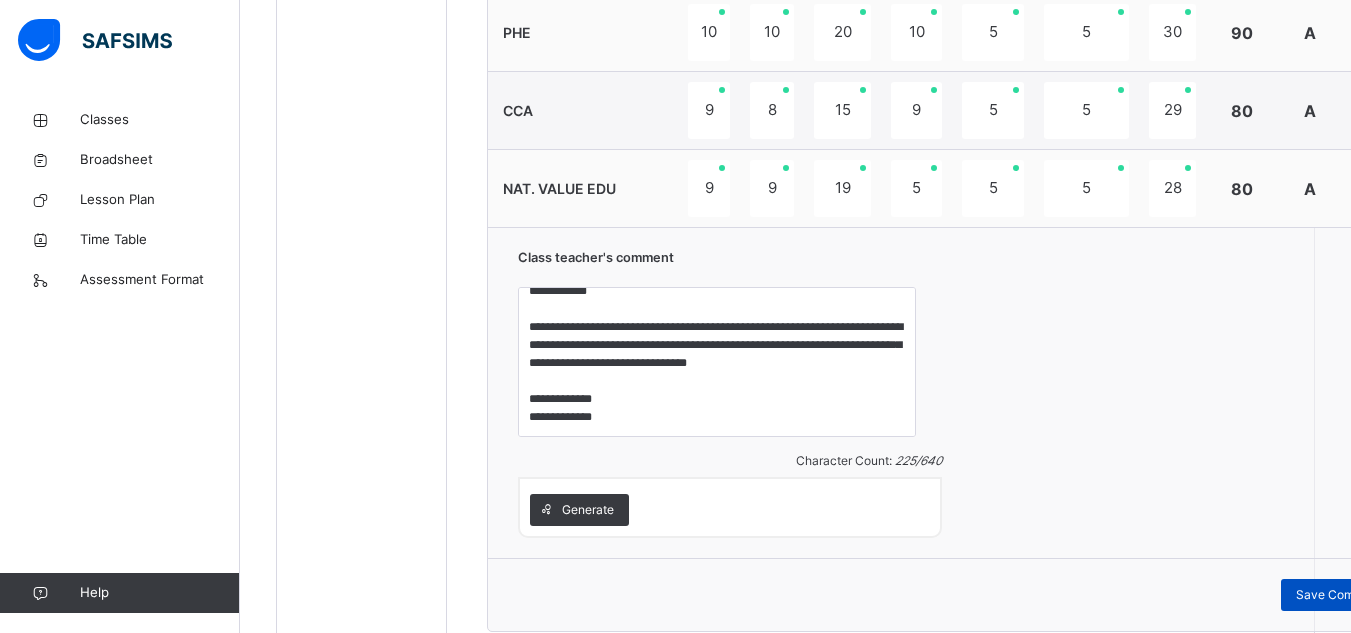 click on "Save Comment" at bounding box center [1339, 595] 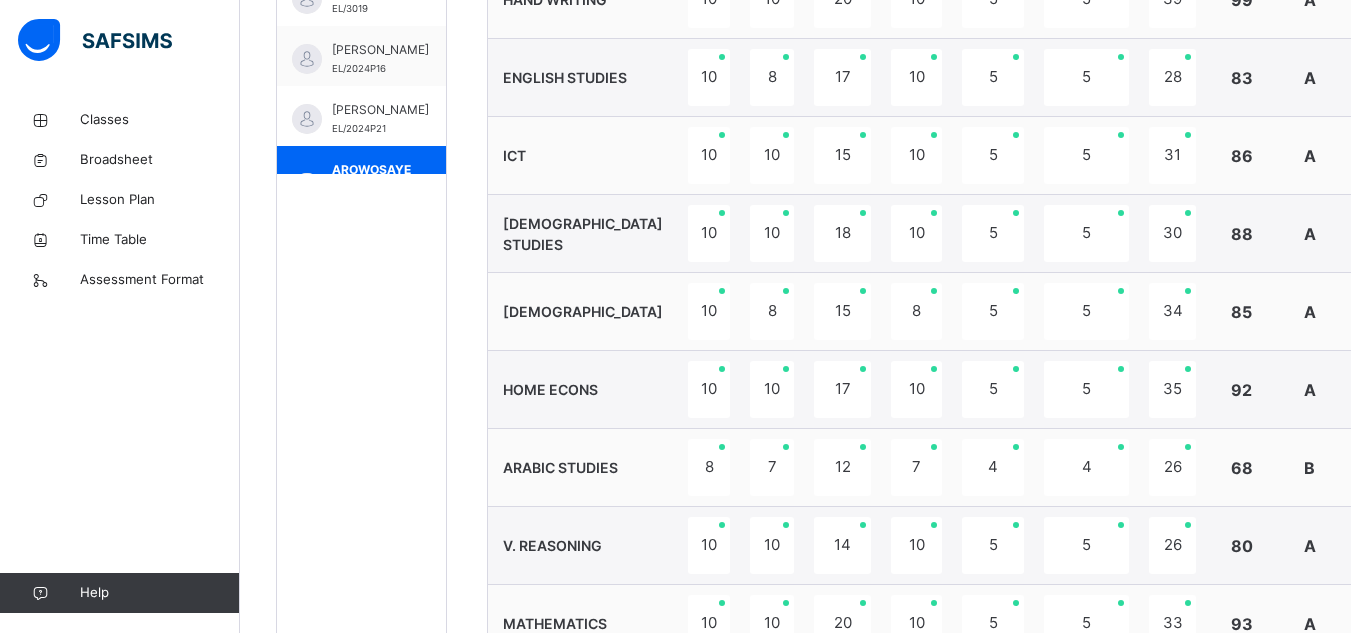 scroll, scrollTop: 771, scrollLeft: 0, axis: vertical 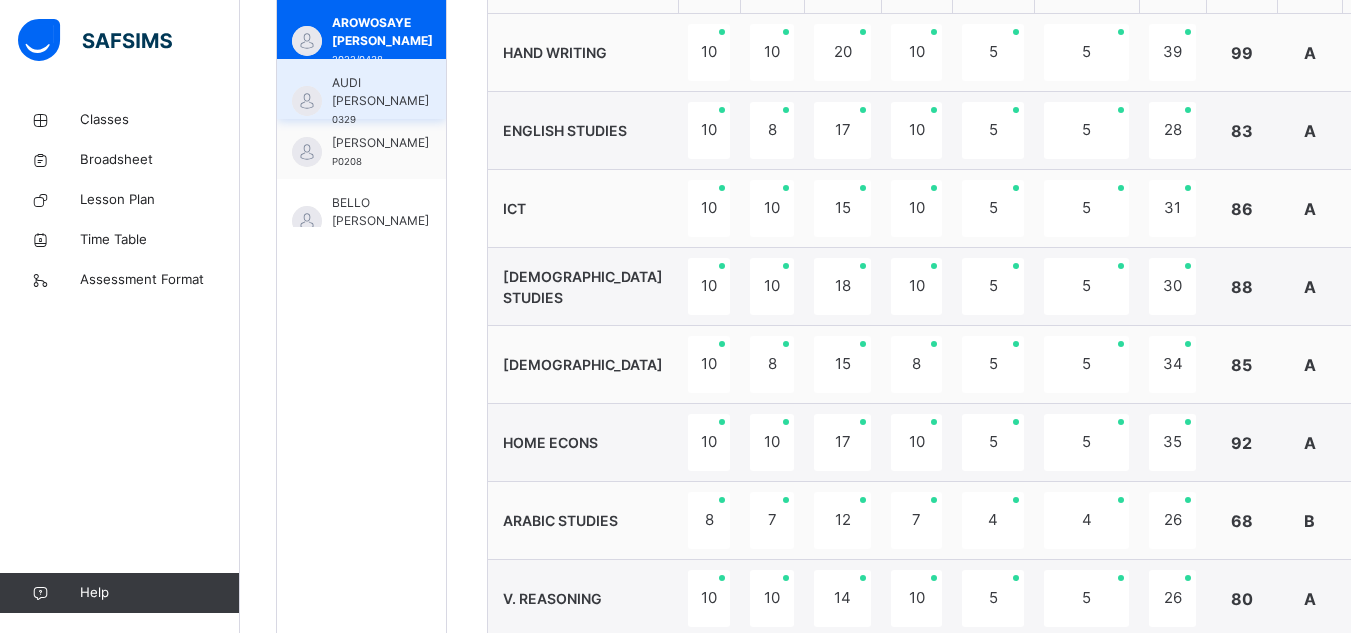 click on "AUDI [PERSON_NAME]" at bounding box center [380, 92] 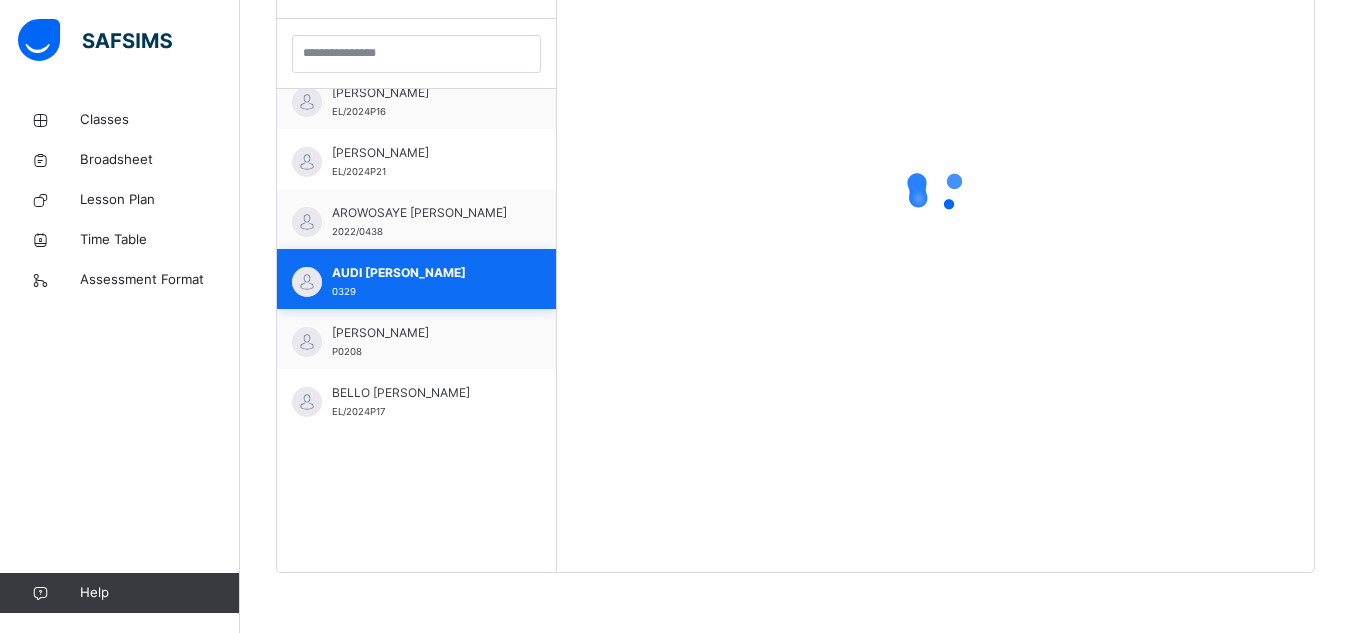scroll, scrollTop: 581, scrollLeft: 0, axis: vertical 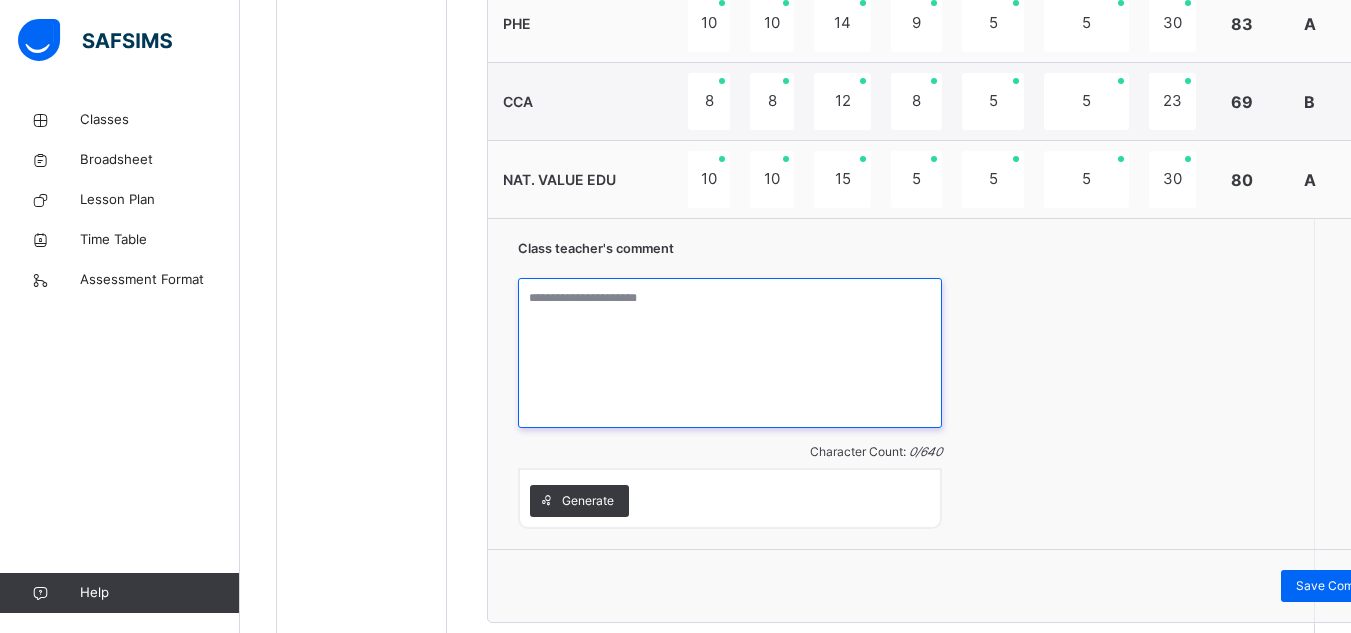 click at bounding box center (730, 353) 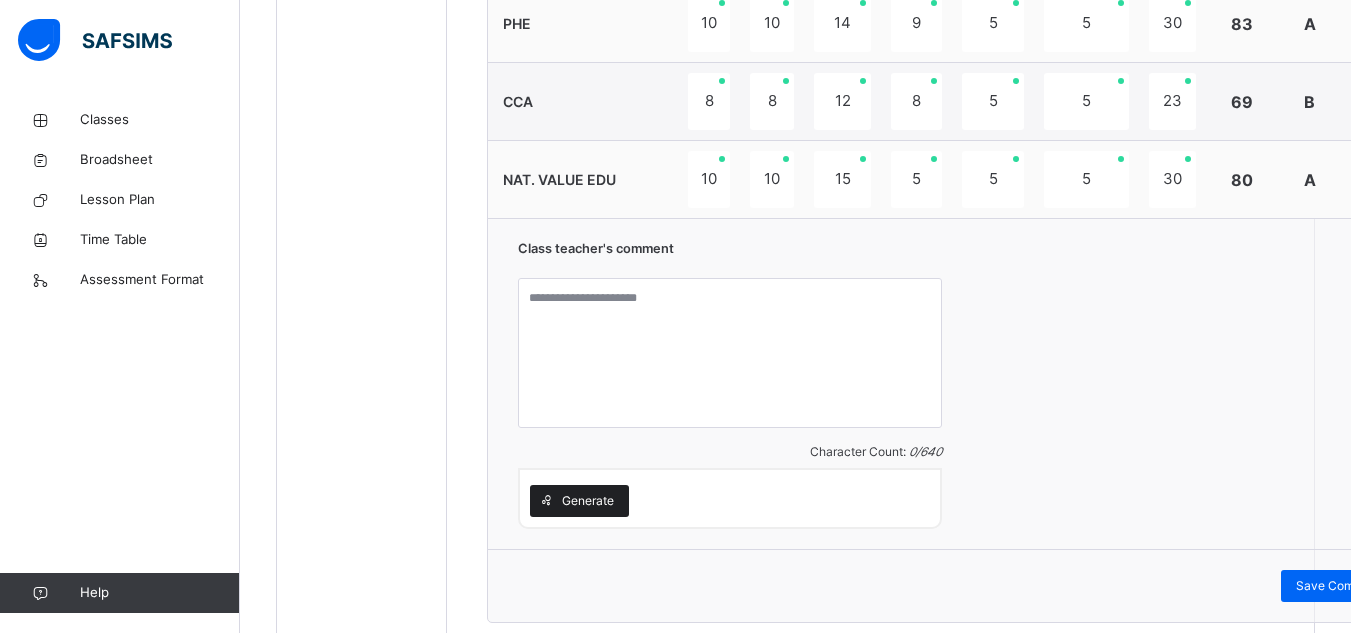 click on "Generate" at bounding box center [588, 501] 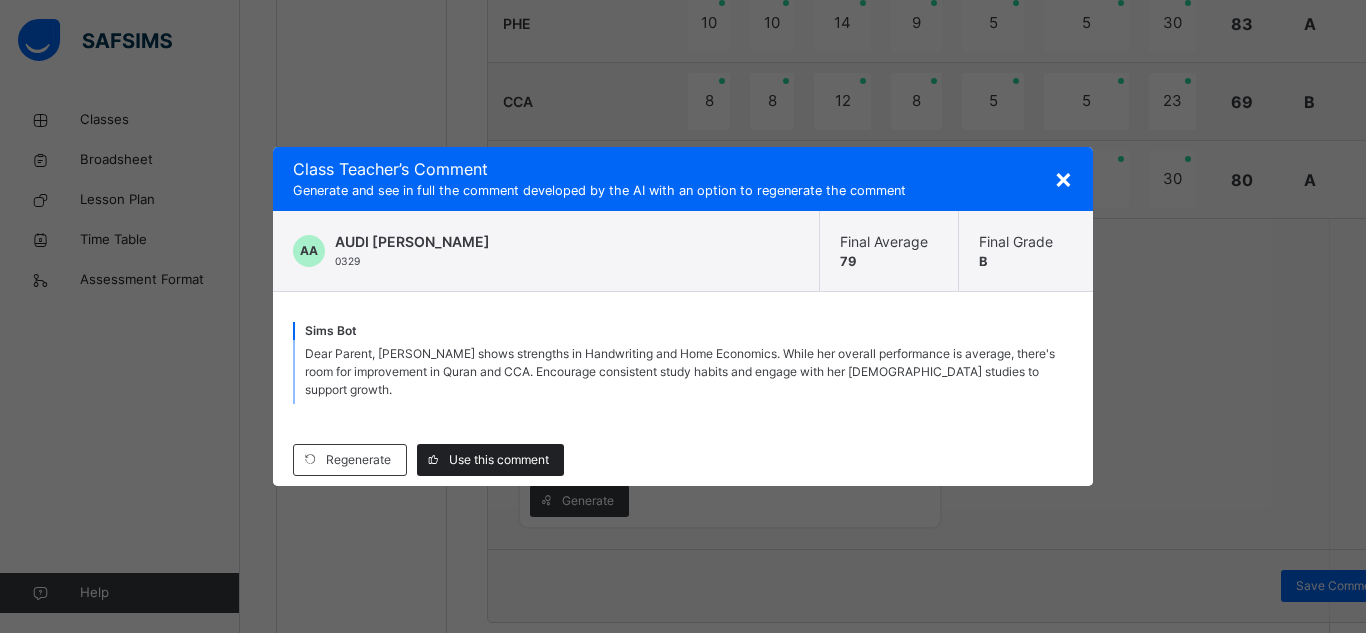 click on "Use this comment" at bounding box center (499, 460) 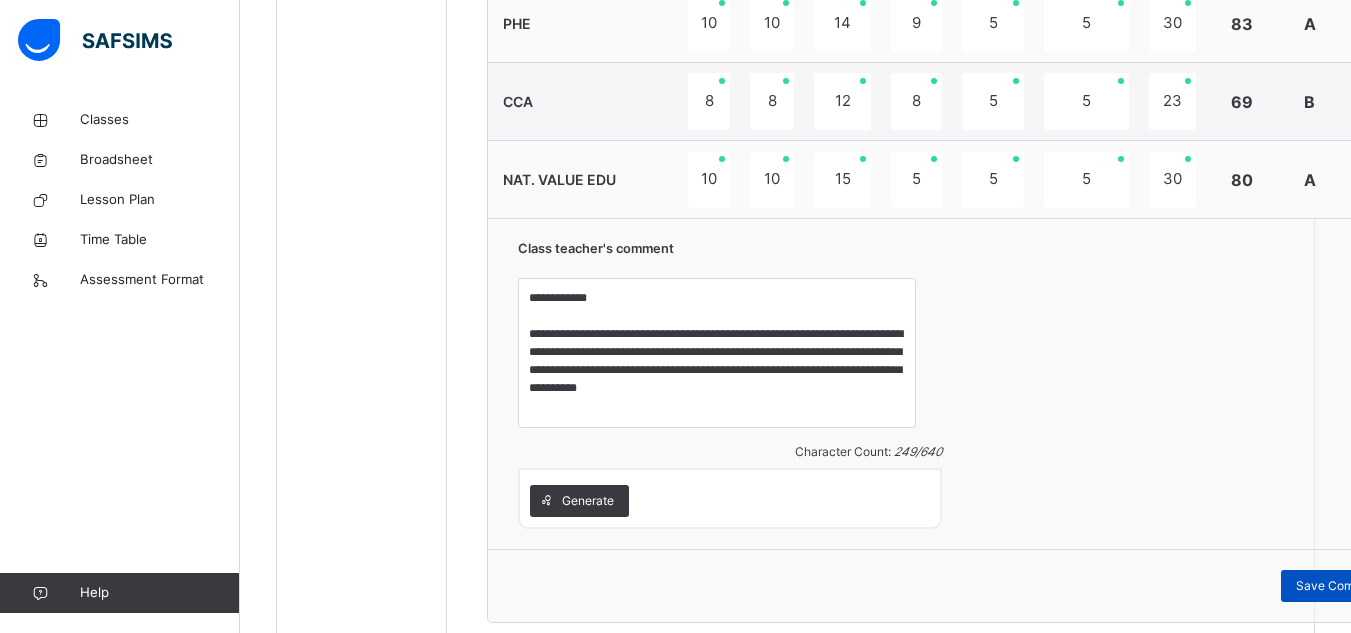 click on "Save Comment" at bounding box center (1339, 586) 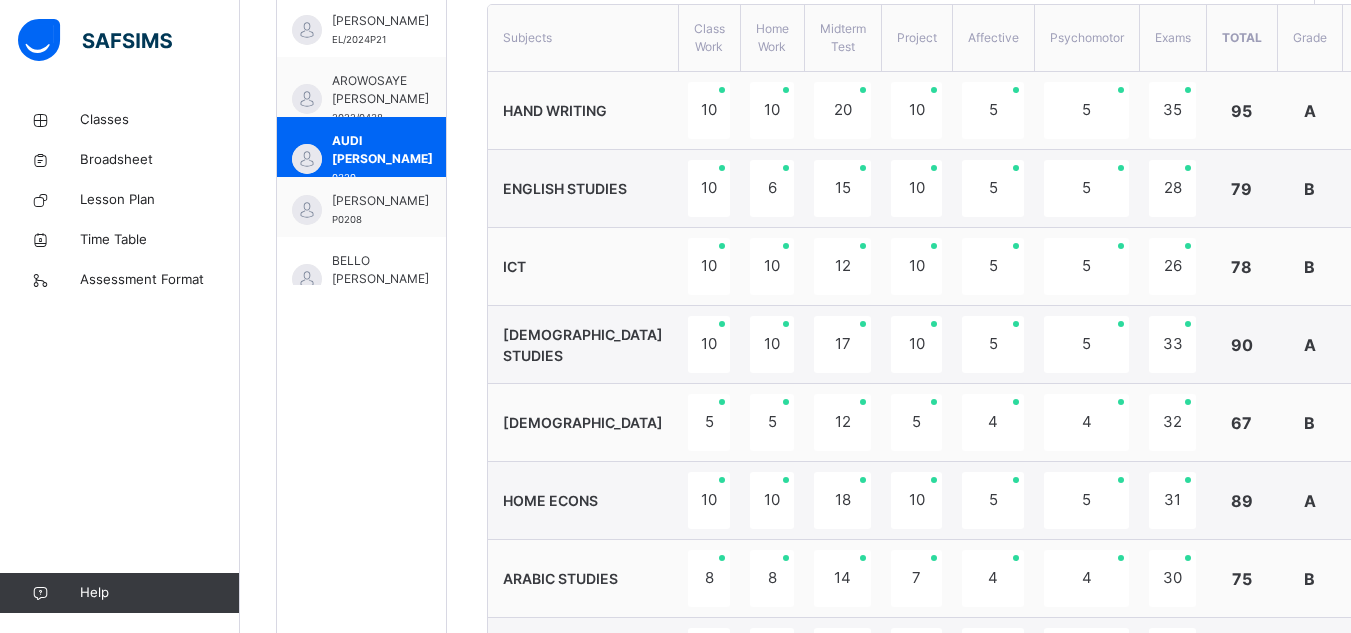 scroll, scrollTop: 580, scrollLeft: 0, axis: vertical 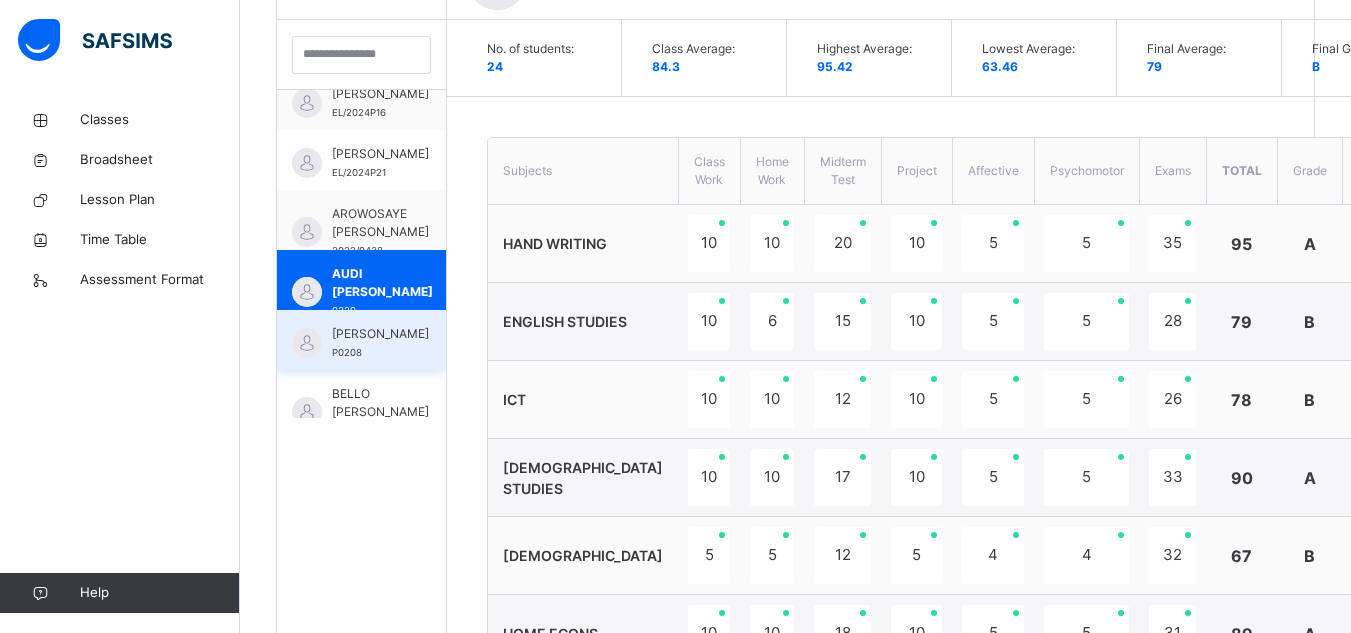 click on "[PERSON_NAME] P0208" at bounding box center [361, 340] 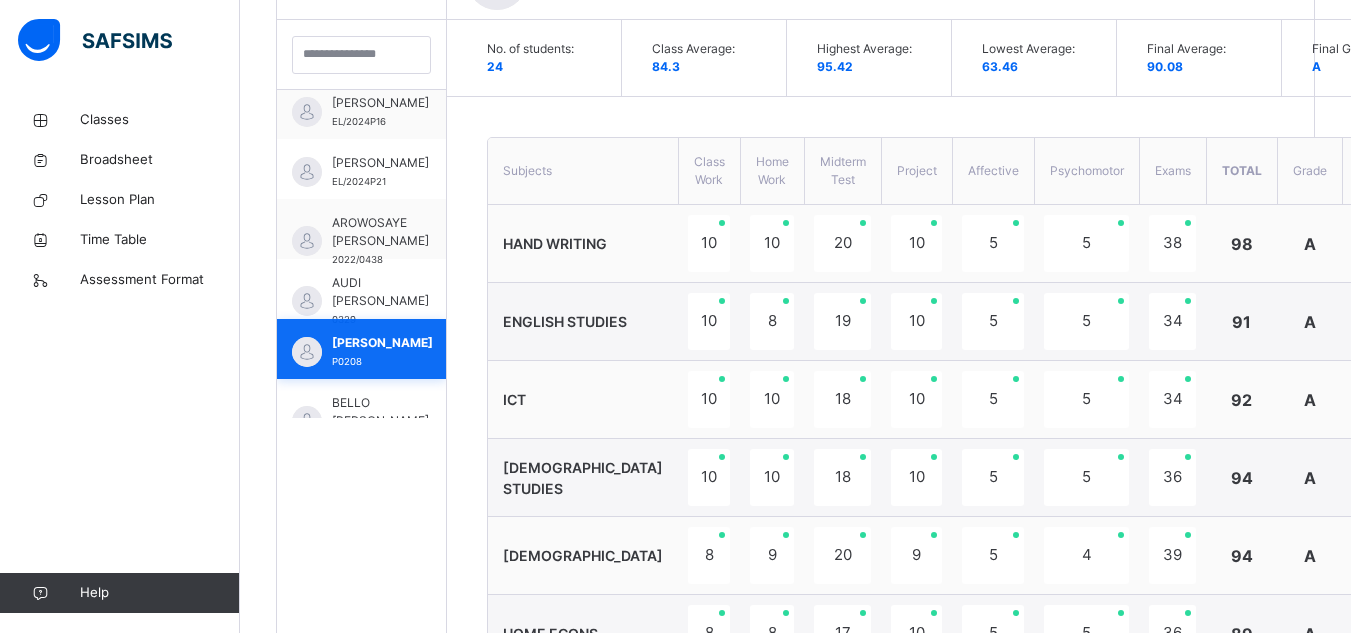 scroll, scrollTop: 200, scrollLeft: 0, axis: vertical 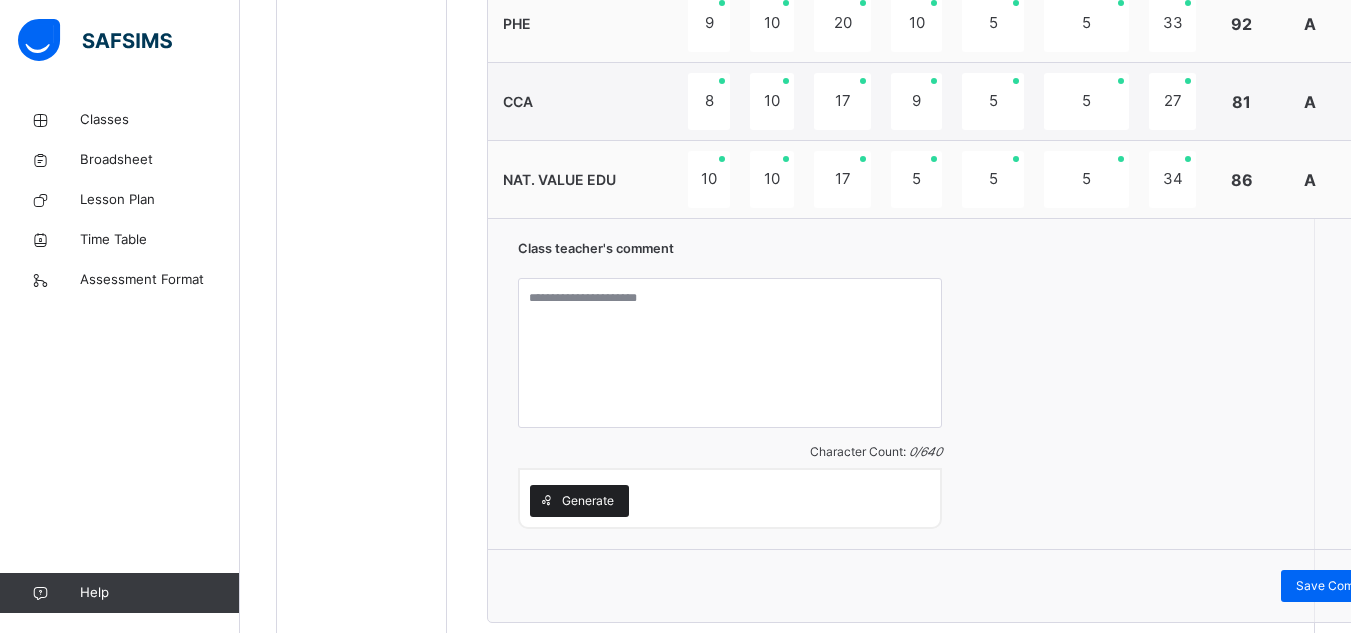 click on "Generate" at bounding box center [588, 501] 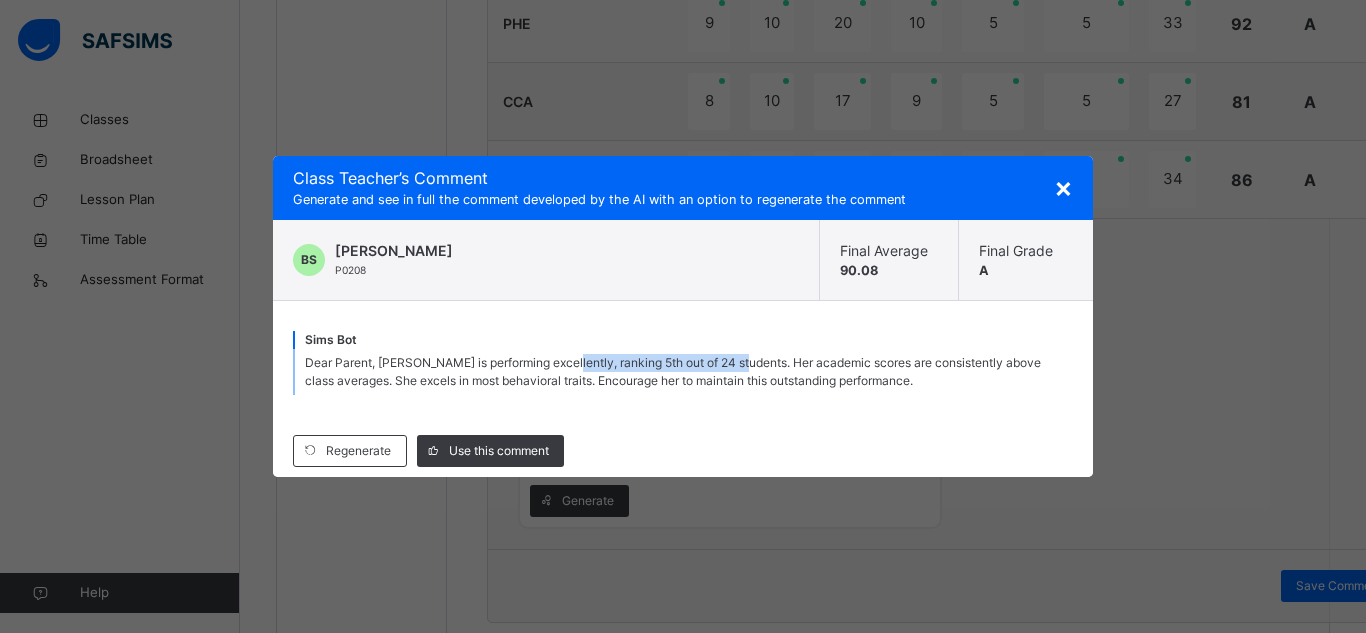 drag, startPoint x: 741, startPoint y: 361, endPoint x: 562, endPoint y: 369, distance: 179.17868 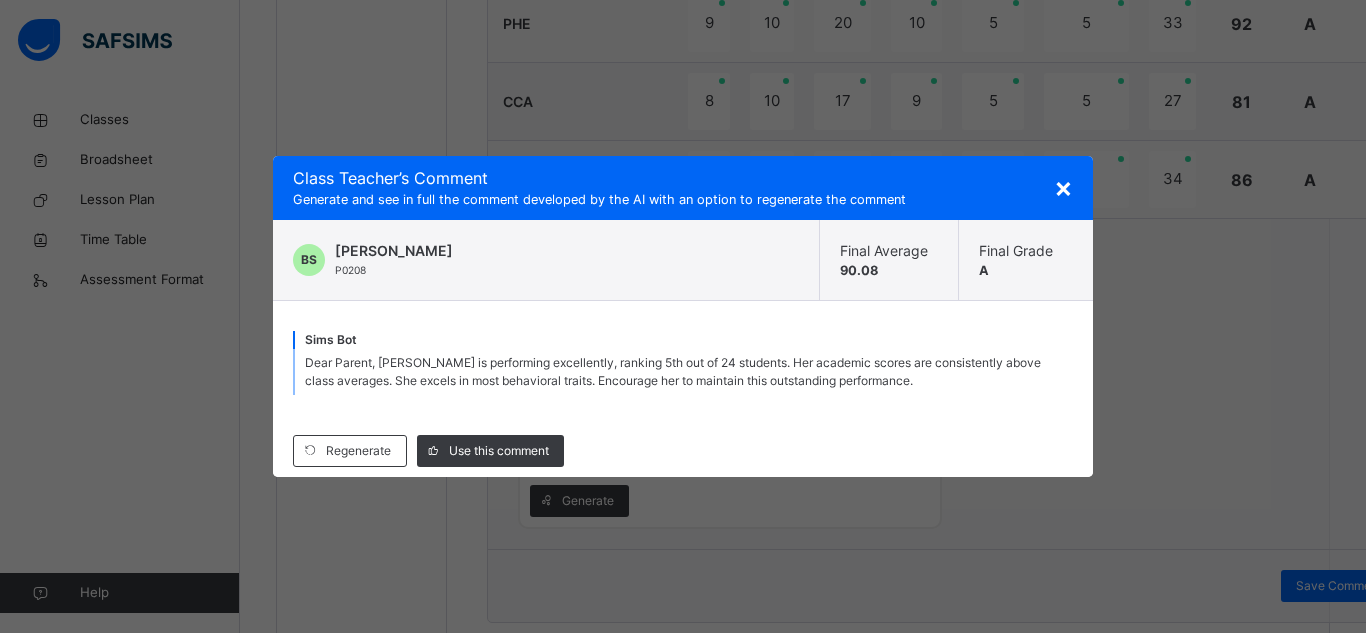 click on "Regenerate     Use this comment" at bounding box center (683, 451) 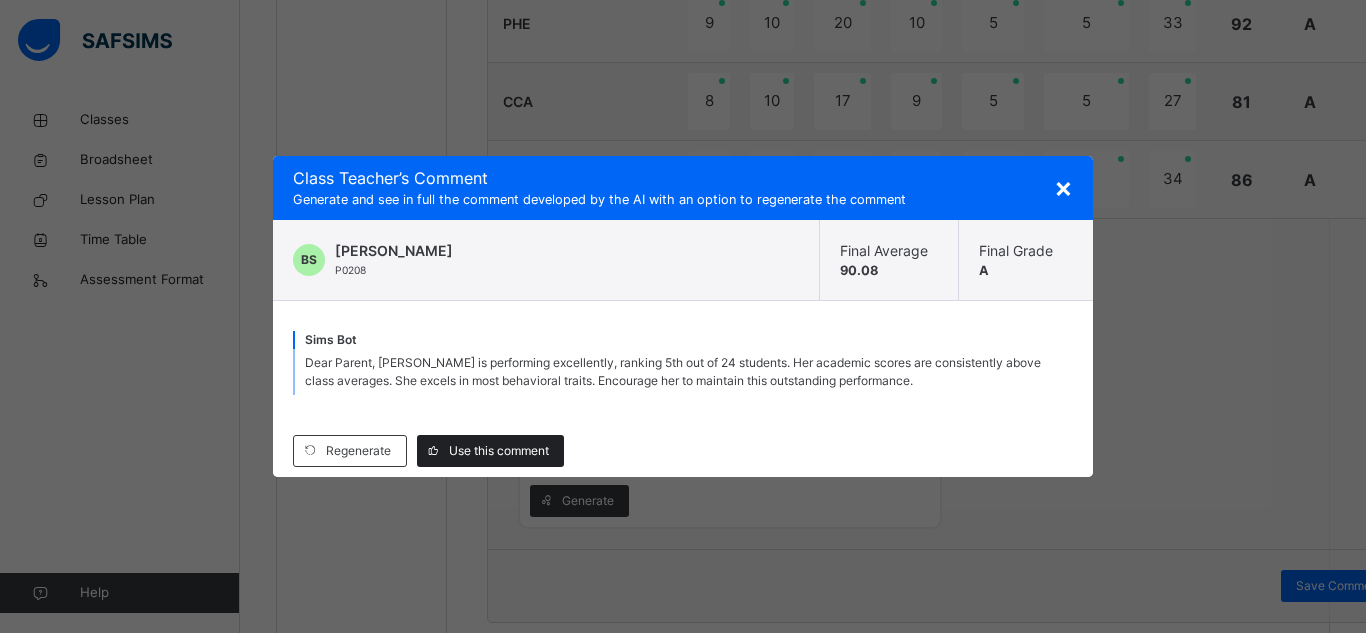 click on "Use this comment" at bounding box center (499, 451) 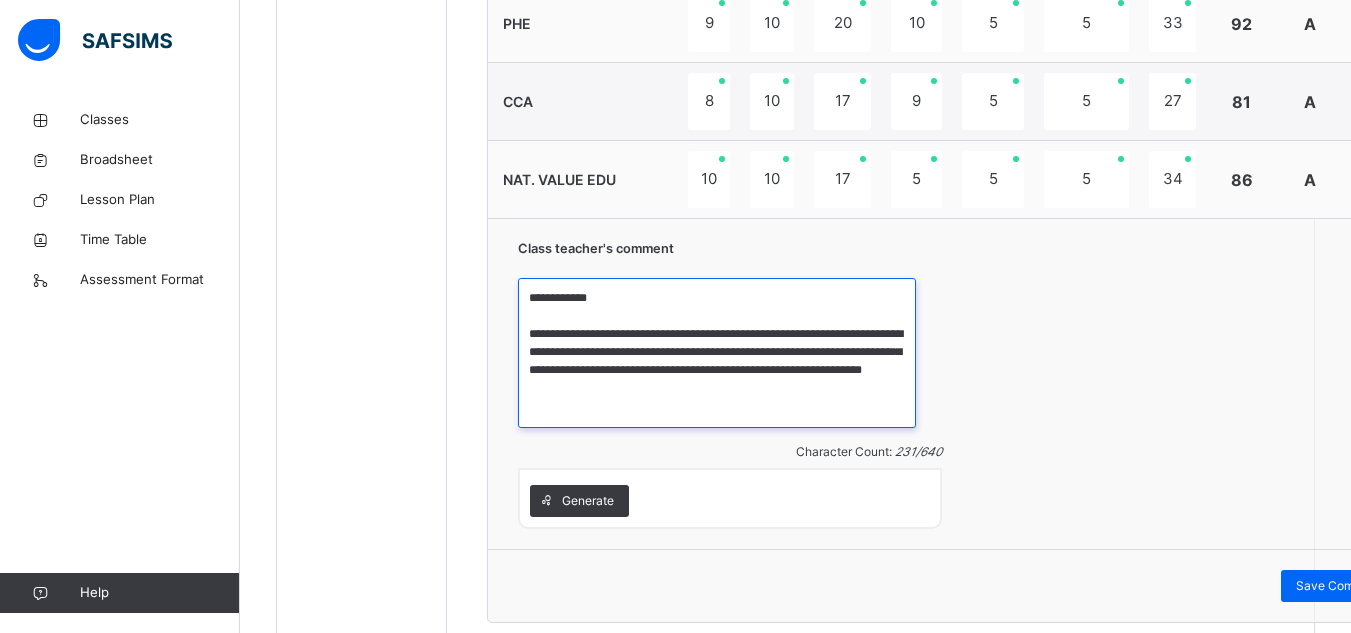 drag, startPoint x: 886, startPoint y: 336, endPoint x: 714, endPoint y: 331, distance: 172.07266 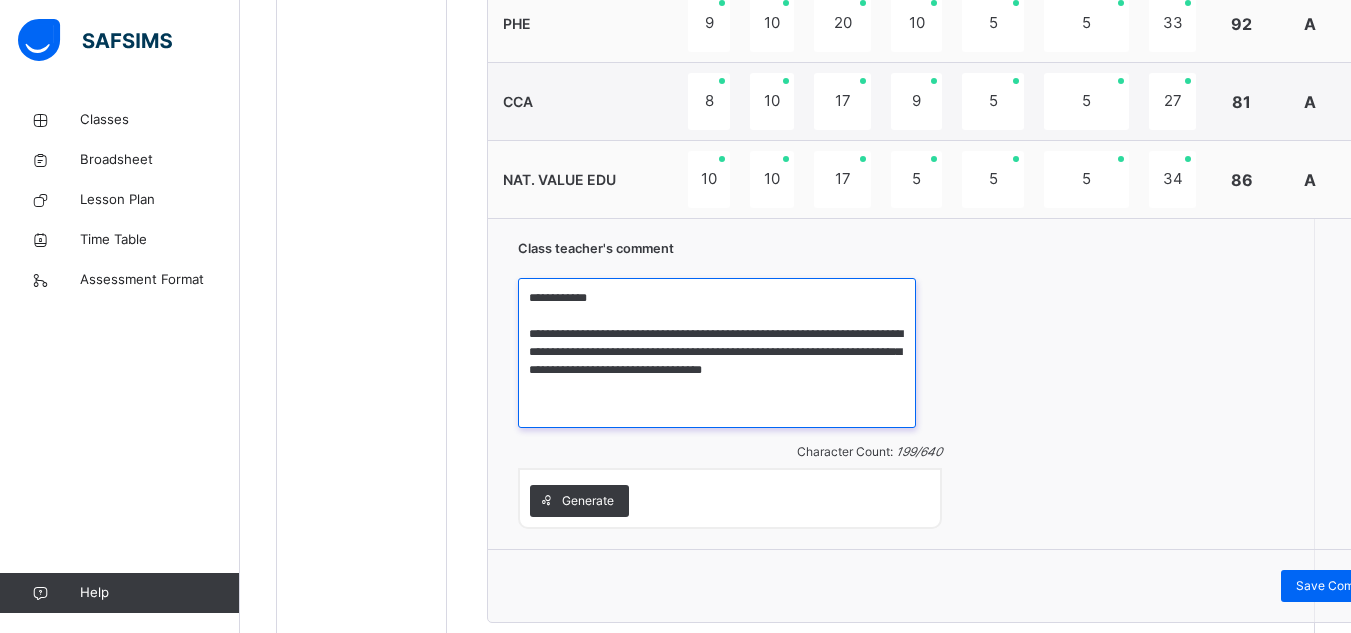 click on "**********" at bounding box center (717, 353) 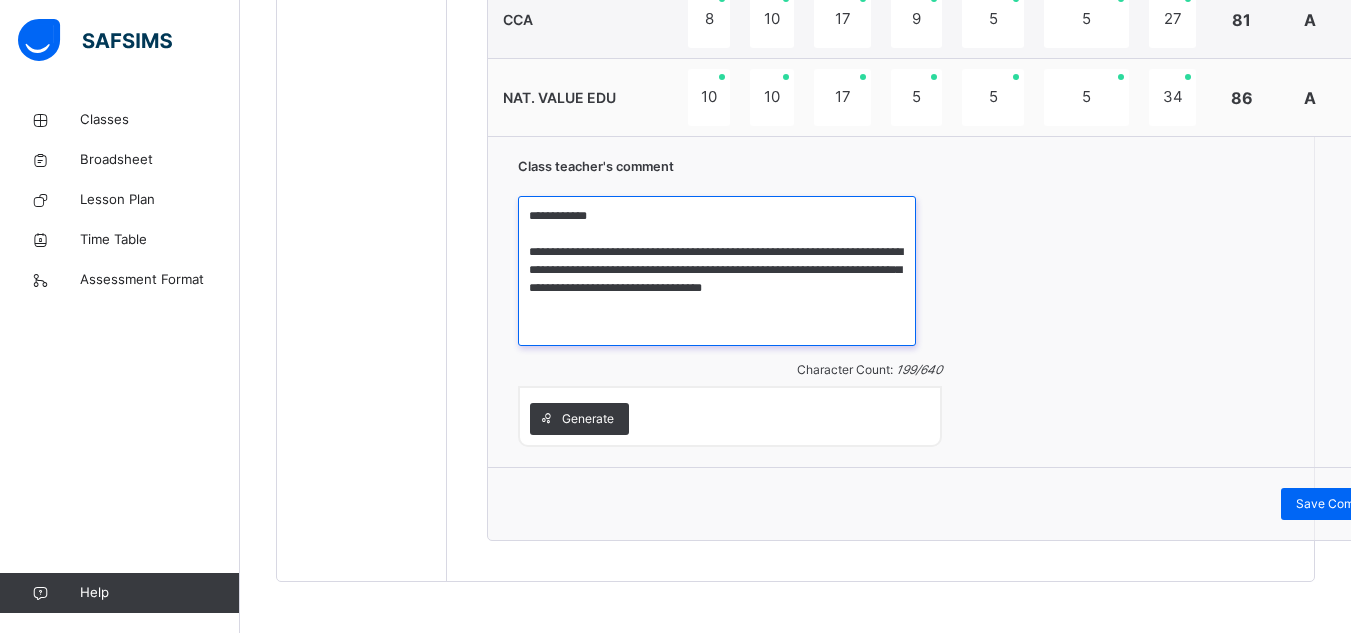 scroll, scrollTop: 1671, scrollLeft: 0, axis: vertical 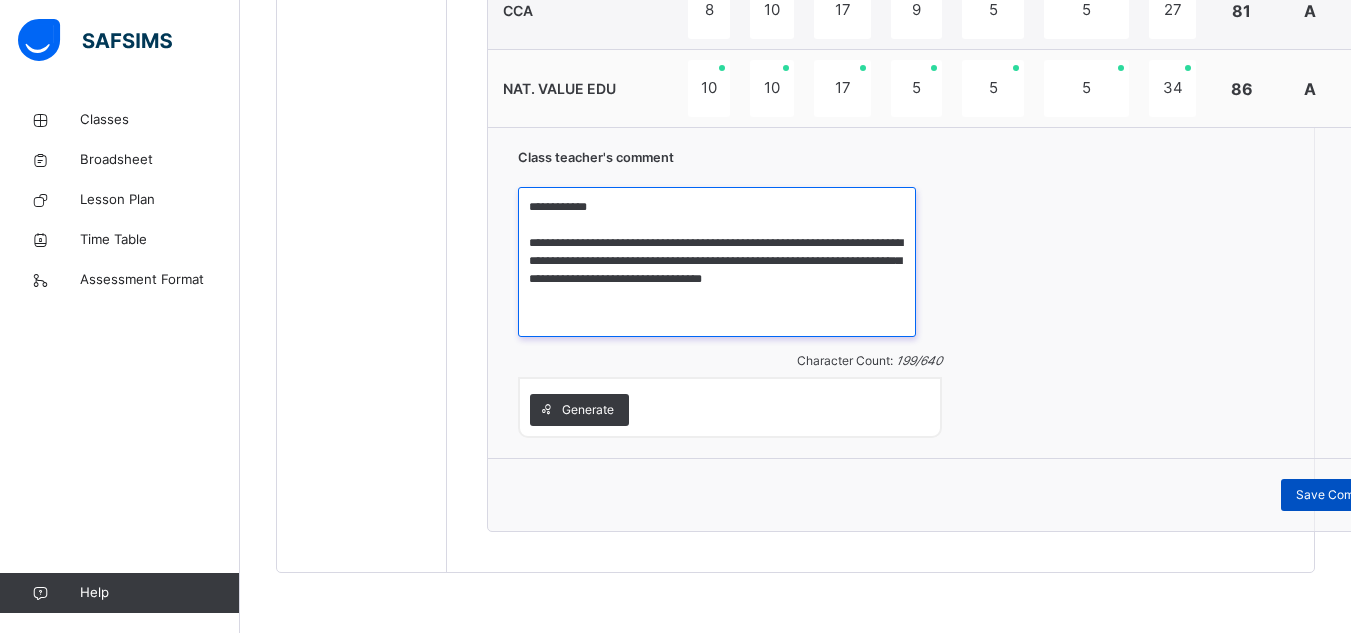 type on "**********" 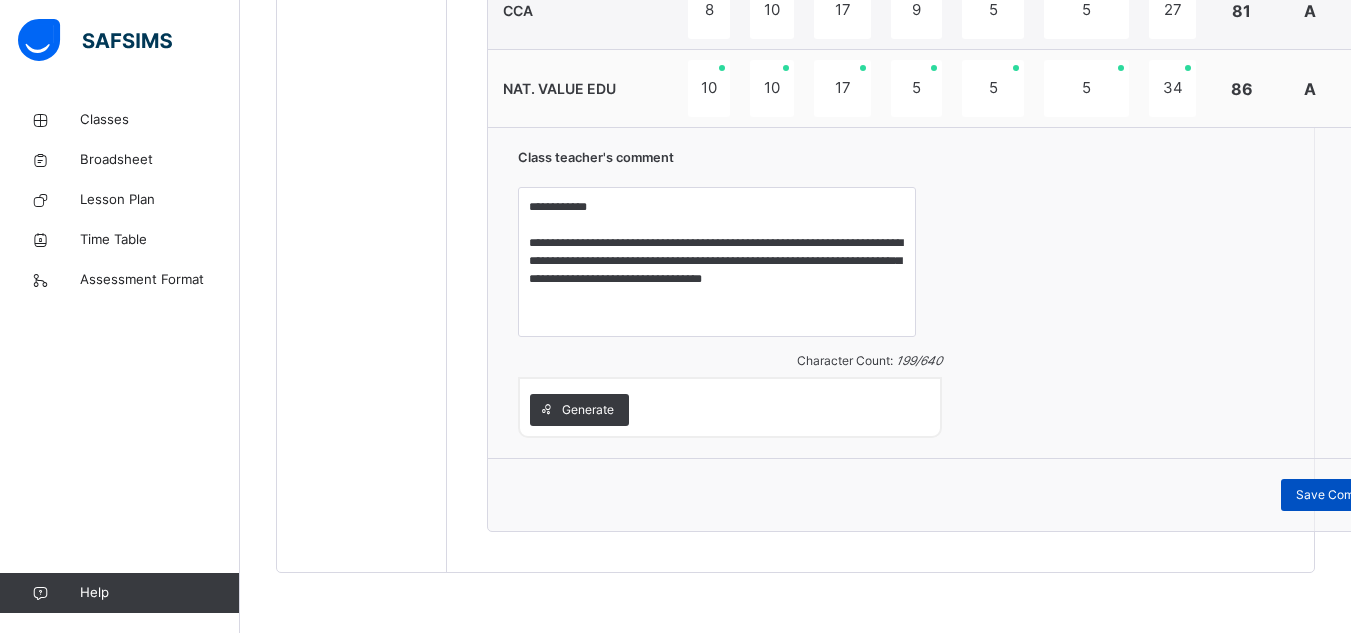 click on "Save Comment" at bounding box center (1339, 495) 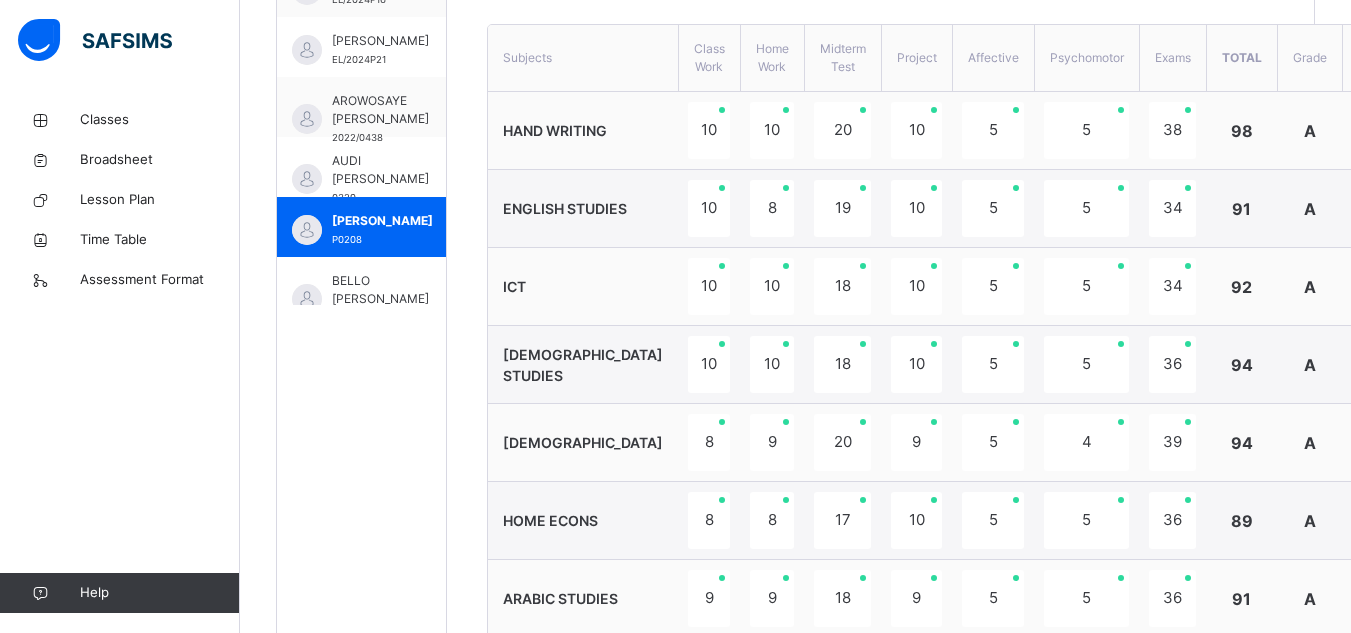 scroll, scrollTop: 671, scrollLeft: 0, axis: vertical 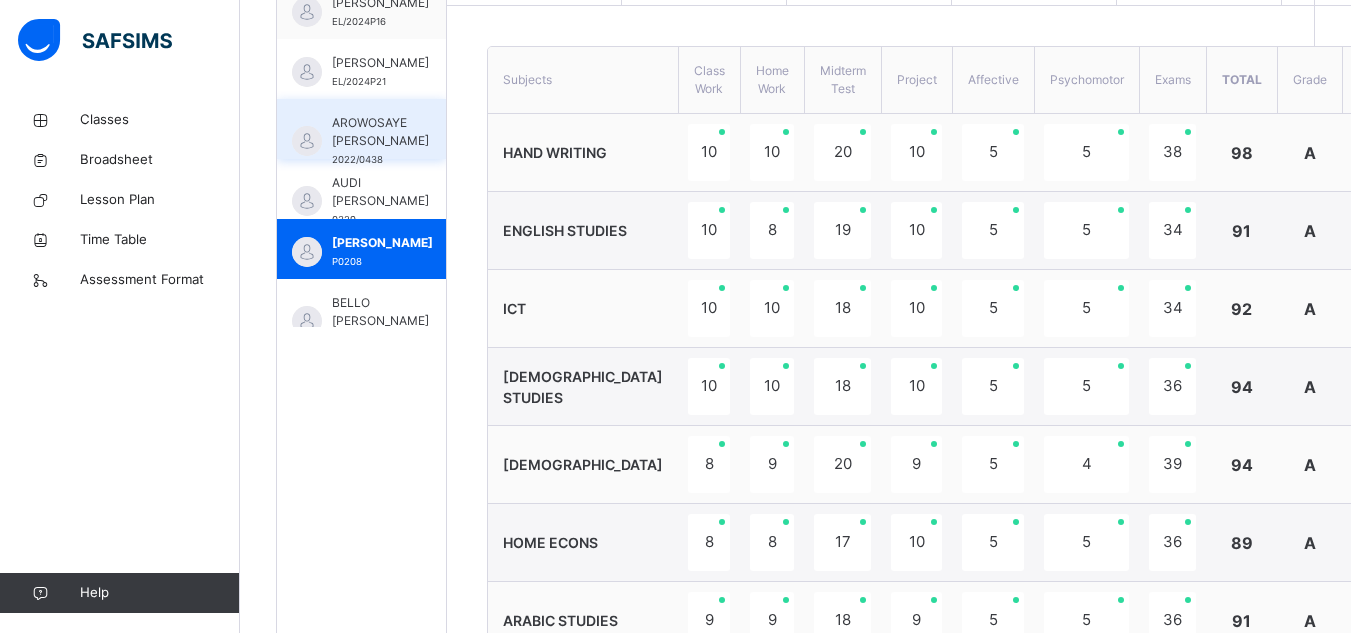 click on "AROWOSAYE [PERSON_NAME]" at bounding box center [380, 132] 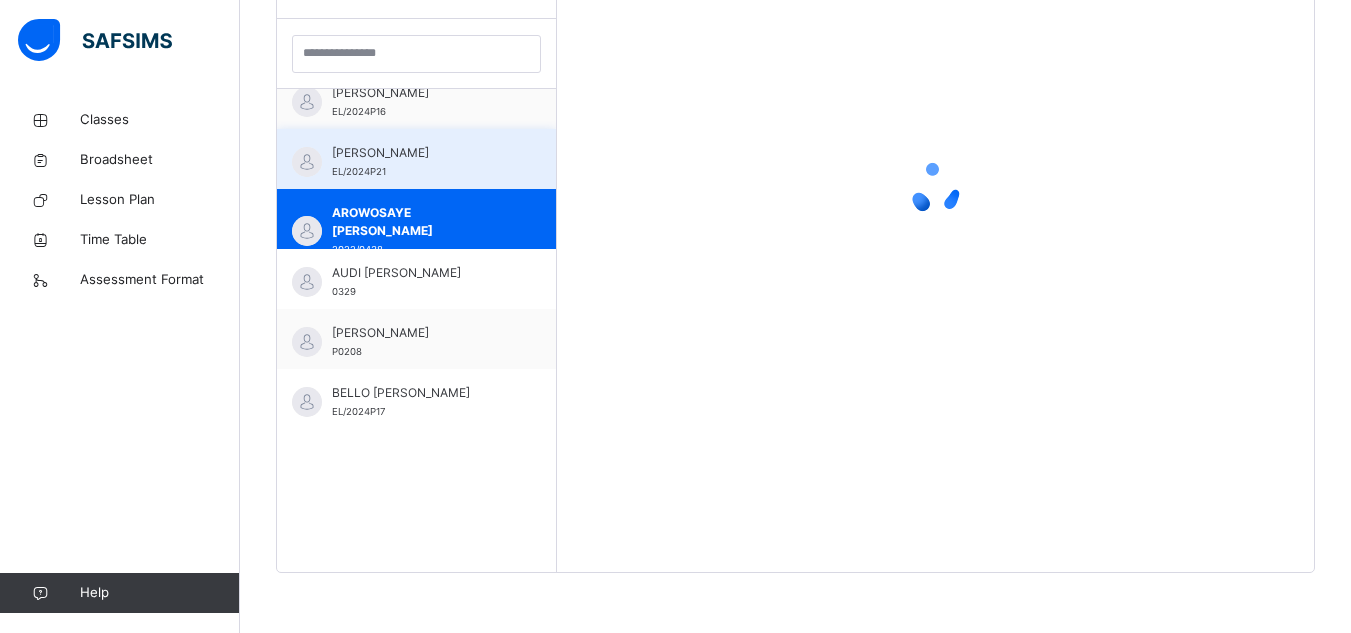 scroll, scrollTop: 581, scrollLeft: 0, axis: vertical 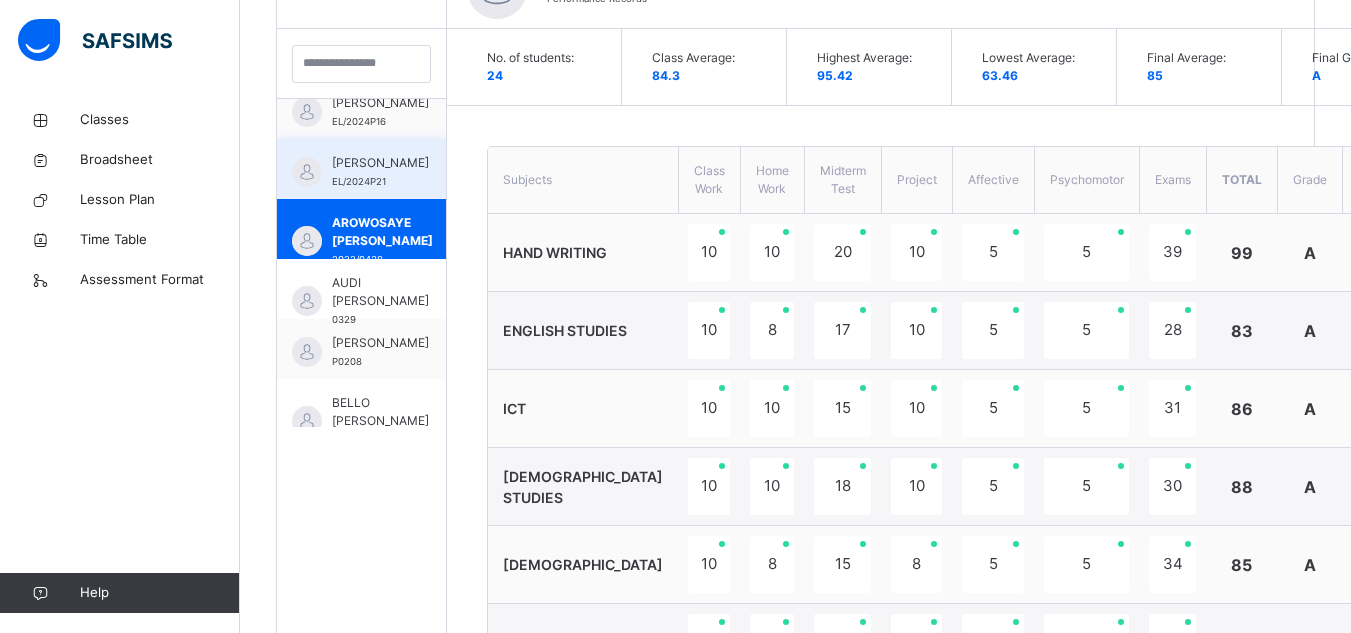 click on "[PERSON_NAME]" at bounding box center [380, 163] 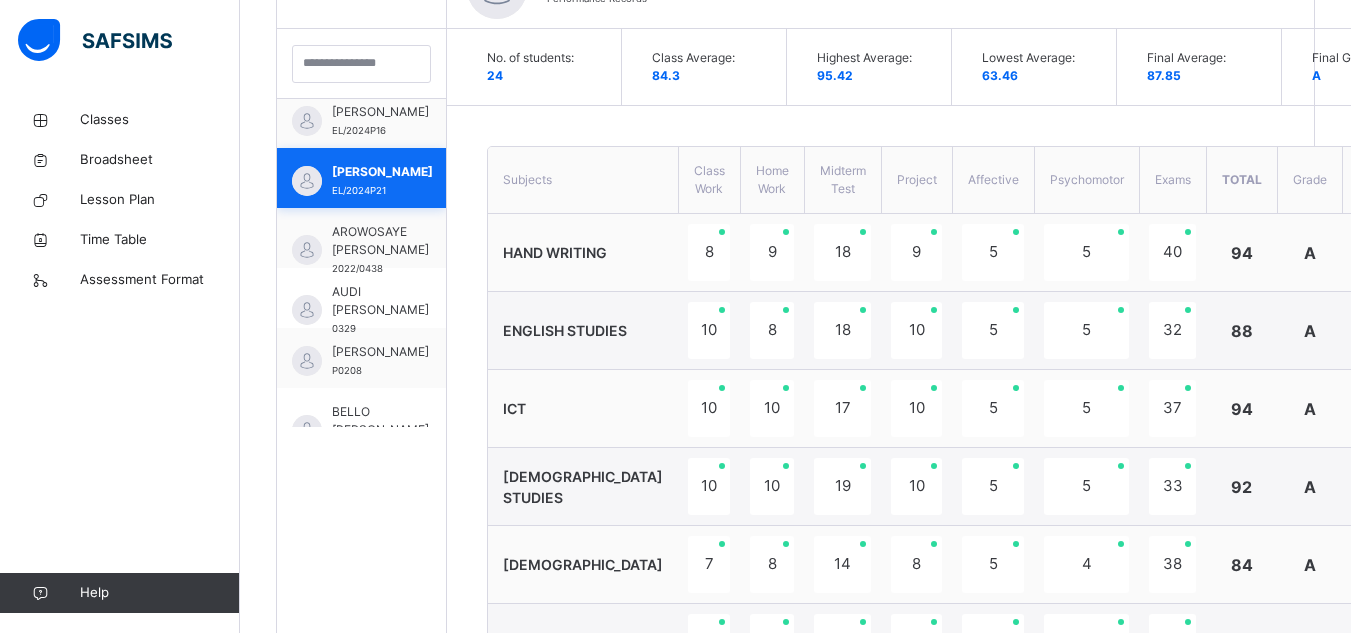 scroll, scrollTop: 200, scrollLeft: 0, axis: vertical 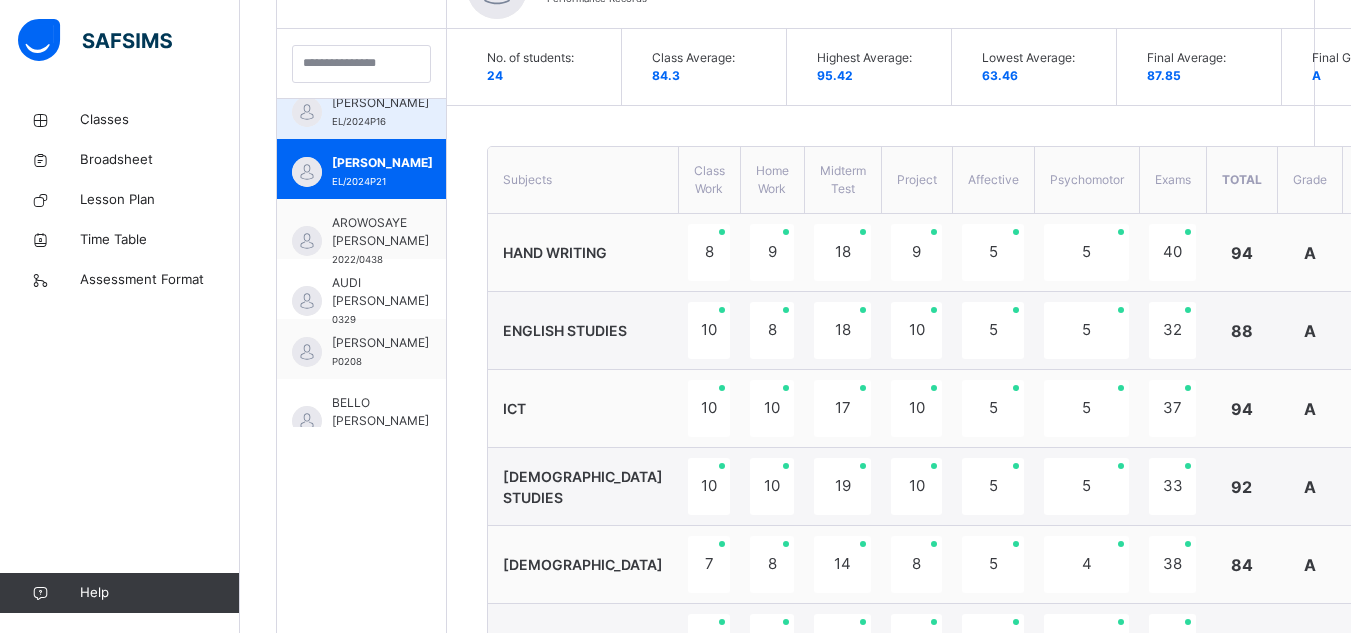 click on "[PERSON_NAME]" at bounding box center [380, 103] 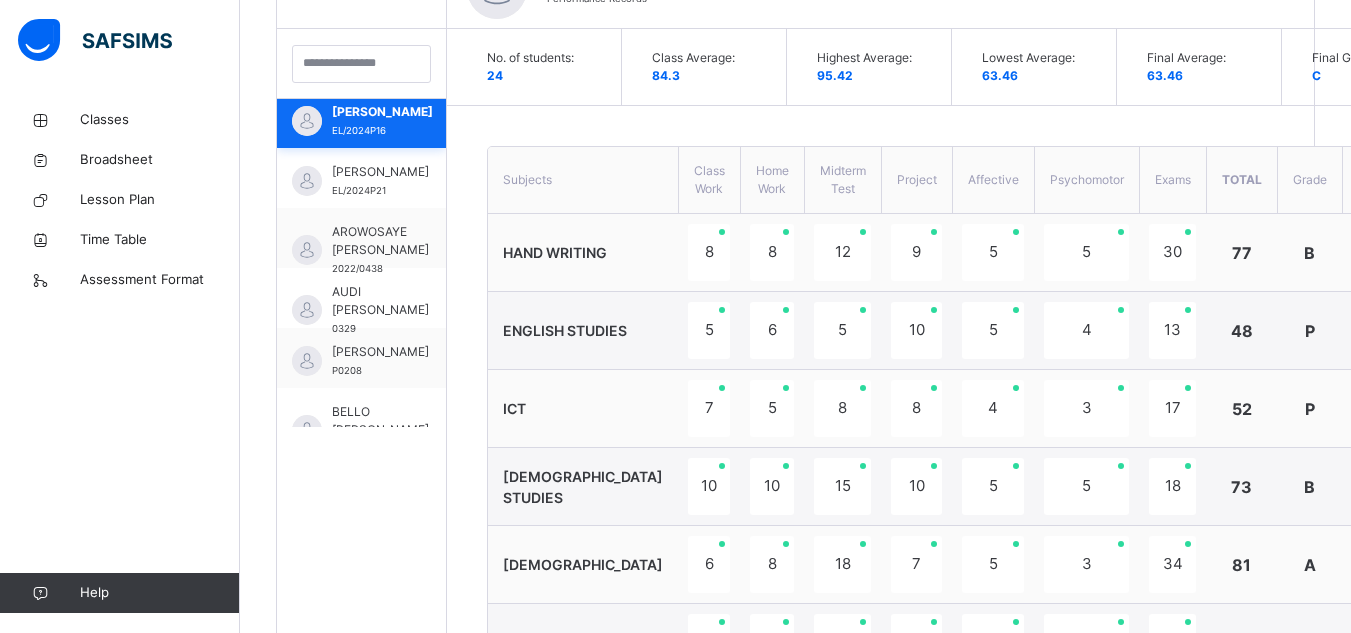 scroll, scrollTop: 200, scrollLeft: 0, axis: vertical 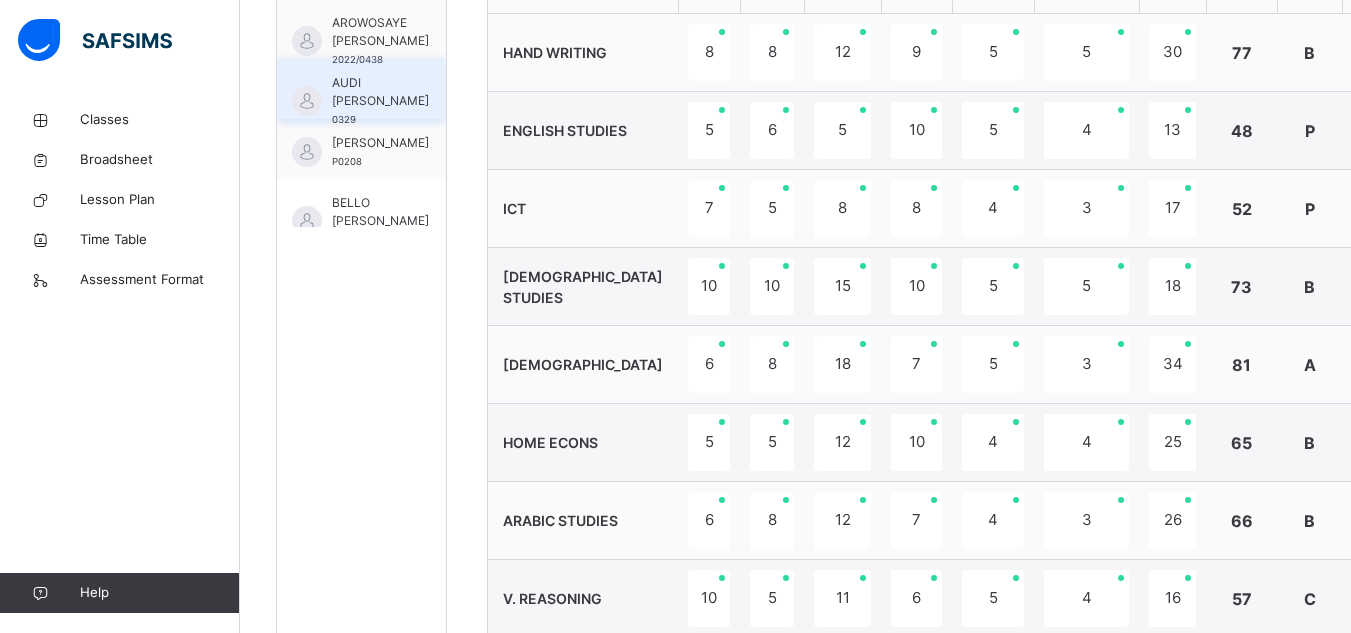 click on "AUDI [PERSON_NAME]" at bounding box center (380, 92) 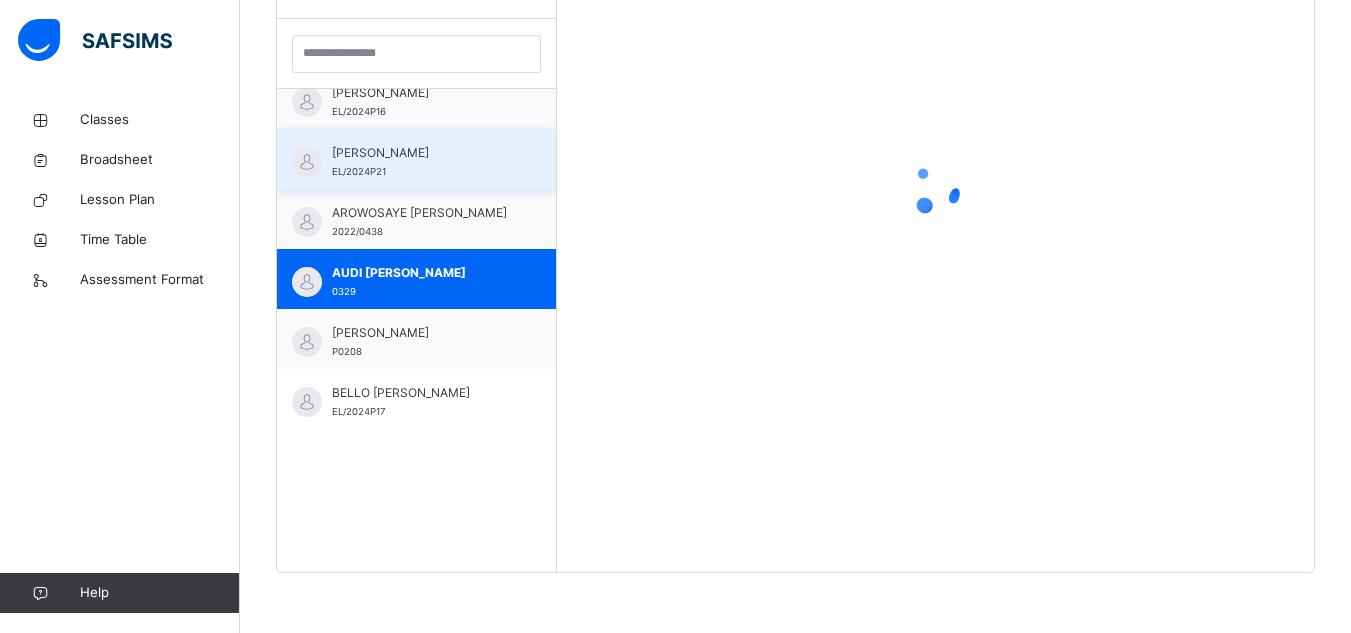 scroll, scrollTop: 581, scrollLeft: 0, axis: vertical 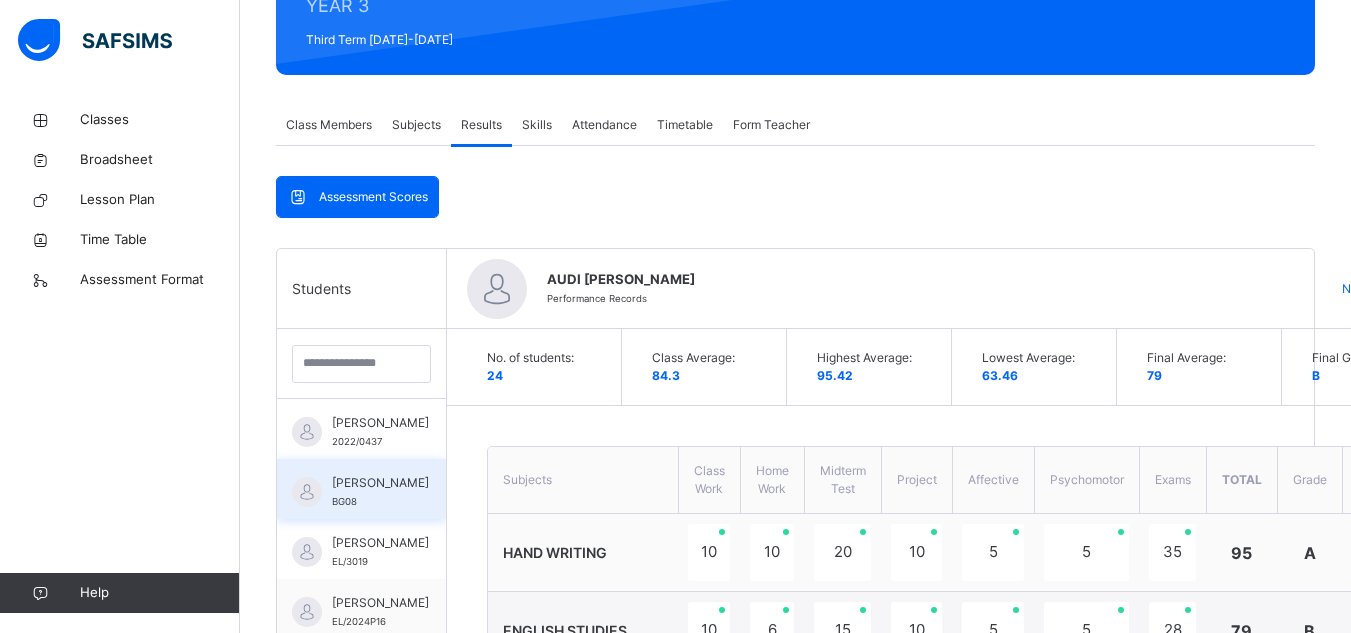 click on "[PERSON_NAME]" at bounding box center [380, 483] 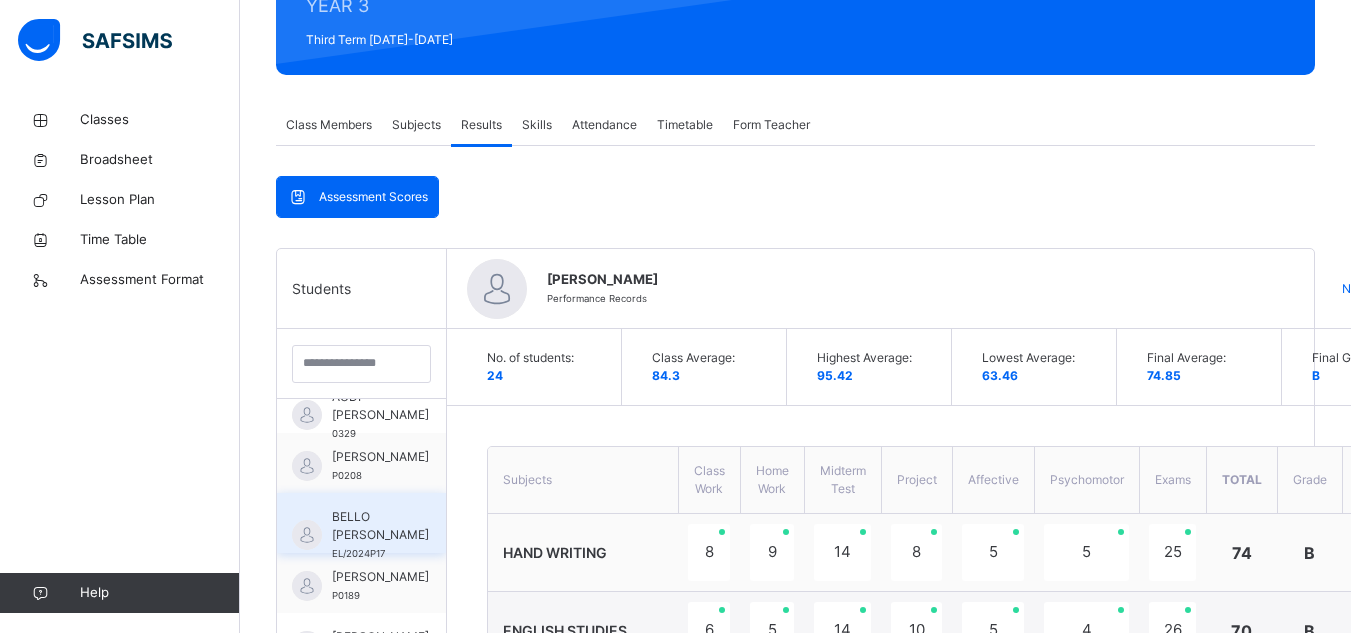 scroll, scrollTop: 400, scrollLeft: 0, axis: vertical 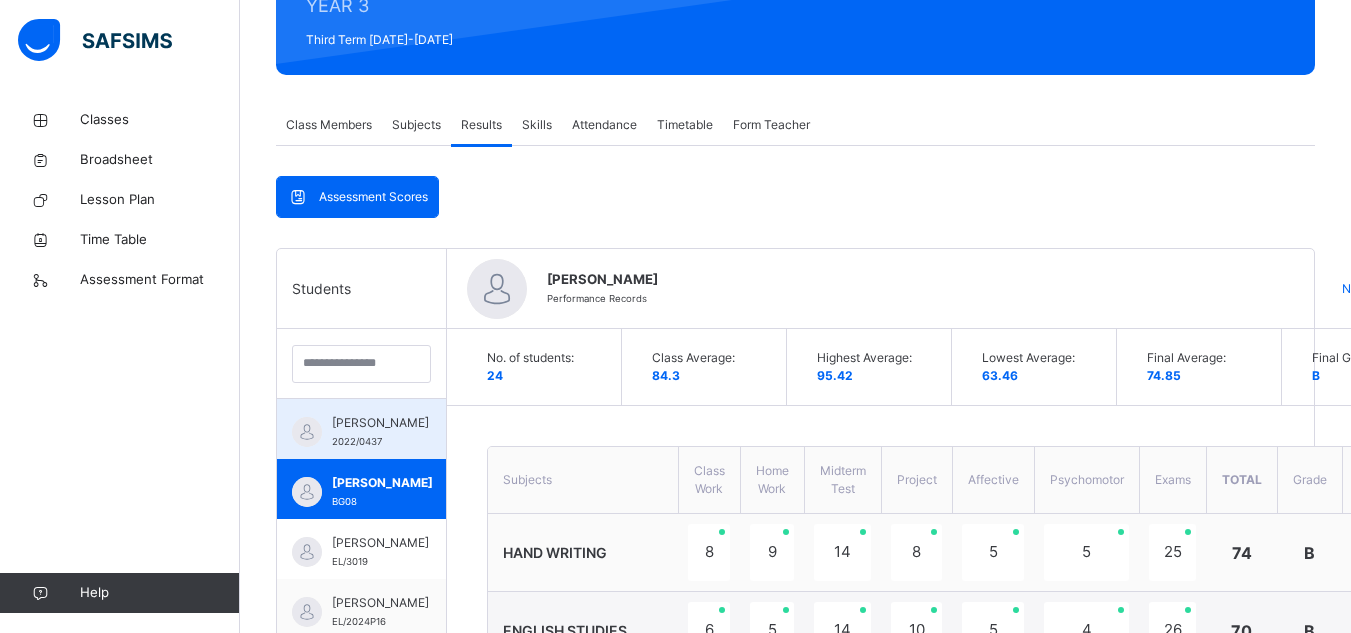 click on "[PERSON_NAME]" at bounding box center [380, 423] 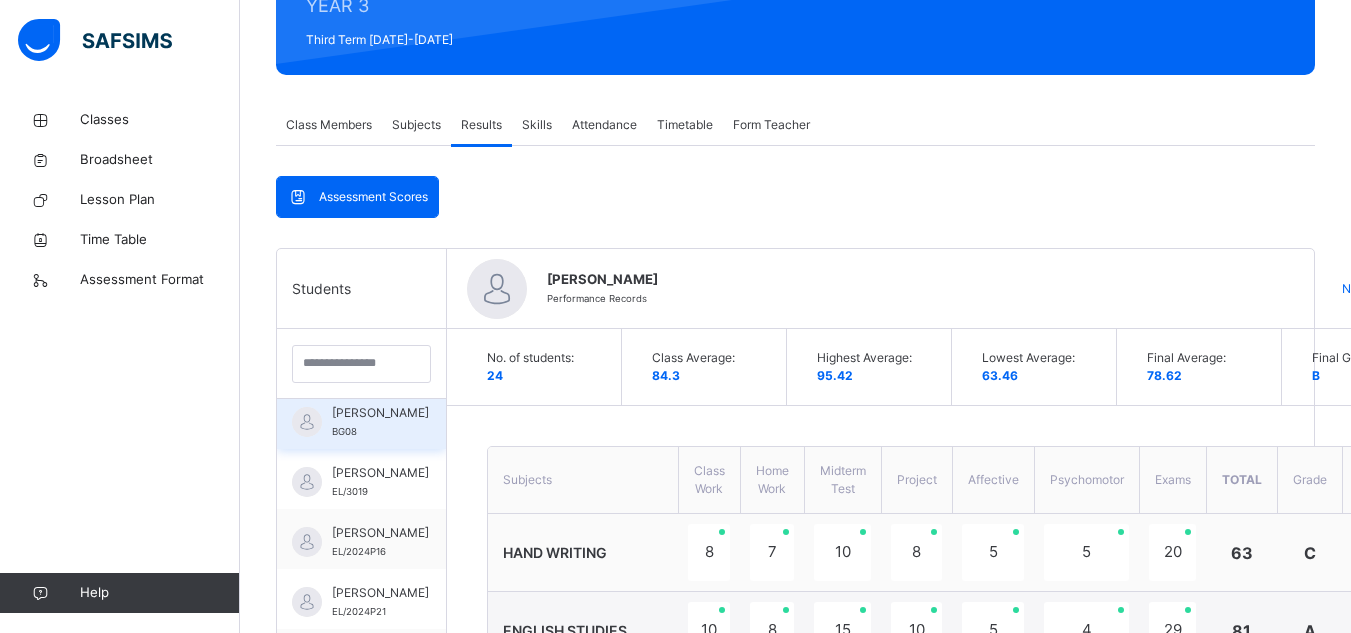 scroll, scrollTop: 100, scrollLeft: 0, axis: vertical 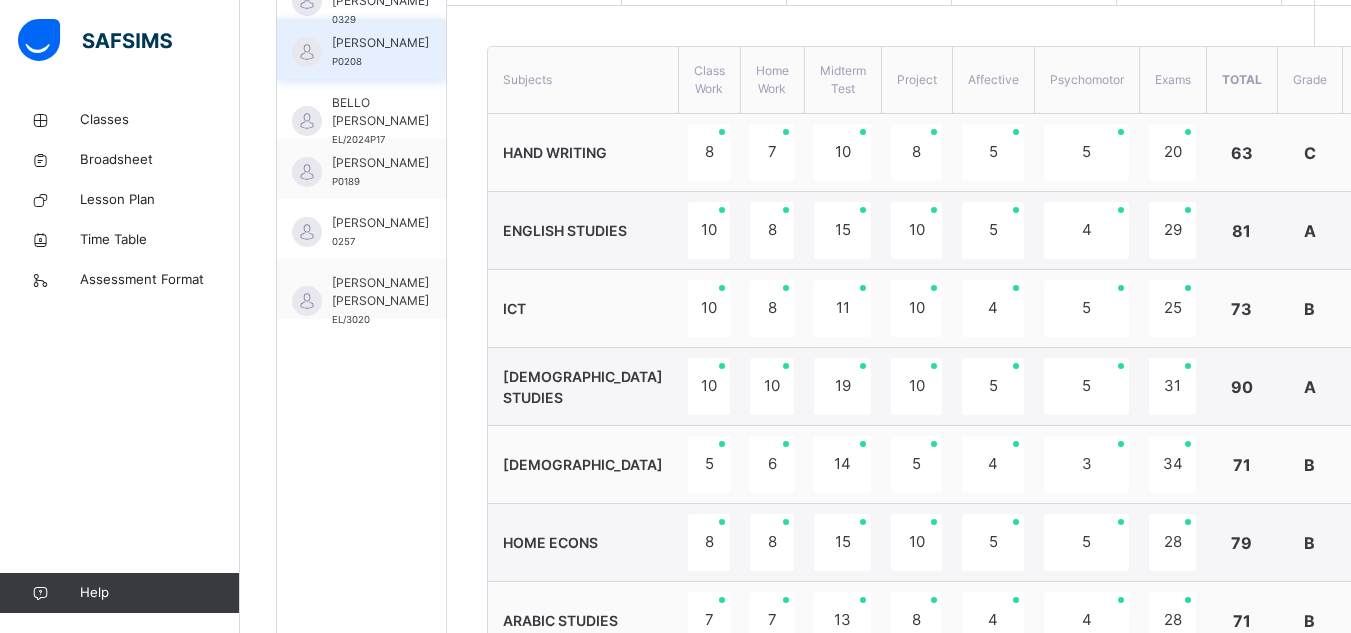 click on "[PERSON_NAME]" at bounding box center [380, 43] 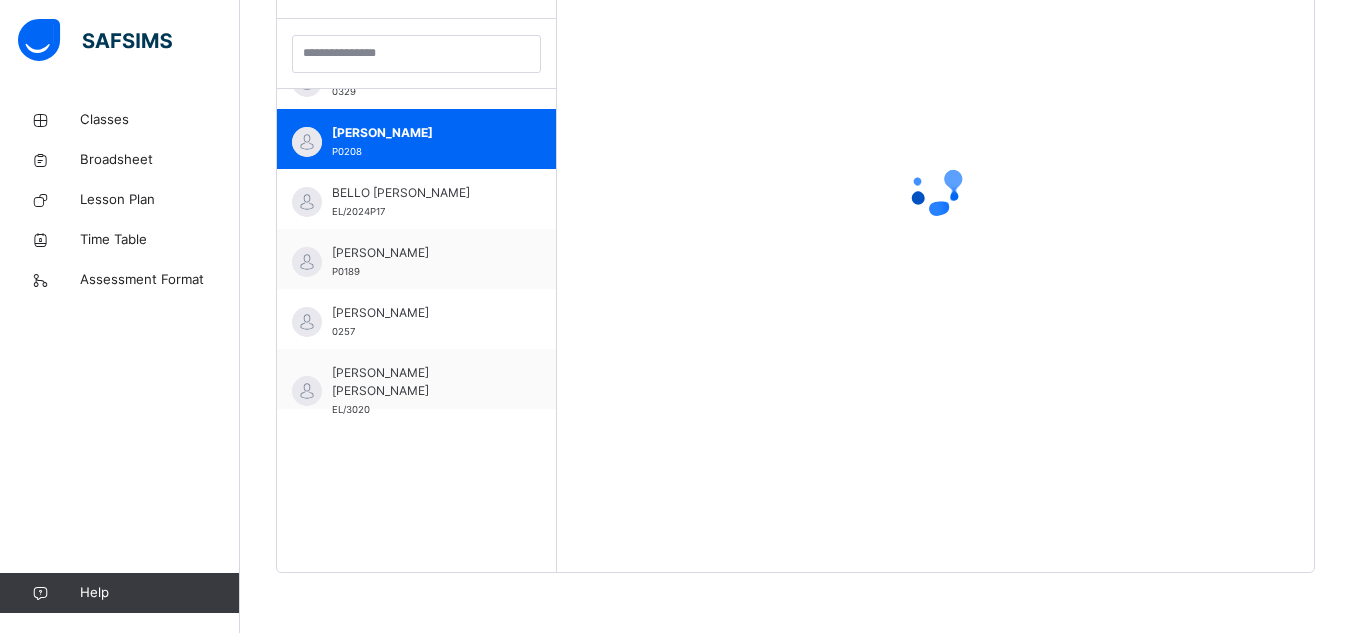 scroll, scrollTop: 581, scrollLeft: 0, axis: vertical 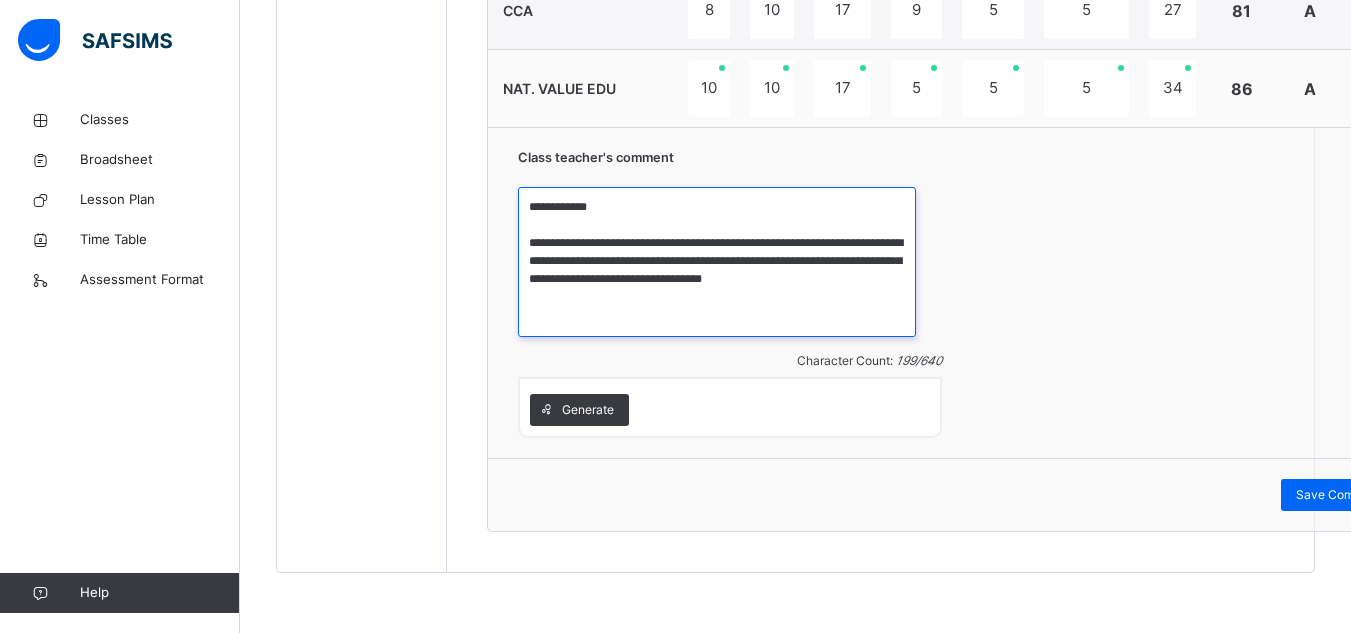 click on "**********" at bounding box center [717, 262] 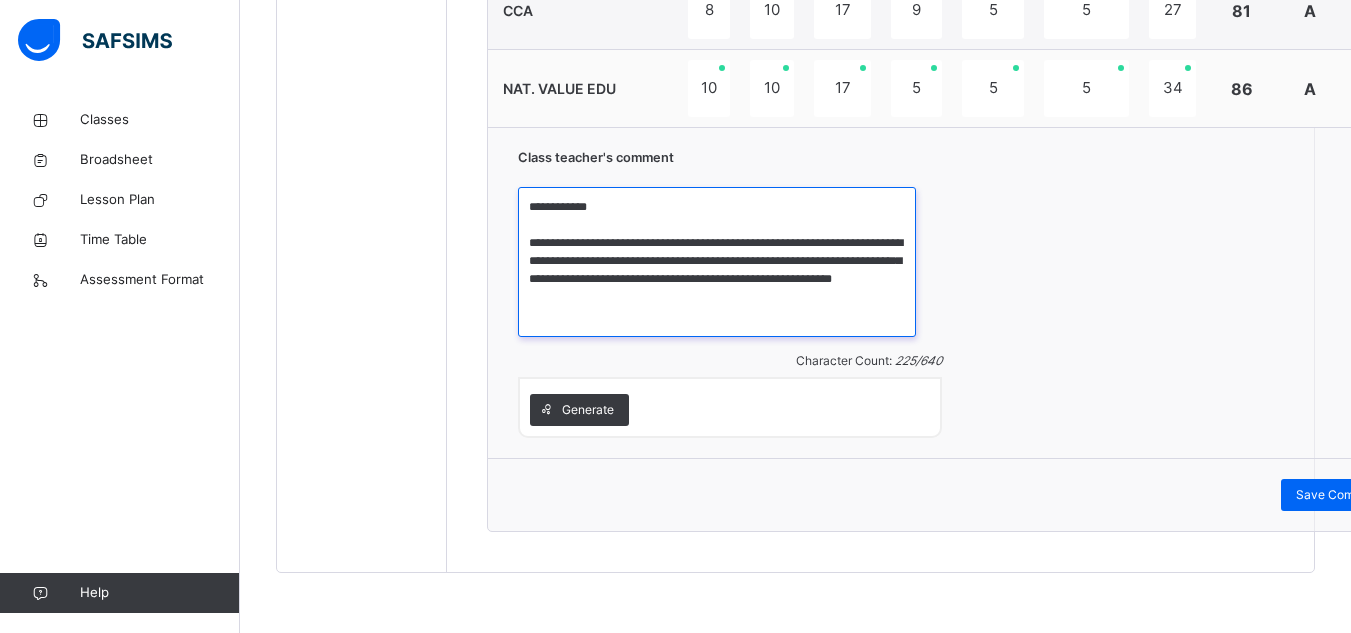 click on "**********" at bounding box center (717, 262) 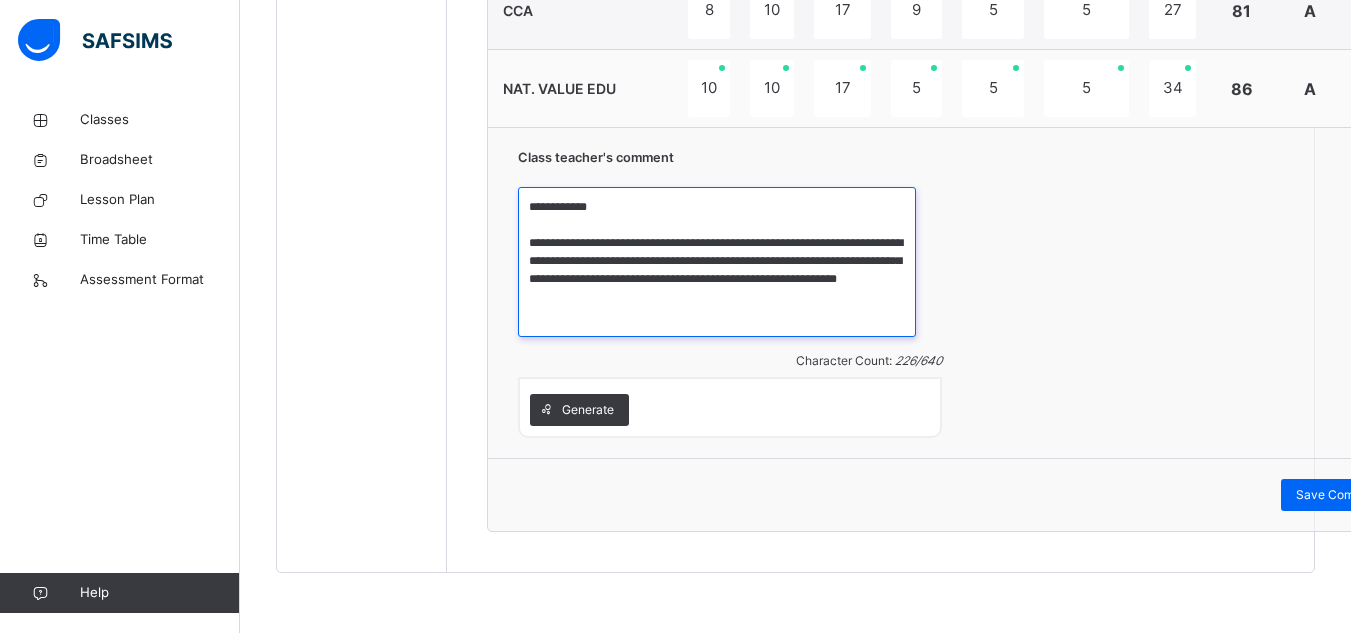 click on "**********" at bounding box center [717, 262] 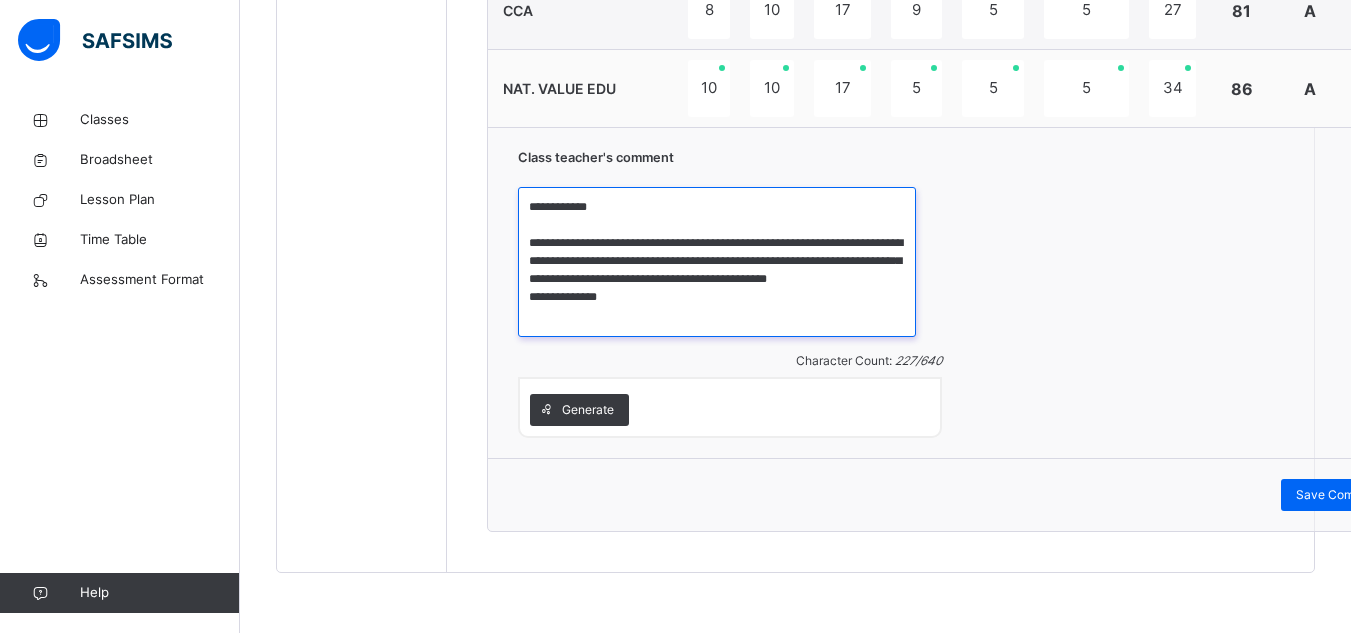 click on "**********" at bounding box center [717, 262] 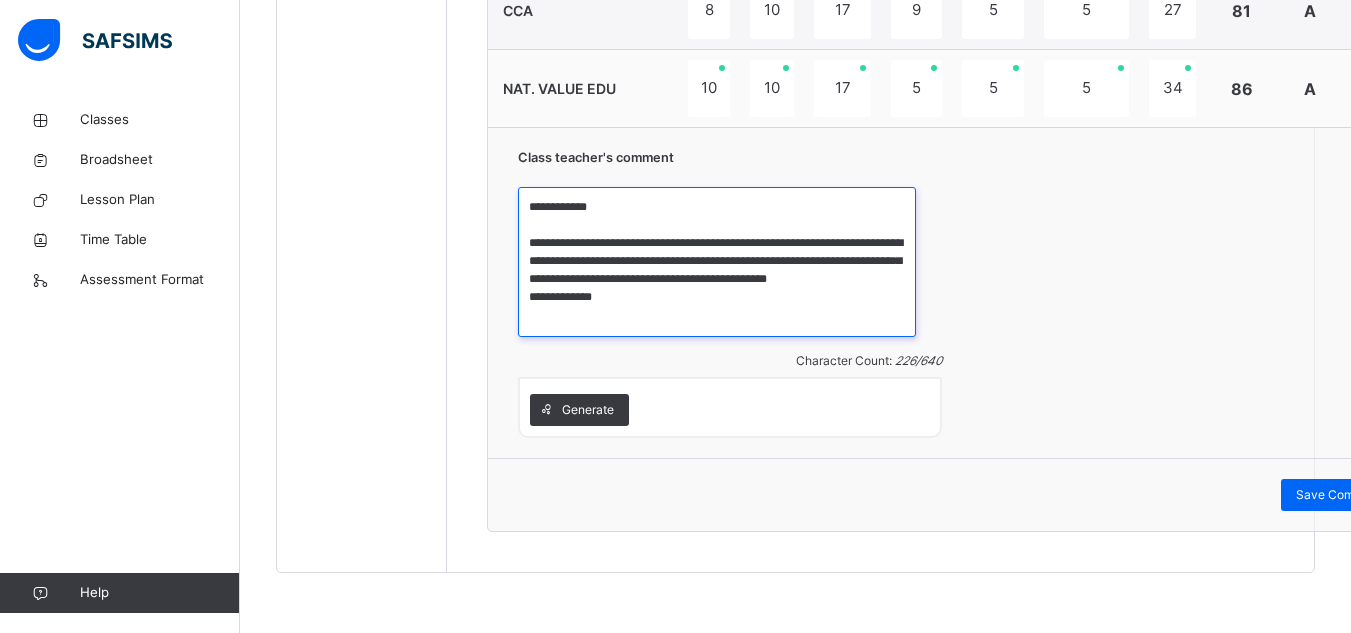 click on "**********" at bounding box center (717, 262) 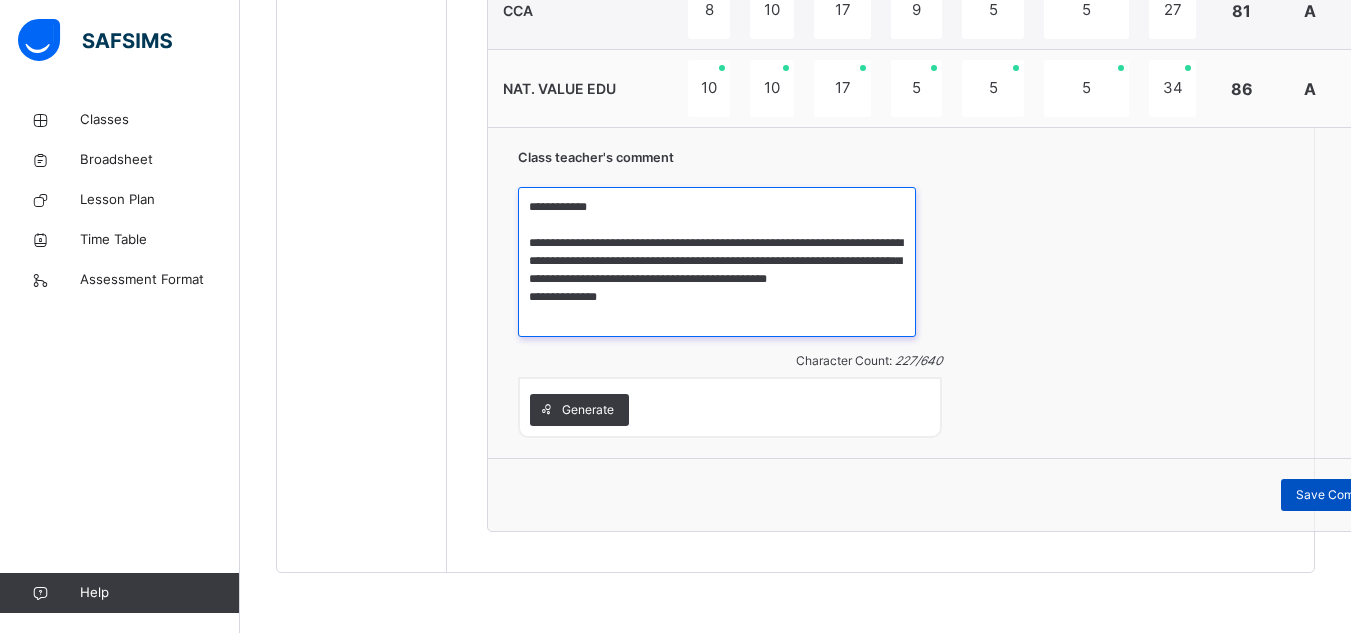 type on "**********" 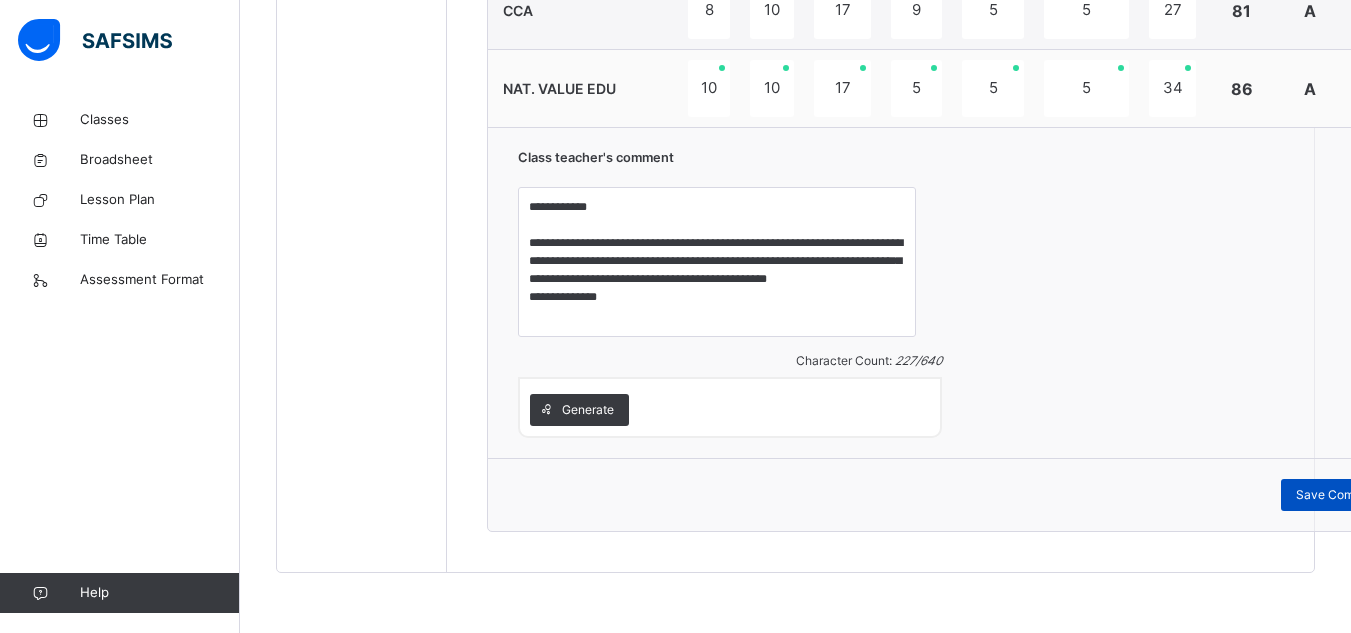click on "Save Comment" at bounding box center (1339, 495) 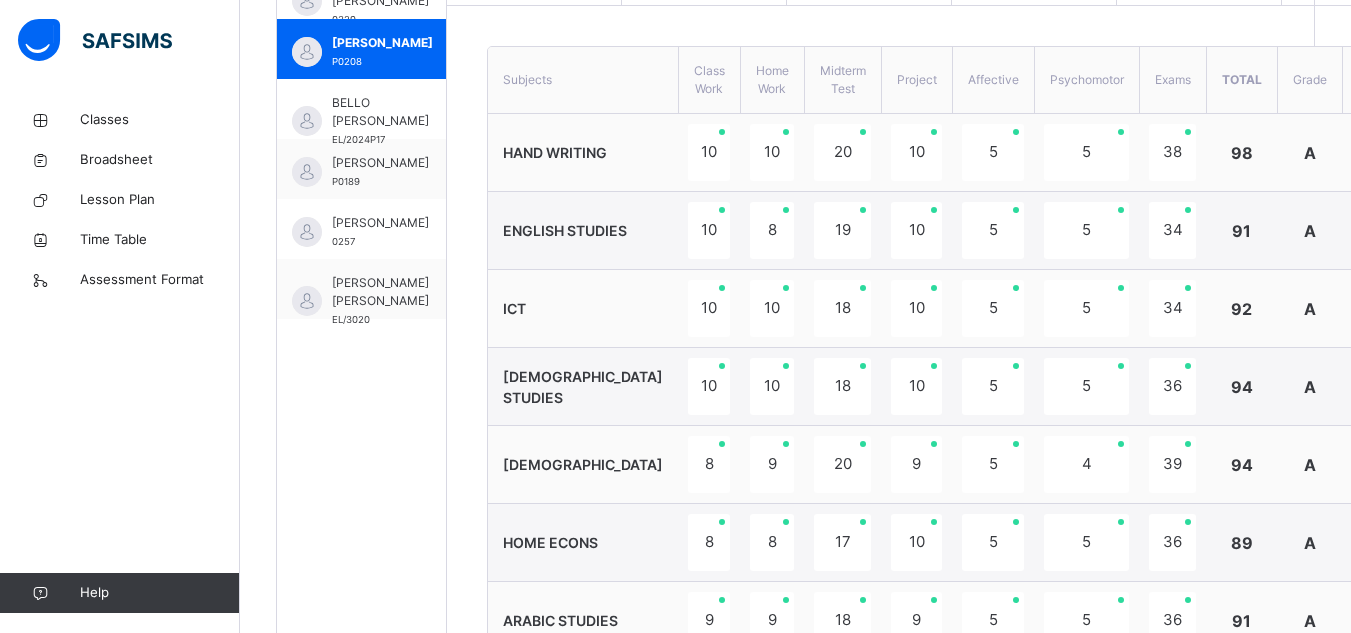 scroll, scrollTop: 471, scrollLeft: 0, axis: vertical 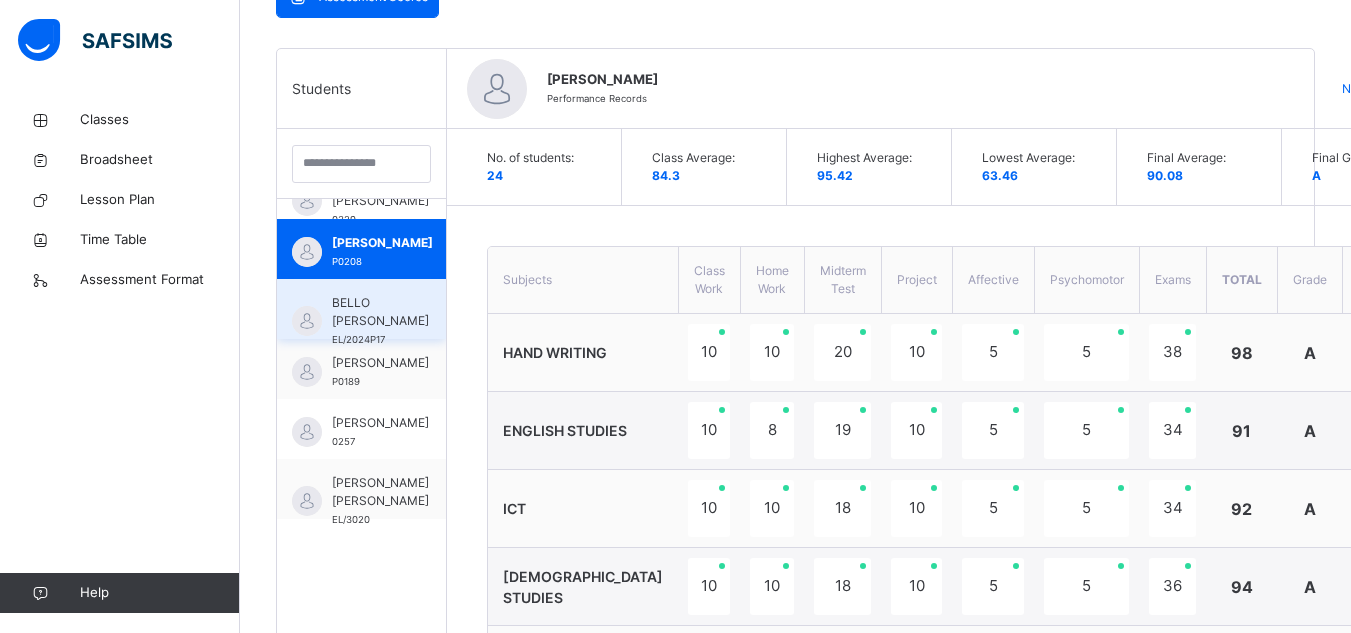 click on "BELLO [PERSON_NAME]" at bounding box center [380, 312] 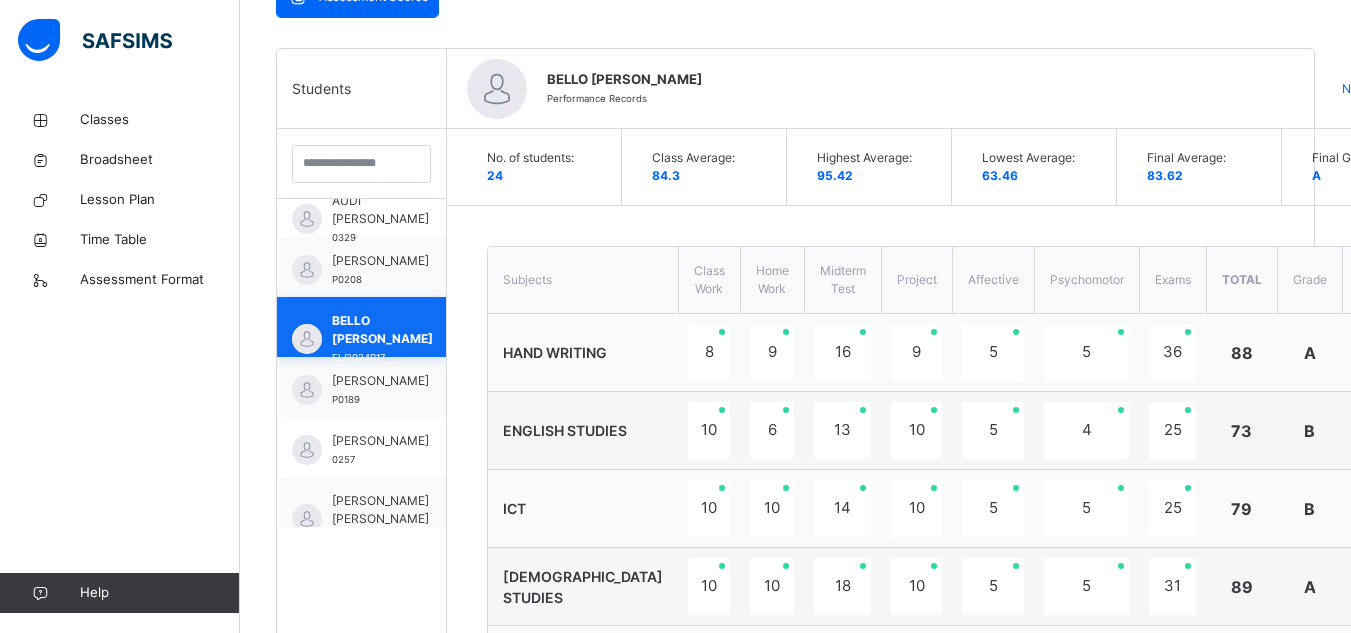 scroll, scrollTop: 400, scrollLeft: 0, axis: vertical 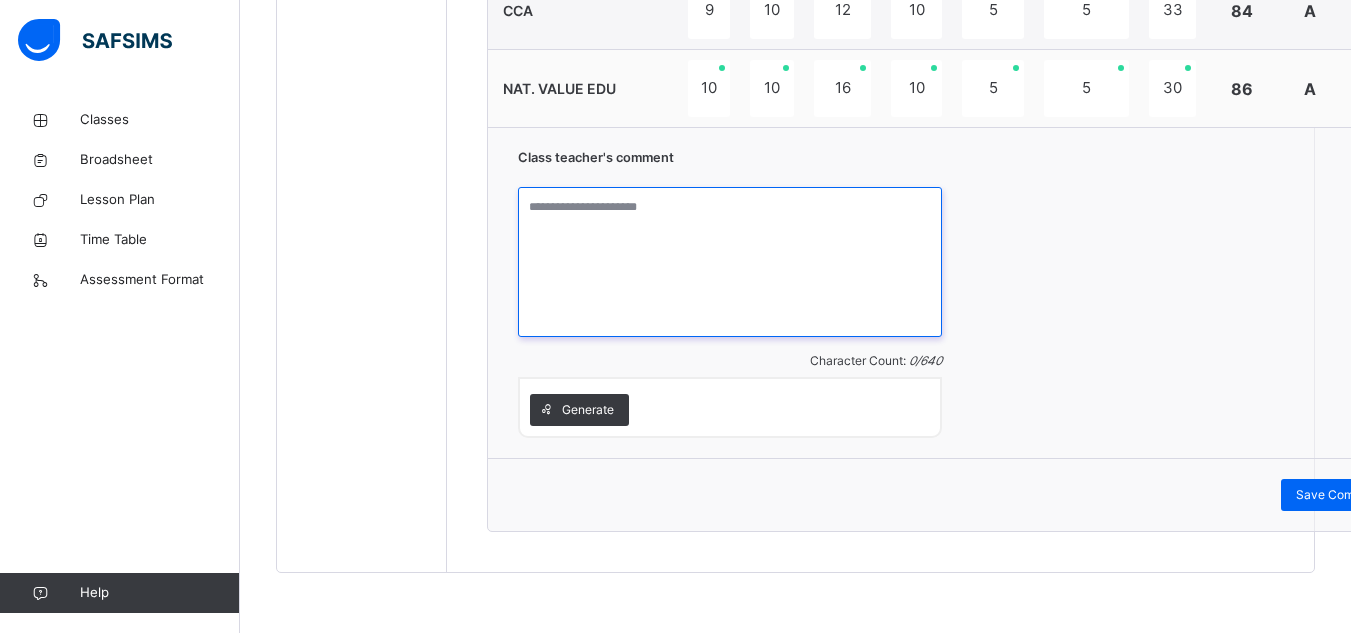 click at bounding box center [730, 262] 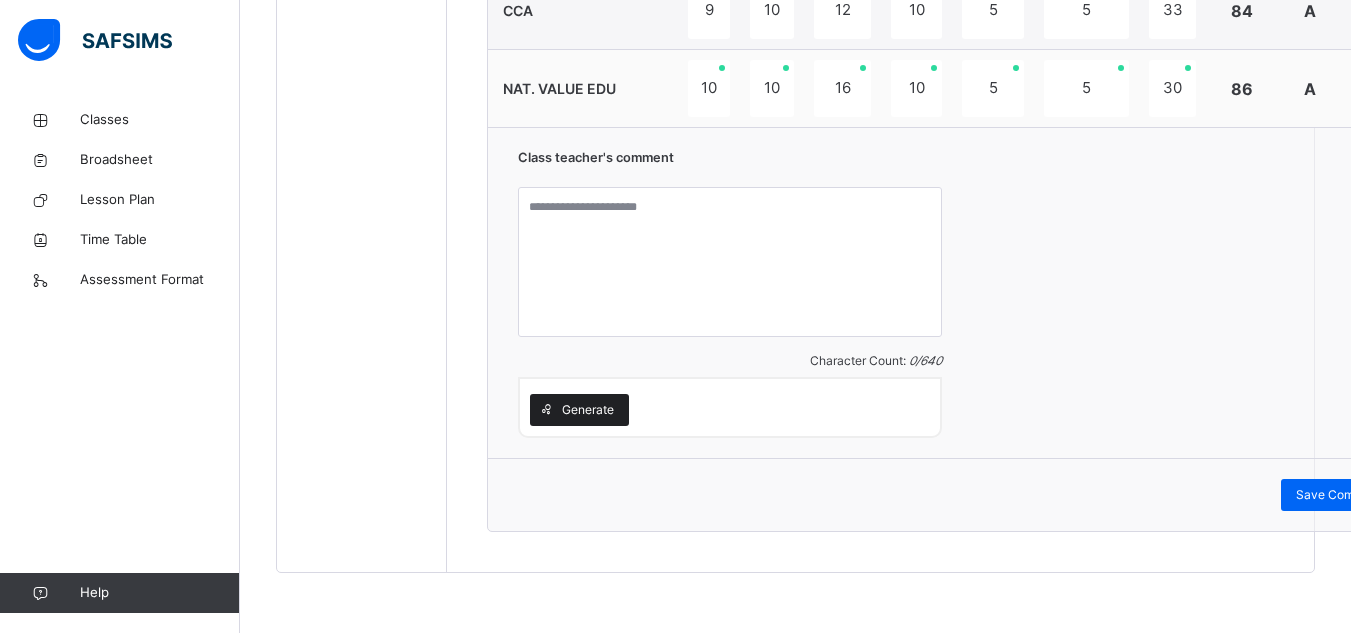 click on "Generate" at bounding box center [588, 410] 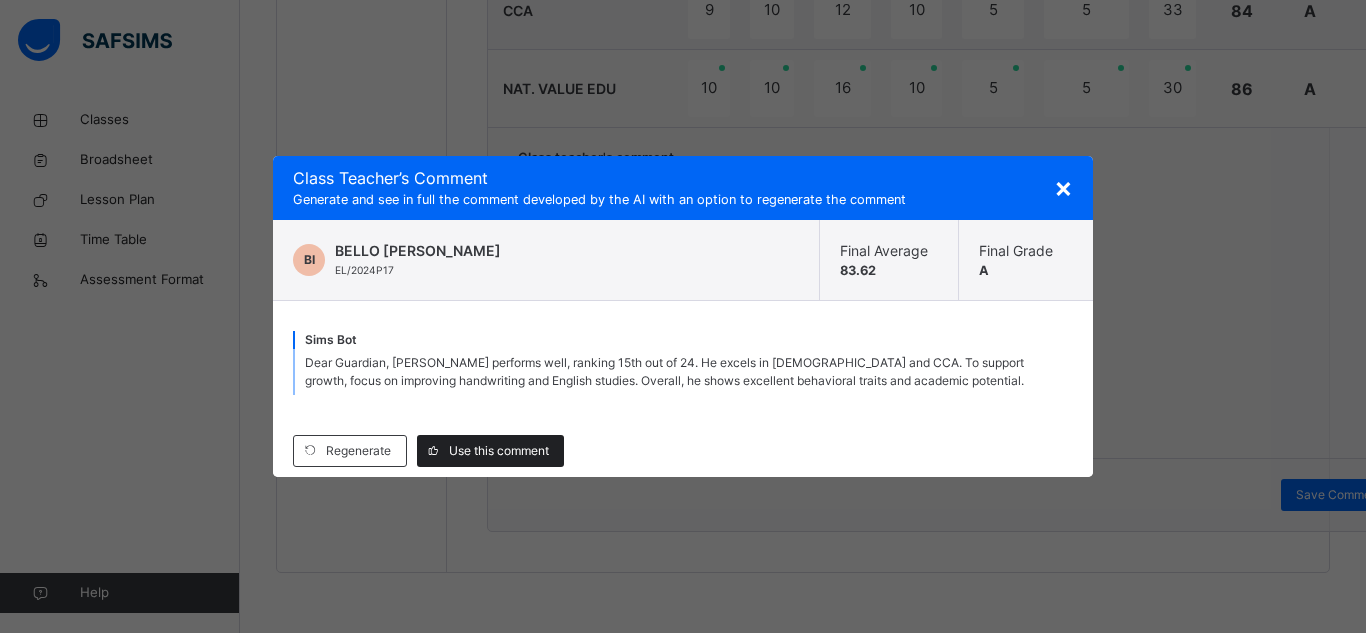 click on "Use this comment" at bounding box center (499, 451) 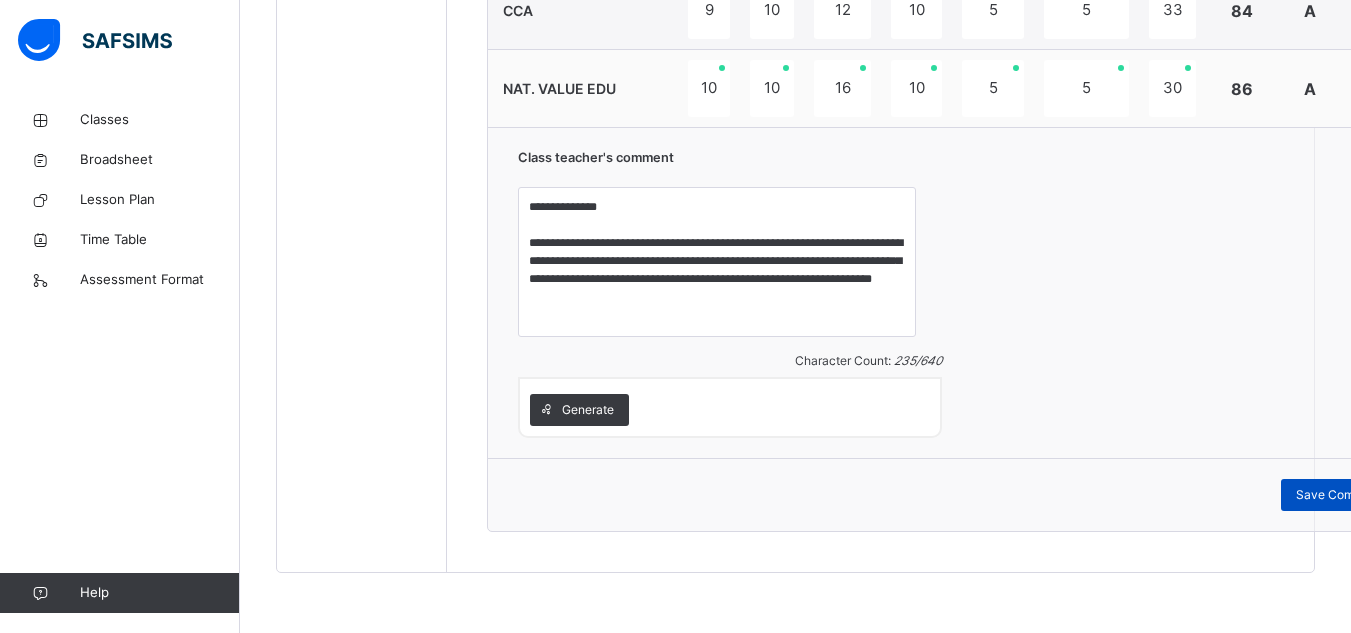 click on "Save Comment" at bounding box center [1339, 495] 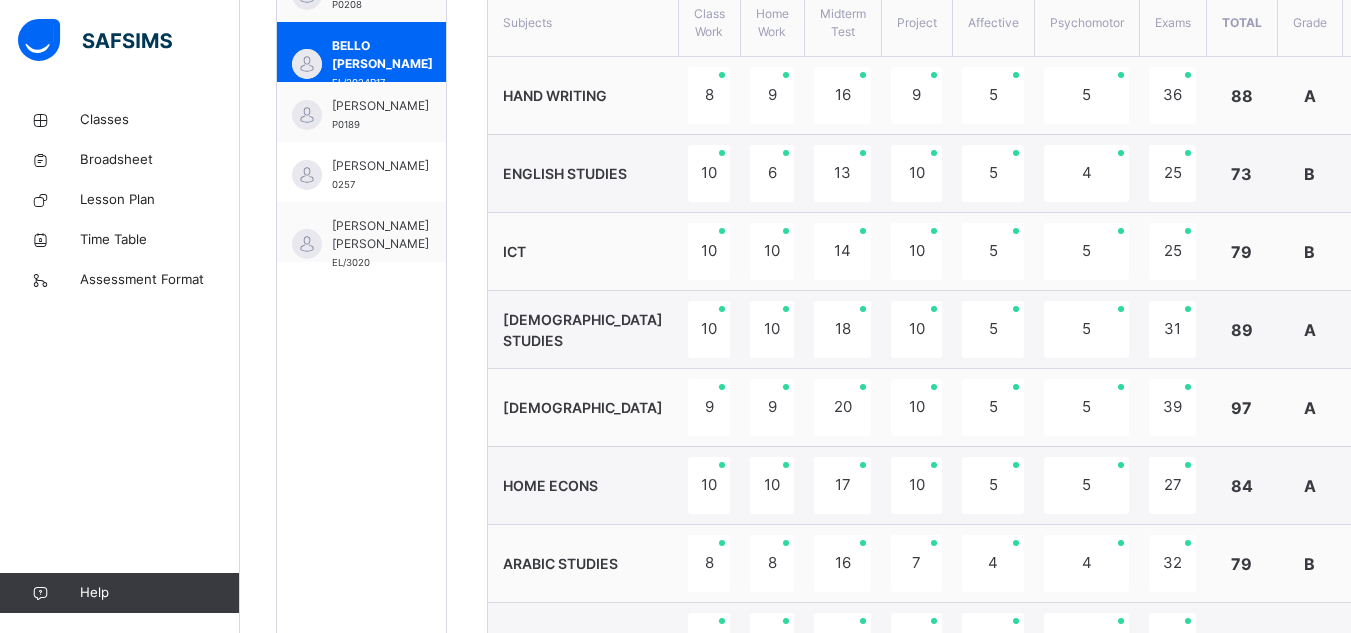 scroll, scrollTop: 671, scrollLeft: 0, axis: vertical 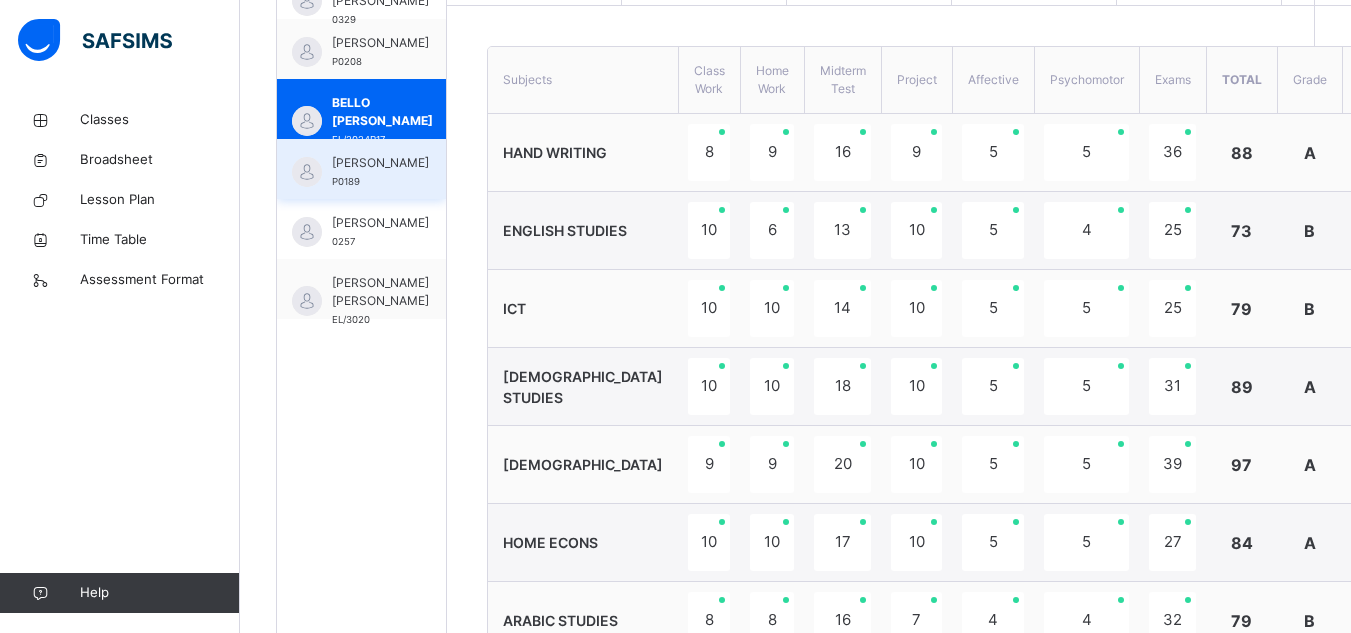 click on "[PERSON_NAME]" at bounding box center (380, 163) 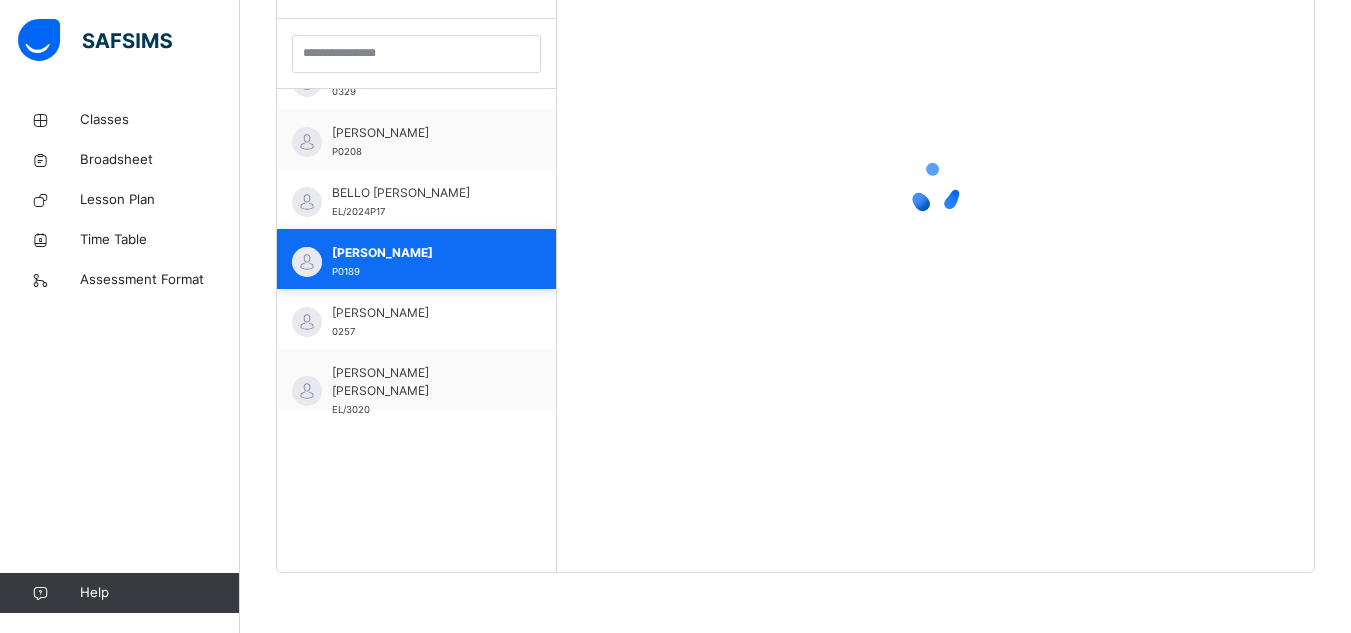 scroll, scrollTop: 382, scrollLeft: 0, axis: vertical 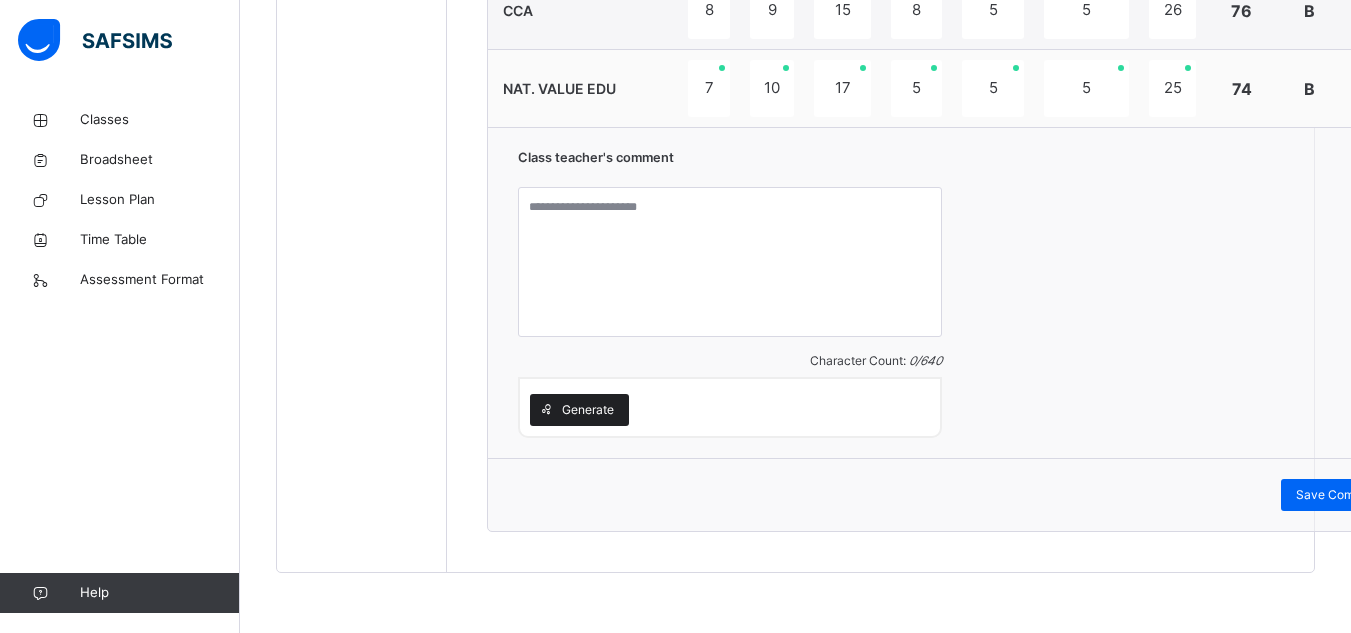 click on "Generate" at bounding box center [579, 410] 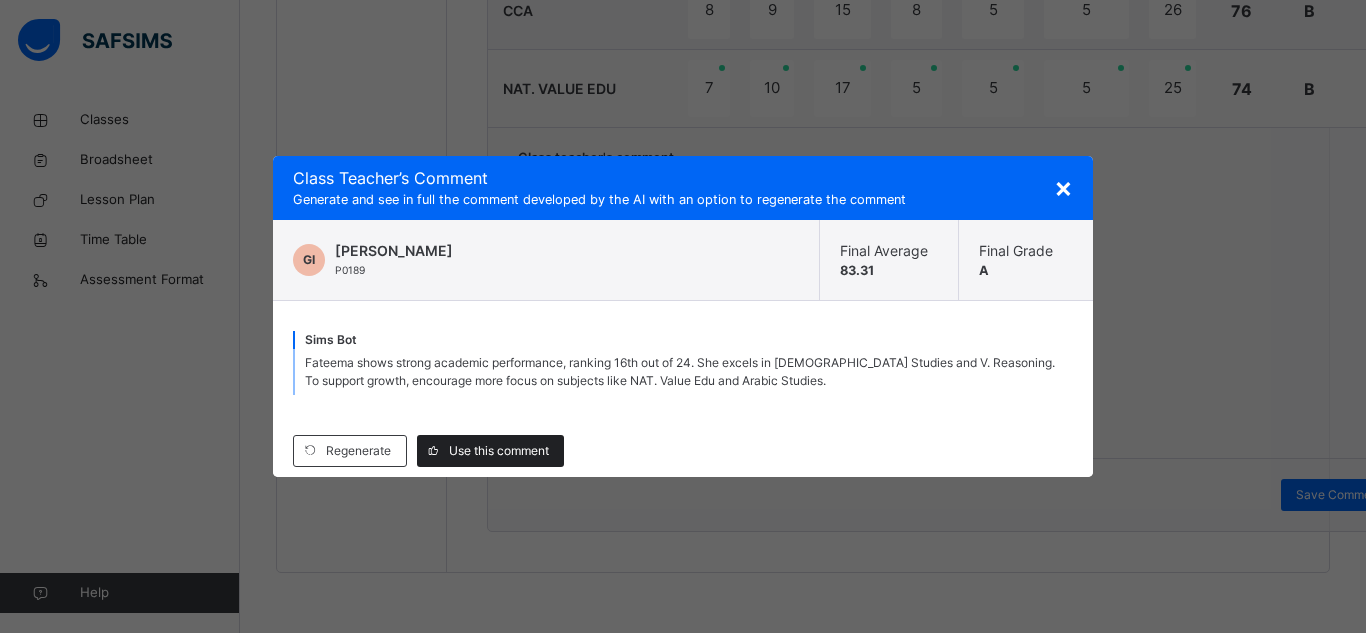 click on "Use this comment" at bounding box center (499, 451) 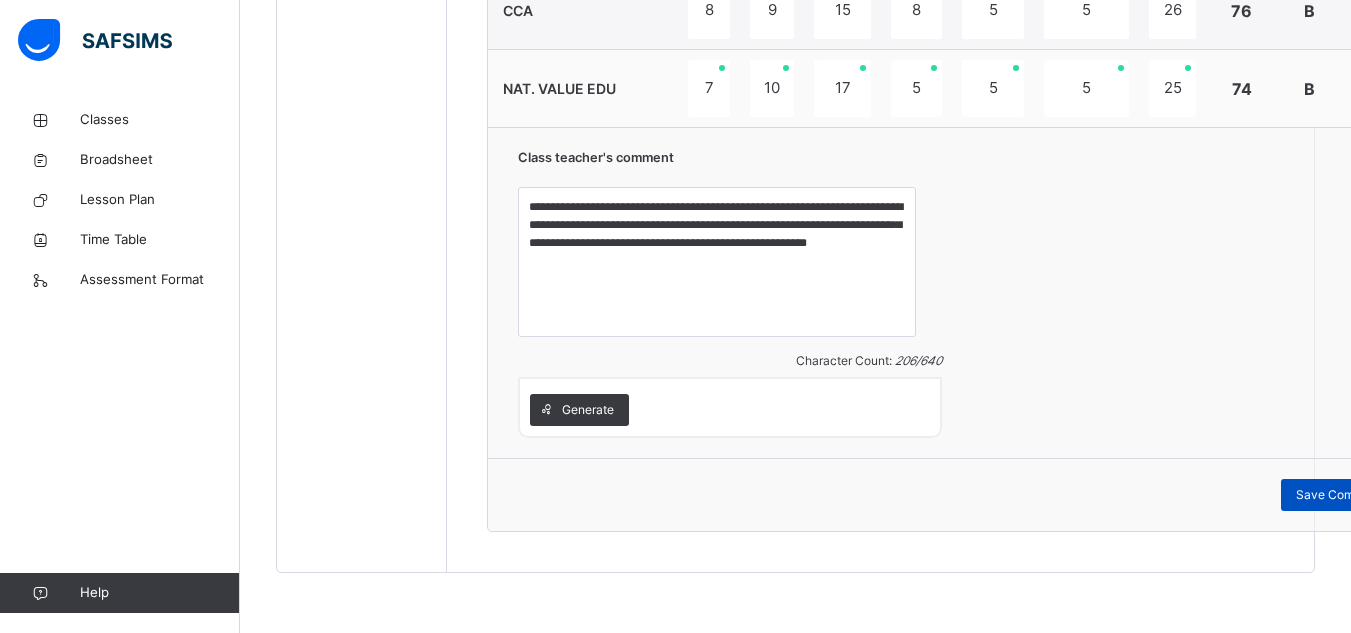 click on "Save Comment" at bounding box center [1339, 495] 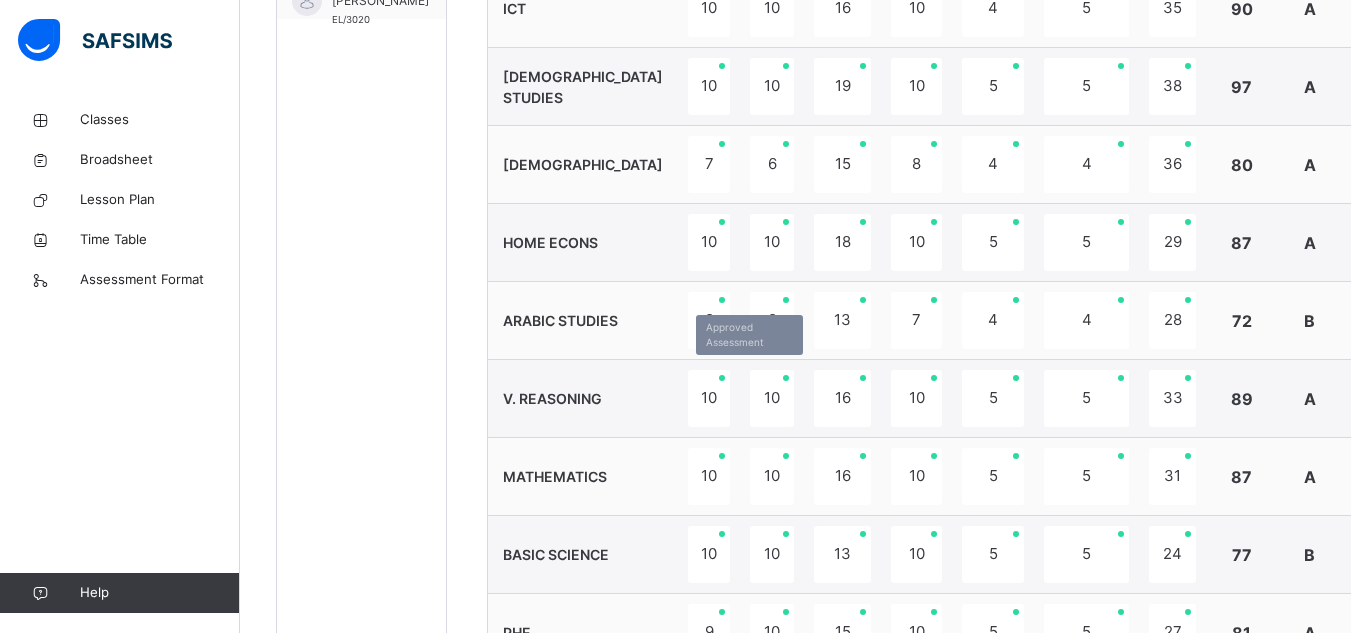 scroll, scrollTop: 771, scrollLeft: 0, axis: vertical 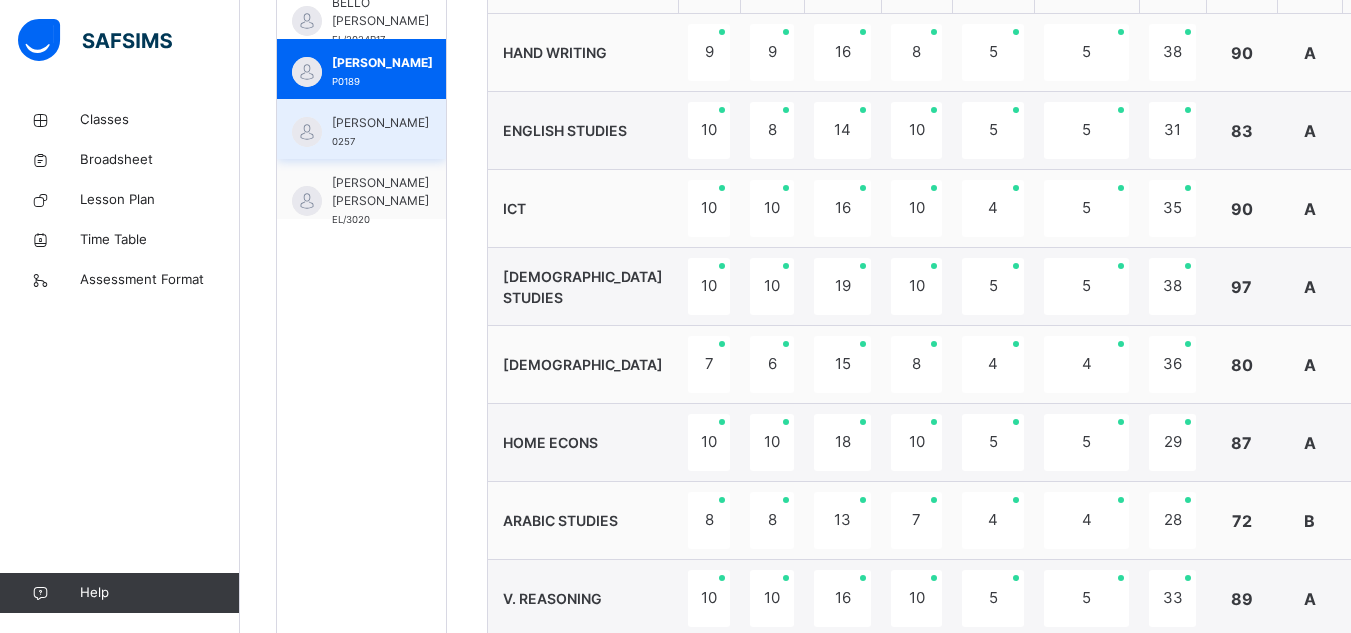 click on "[PERSON_NAME]" at bounding box center [380, 123] 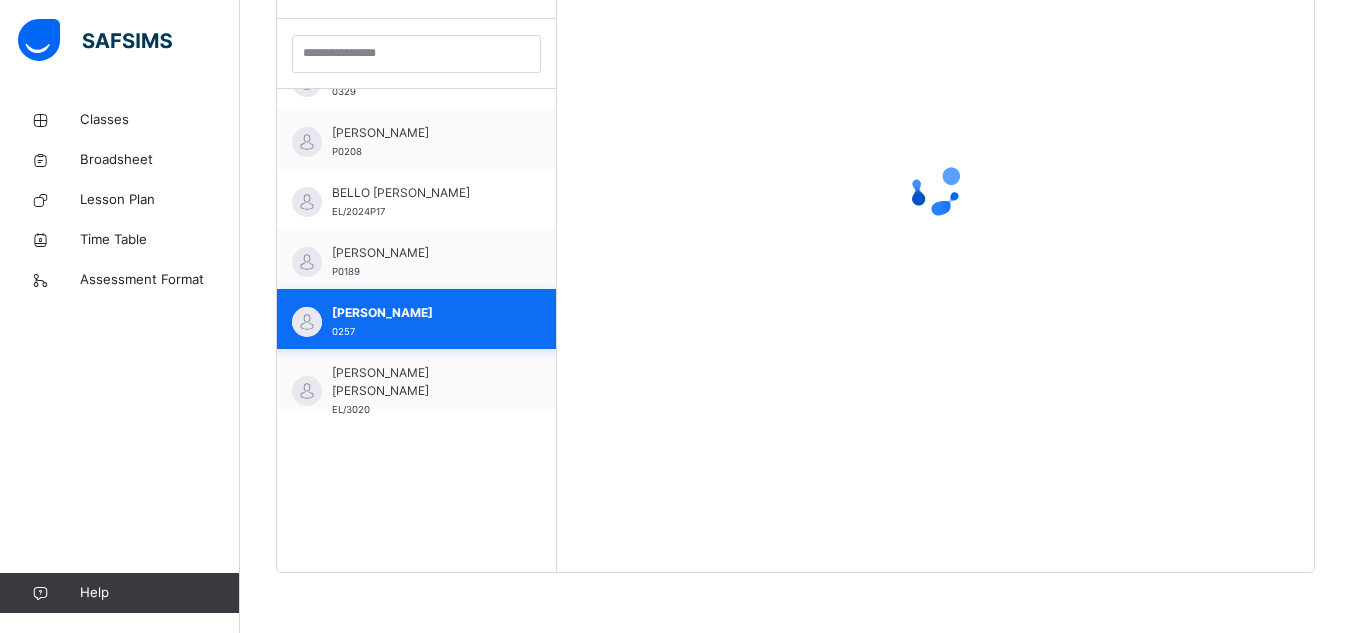 scroll, scrollTop: 382, scrollLeft: 0, axis: vertical 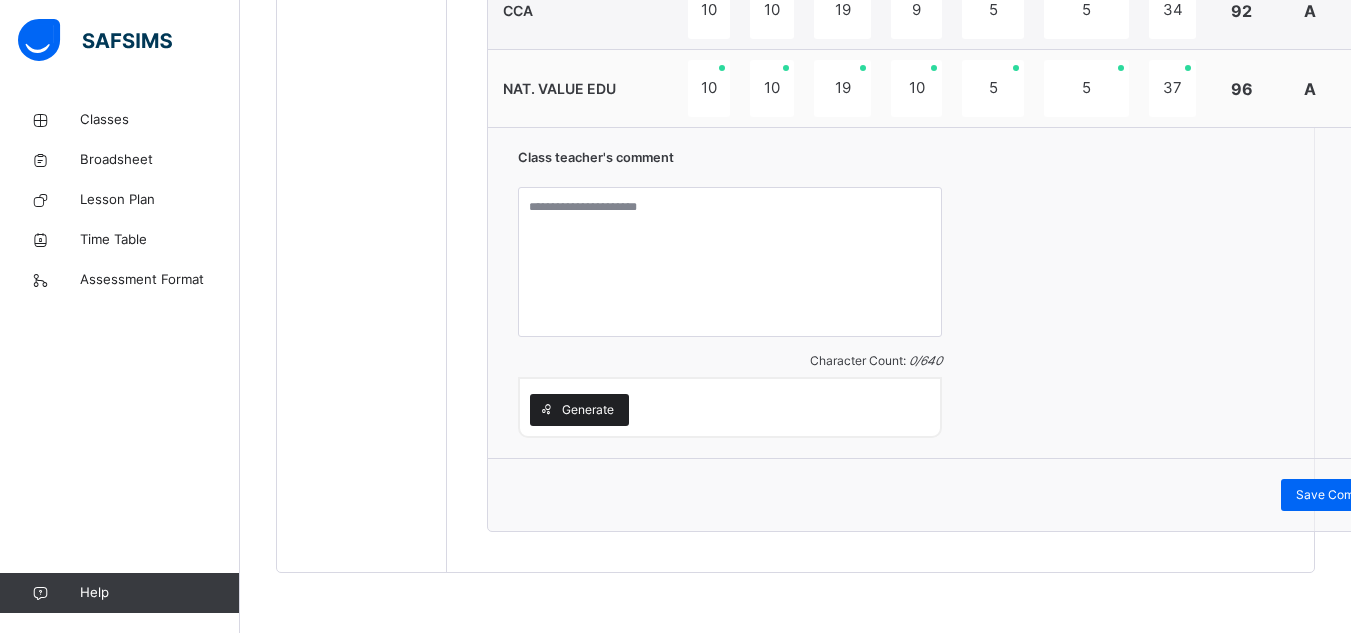 click on "Generate" at bounding box center [588, 410] 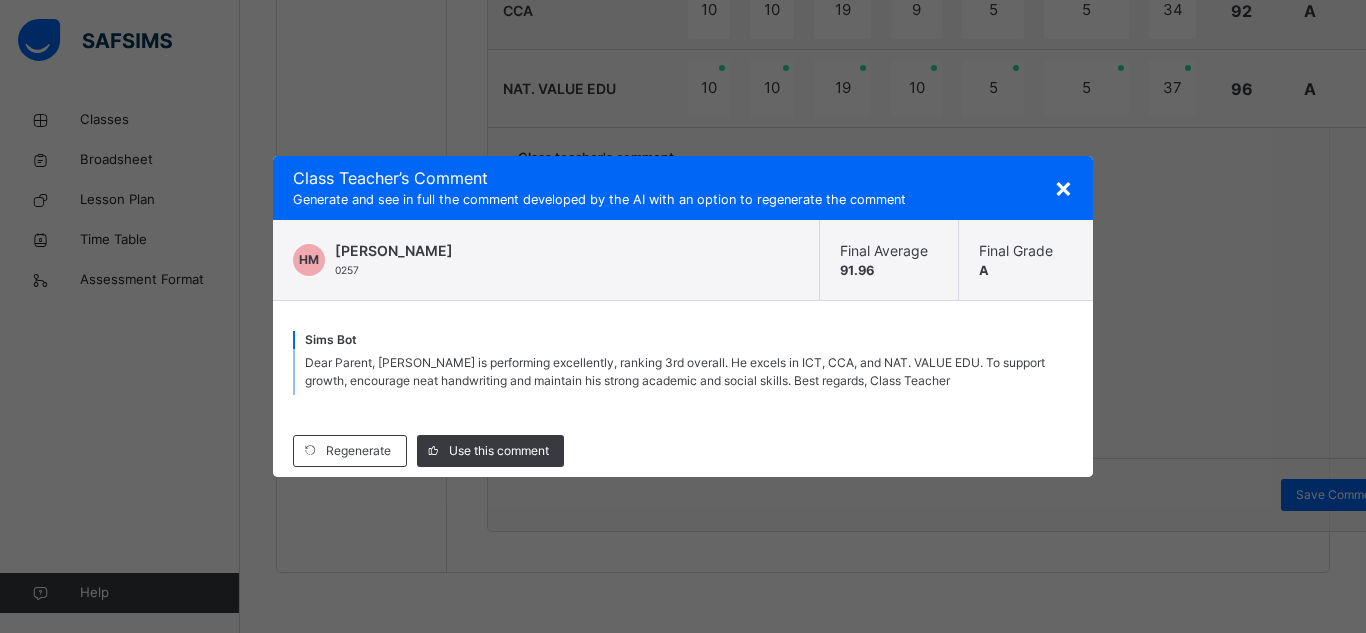 click on "Dear Parent,
[PERSON_NAME] is performing excellently, ranking 3rd overall. He excels in ICT, CCA, and NAT. VALUE EDU. To support growth, encourage neat handwriting and maintain his strong academic and social skills.
Best regards,
Class Teacher" at bounding box center (675, 371) 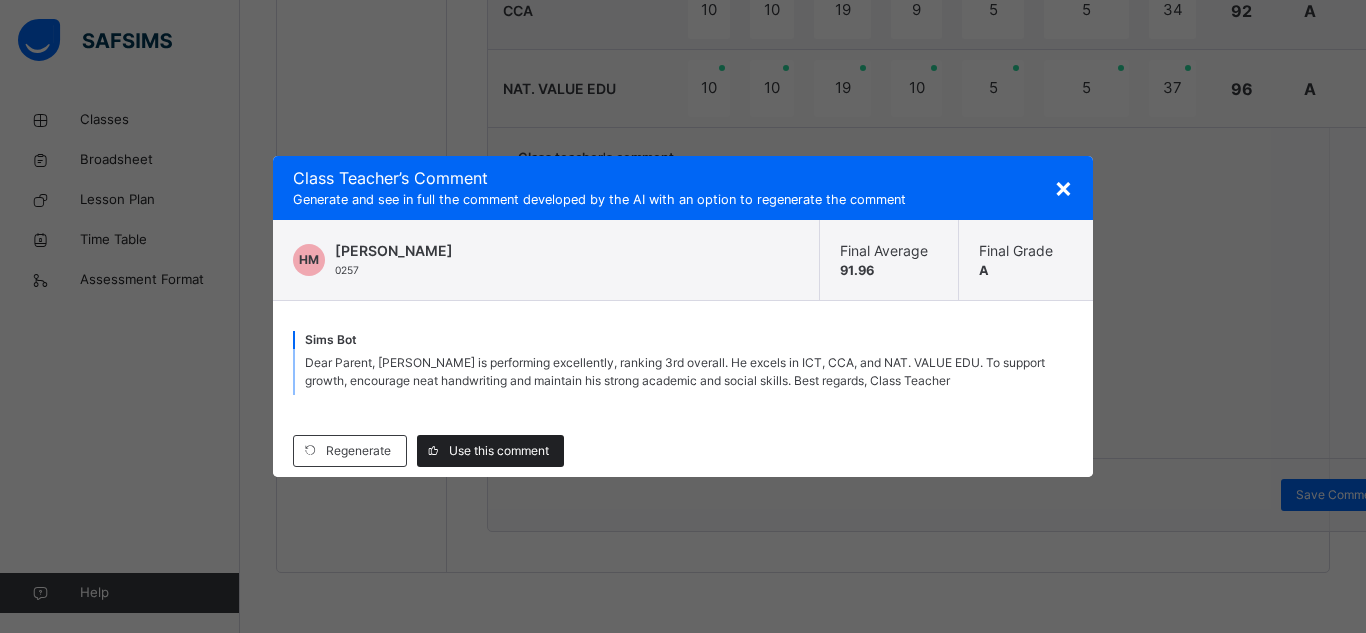 click on "Use this comment" at bounding box center (499, 451) 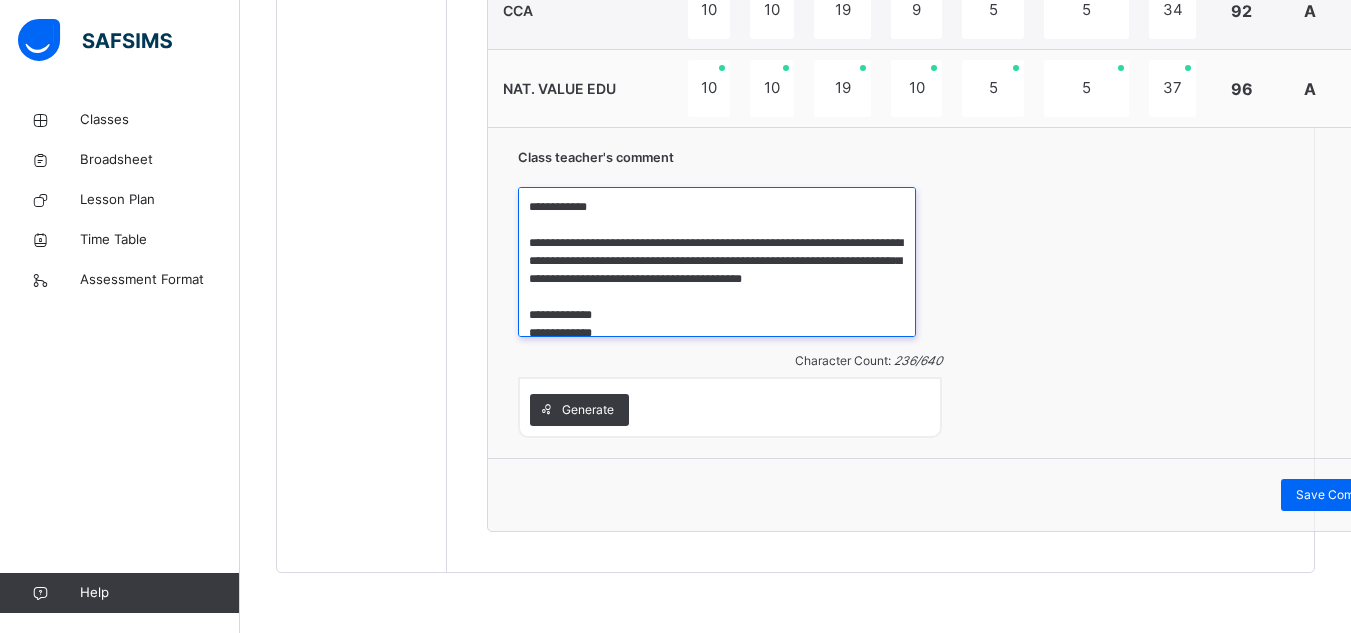 click on "**********" at bounding box center (717, 262) 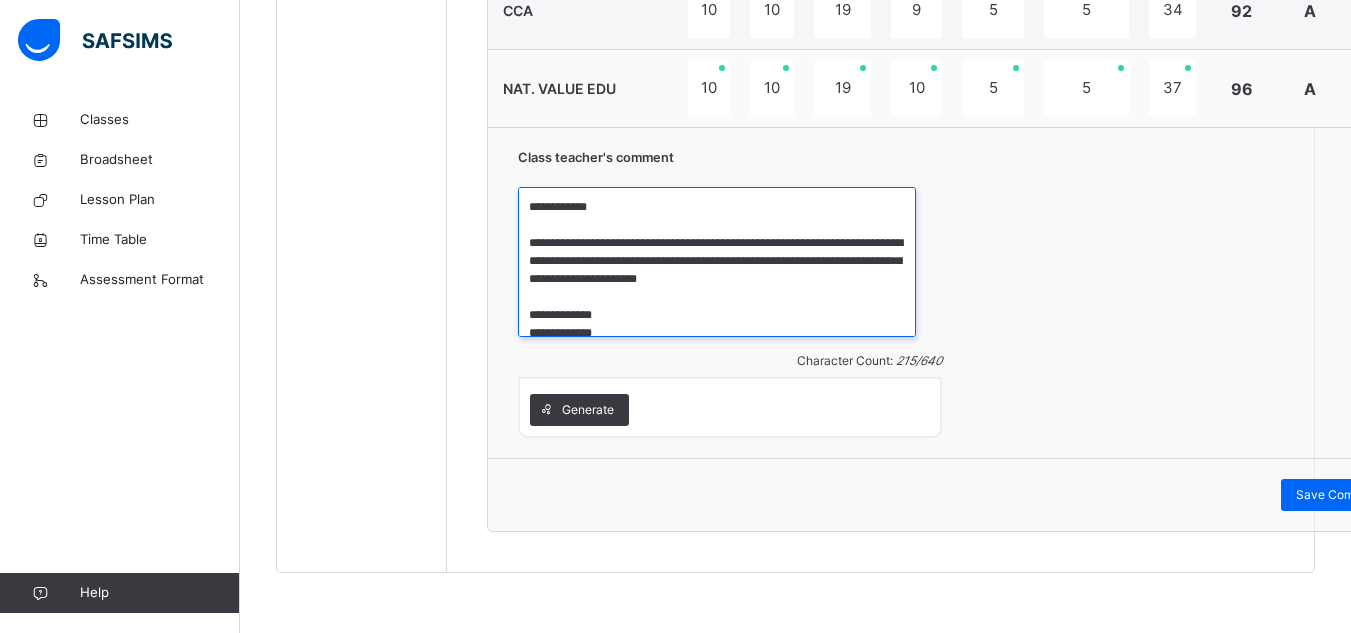scroll, scrollTop: 16, scrollLeft: 0, axis: vertical 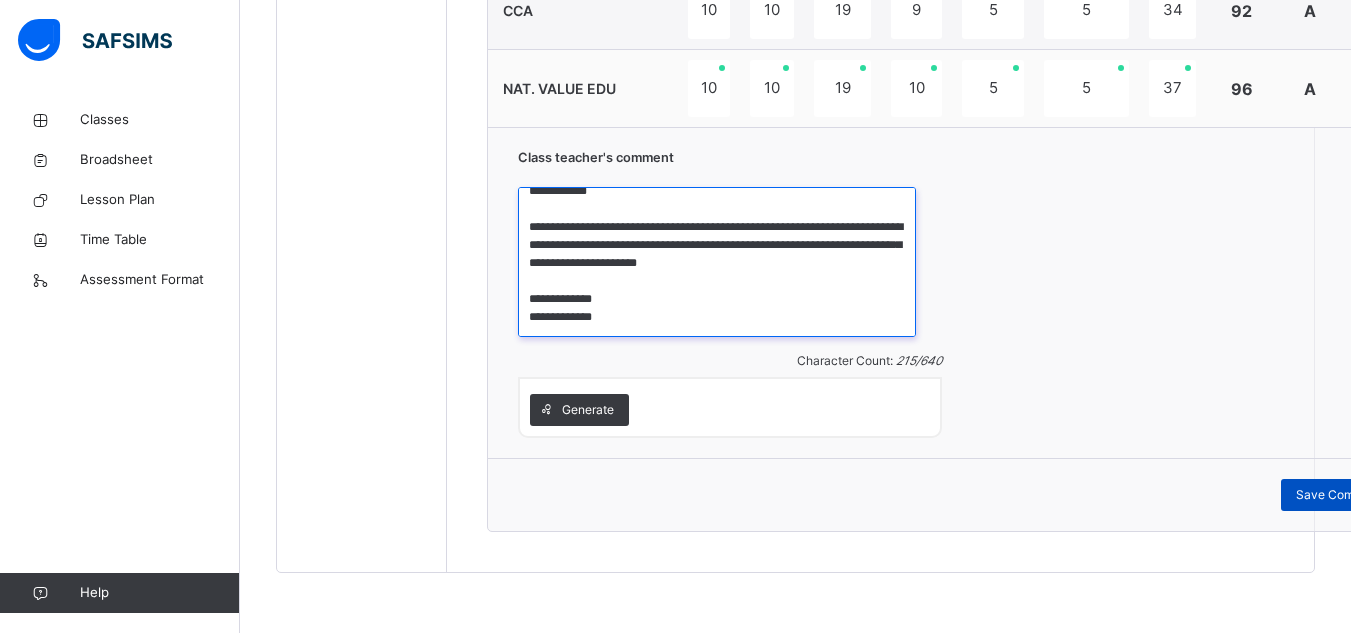 type on "**********" 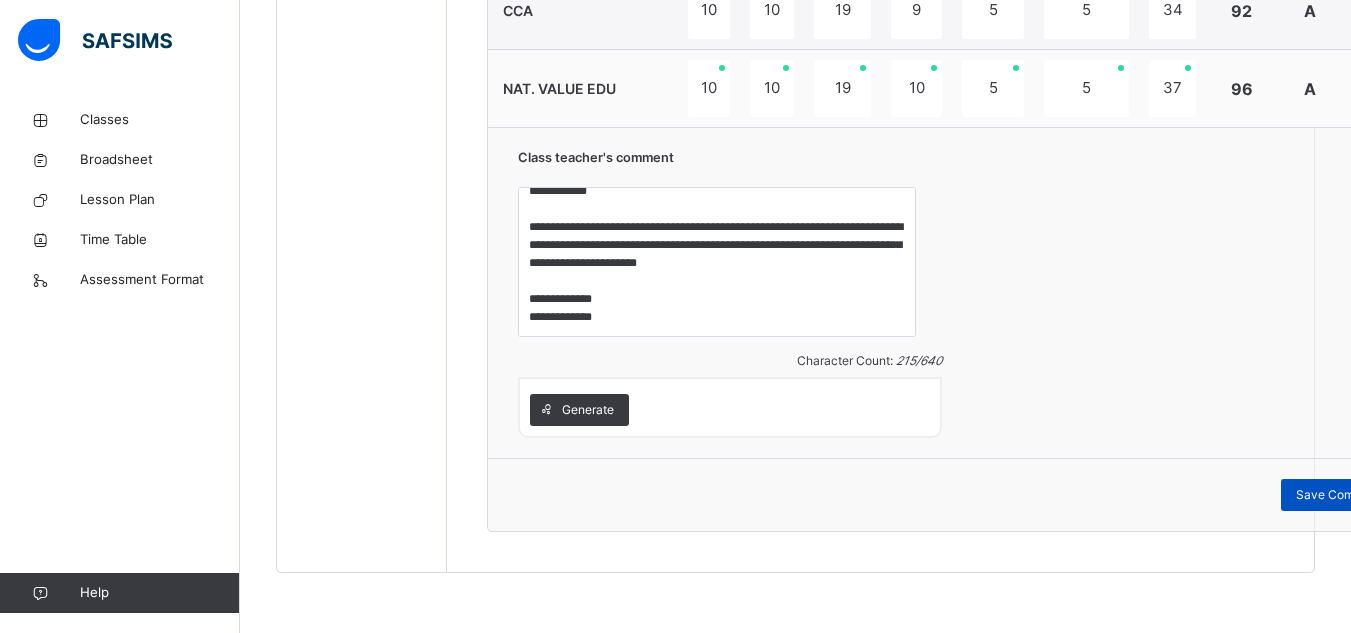 click on "Save Comment" at bounding box center (1339, 495) 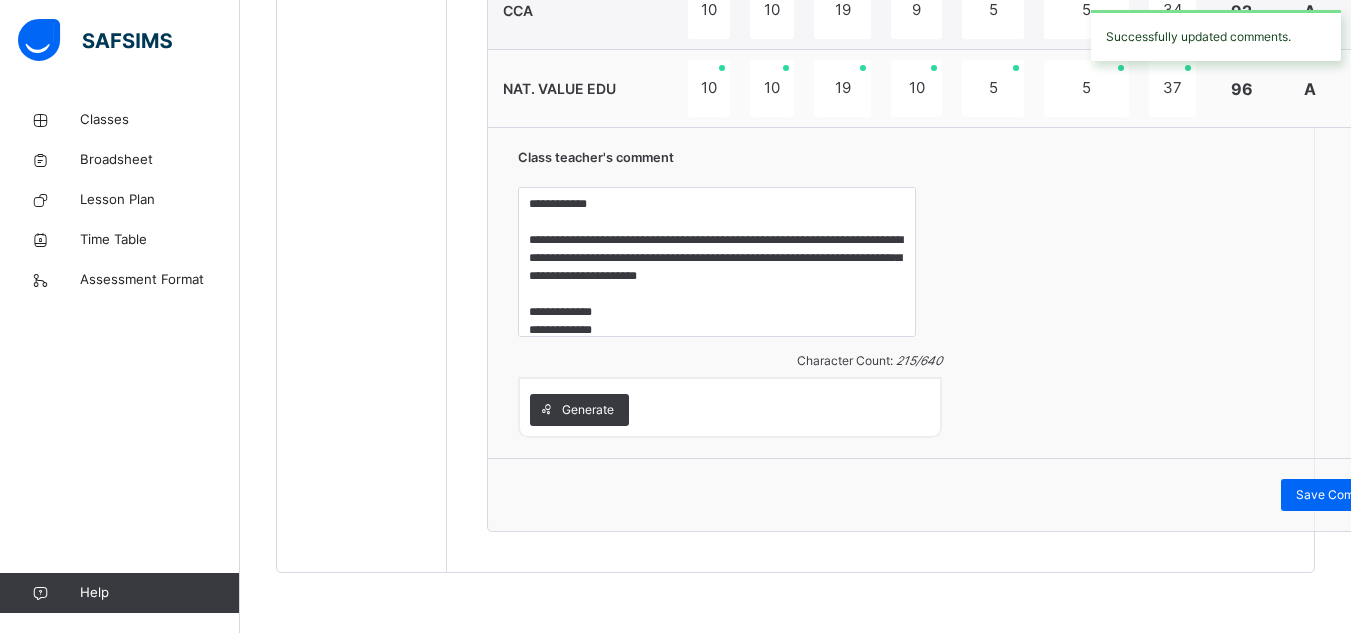 scroll, scrollTop: 0, scrollLeft: 0, axis: both 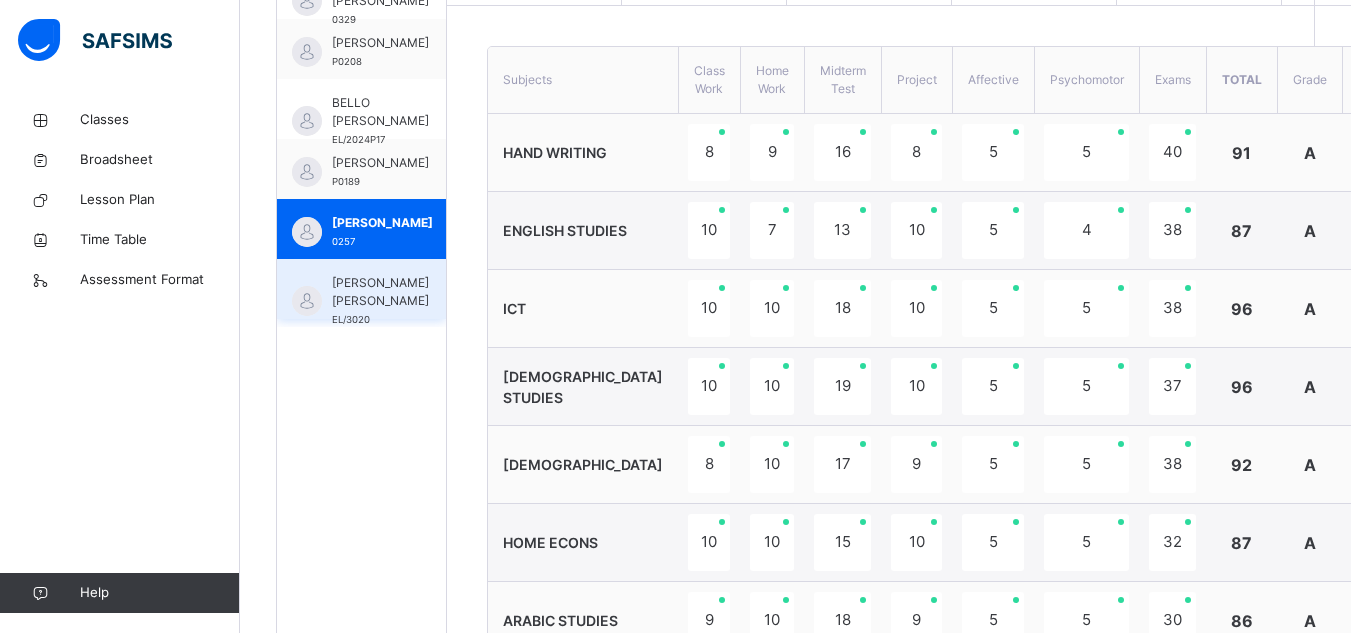 click on "[PERSON_NAME] [PERSON_NAME] EL/3020" at bounding box center [361, 289] 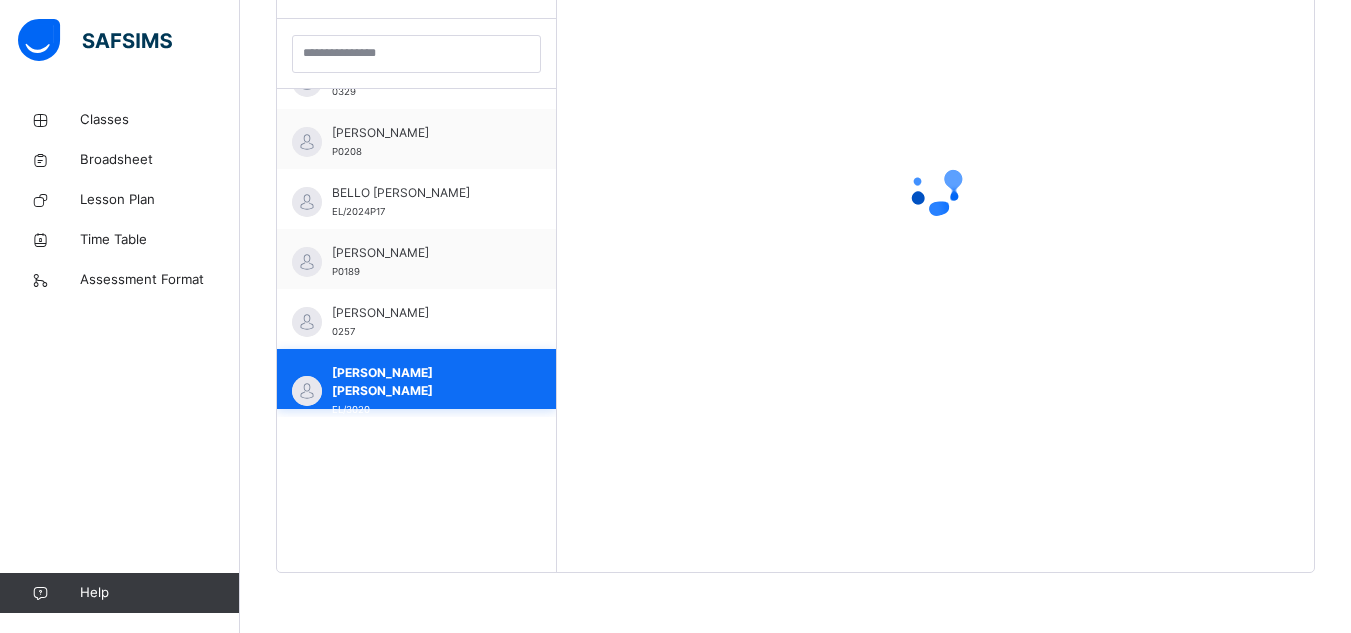 scroll, scrollTop: 581, scrollLeft: 0, axis: vertical 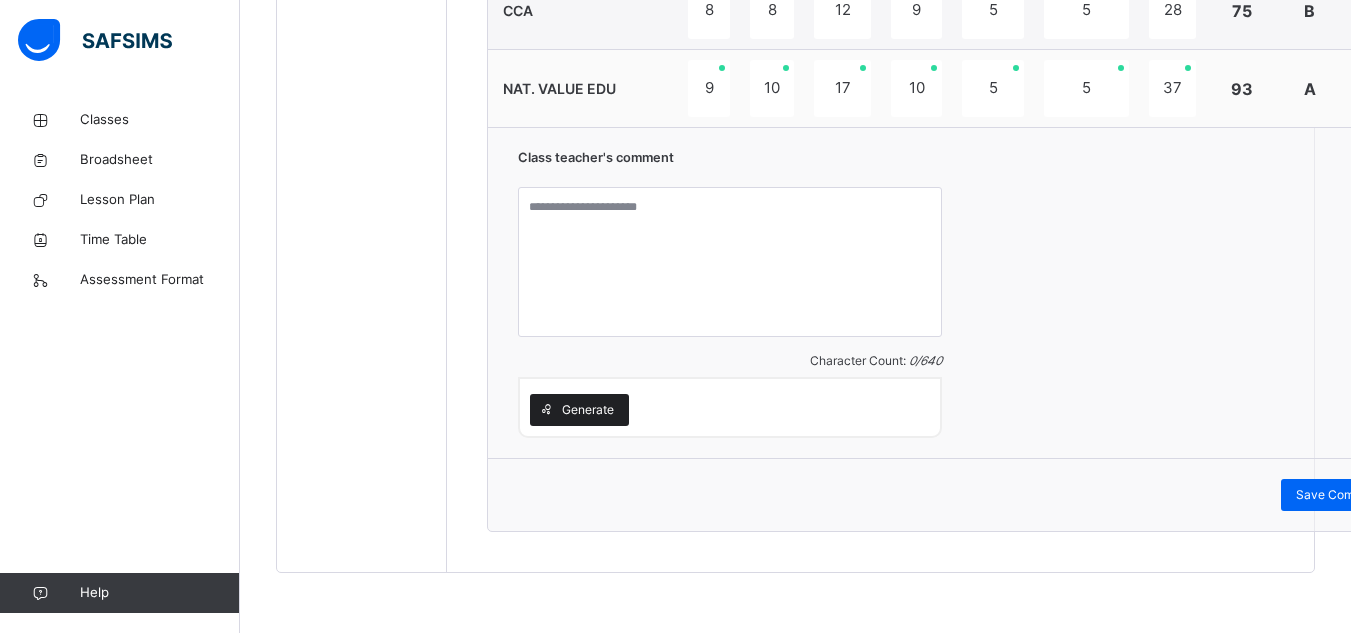 click at bounding box center (546, 410) 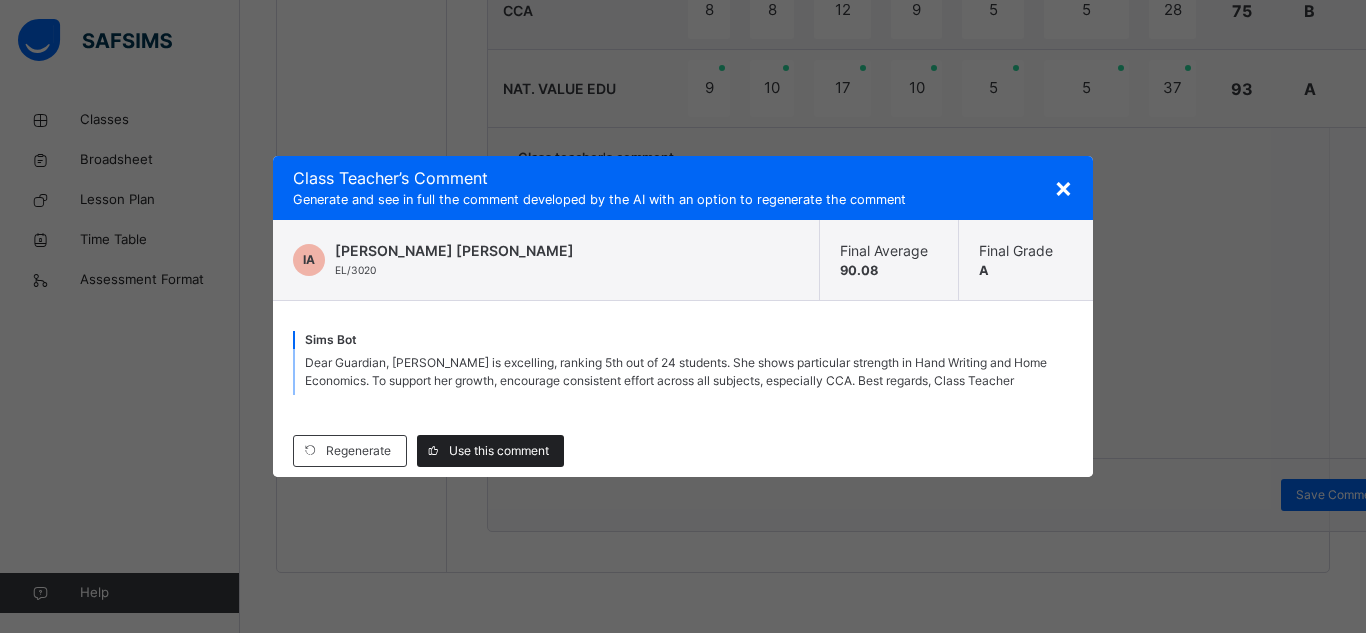 click on "Use this comment" at bounding box center (499, 451) 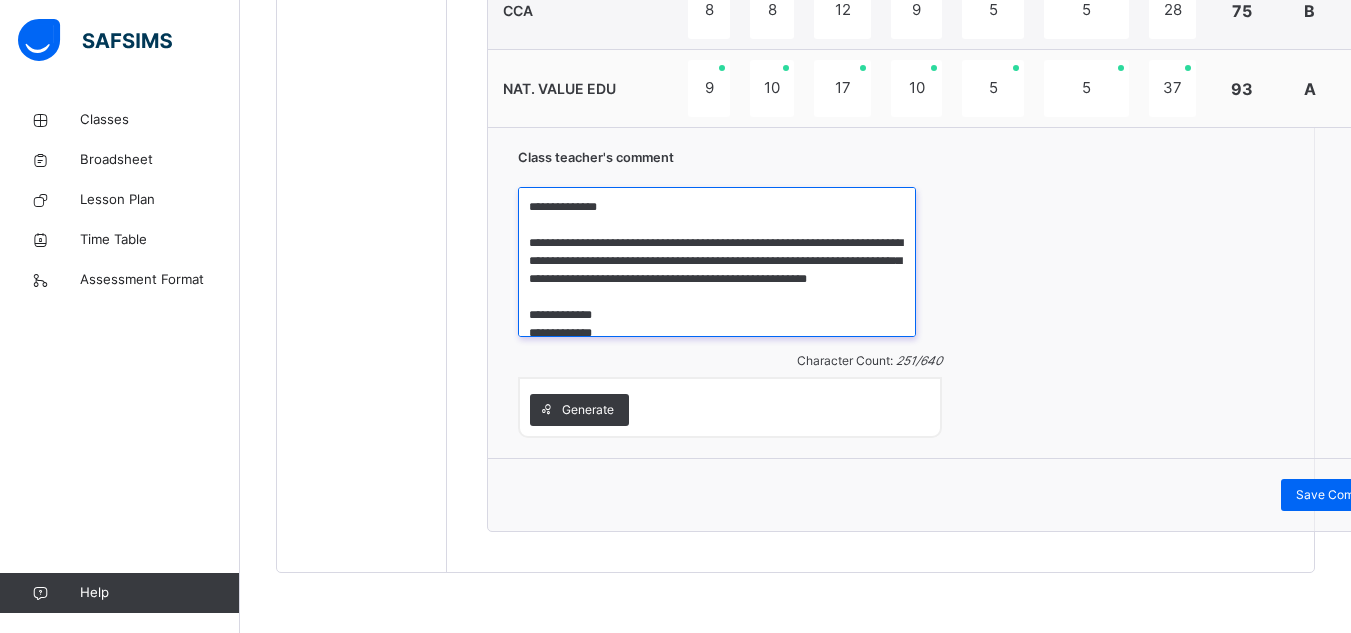 click on "**********" at bounding box center [717, 262] 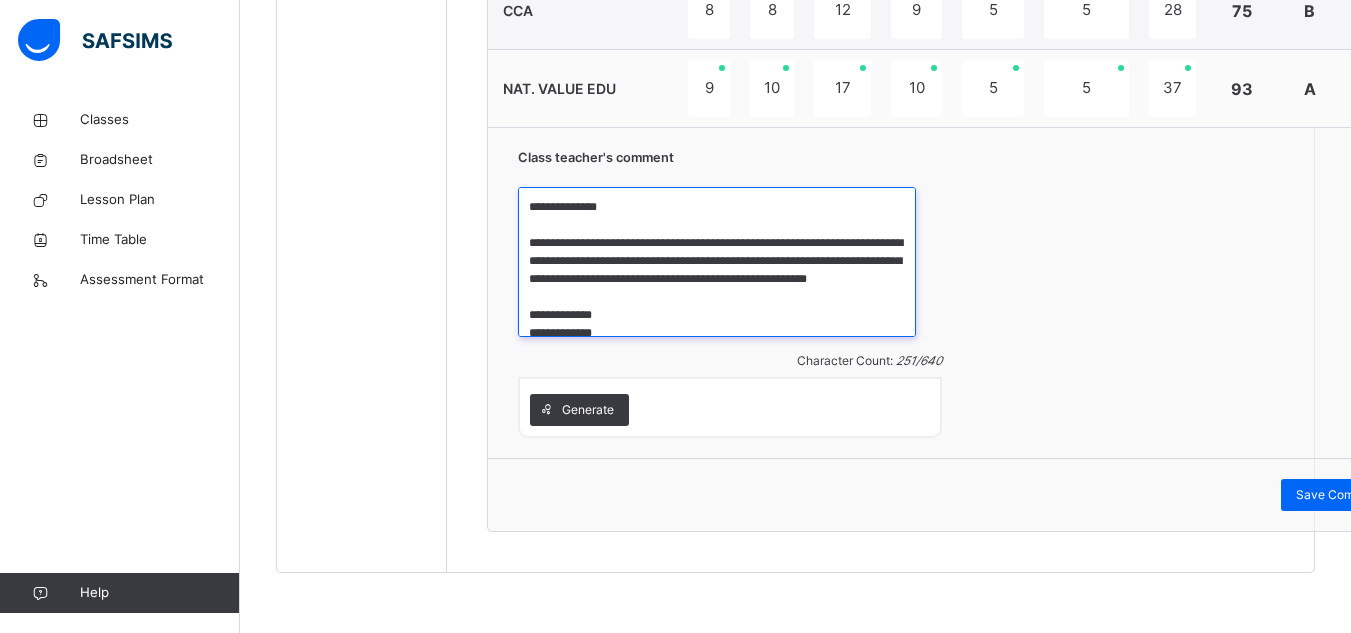 click on "**********" at bounding box center (717, 262) 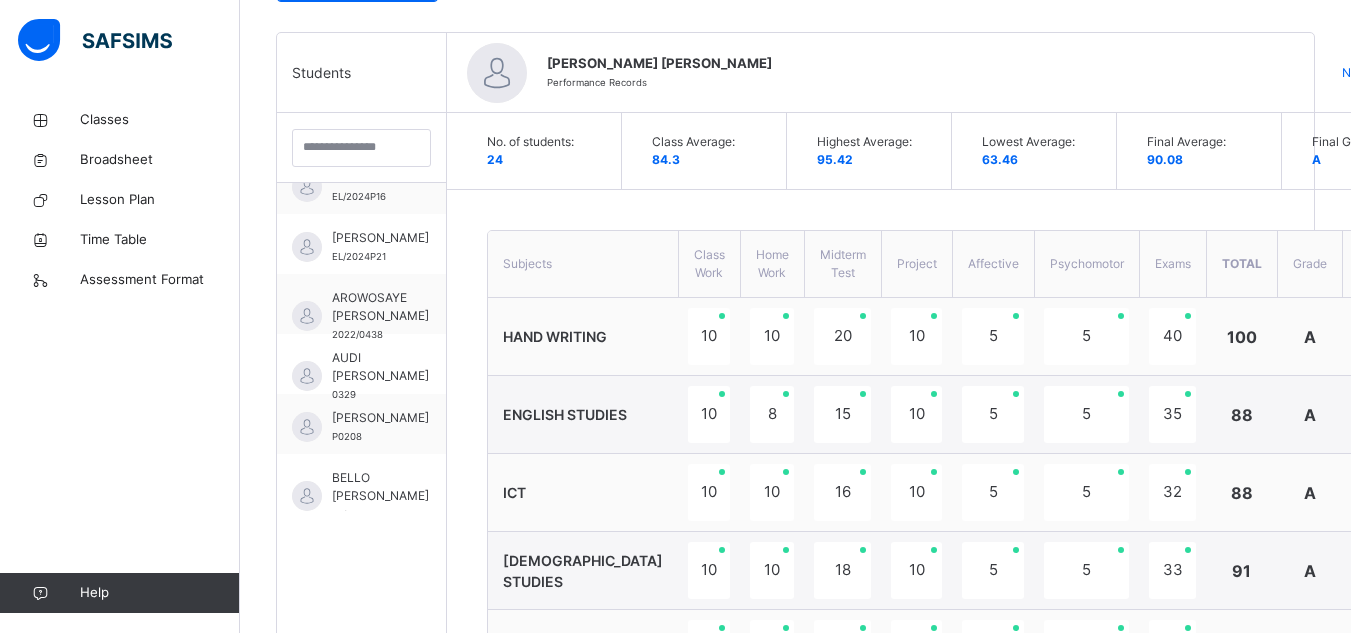 scroll, scrollTop: 471, scrollLeft: 0, axis: vertical 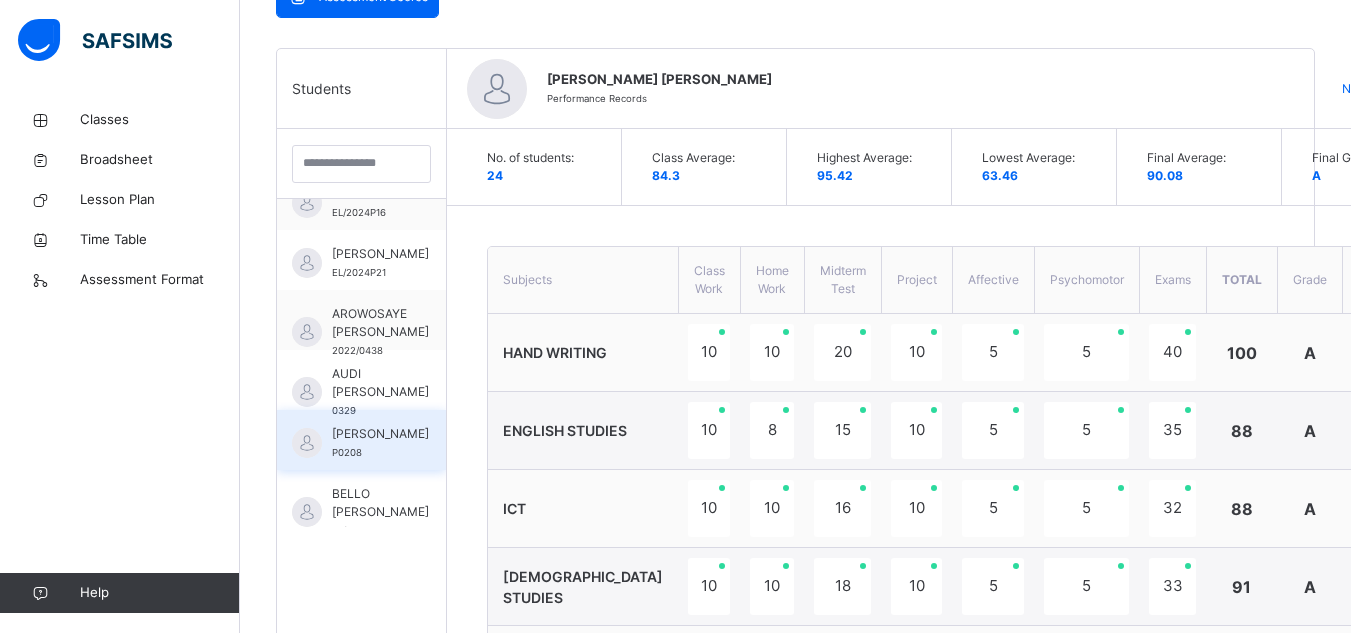 type on "**********" 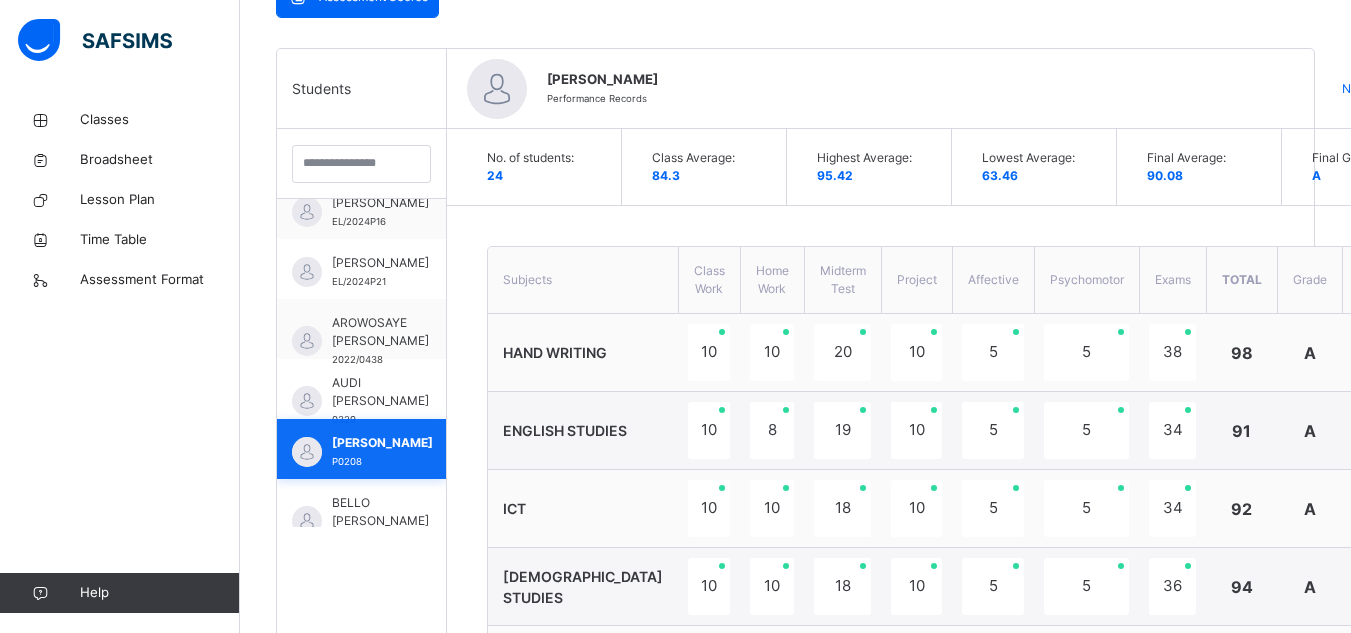 scroll, scrollTop: 209, scrollLeft: 0, axis: vertical 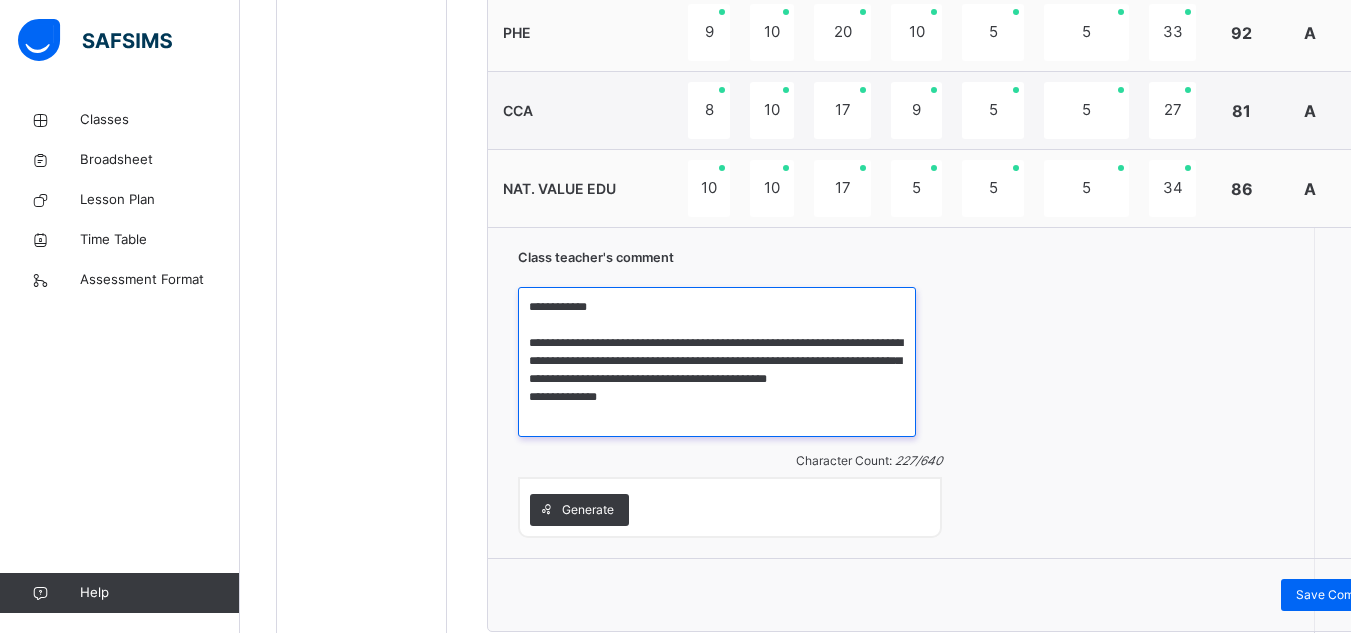 drag, startPoint x: 613, startPoint y: 416, endPoint x: 537, endPoint y: 334, distance: 111.8034 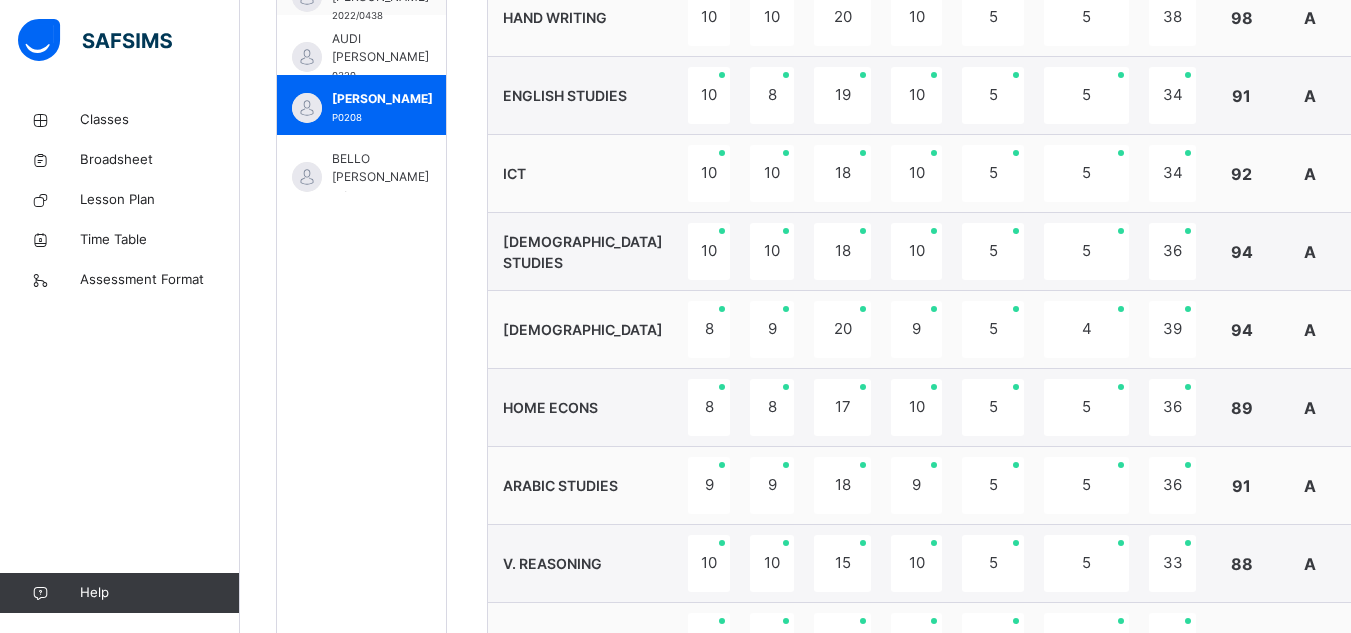 scroll, scrollTop: 771, scrollLeft: 0, axis: vertical 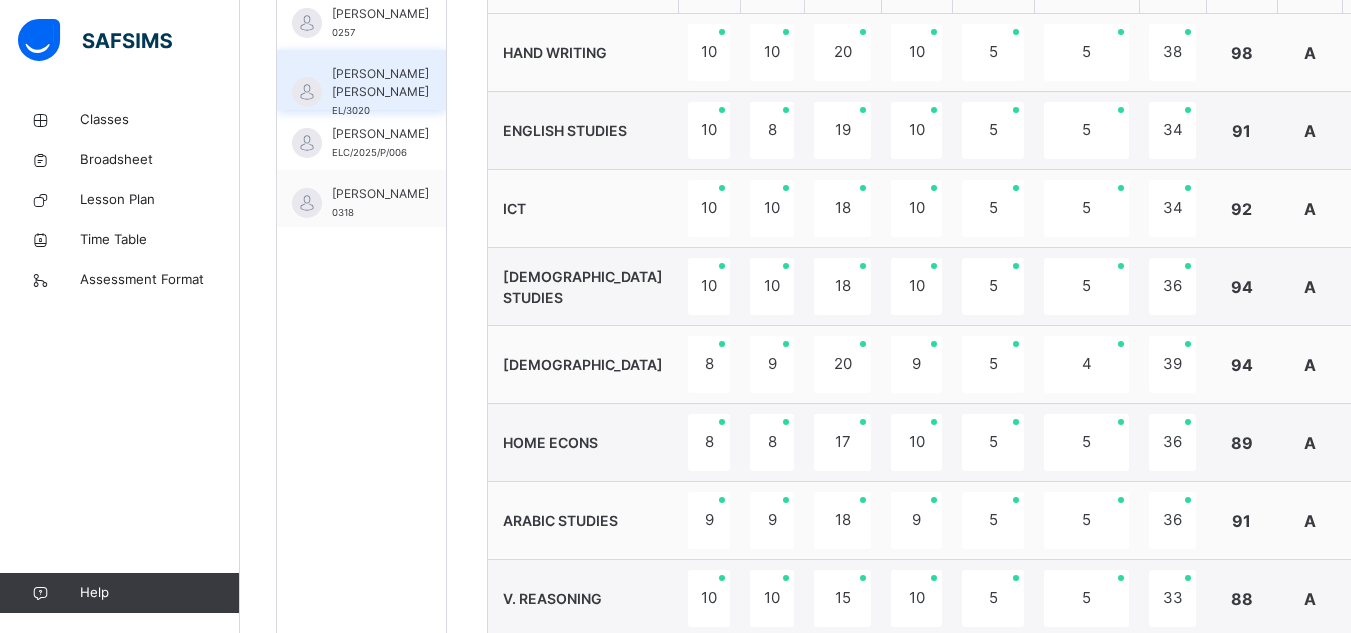 click on "[PERSON_NAME] [PERSON_NAME]" at bounding box center [380, 83] 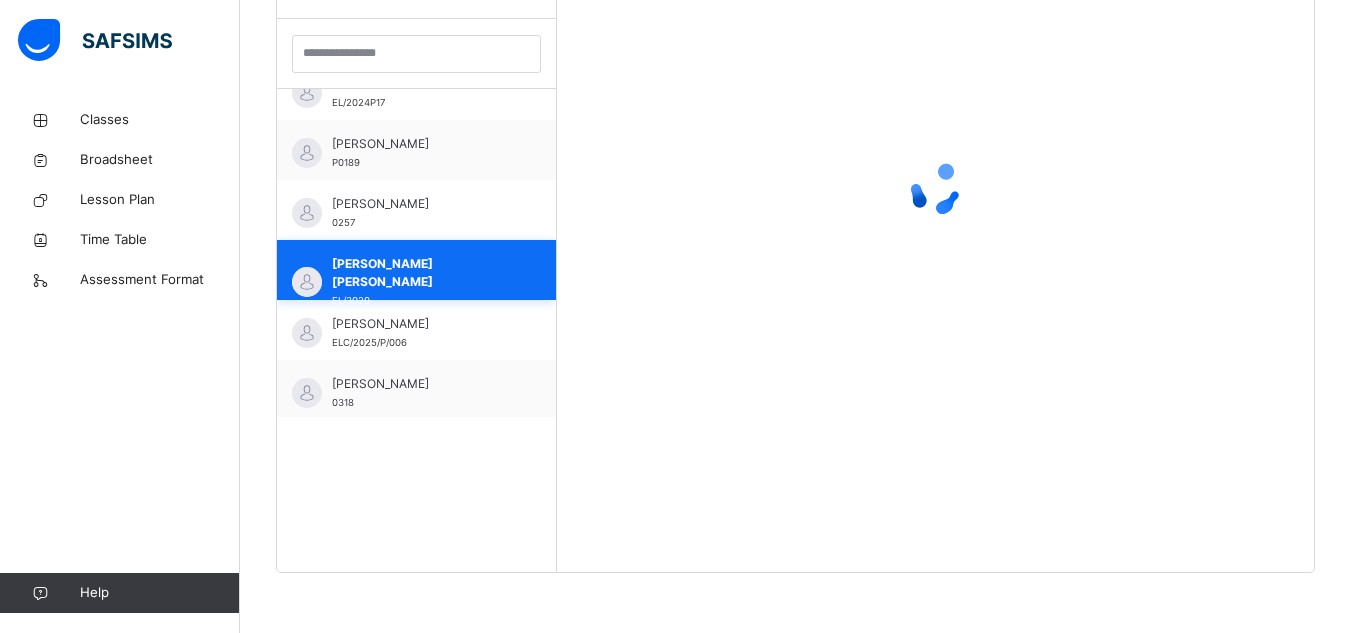 scroll, scrollTop: 581, scrollLeft: 0, axis: vertical 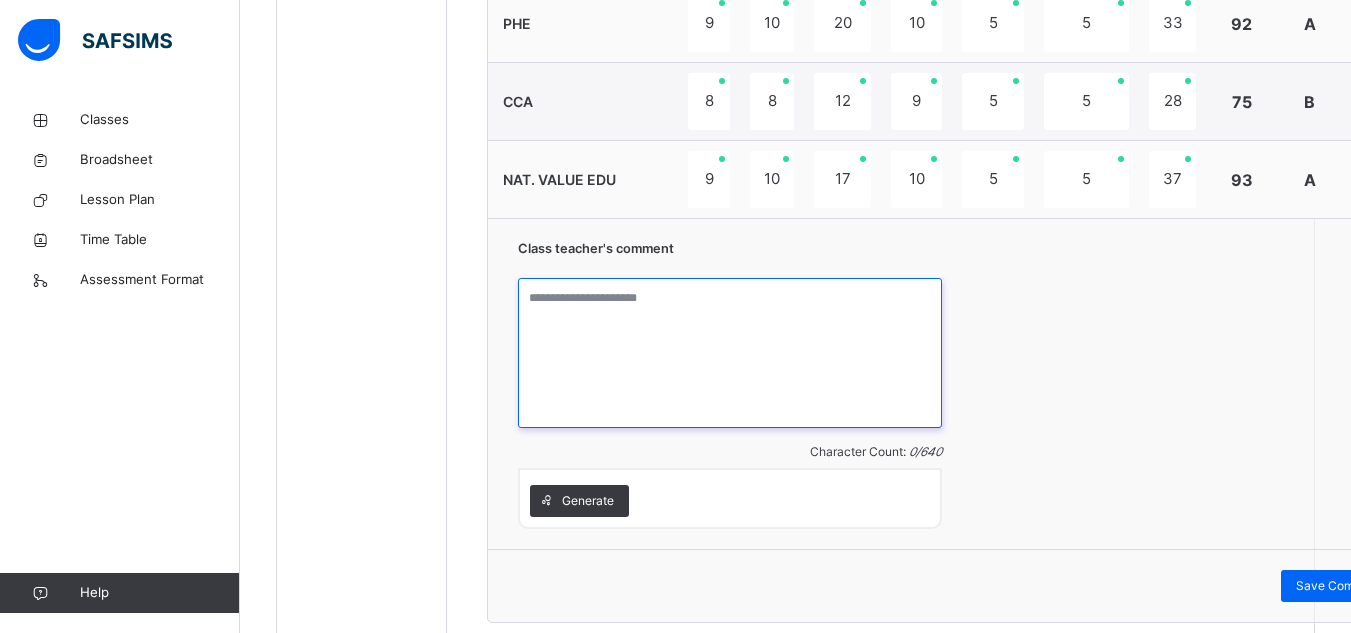 click at bounding box center (730, 353) 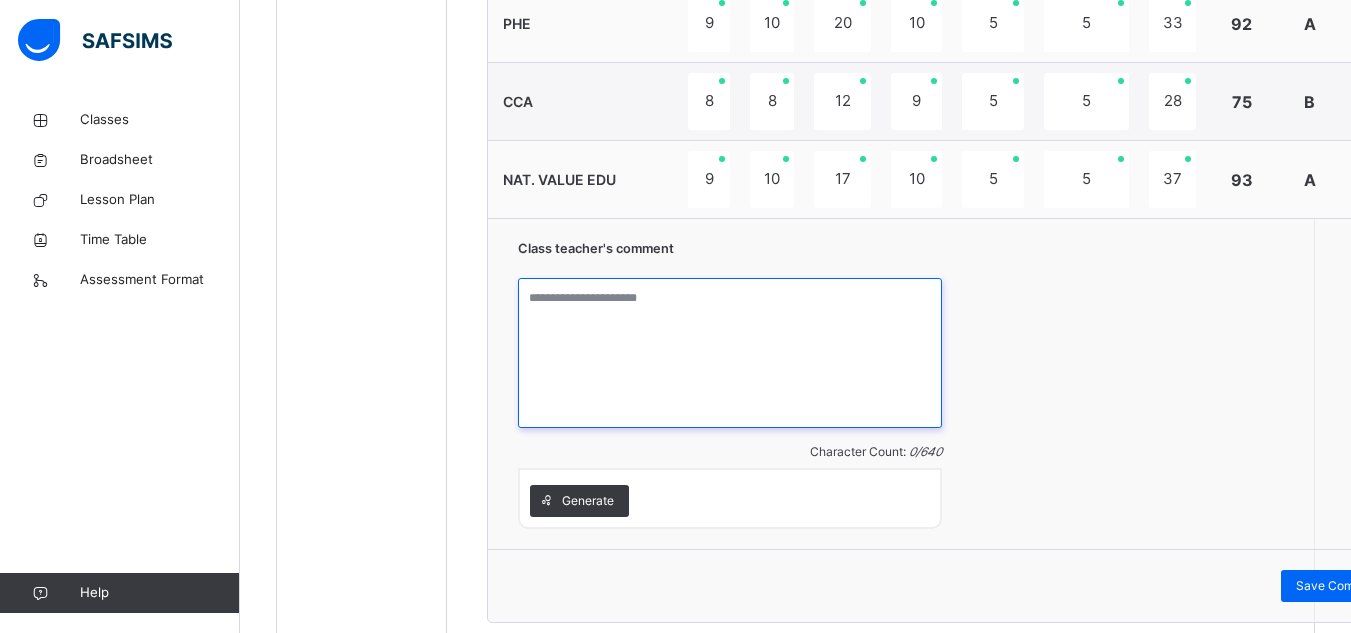 paste on "**********" 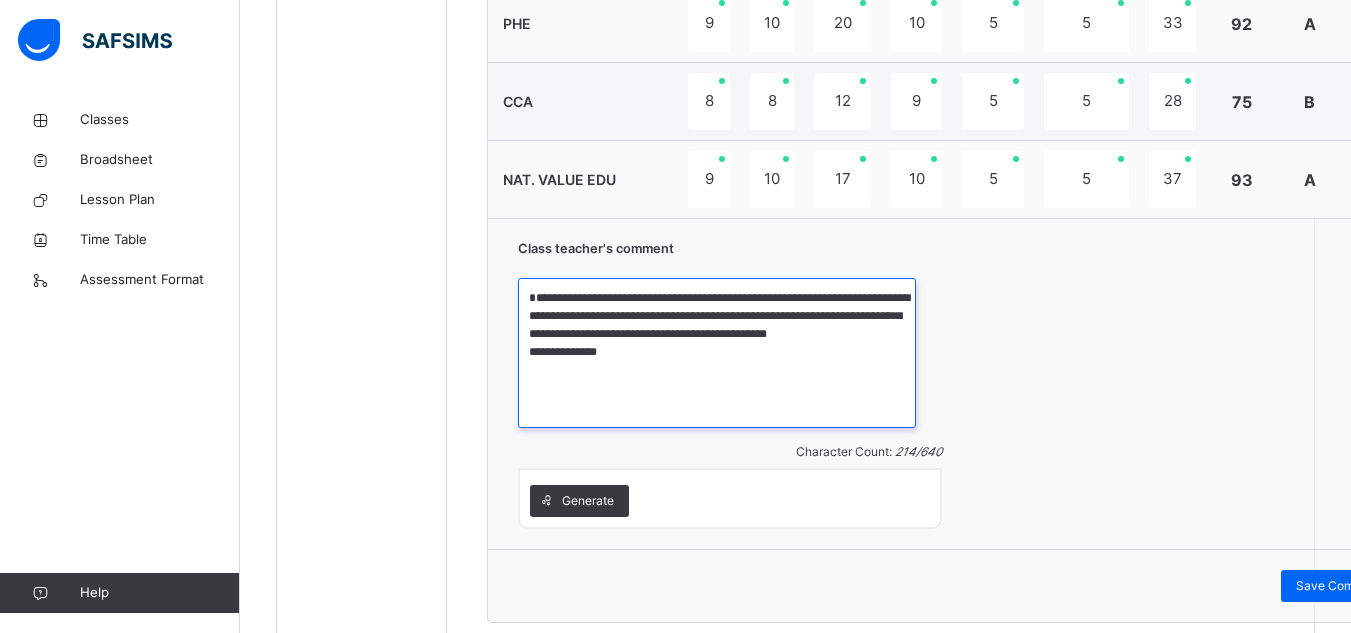 click on "**********" at bounding box center [717, 353] 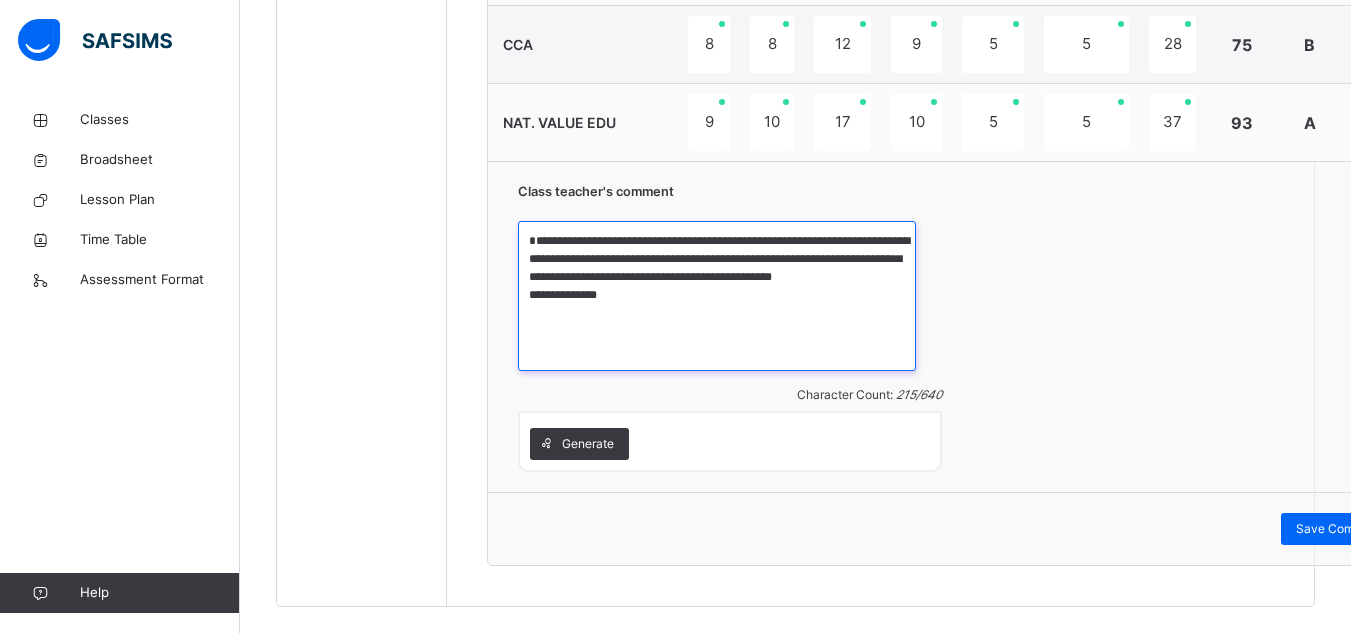 scroll, scrollTop: 1671, scrollLeft: 0, axis: vertical 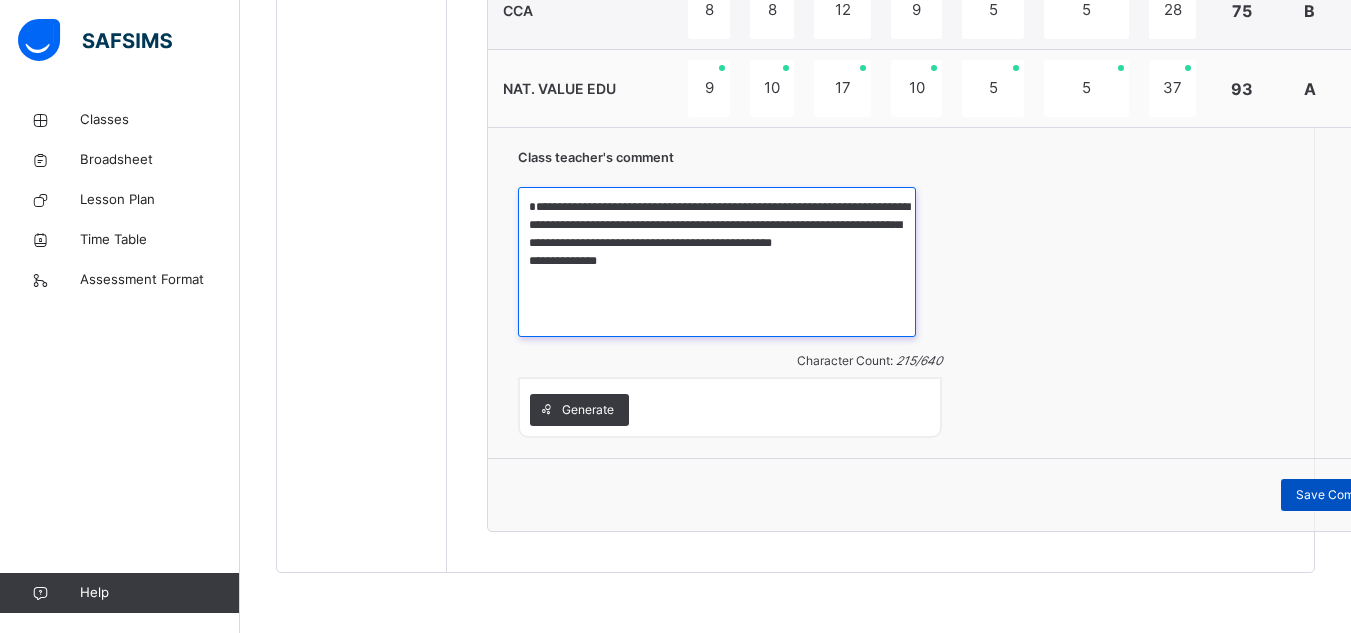 type on "**********" 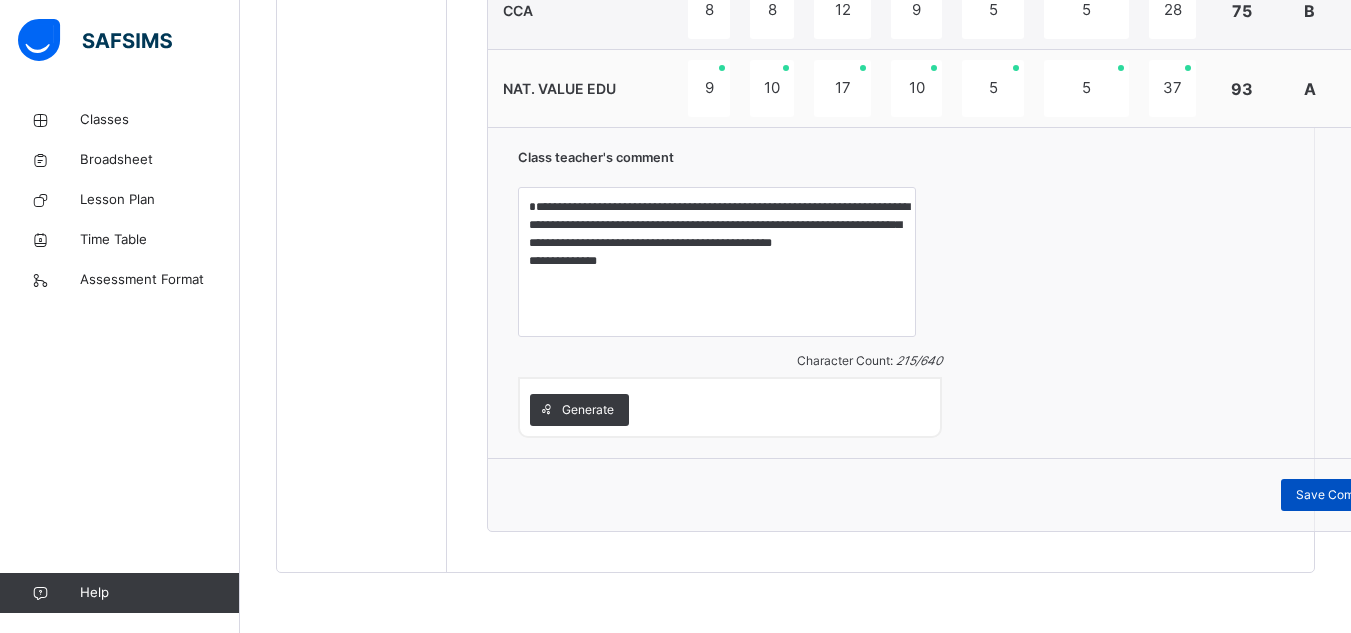 click on "Save Comment" at bounding box center (1339, 495) 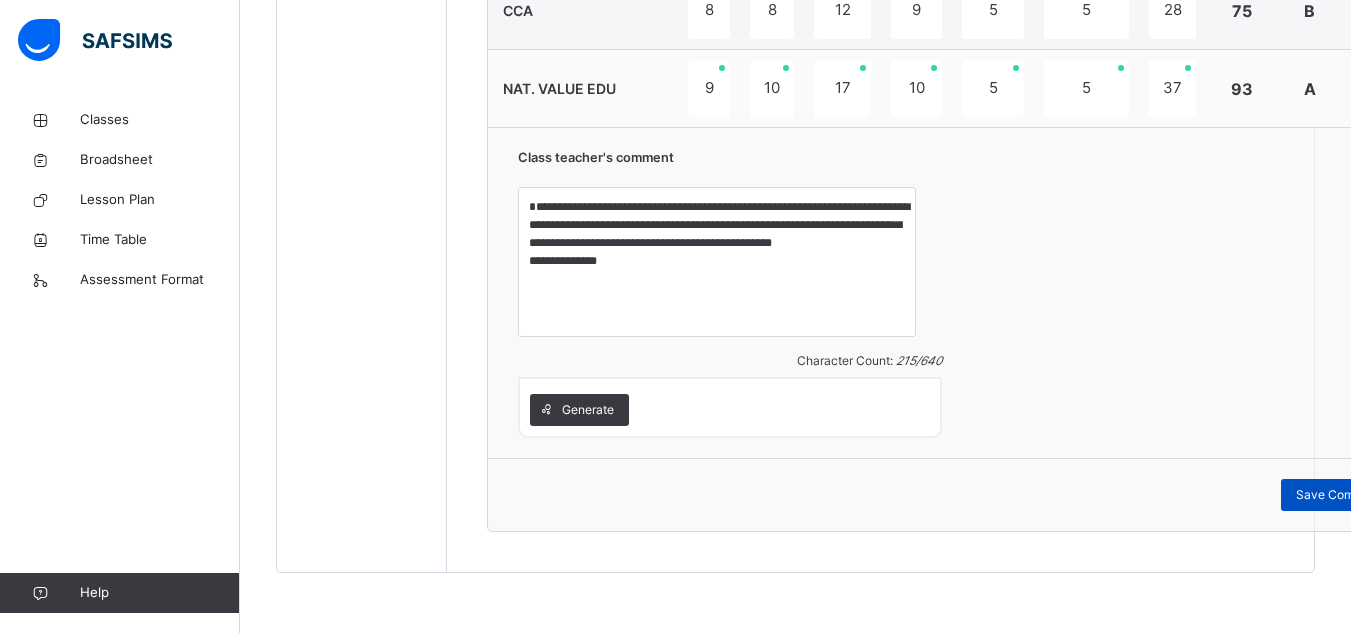click on "Save Comment" at bounding box center (1339, 495) 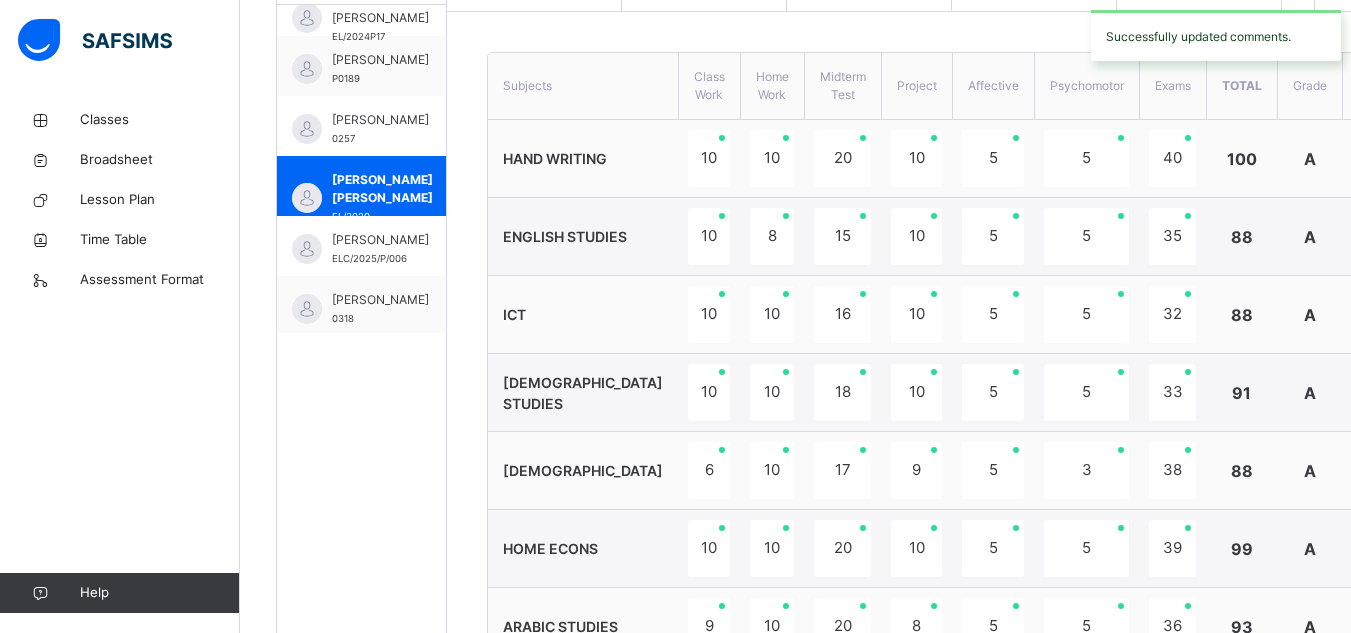 scroll, scrollTop: 571, scrollLeft: 0, axis: vertical 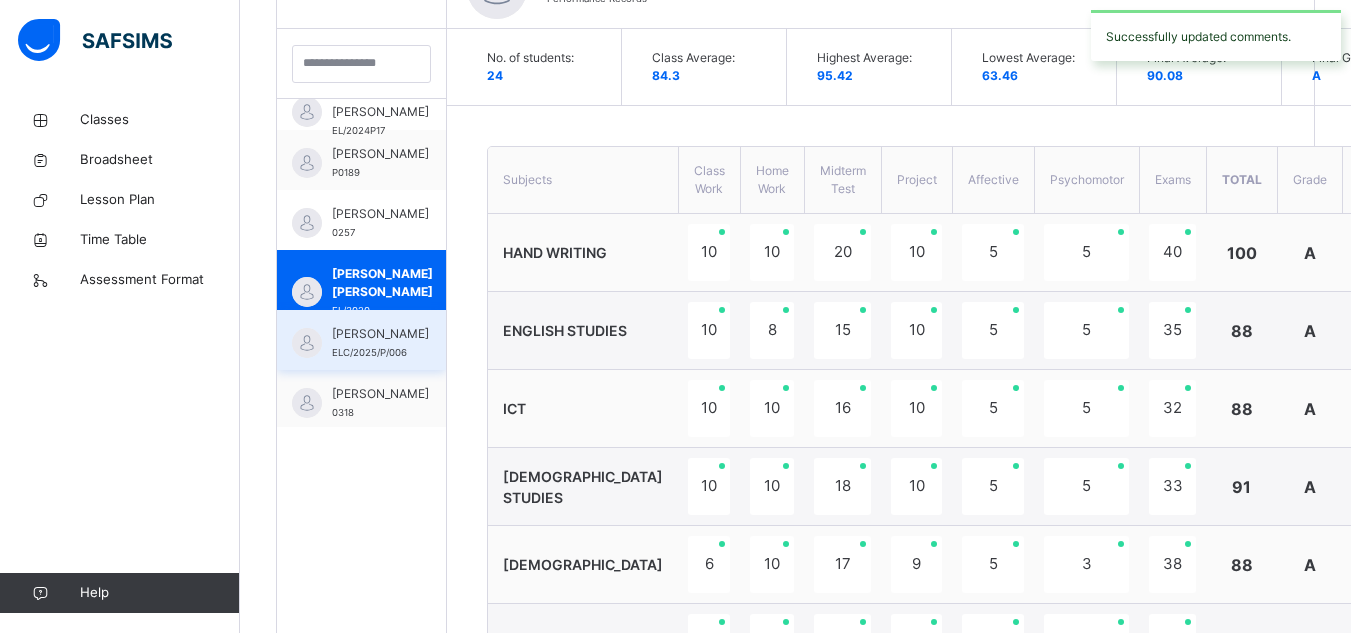 click on "[PERSON_NAME]" at bounding box center [380, 334] 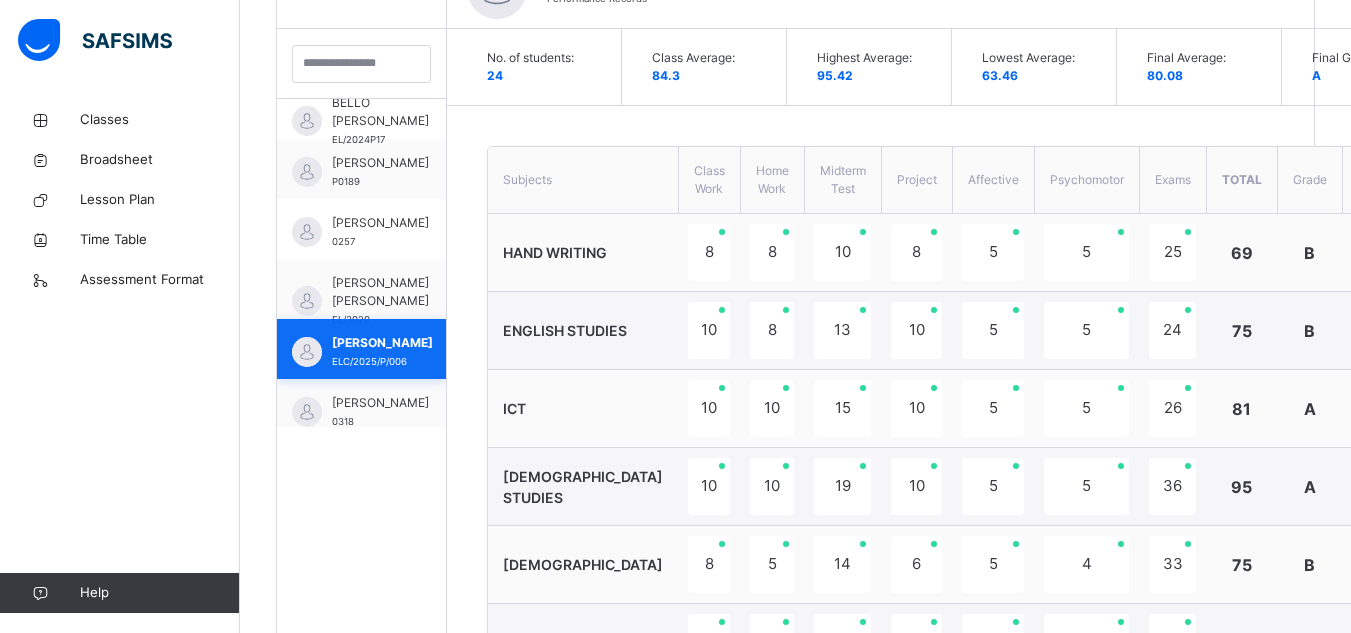 scroll, scrollTop: 509, scrollLeft: 0, axis: vertical 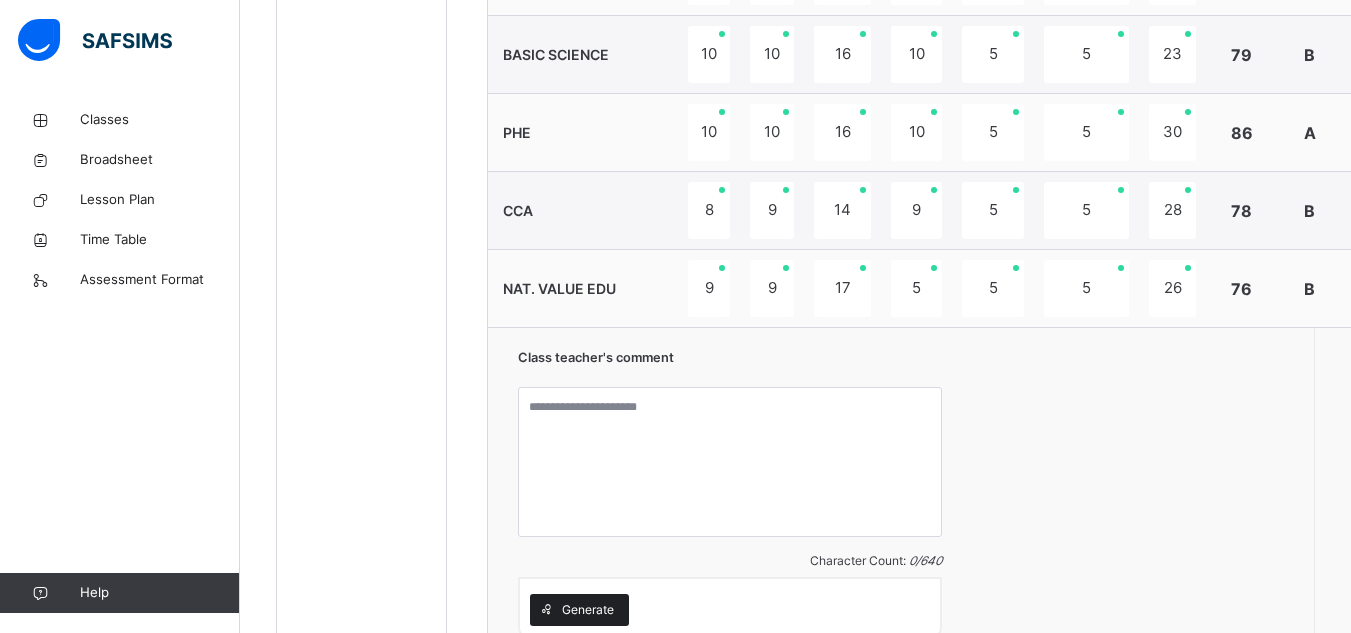 click on "Generate" at bounding box center (588, 610) 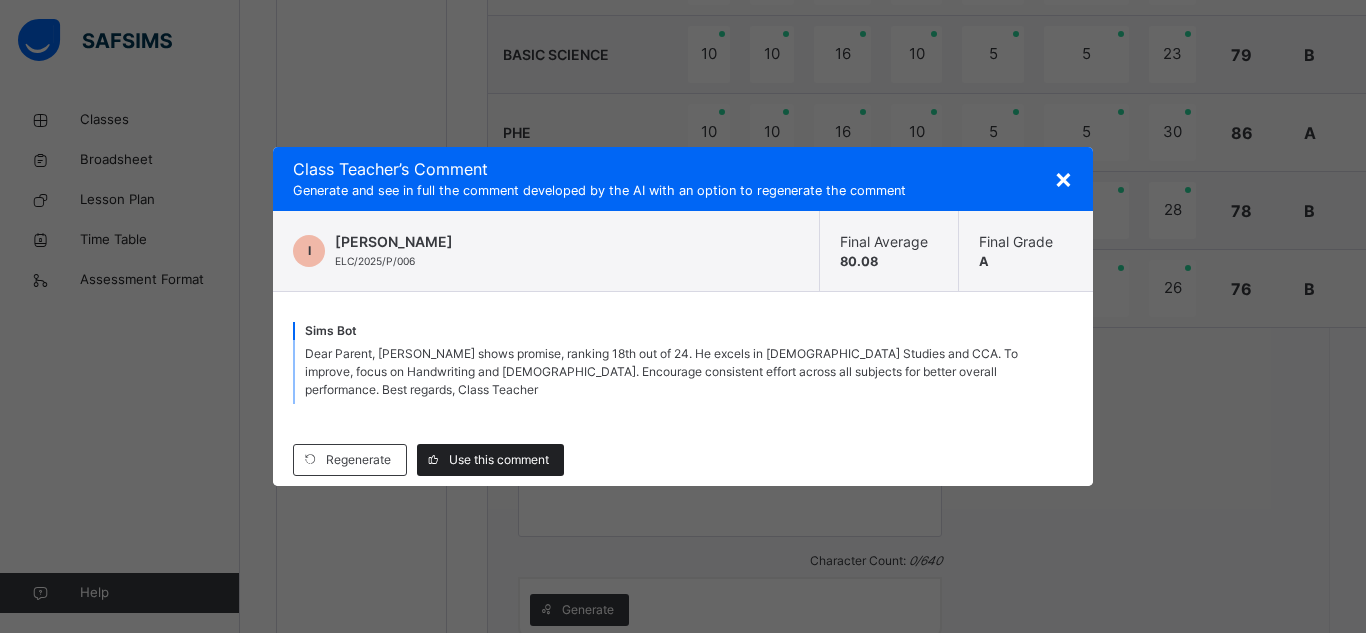 click on "Use this comment" at bounding box center [499, 460] 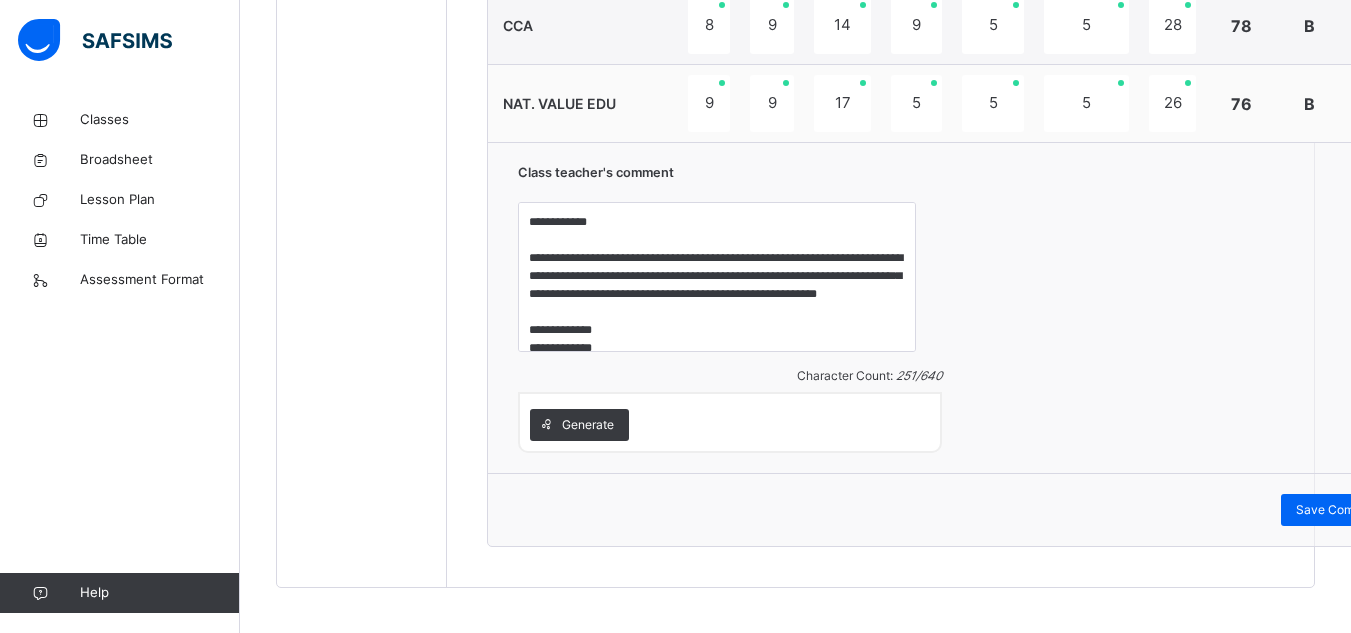 scroll, scrollTop: 1671, scrollLeft: 0, axis: vertical 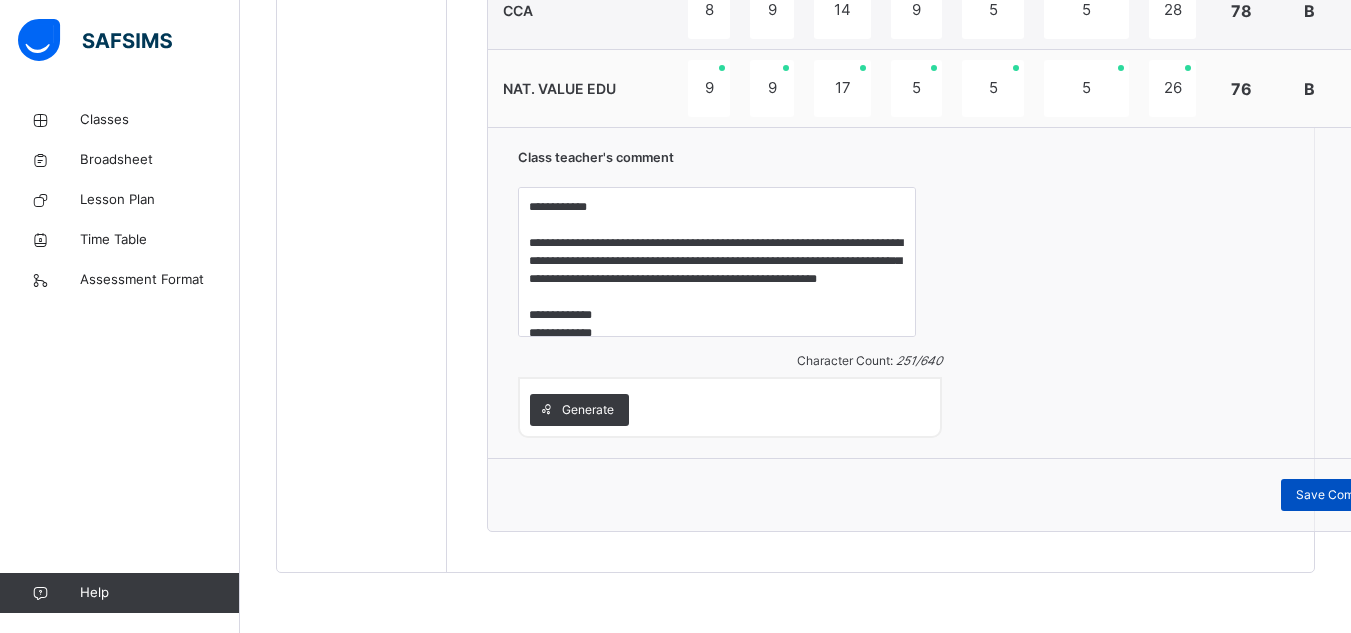 click on "Save Comment" at bounding box center [1339, 495] 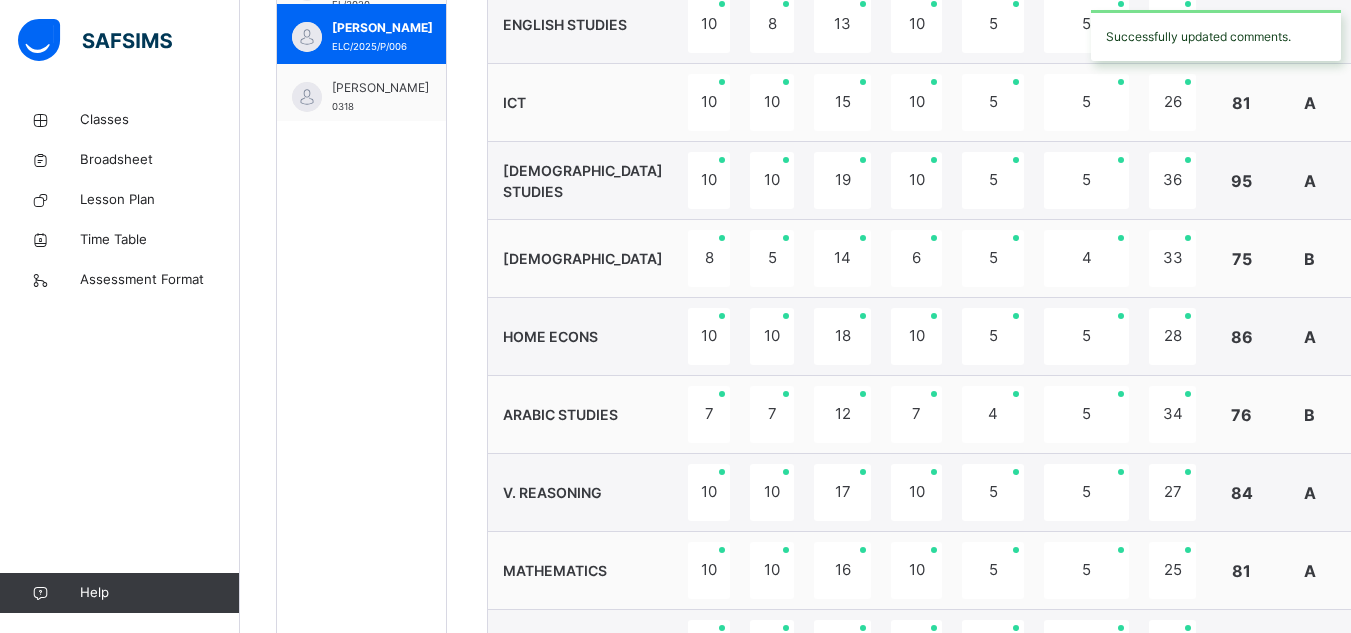 scroll, scrollTop: 871, scrollLeft: 0, axis: vertical 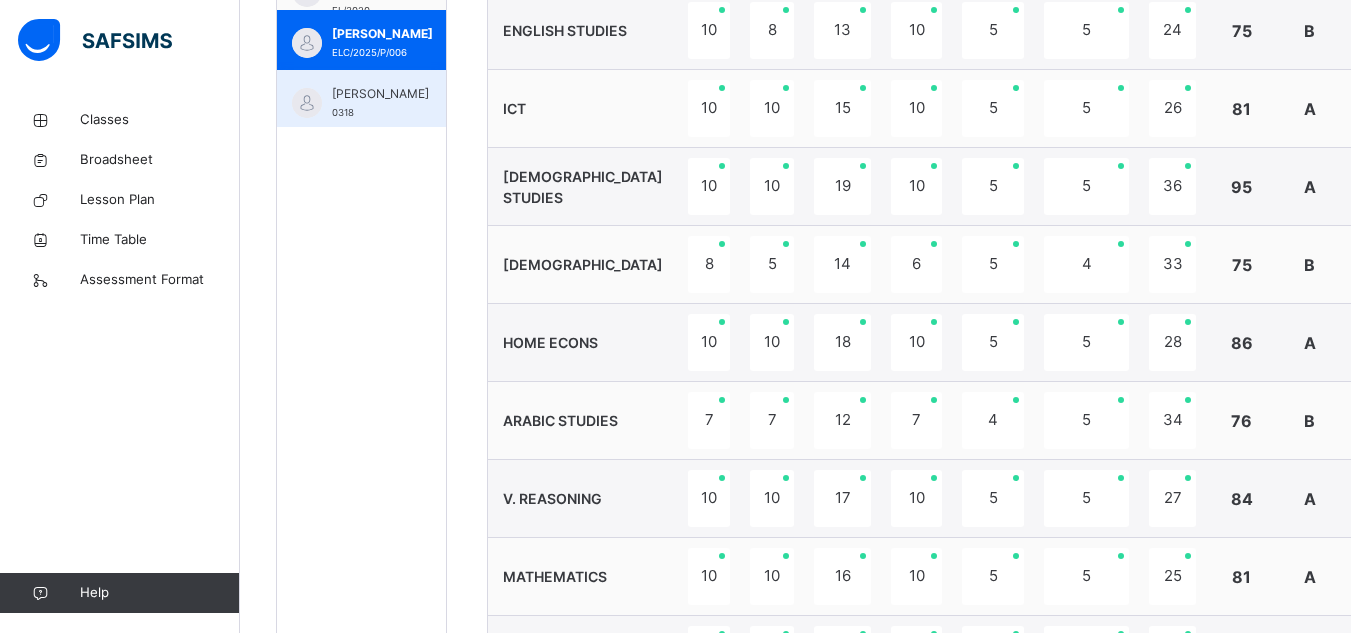click on "[PERSON_NAME]" at bounding box center (380, 94) 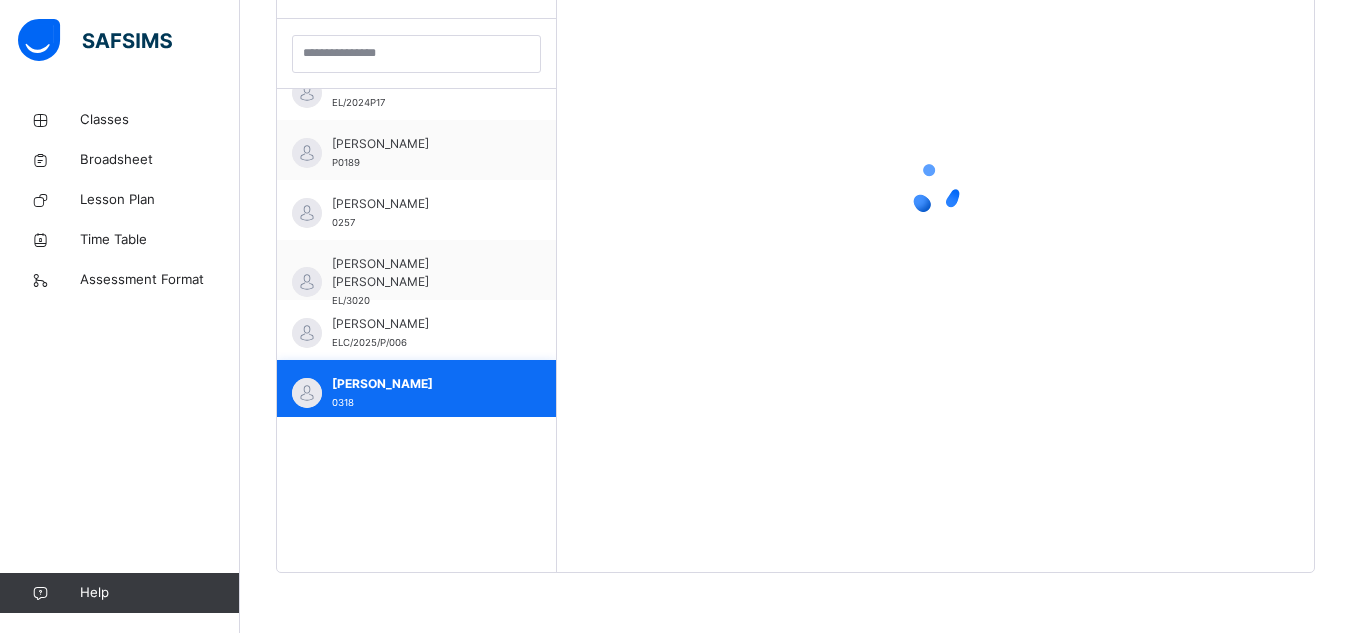 scroll, scrollTop: 581, scrollLeft: 0, axis: vertical 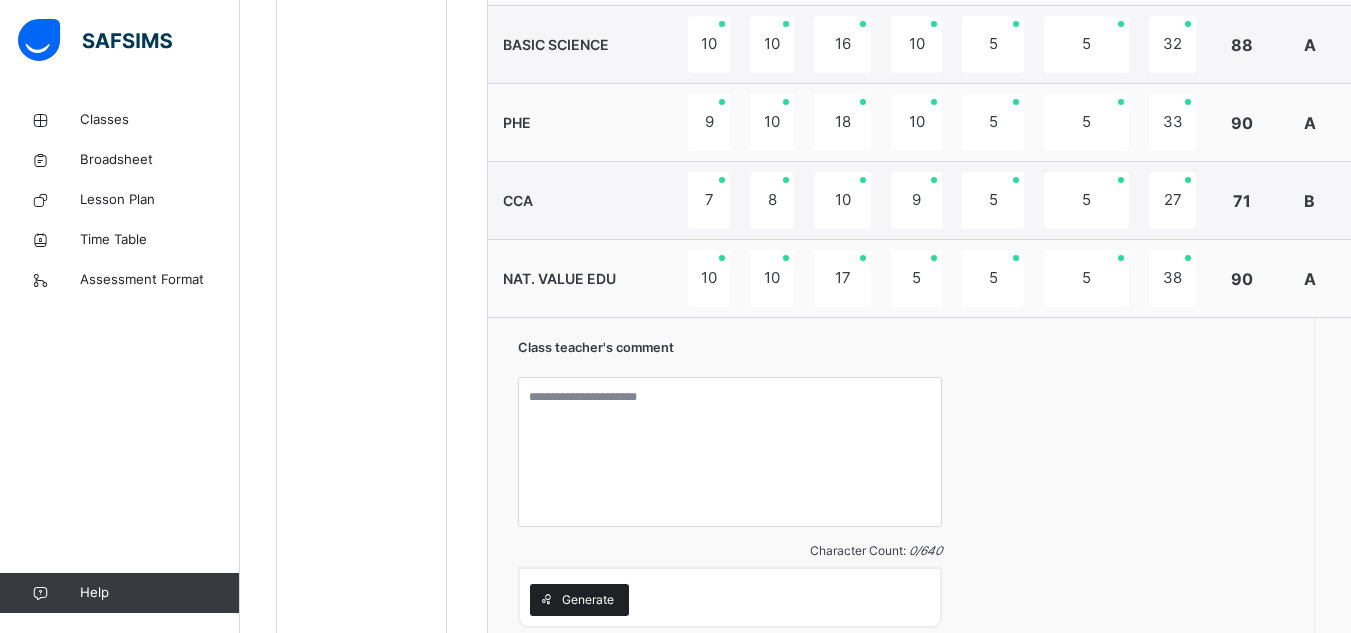 click on "Generate" at bounding box center (588, 600) 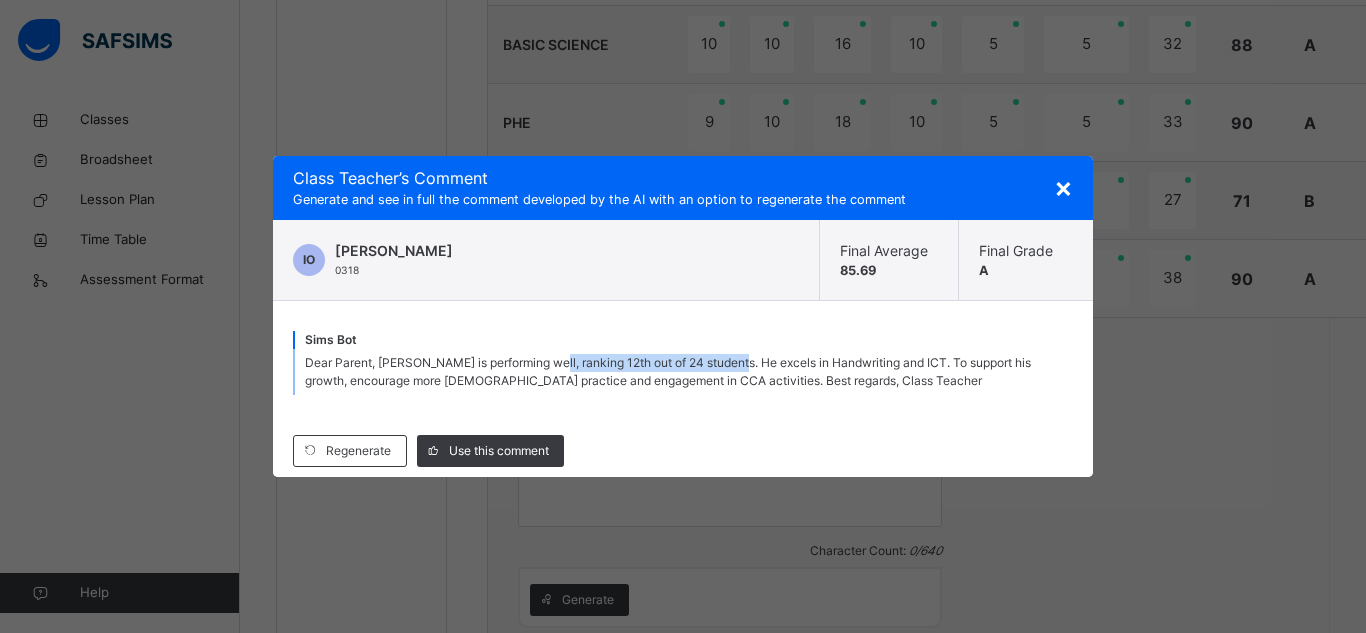 drag, startPoint x: 742, startPoint y: 362, endPoint x: 555, endPoint y: 354, distance: 187.17105 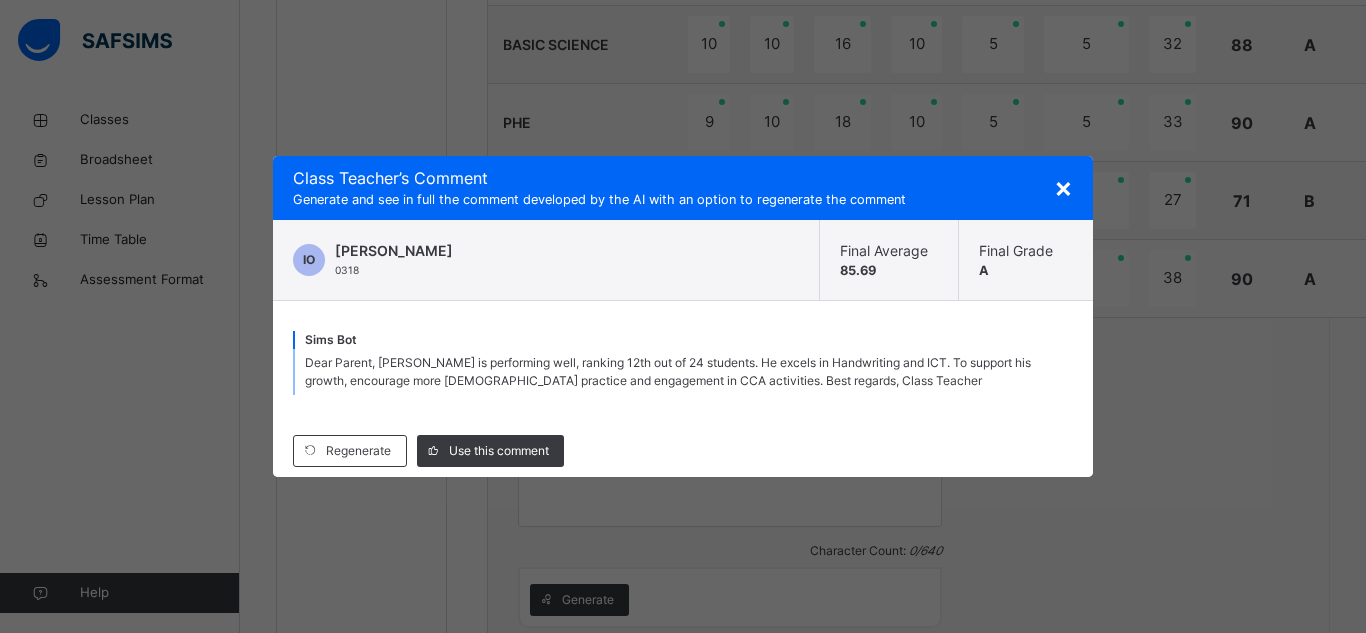 click on "Regenerate     Use this comment" at bounding box center (683, 451) 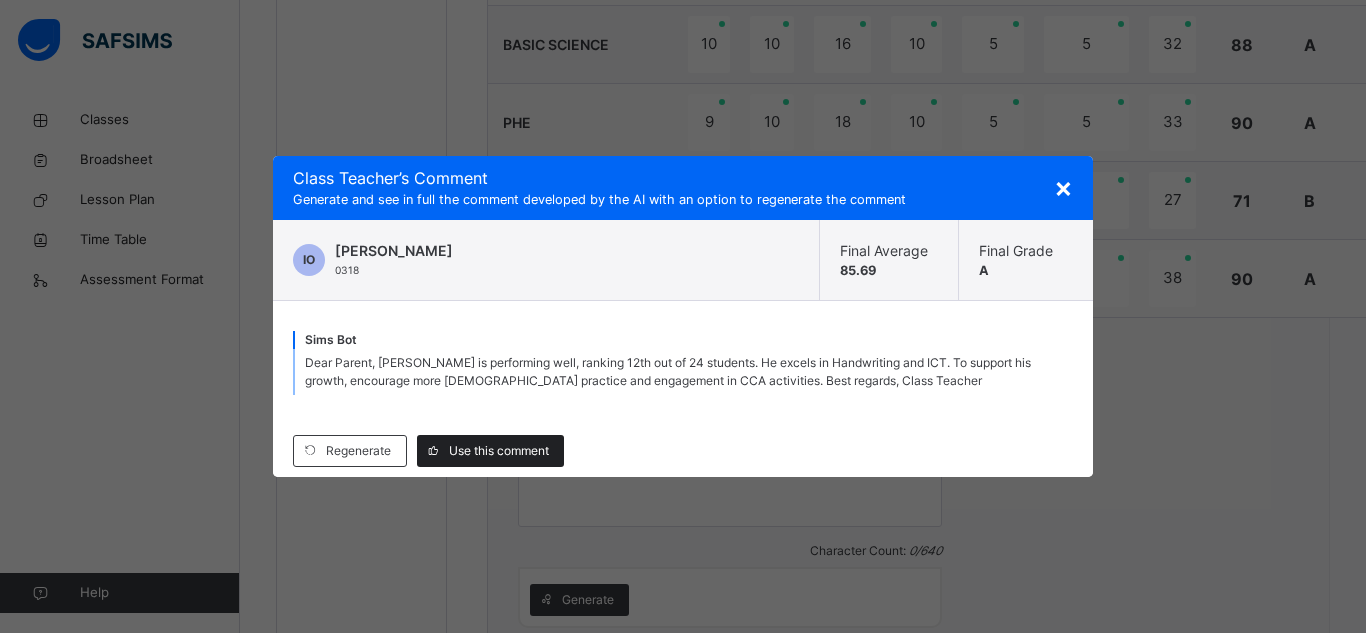 click on "Use this comment" at bounding box center (499, 451) 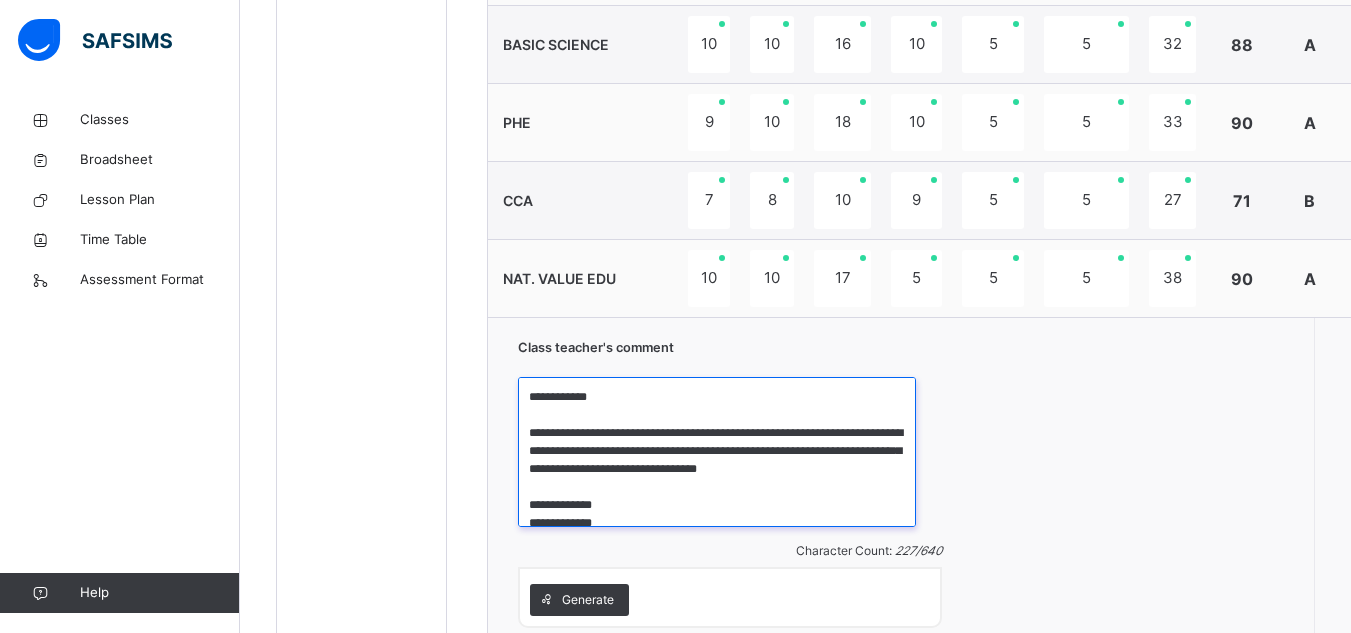 drag, startPoint x: 886, startPoint y: 434, endPoint x: 702, endPoint y: 431, distance: 184.02446 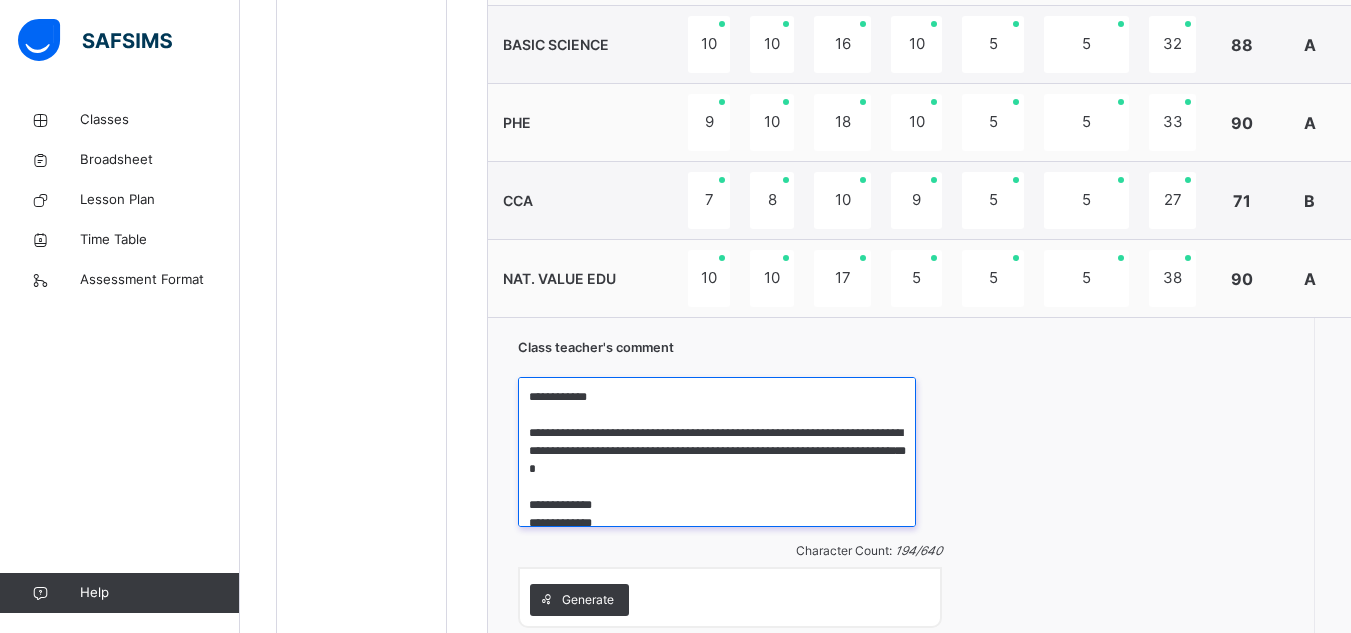 click on "**********" at bounding box center [717, 452] 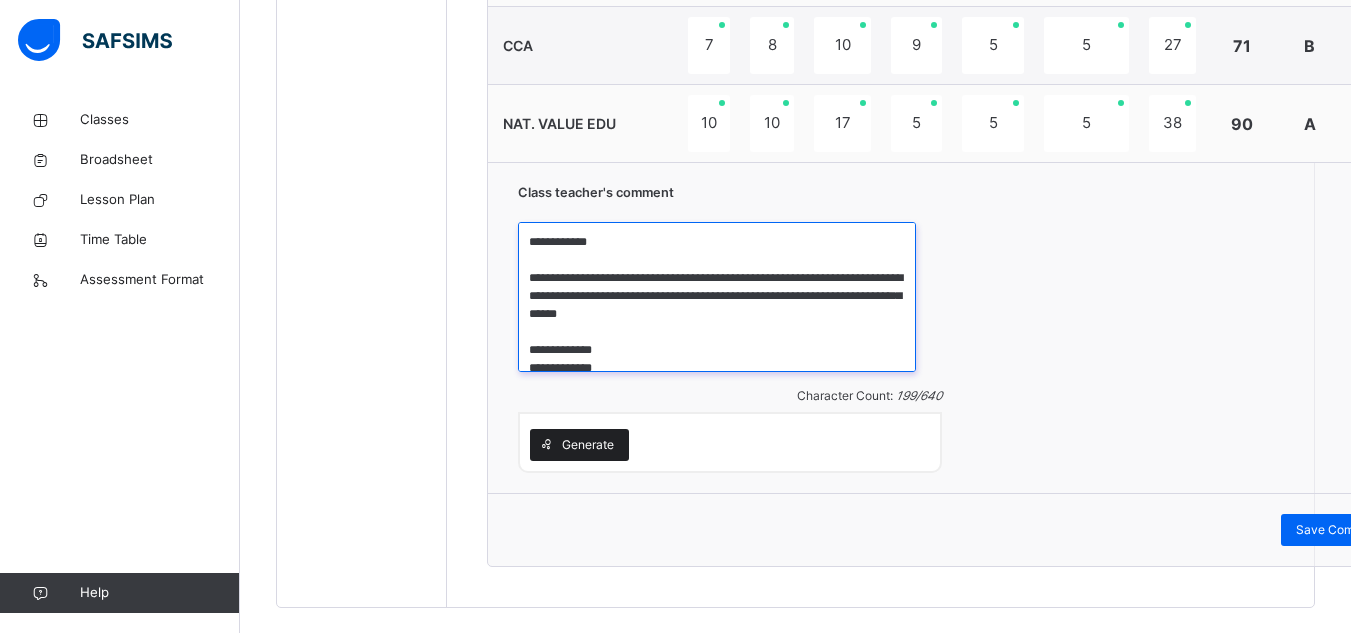 scroll, scrollTop: 1671, scrollLeft: 0, axis: vertical 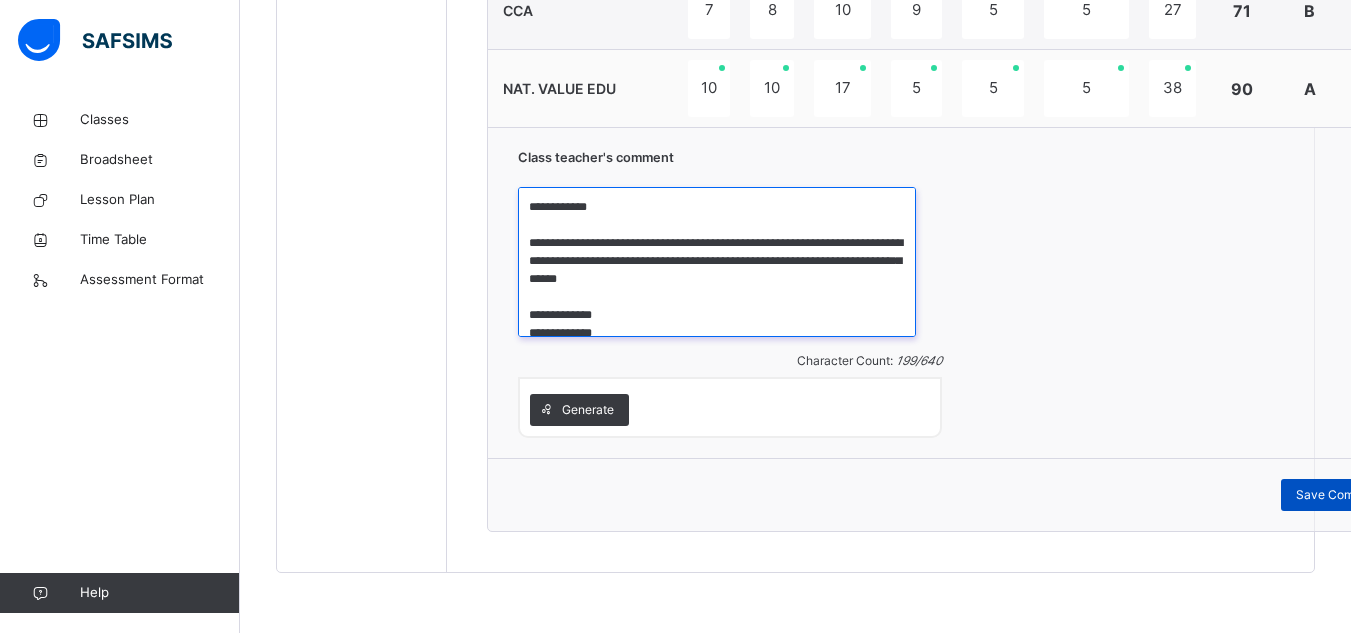 type on "**********" 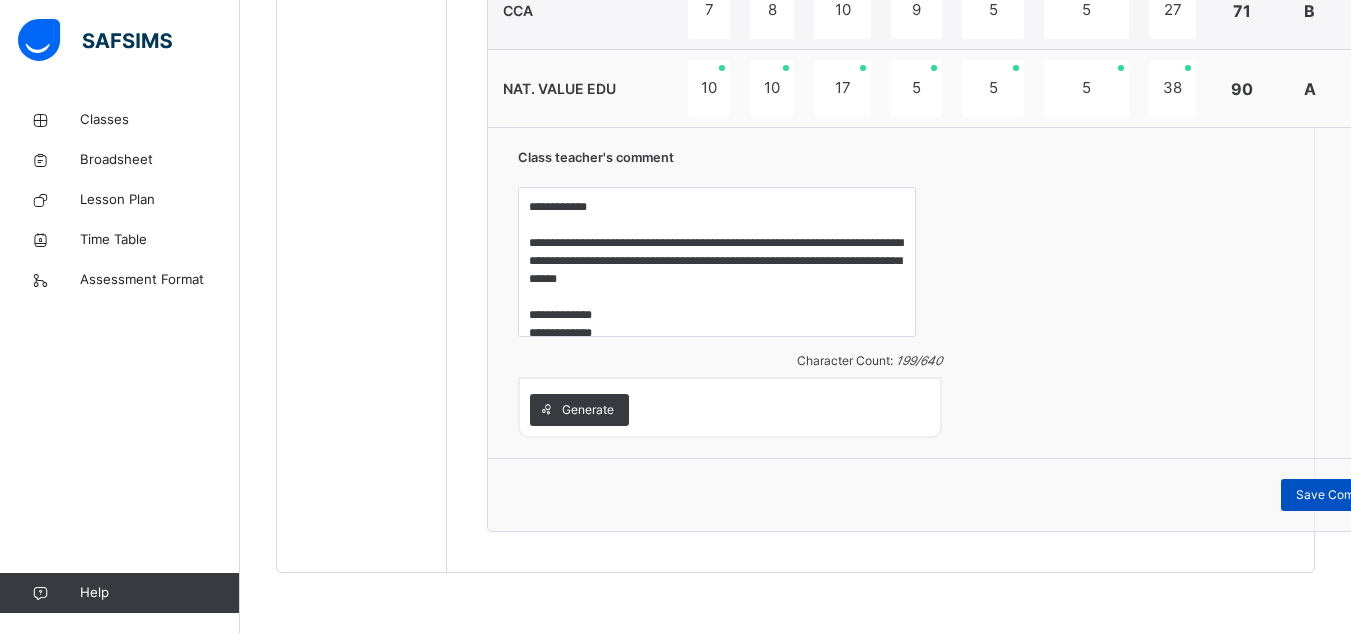 click on "Save Comment" at bounding box center [1339, 495] 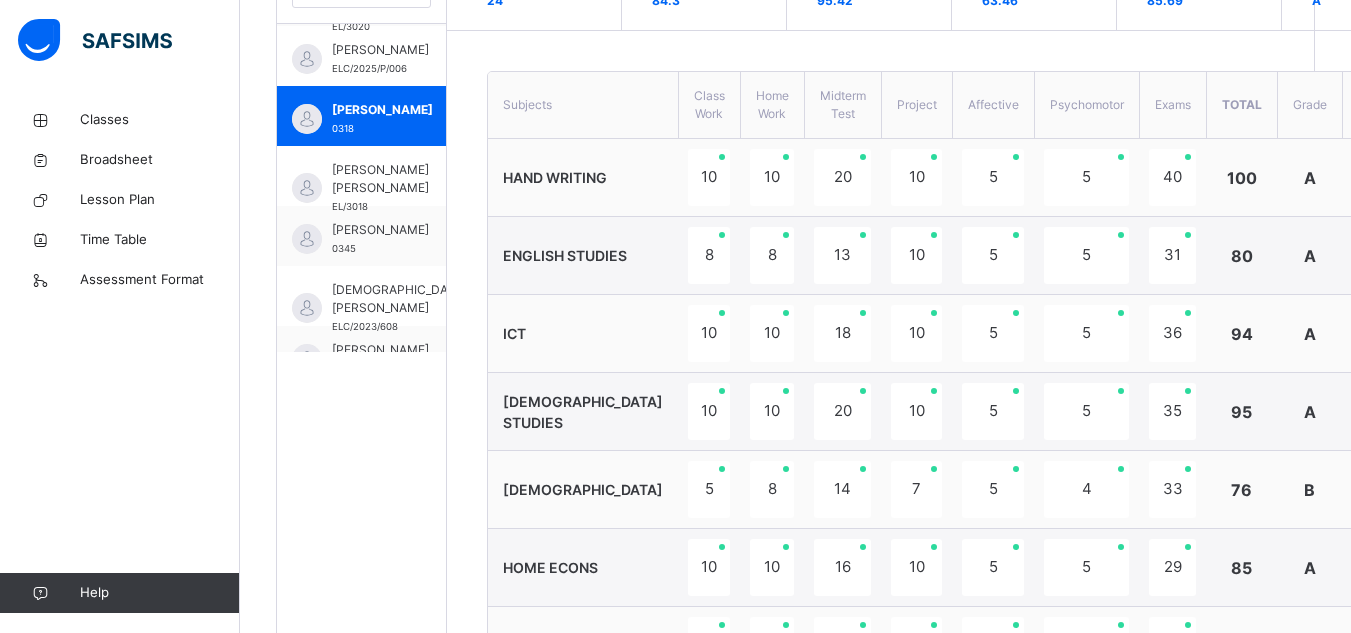 scroll, scrollTop: 571, scrollLeft: 0, axis: vertical 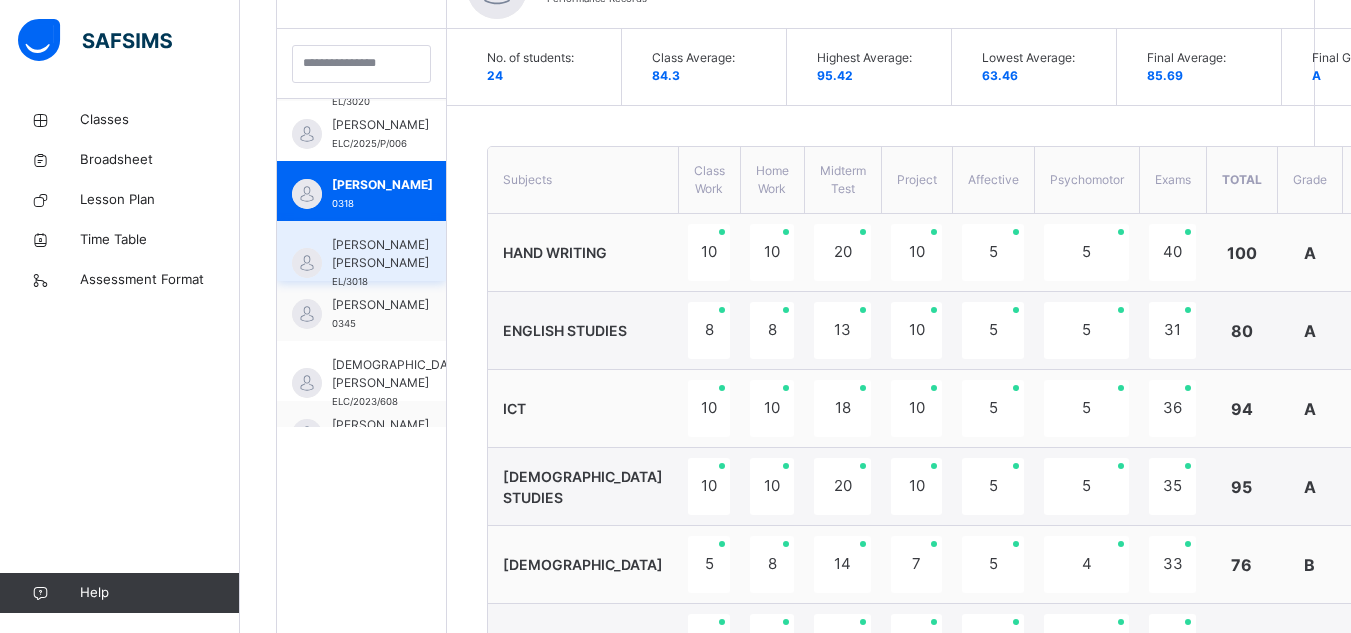 click on "[PERSON_NAME] [PERSON_NAME]" at bounding box center (380, 254) 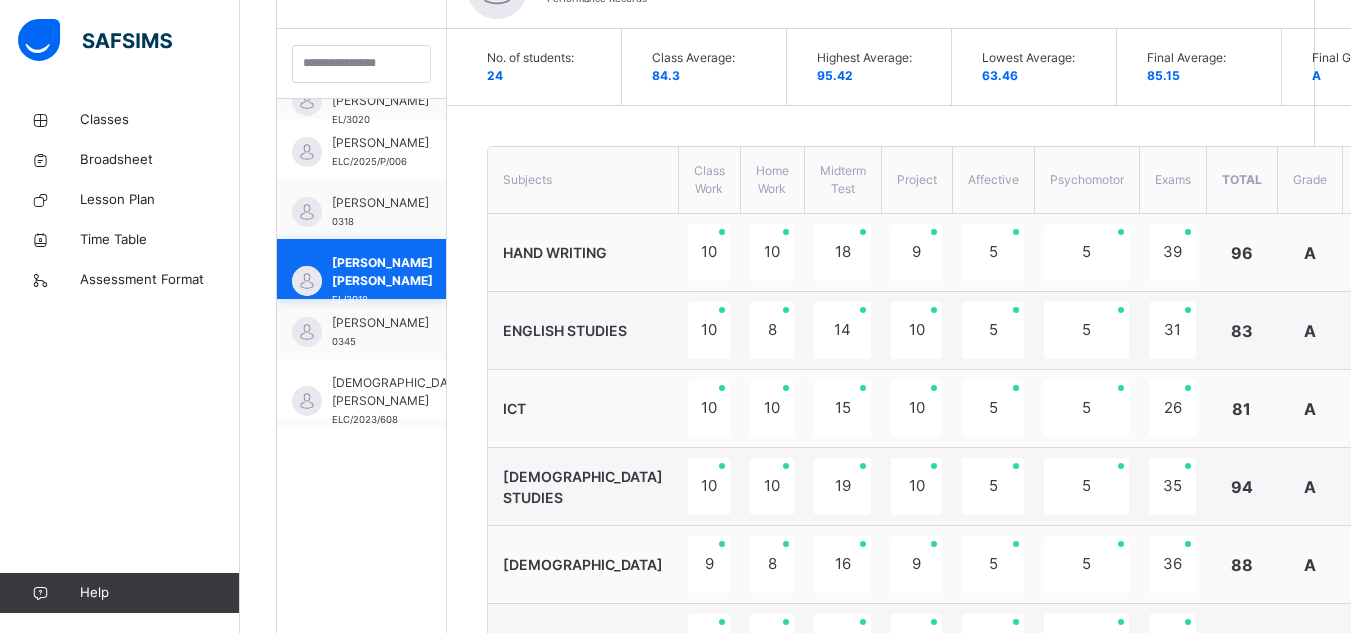 scroll, scrollTop: 718, scrollLeft: 0, axis: vertical 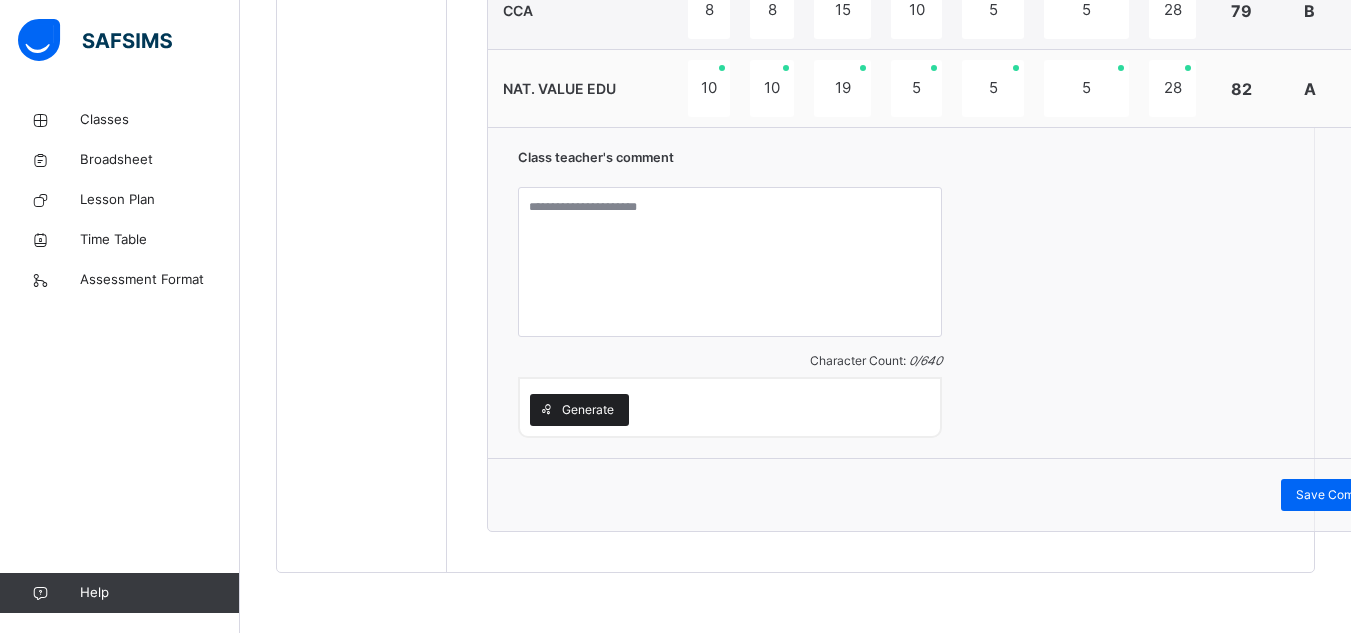click on "Generate" at bounding box center (588, 410) 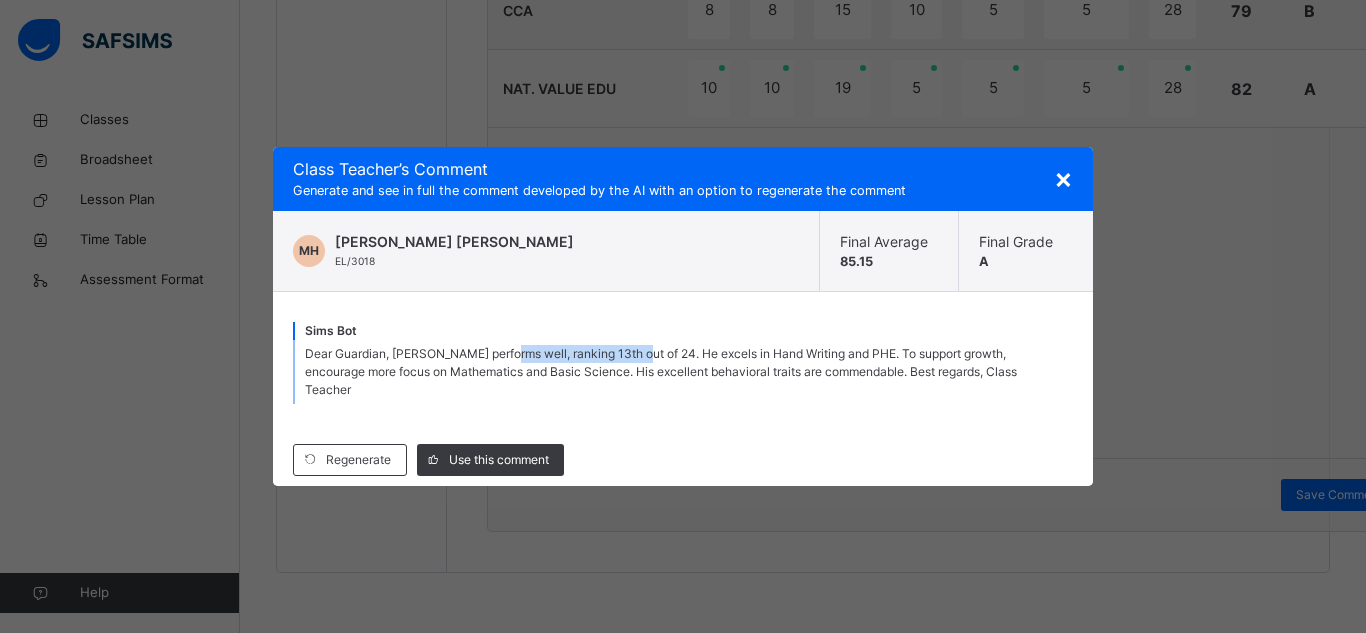 drag, startPoint x: 636, startPoint y: 361, endPoint x: 506, endPoint y: 363, distance: 130.01538 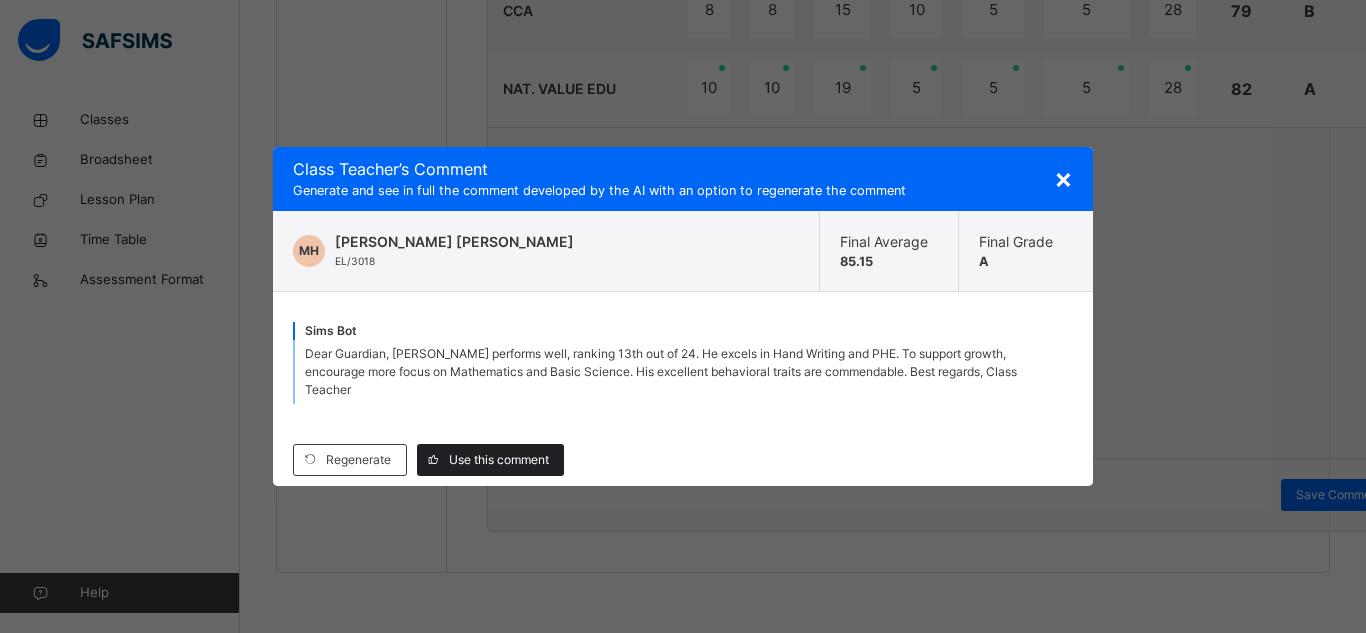 click on "Use this comment" at bounding box center [499, 460] 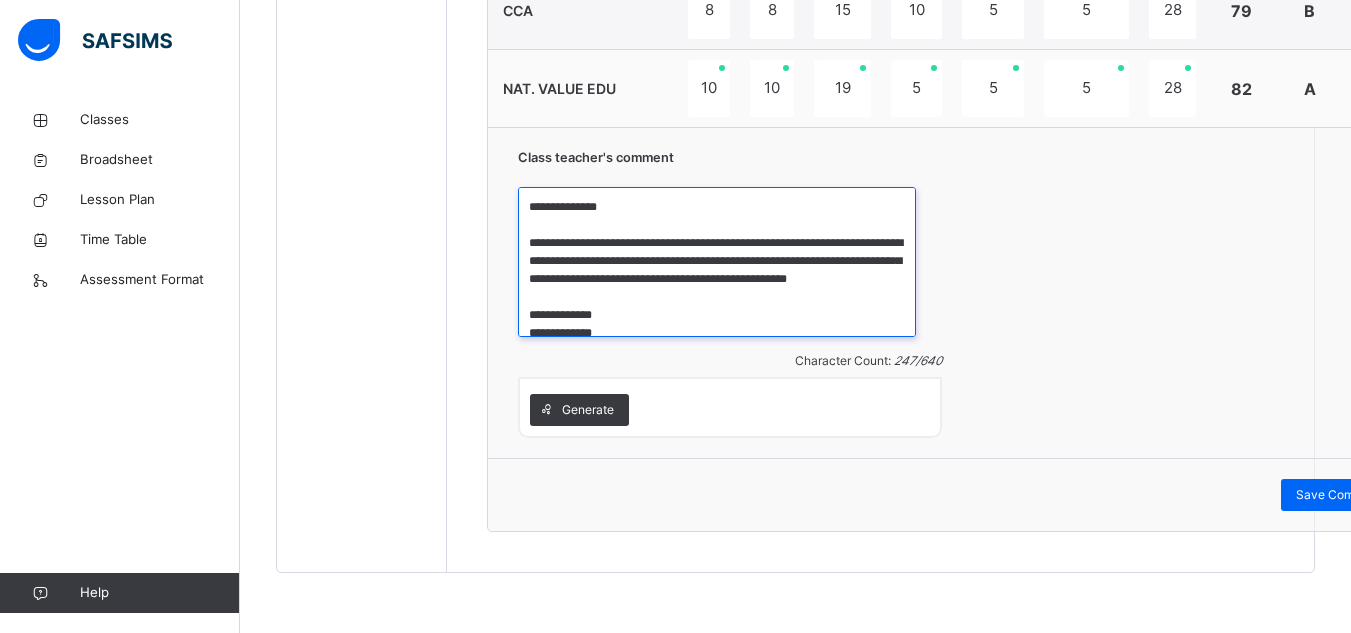 click on "**********" at bounding box center (717, 262) 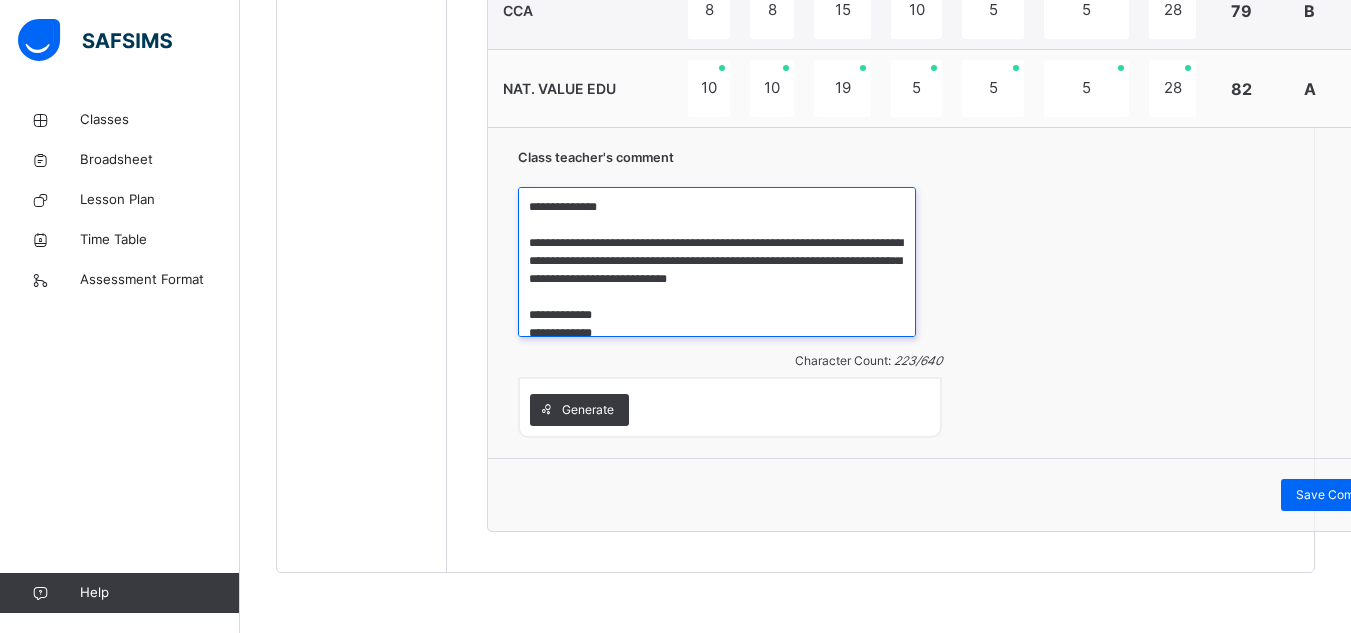 click on "**********" at bounding box center (717, 262) 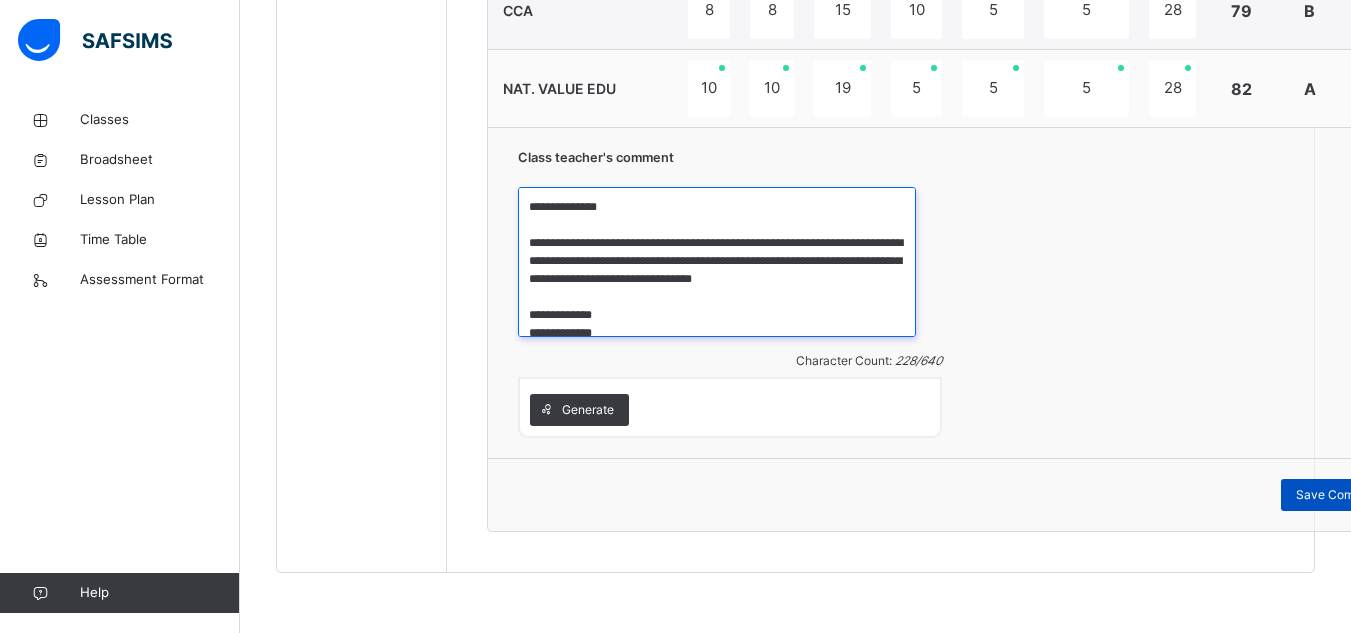 type on "**********" 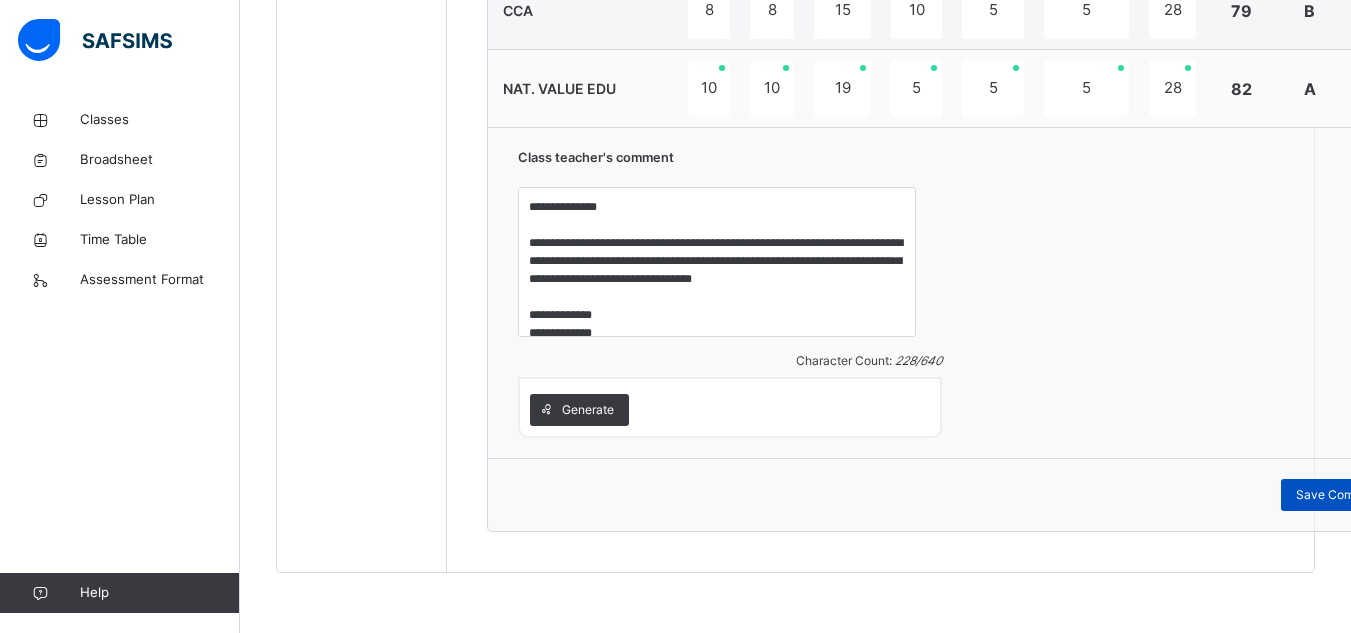 click on "Save Comment" at bounding box center (1339, 495) 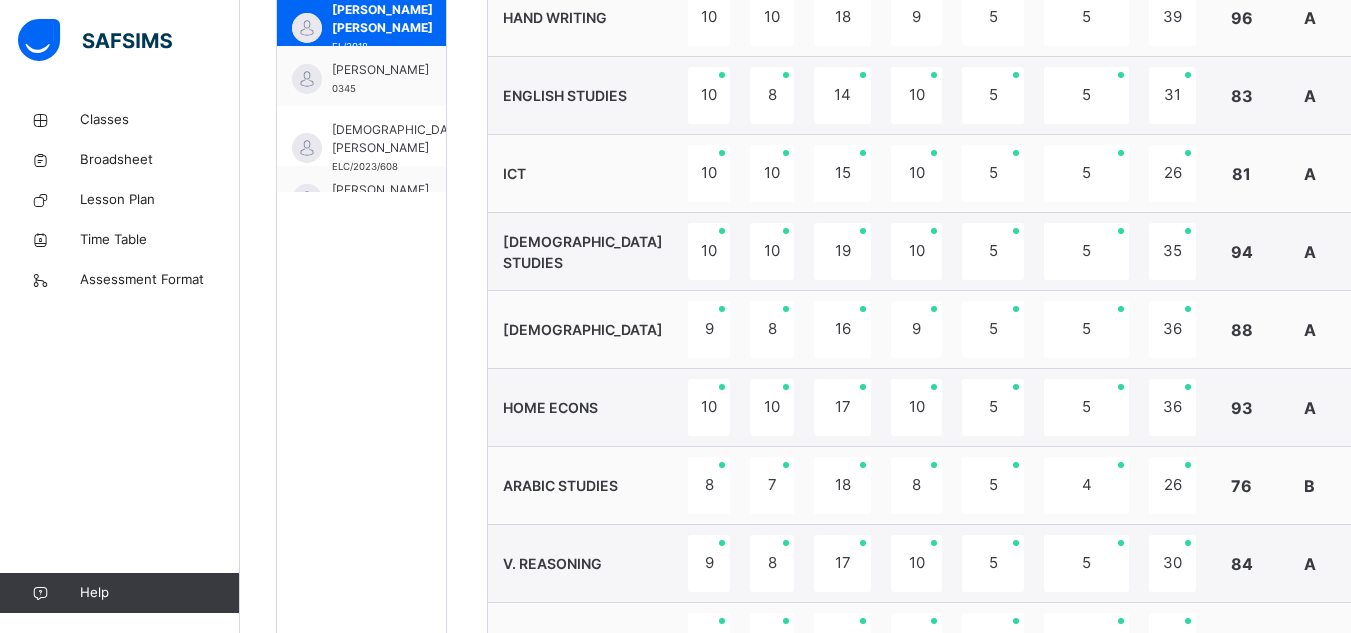 scroll, scrollTop: 771, scrollLeft: 0, axis: vertical 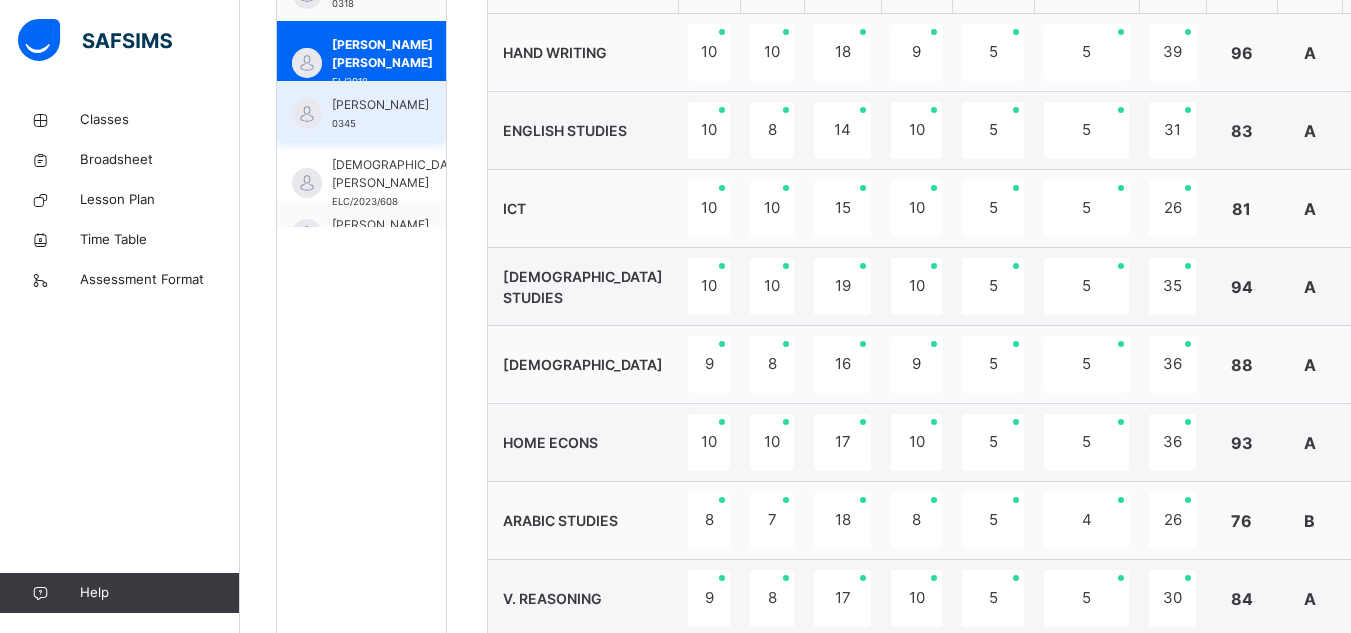 click on "[PERSON_NAME]" at bounding box center [380, 105] 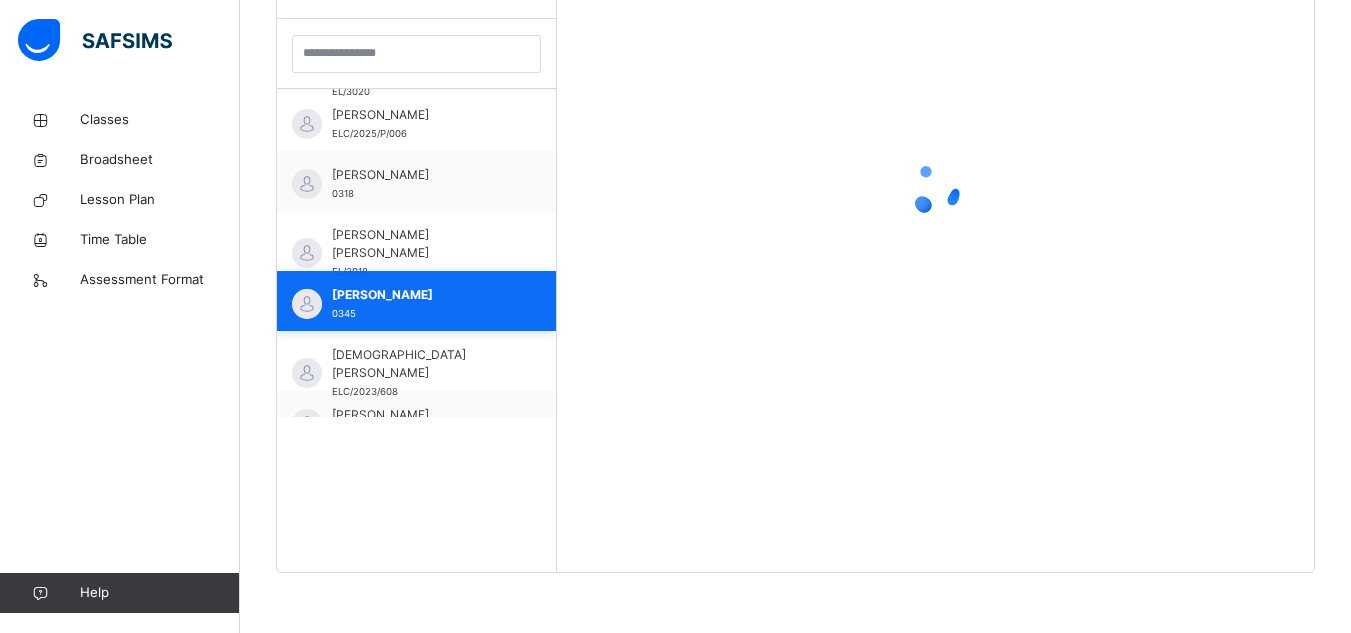 scroll, scrollTop: 581, scrollLeft: 0, axis: vertical 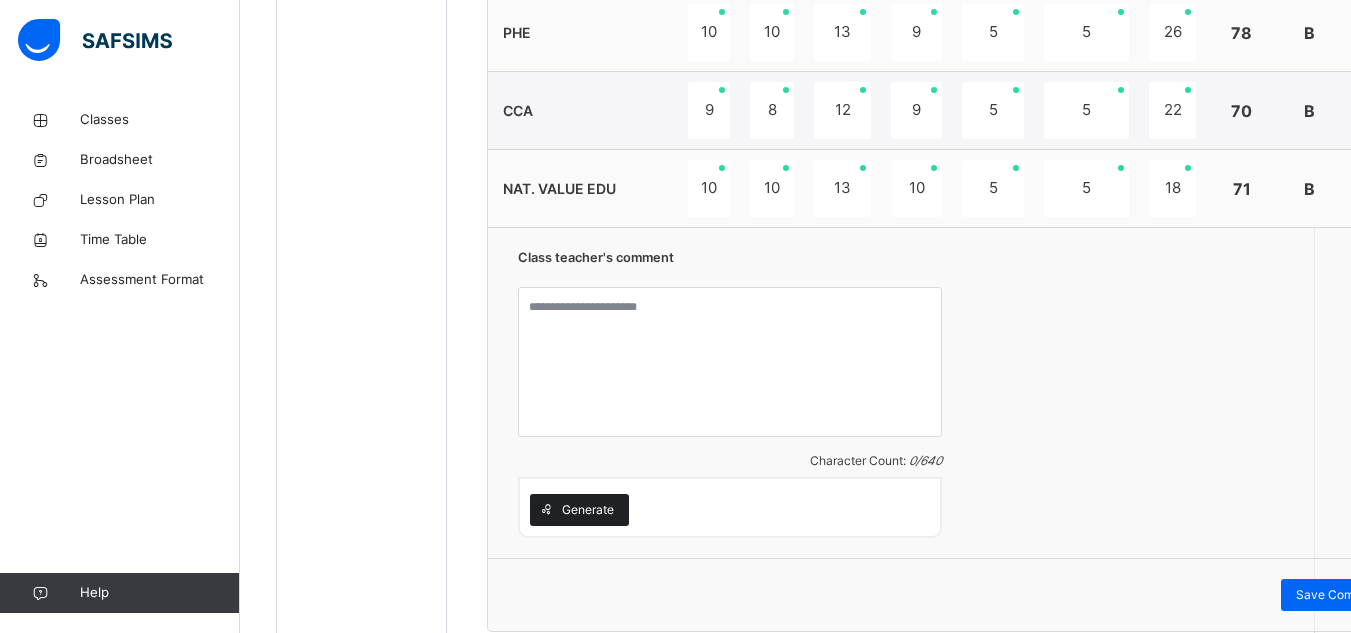 click on "Generate" at bounding box center (588, 510) 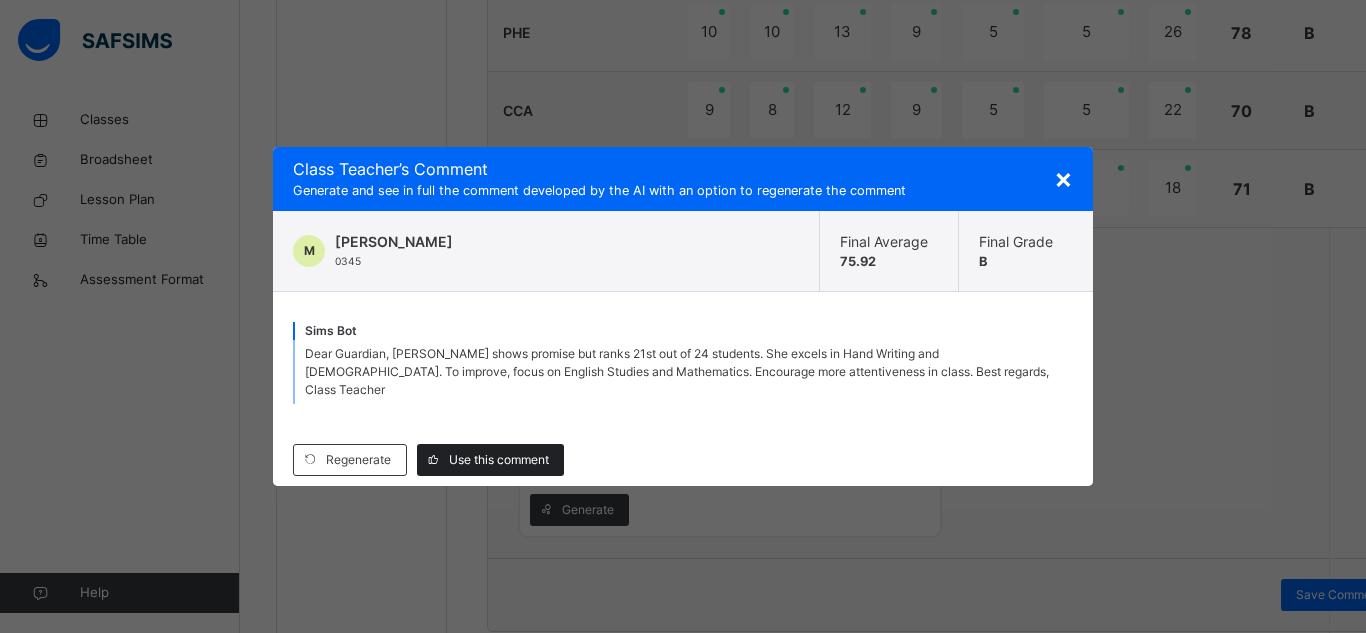 click on "Use this comment" at bounding box center (499, 460) 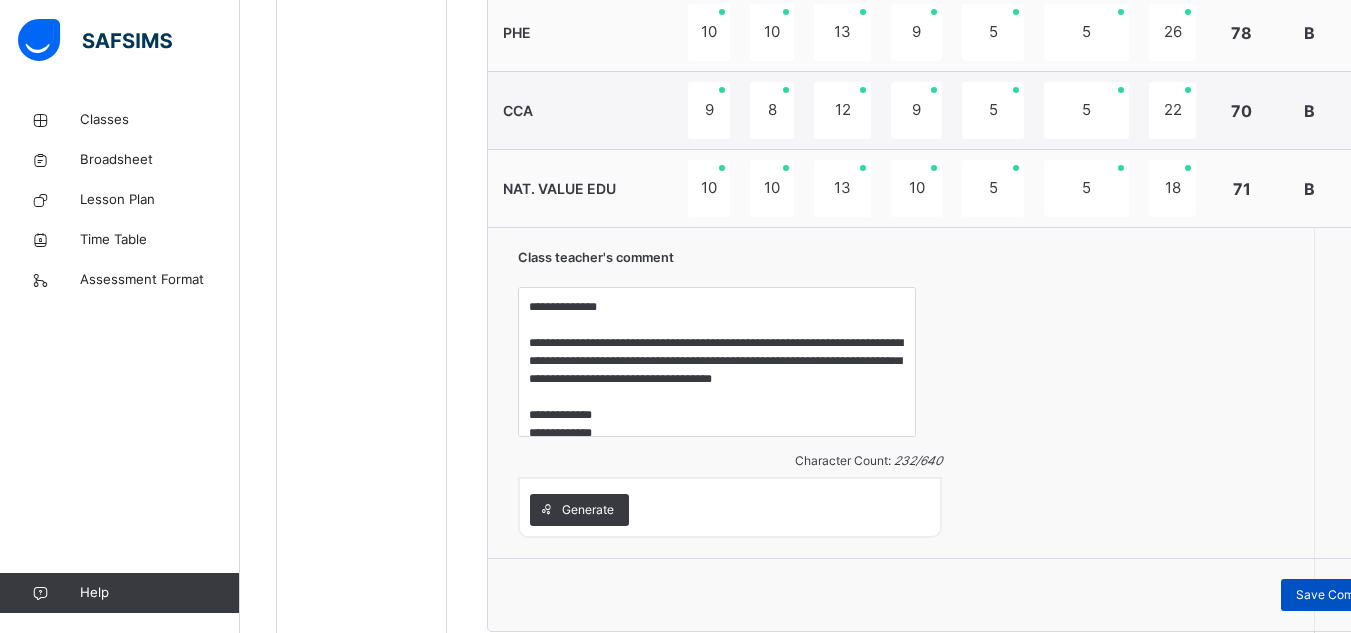 click on "Save Comment" at bounding box center (1339, 595) 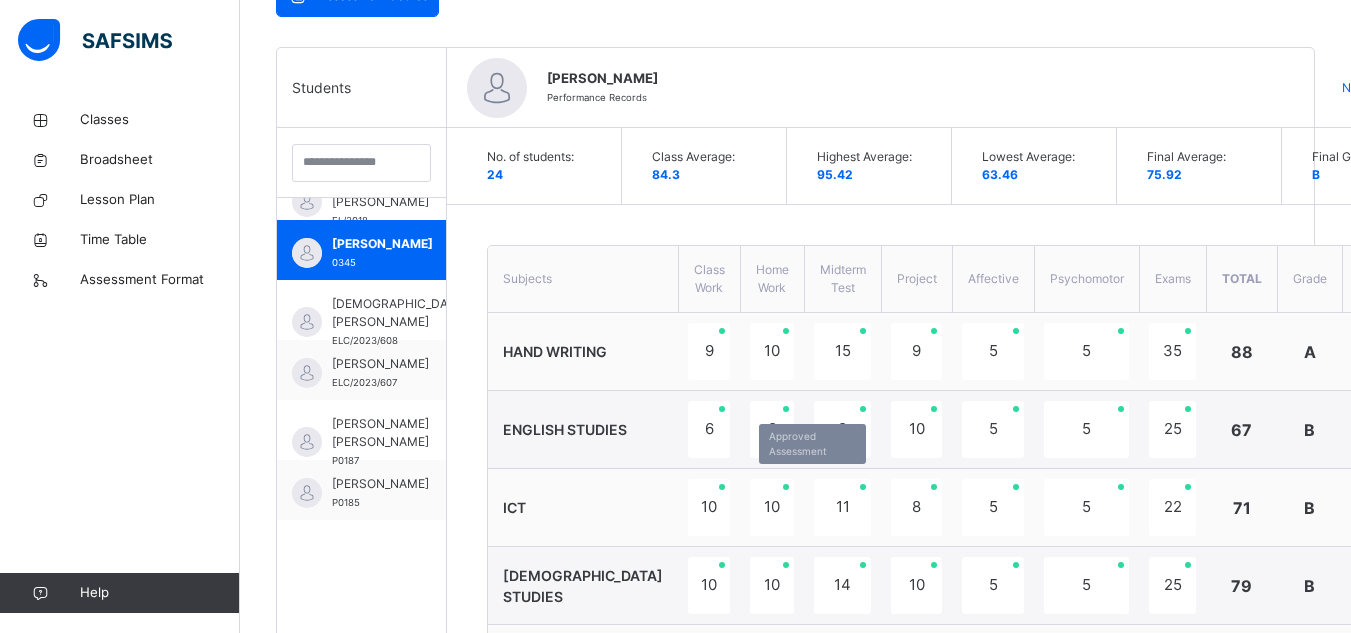 scroll, scrollTop: 471, scrollLeft: 0, axis: vertical 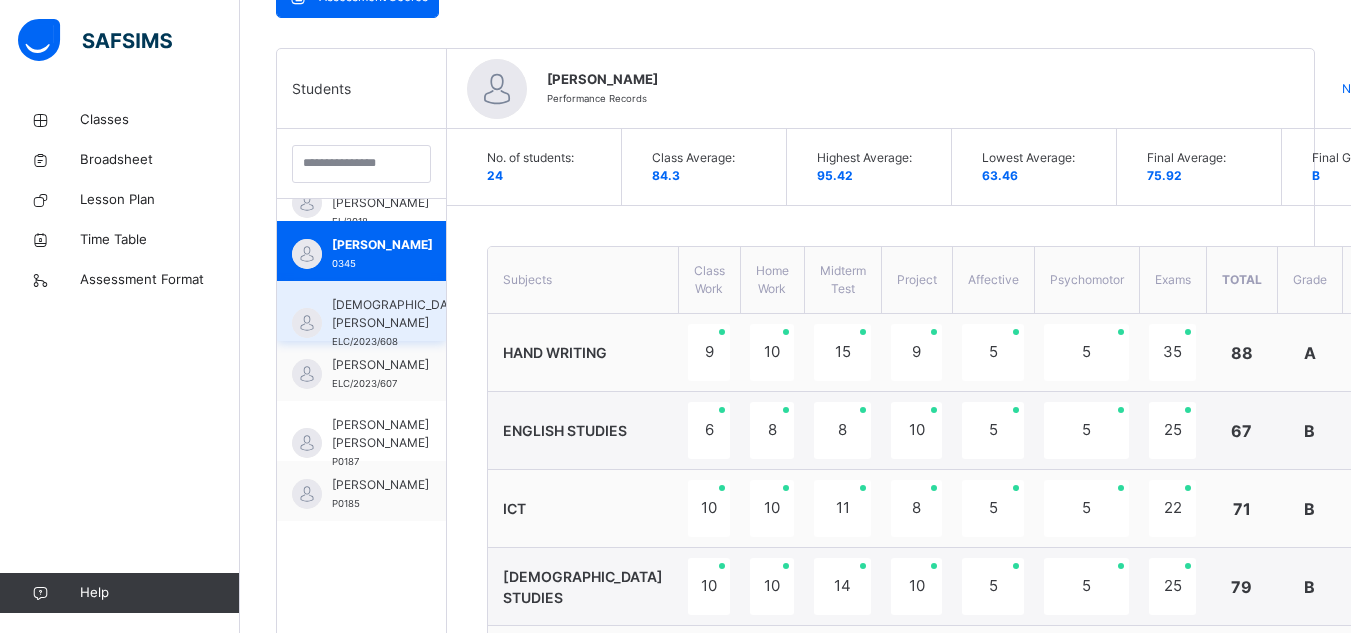click on "[DEMOGRAPHIC_DATA][PERSON_NAME]" at bounding box center [399, 314] 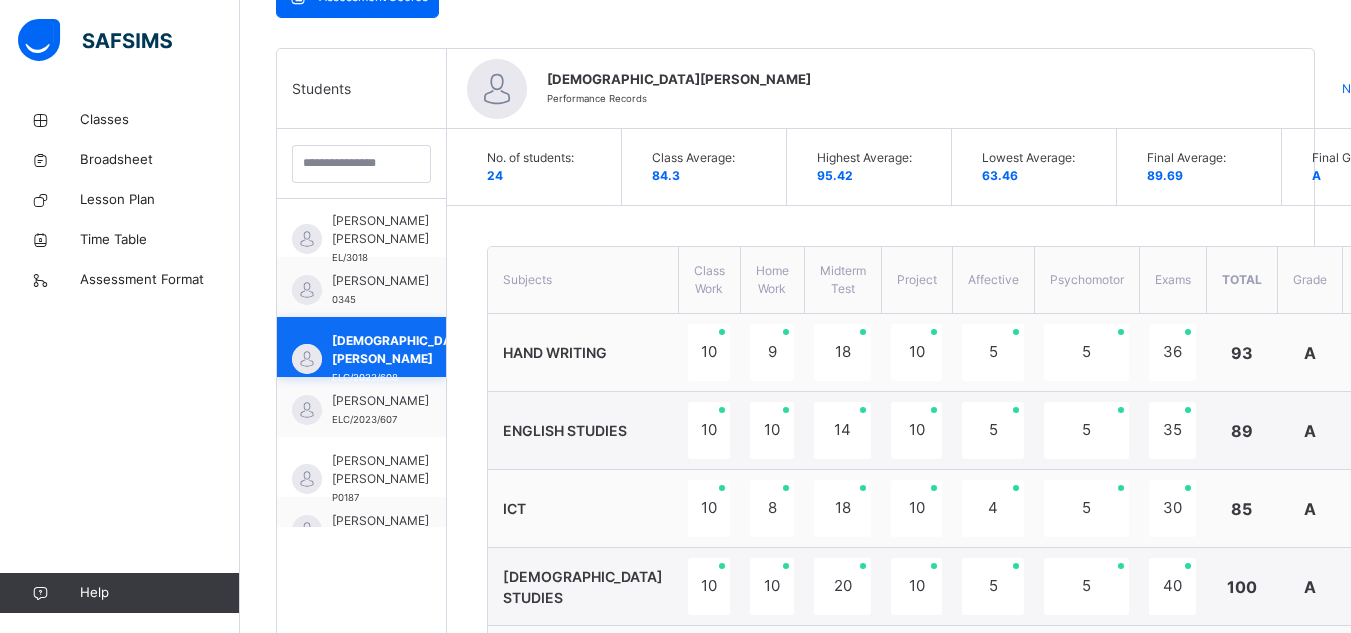 scroll, scrollTop: 878, scrollLeft: 0, axis: vertical 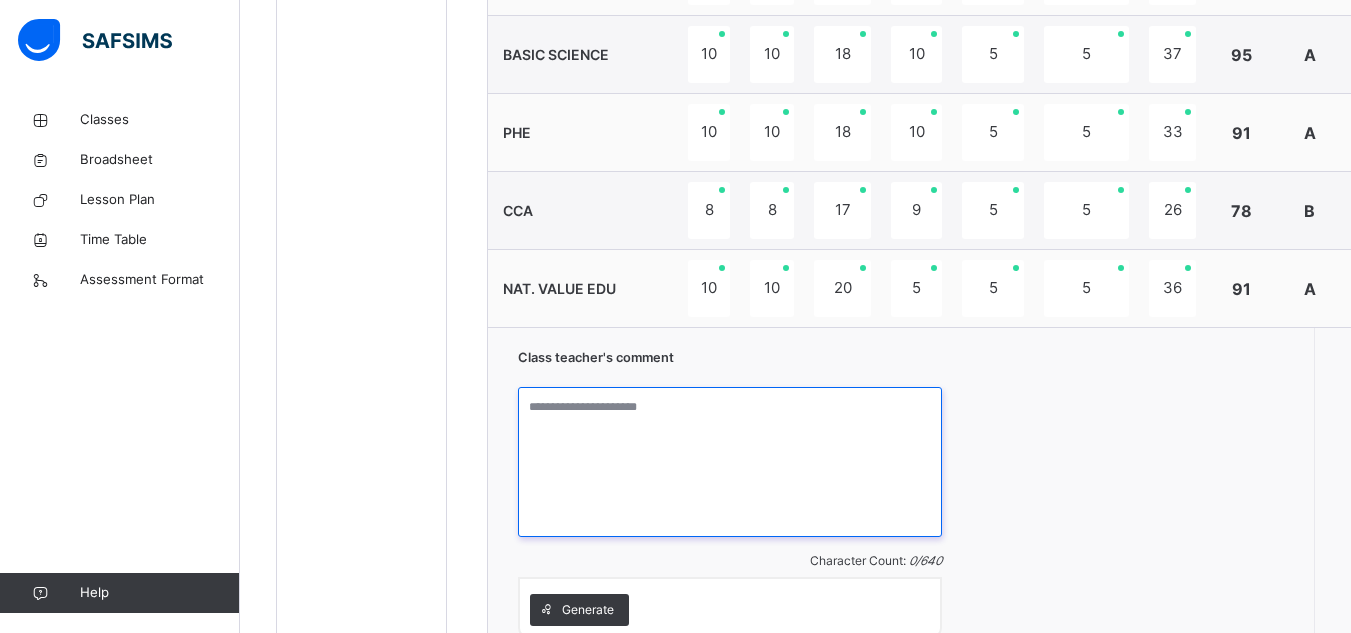 click at bounding box center [730, 462] 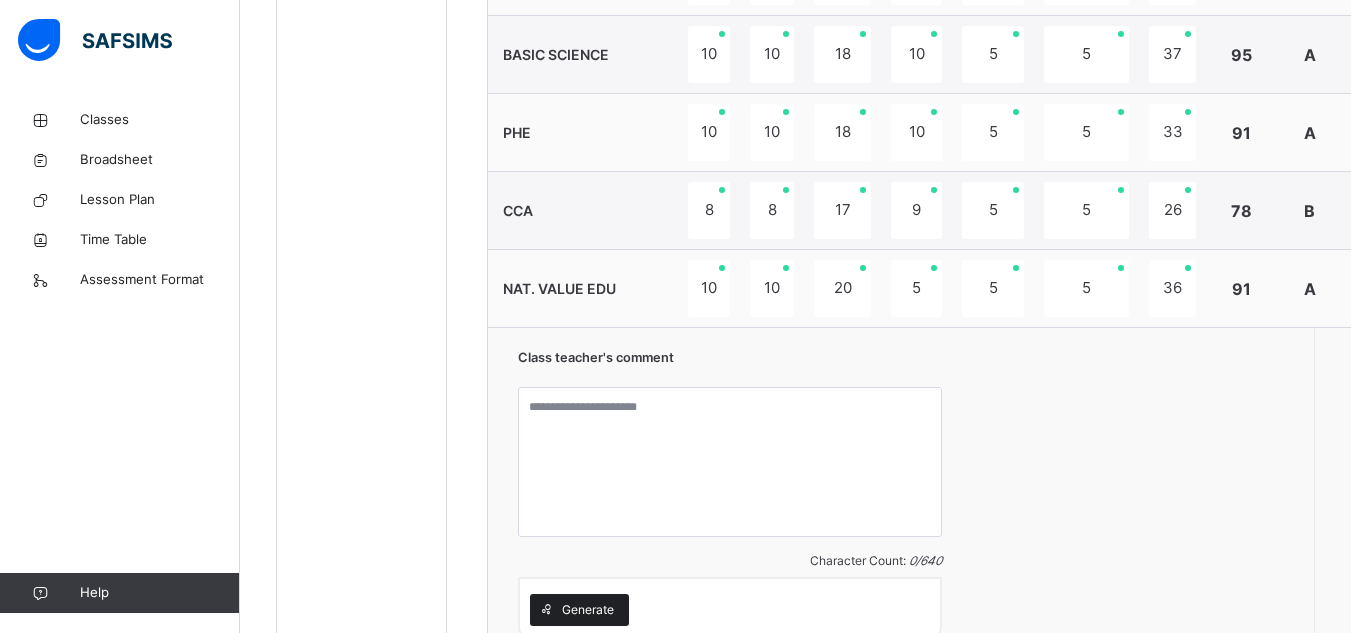 click on "Generate" at bounding box center [579, 610] 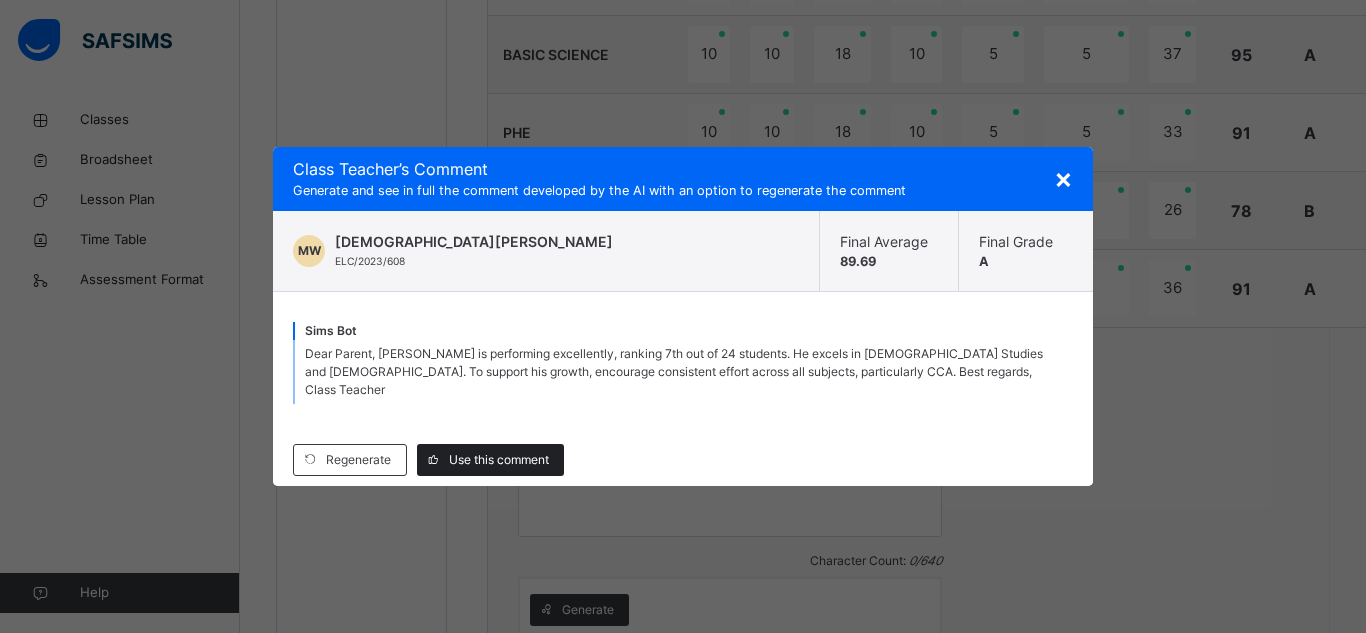 click on "Use this comment" at bounding box center [499, 460] 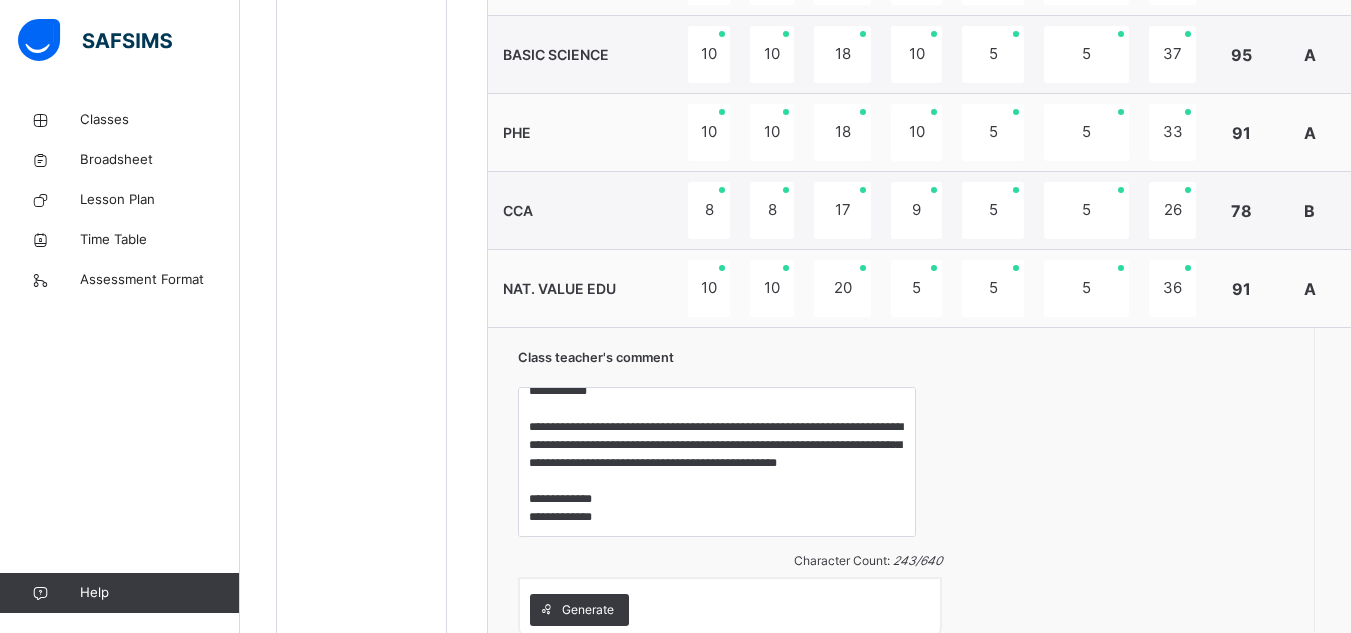 scroll, scrollTop: 34, scrollLeft: 0, axis: vertical 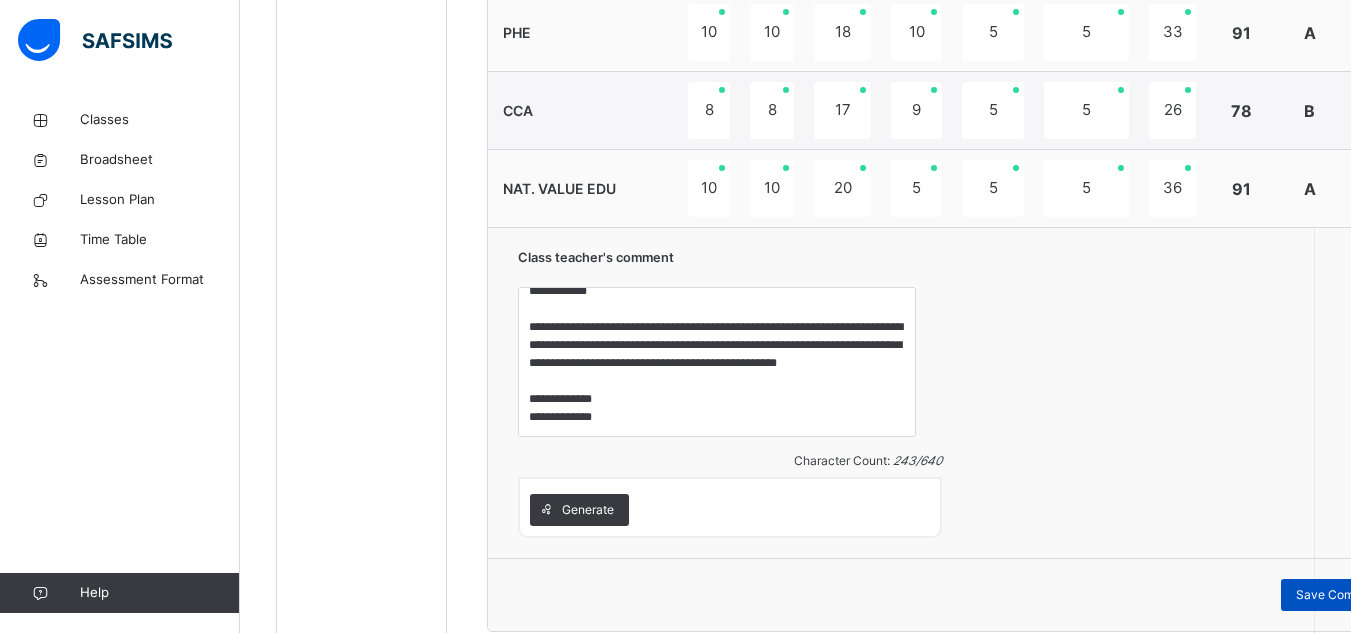 click on "Save Comment" at bounding box center [1339, 595] 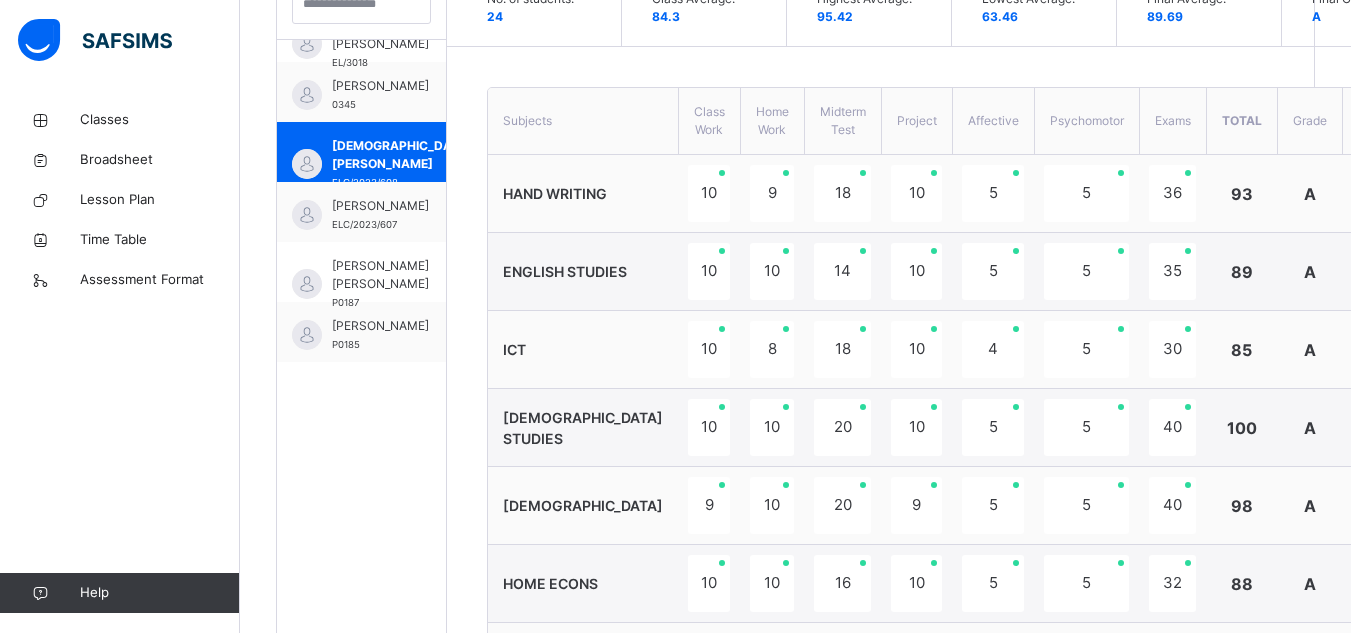 scroll, scrollTop: 571, scrollLeft: 0, axis: vertical 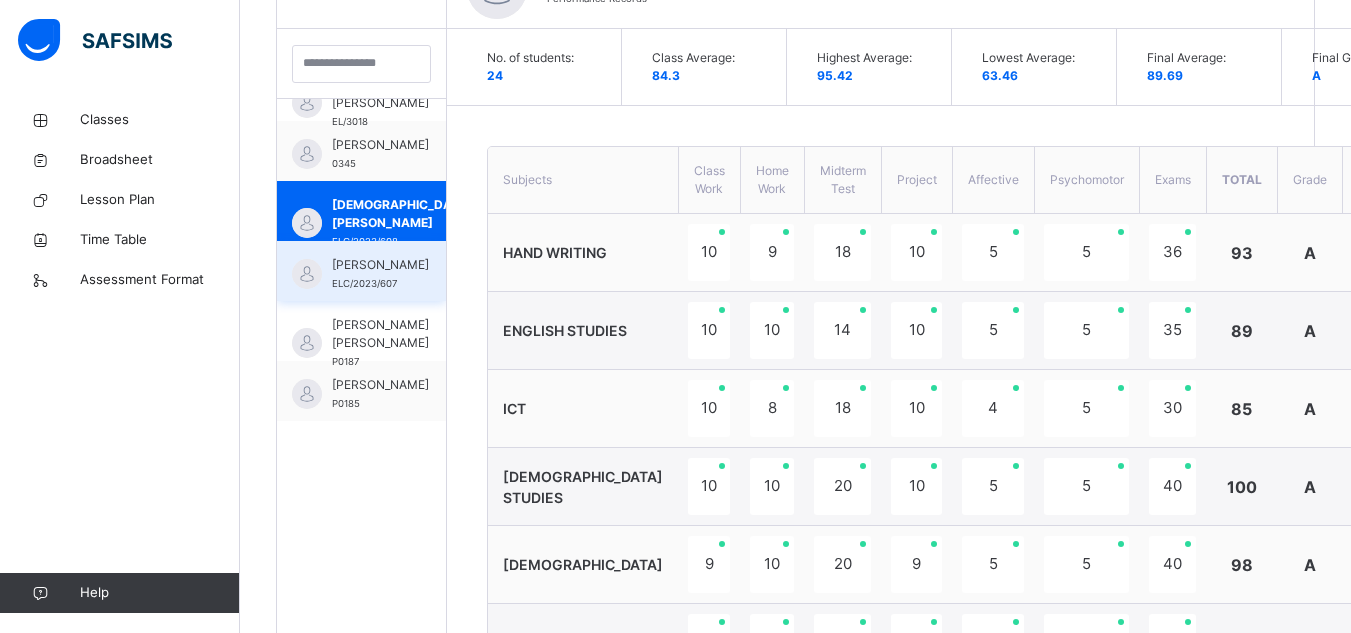 click on "[PERSON_NAME]" at bounding box center (380, 265) 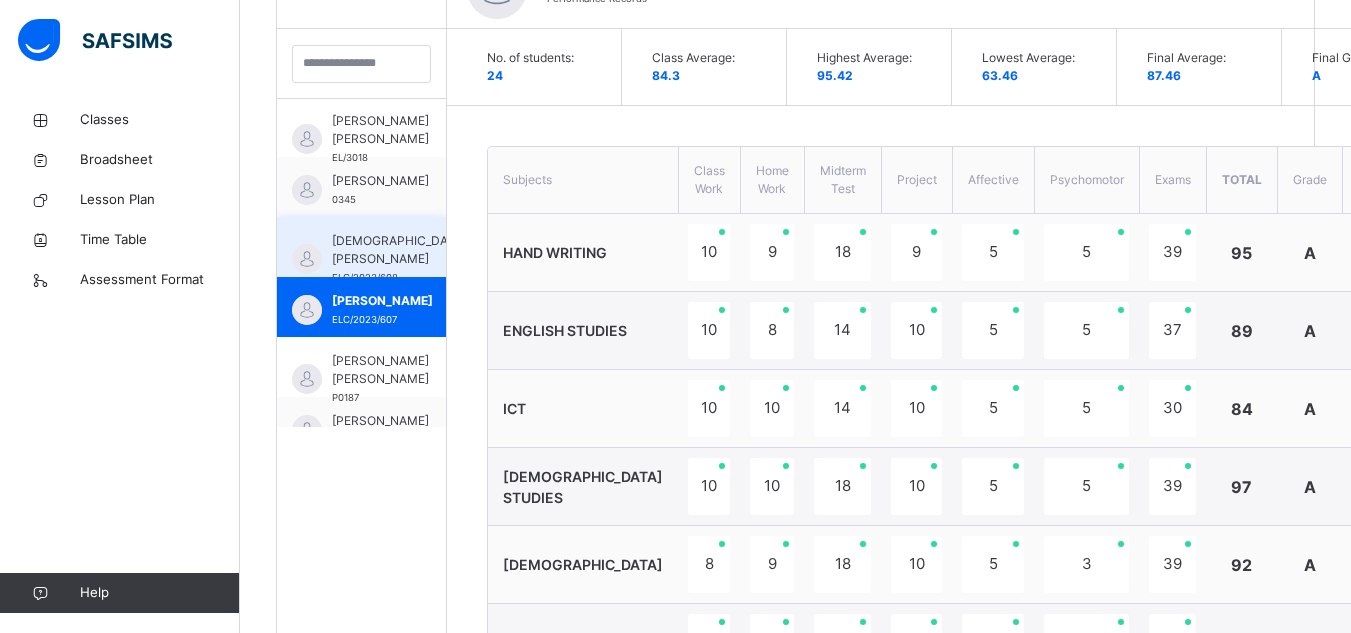 scroll, scrollTop: 878, scrollLeft: 0, axis: vertical 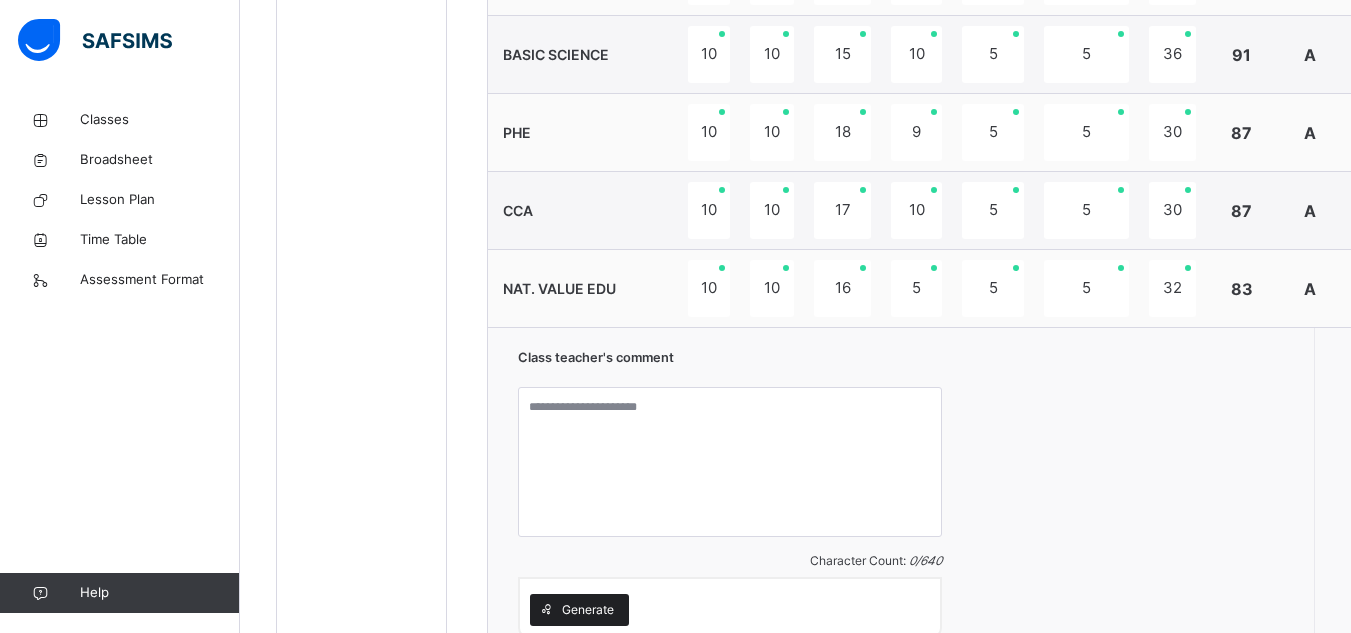 click on "Generate" at bounding box center (588, 610) 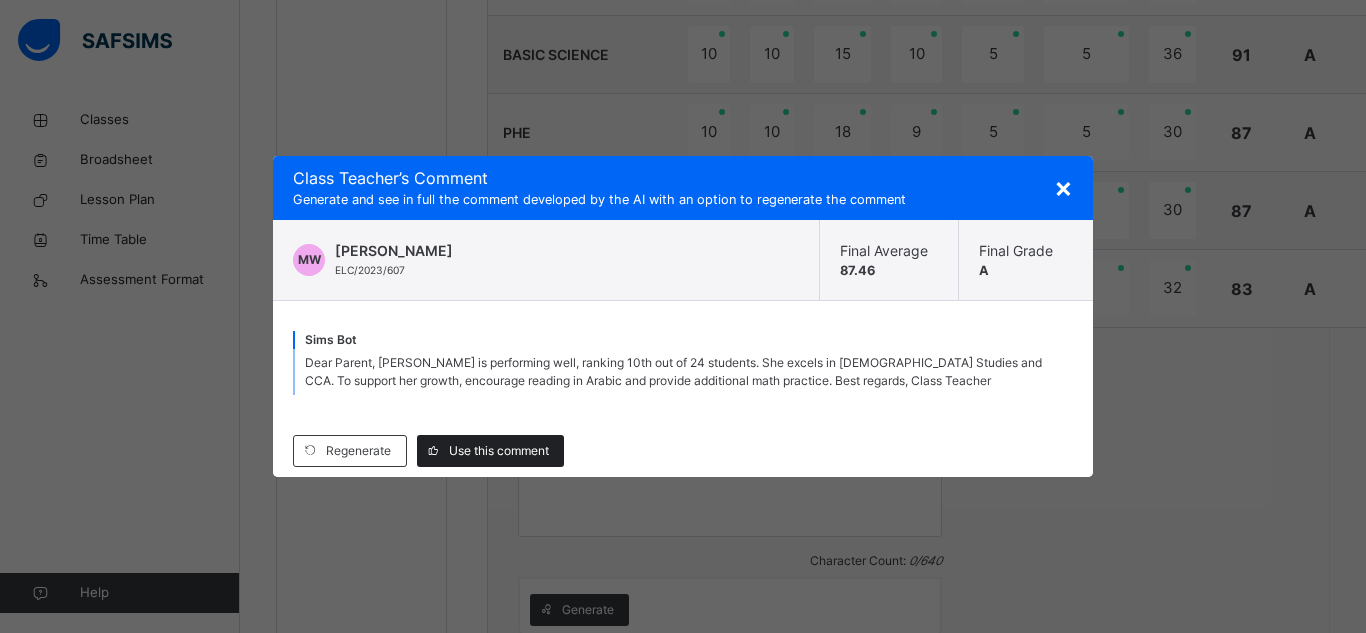 click on "Use this comment" at bounding box center [499, 451] 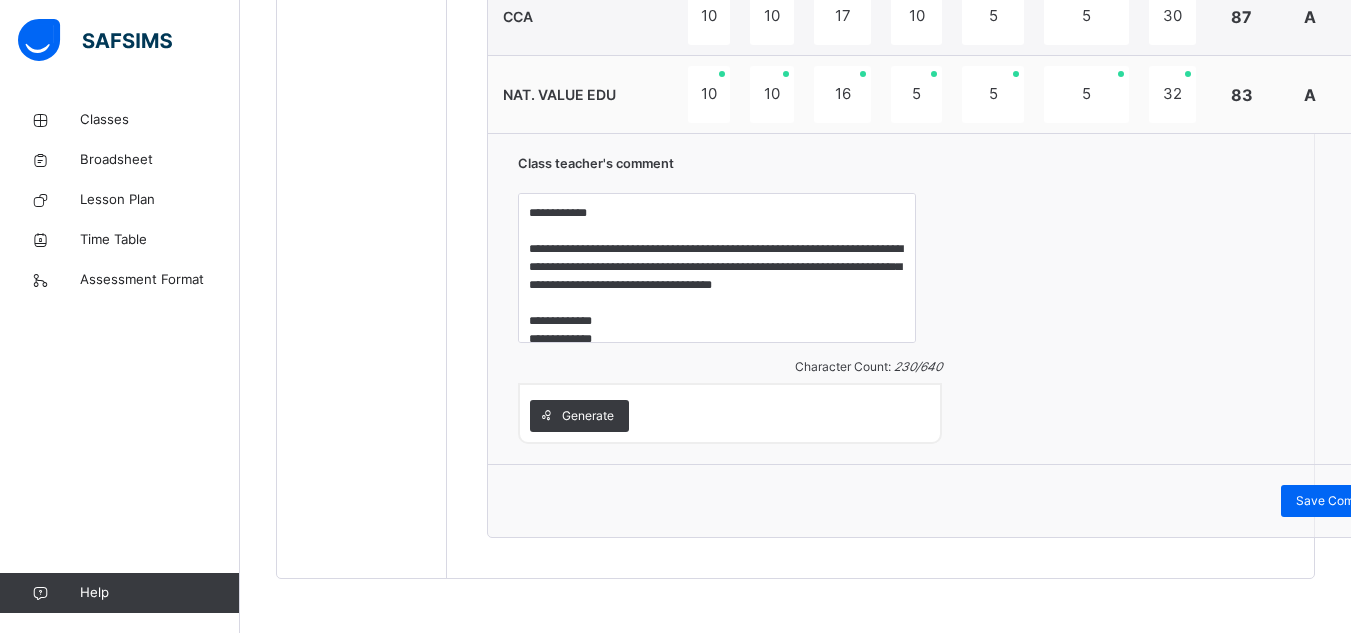 scroll, scrollTop: 1671, scrollLeft: 0, axis: vertical 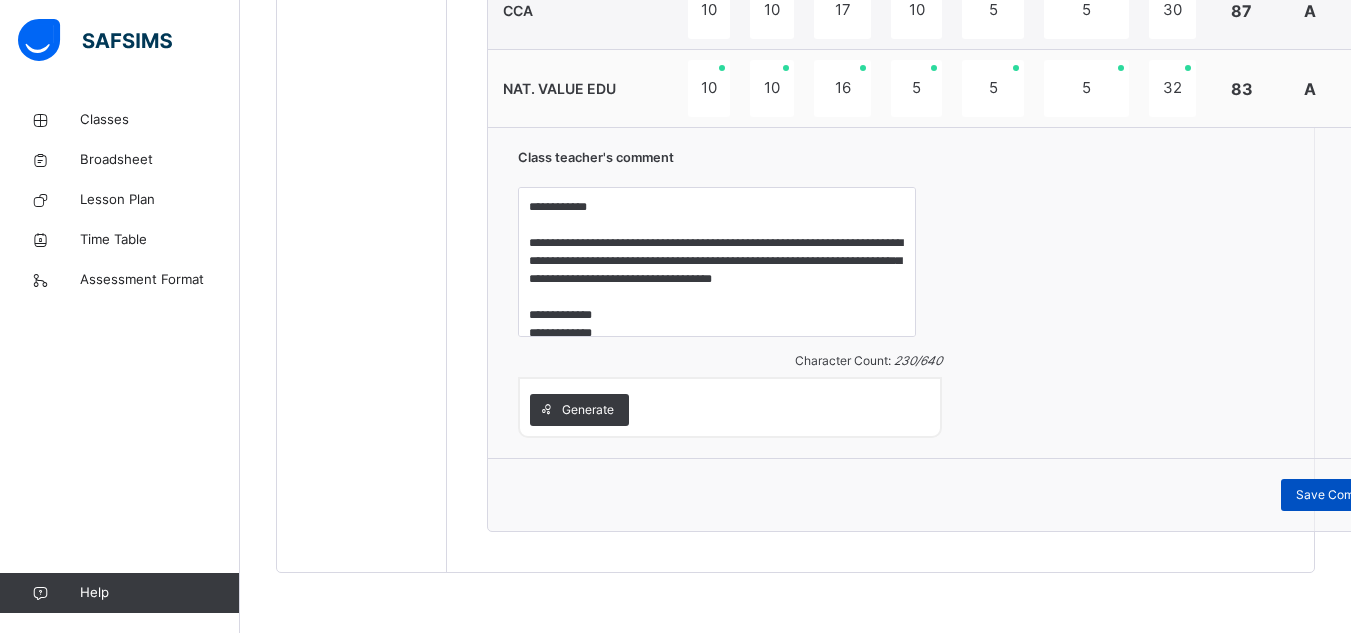 click on "Save Comment" at bounding box center [1339, 495] 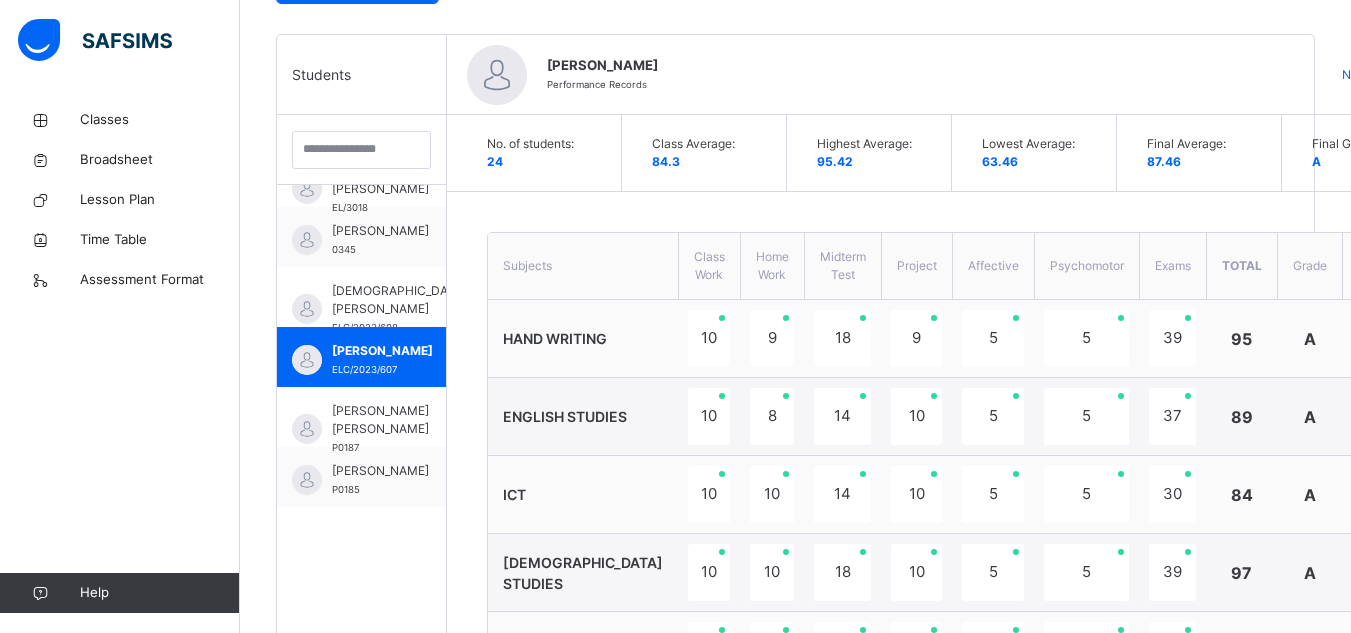 scroll, scrollTop: 471, scrollLeft: 0, axis: vertical 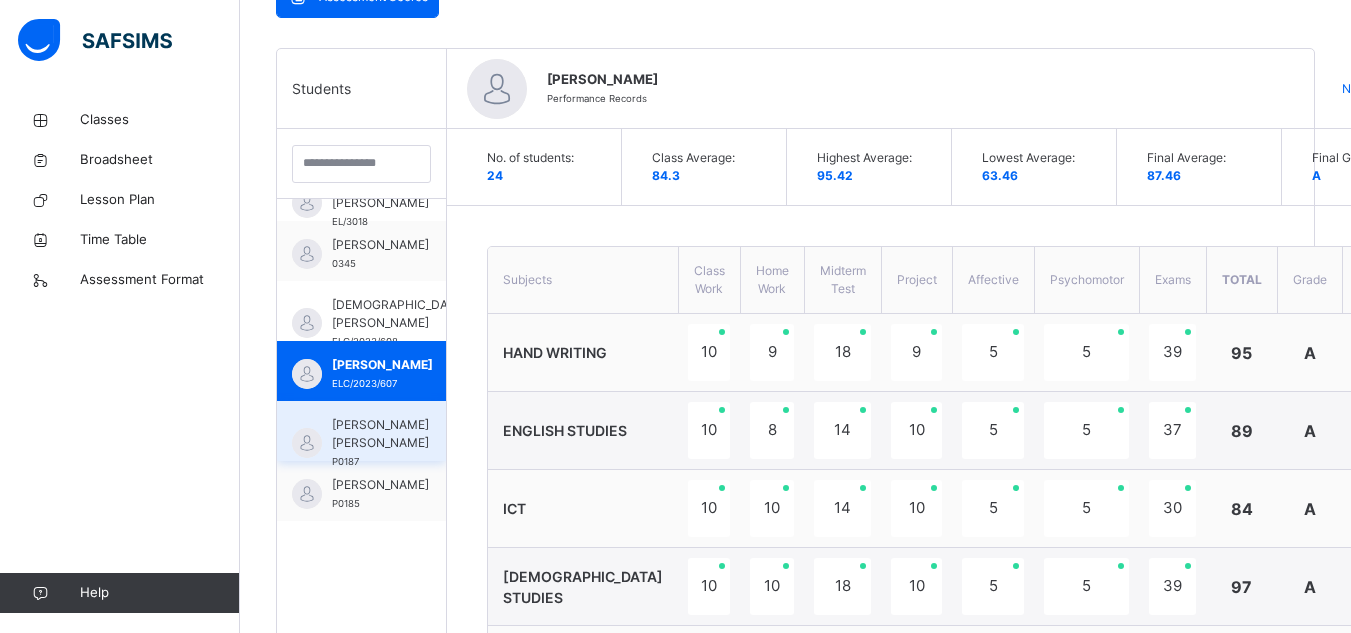 click on "[PERSON_NAME] [PERSON_NAME]" at bounding box center [380, 434] 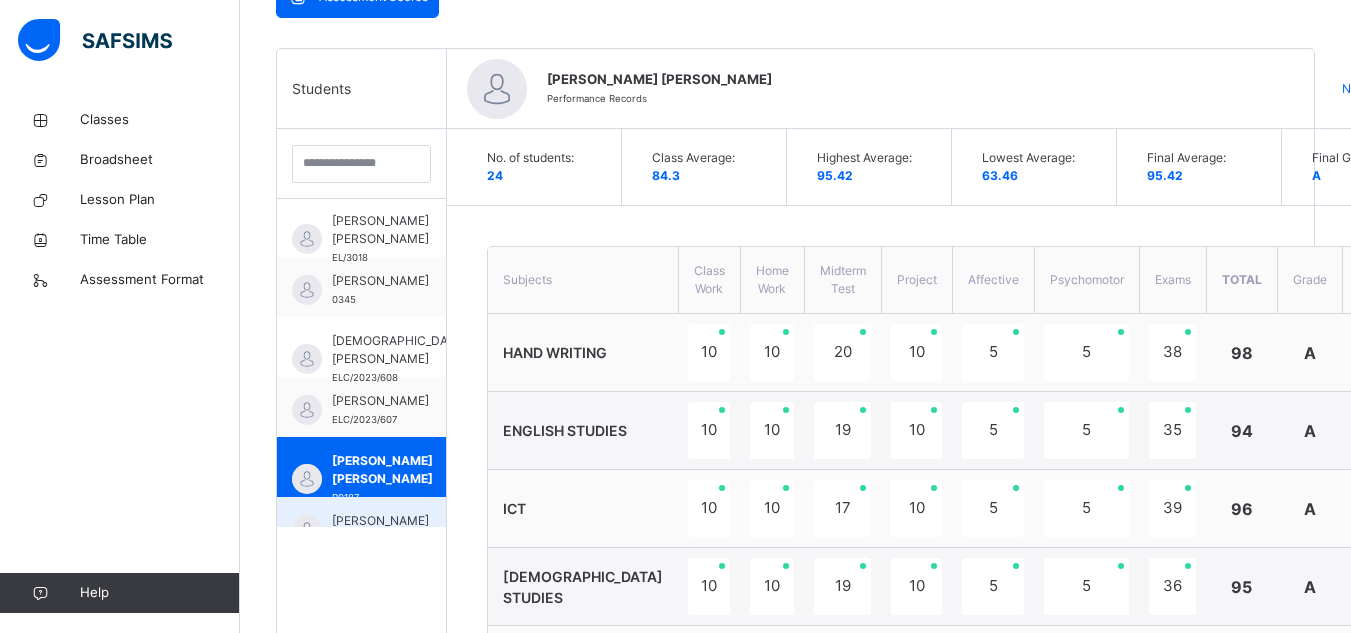 scroll, scrollTop: 878, scrollLeft: 0, axis: vertical 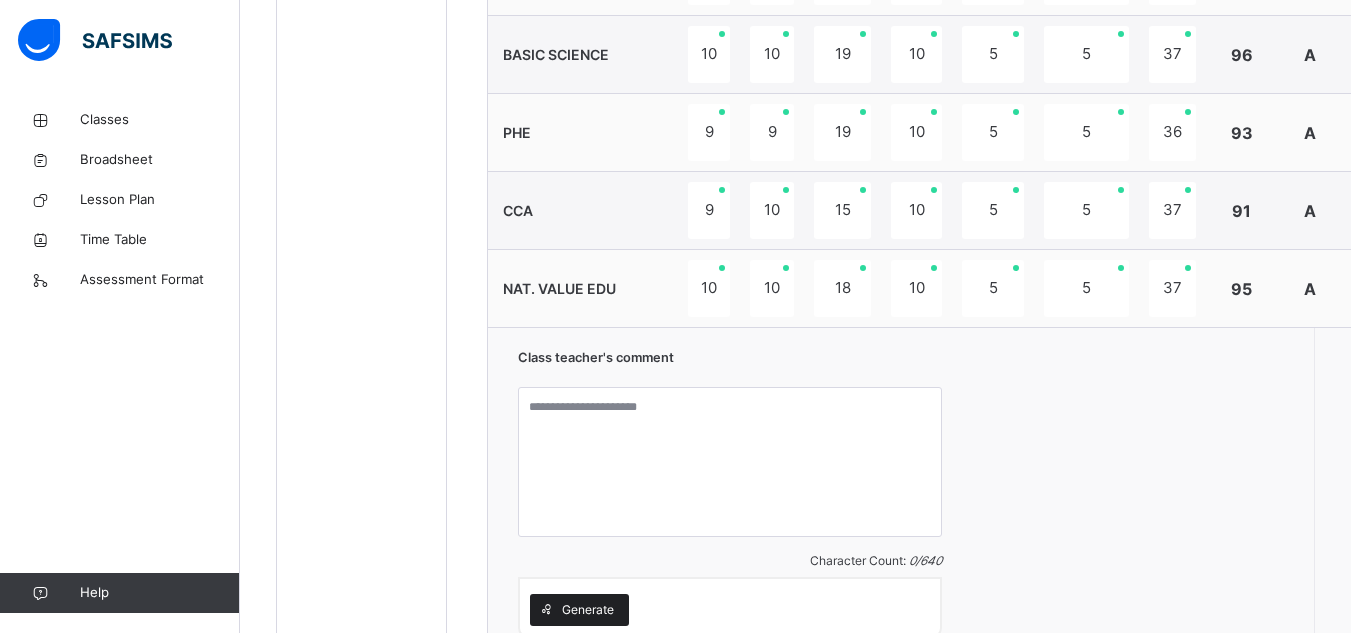 click on "Generate" at bounding box center (588, 610) 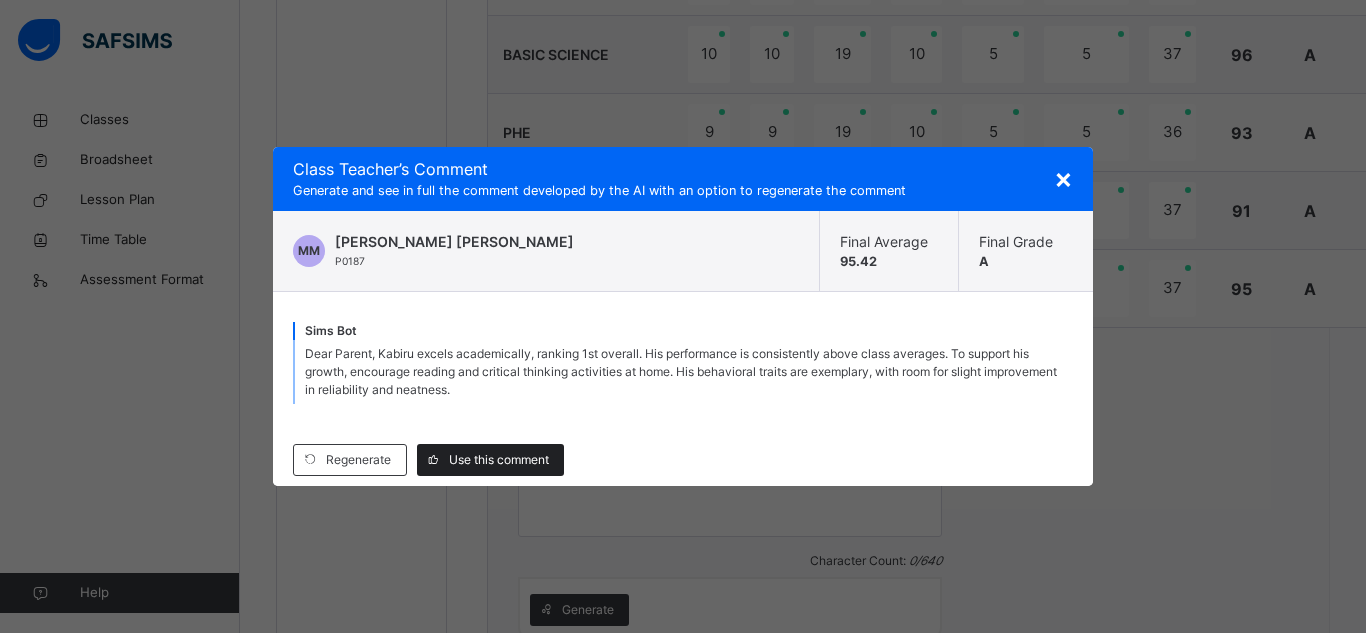 click on "Use this comment" at bounding box center (499, 460) 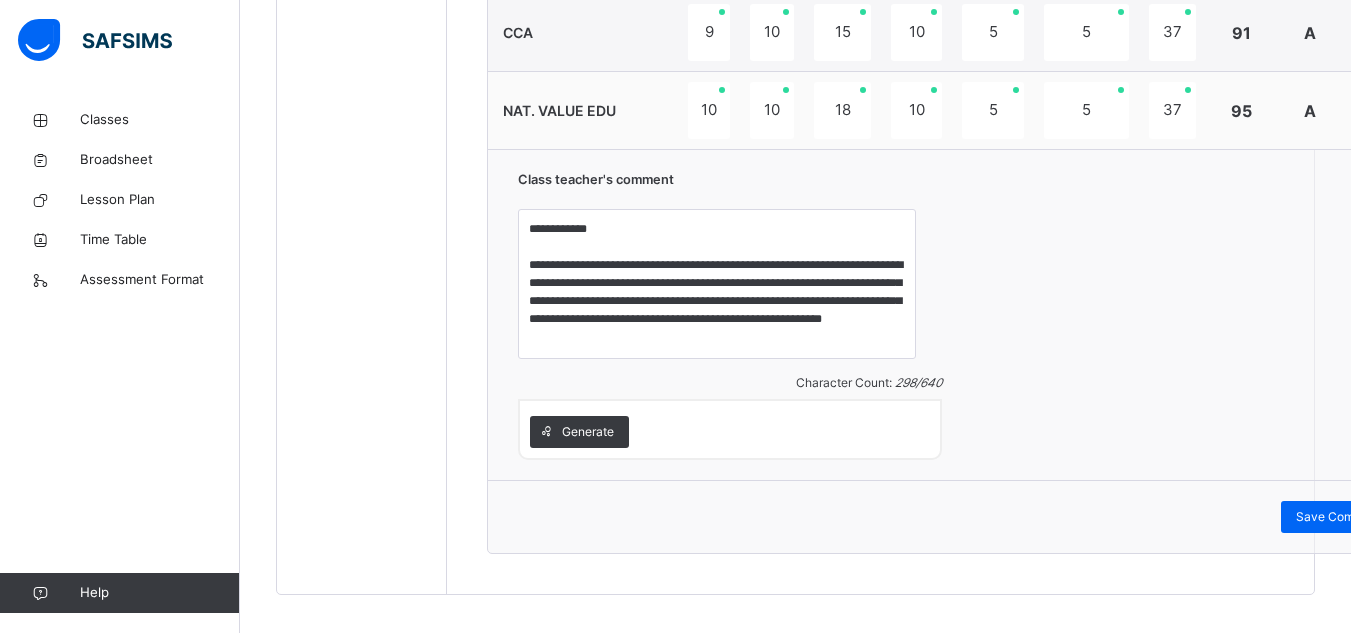 scroll, scrollTop: 1671, scrollLeft: 0, axis: vertical 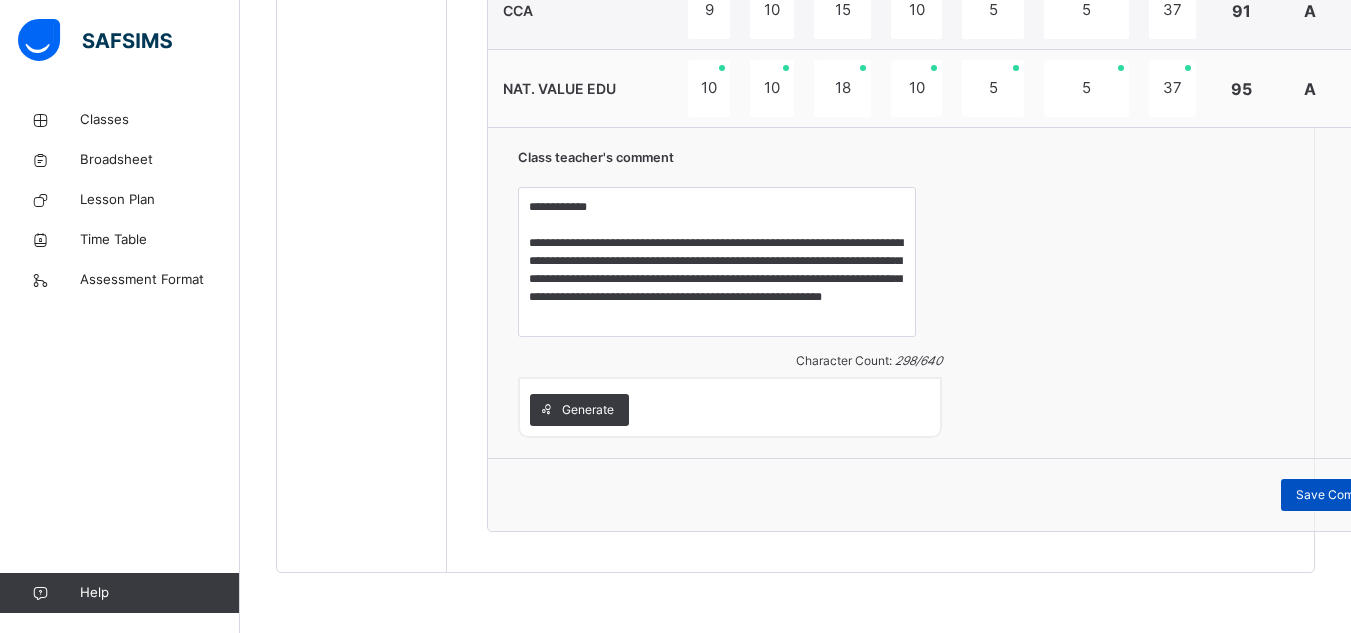 click on "Save Comment" at bounding box center [1339, 495] 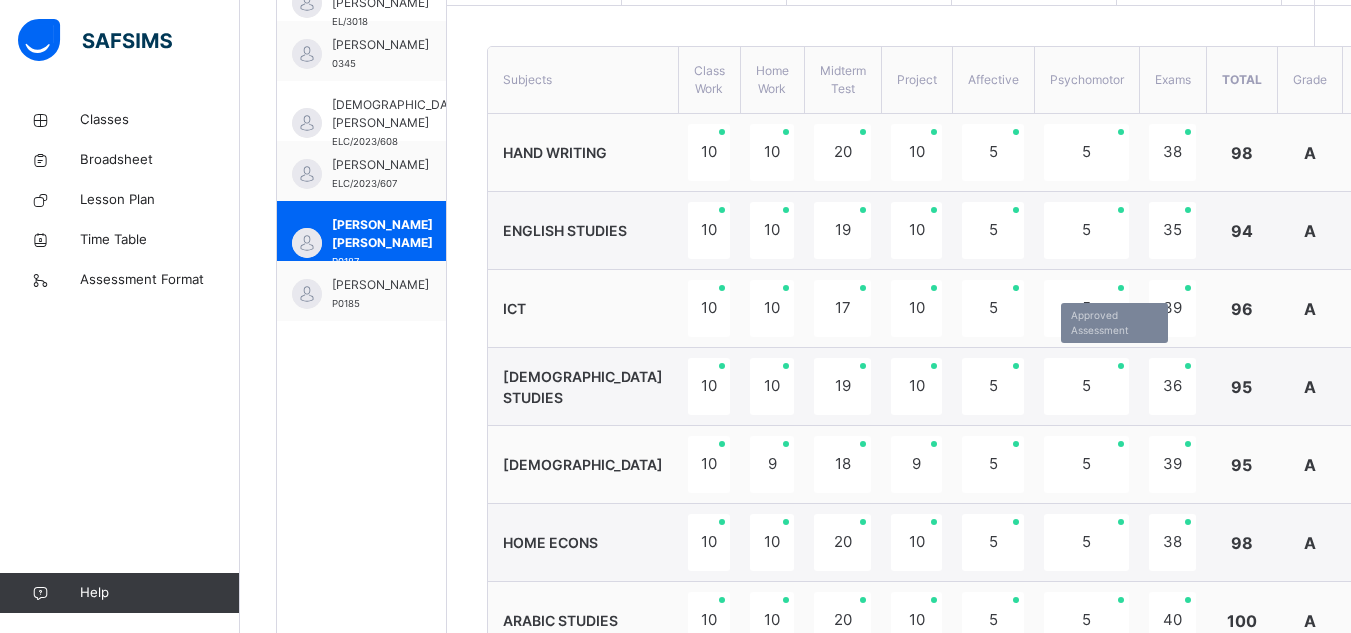 scroll, scrollTop: 571, scrollLeft: 0, axis: vertical 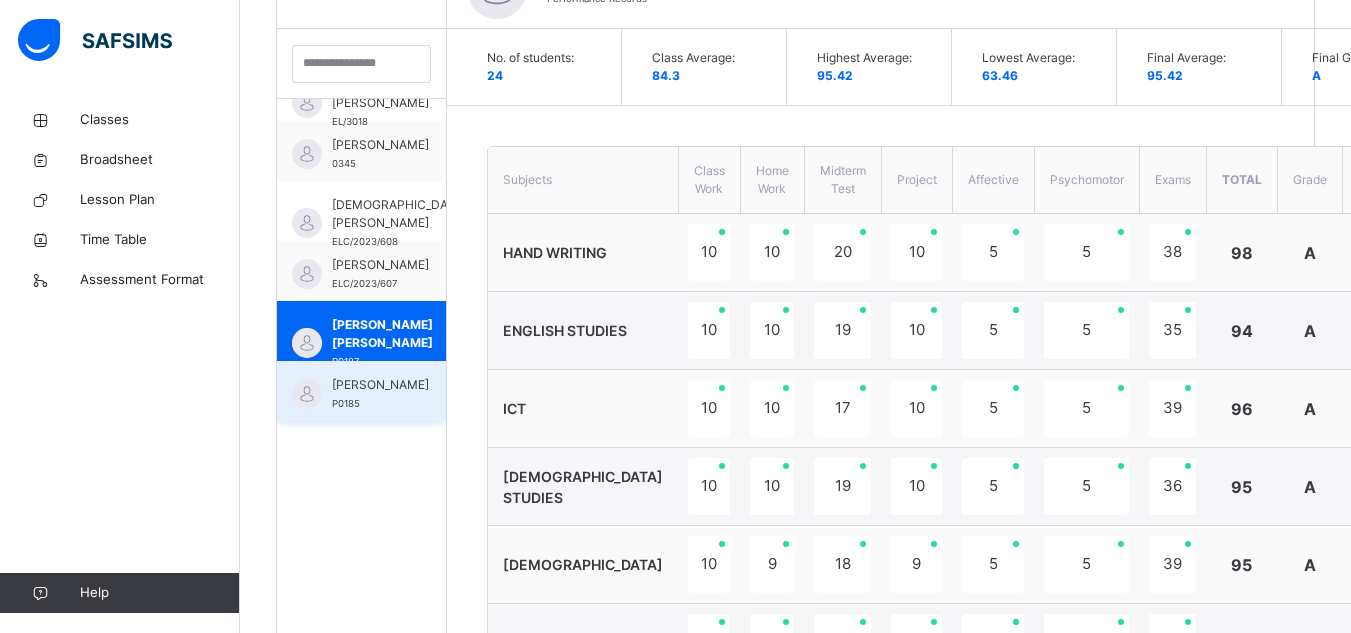 click on "[PERSON_NAME]" at bounding box center [380, 385] 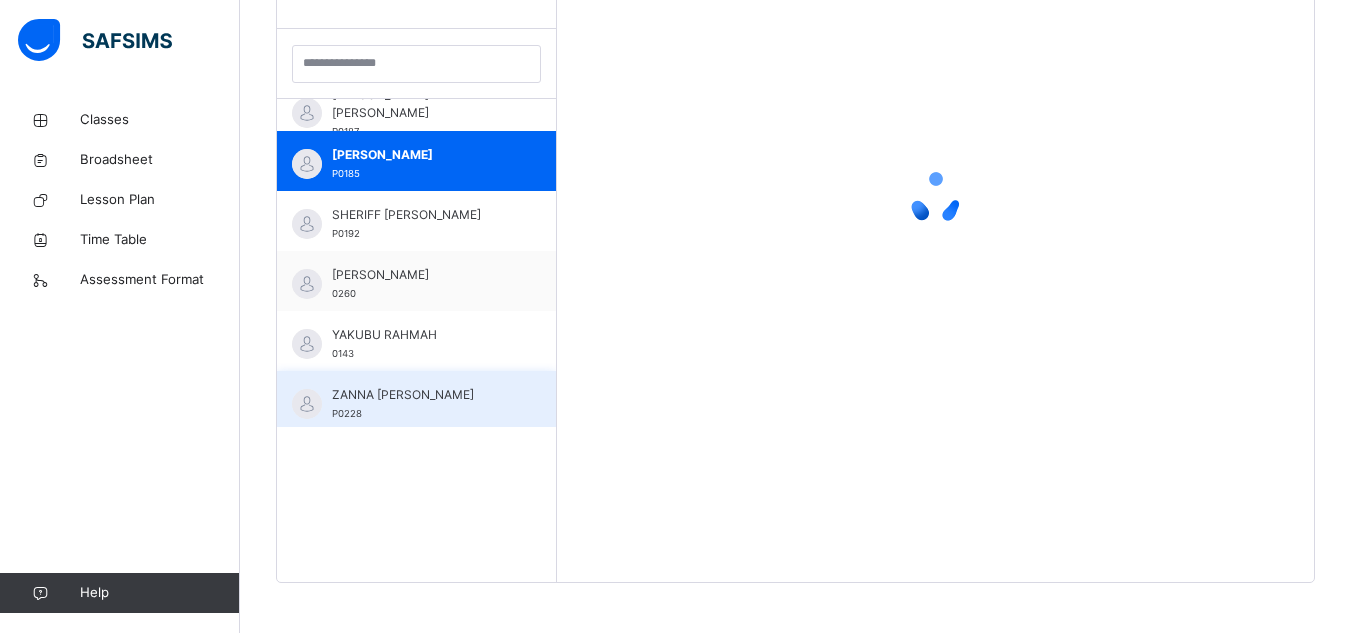 scroll, scrollTop: 1112, scrollLeft: 0, axis: vertical 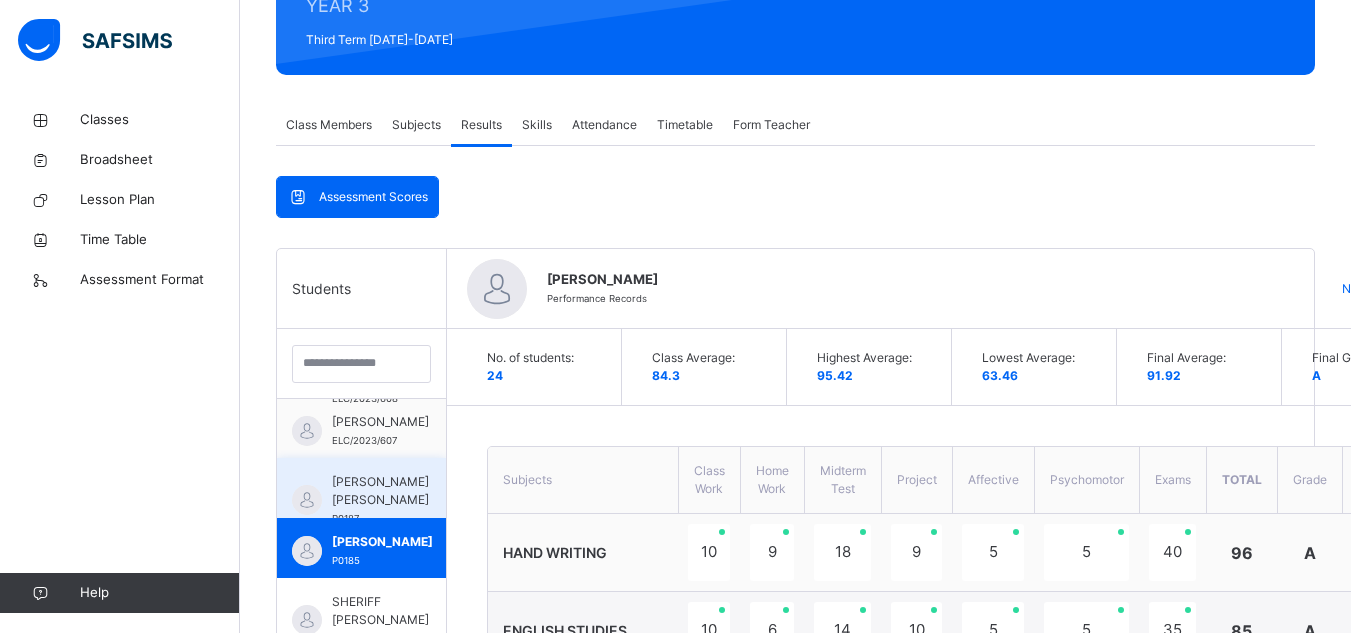 click on "[PERSON_NAME] [PERSON_NAME]" at bounding box center (380, 491) 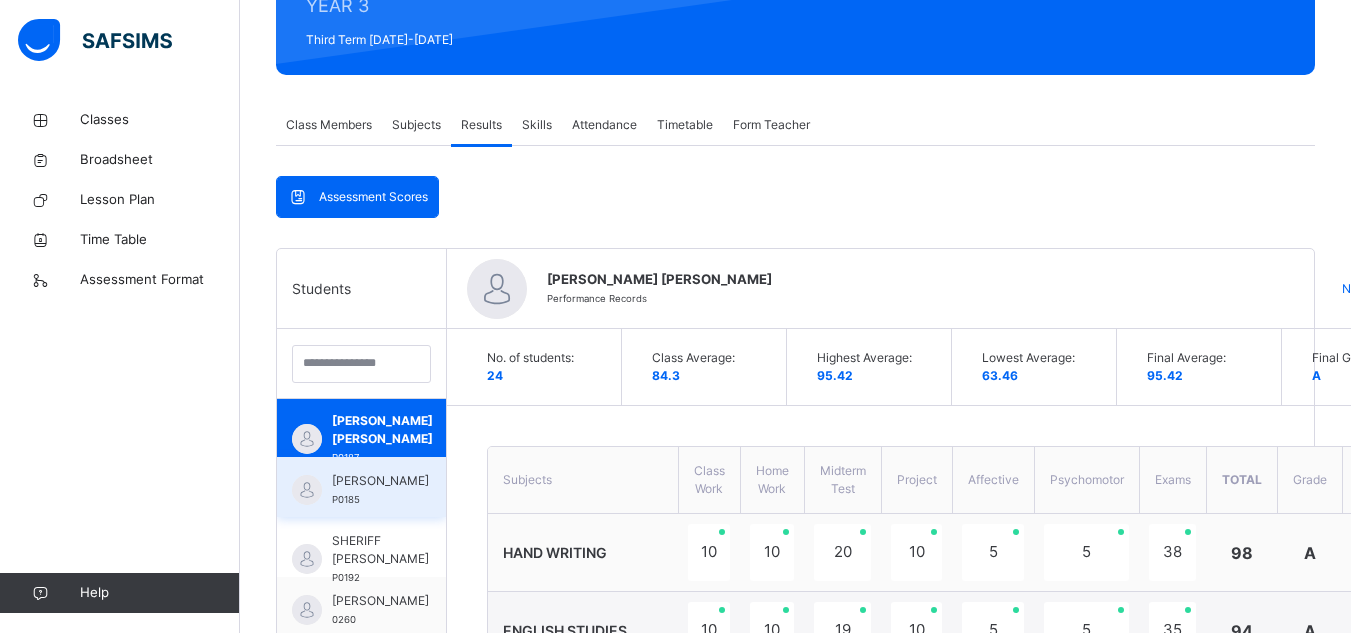 scroll, scrollTop: 1139, scrollLeft: 0, axis: vertical 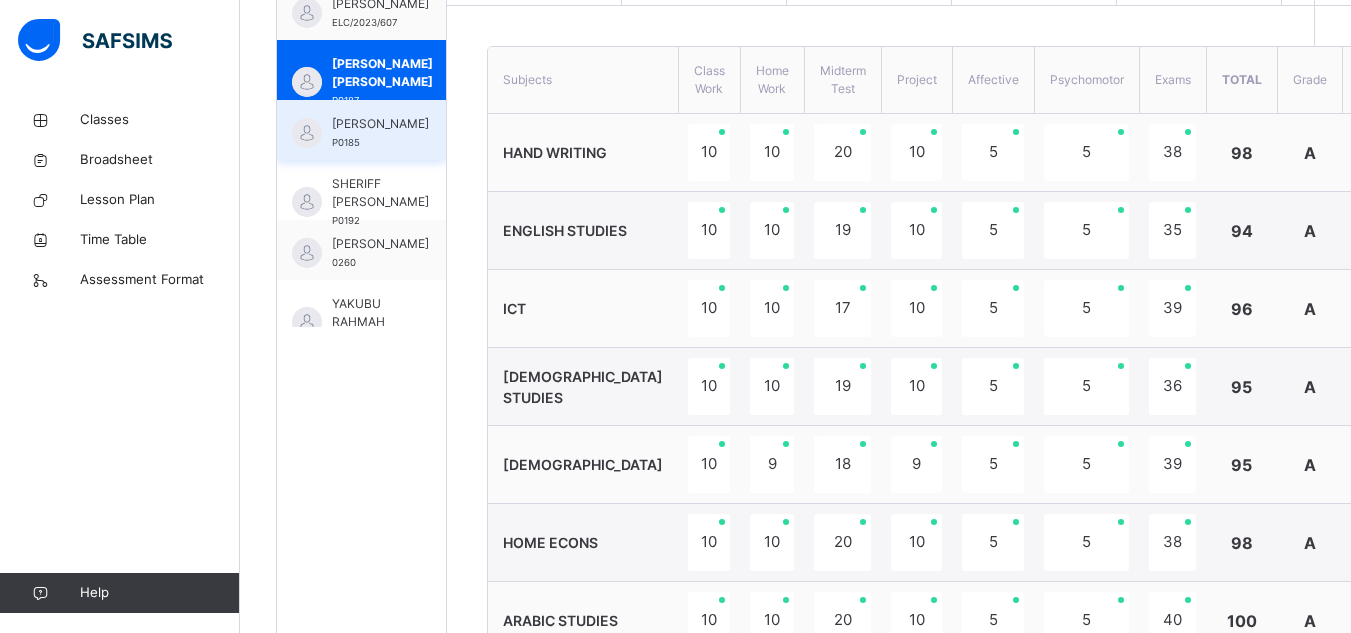 click on "[PERSON_NAME]" at bounding box center (380, 124) 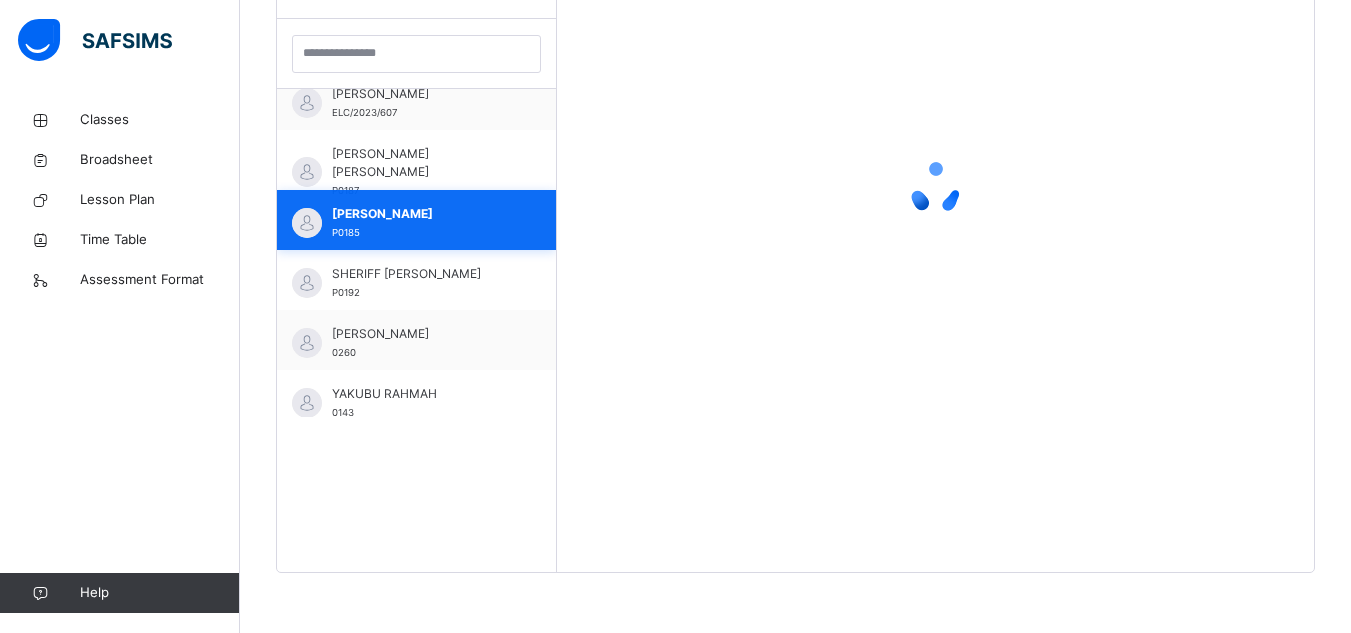 scroll, scrollTop: 581, scrollLeft: 0, axis: vertical 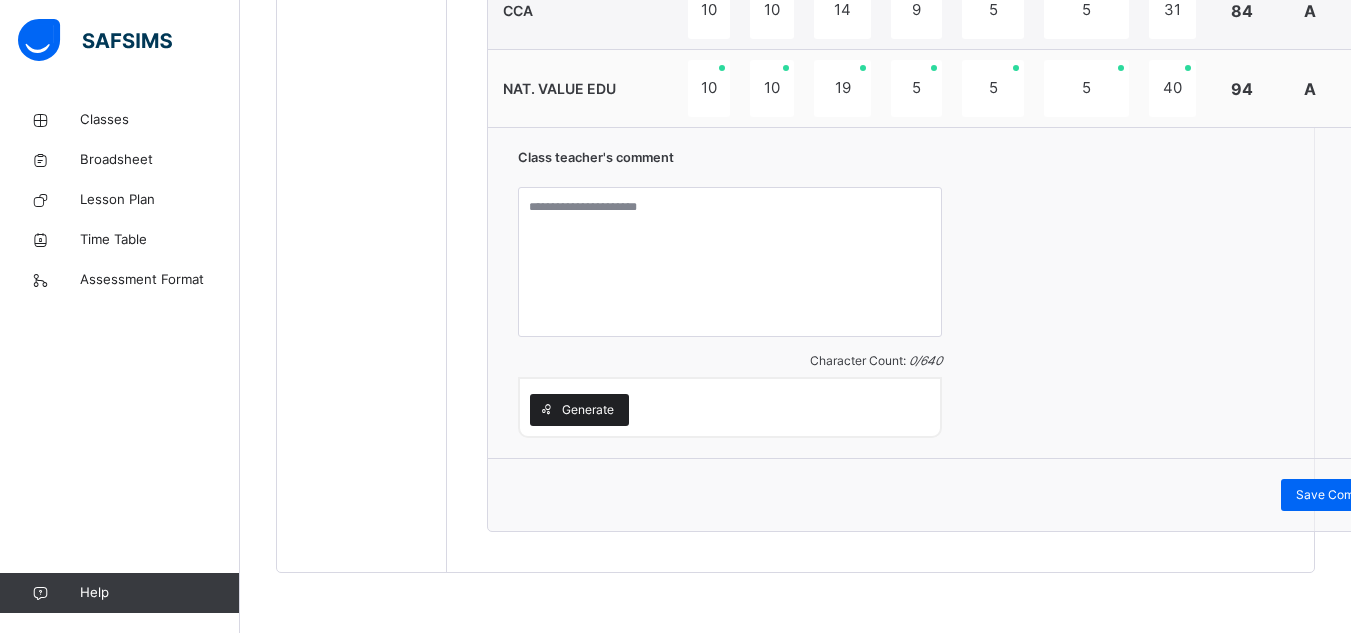 click on "Generate" at bounding box center (588, 410) 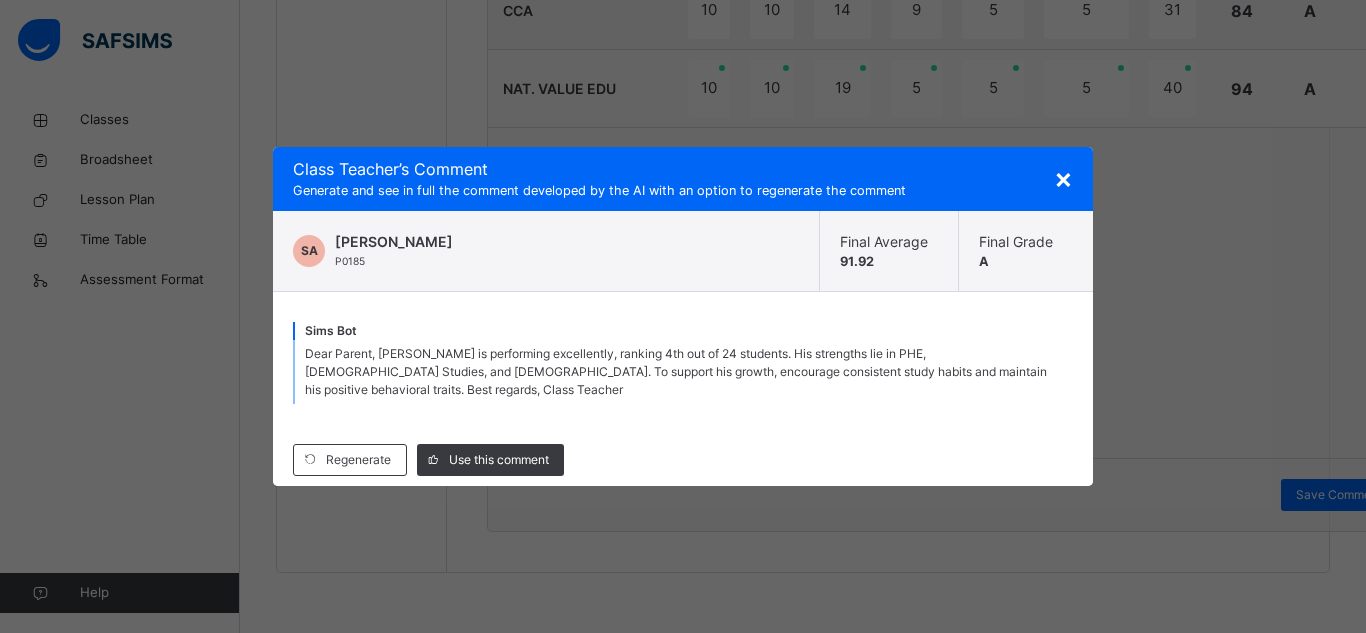 click on "Use this comment" at bounding box center [499, 460] 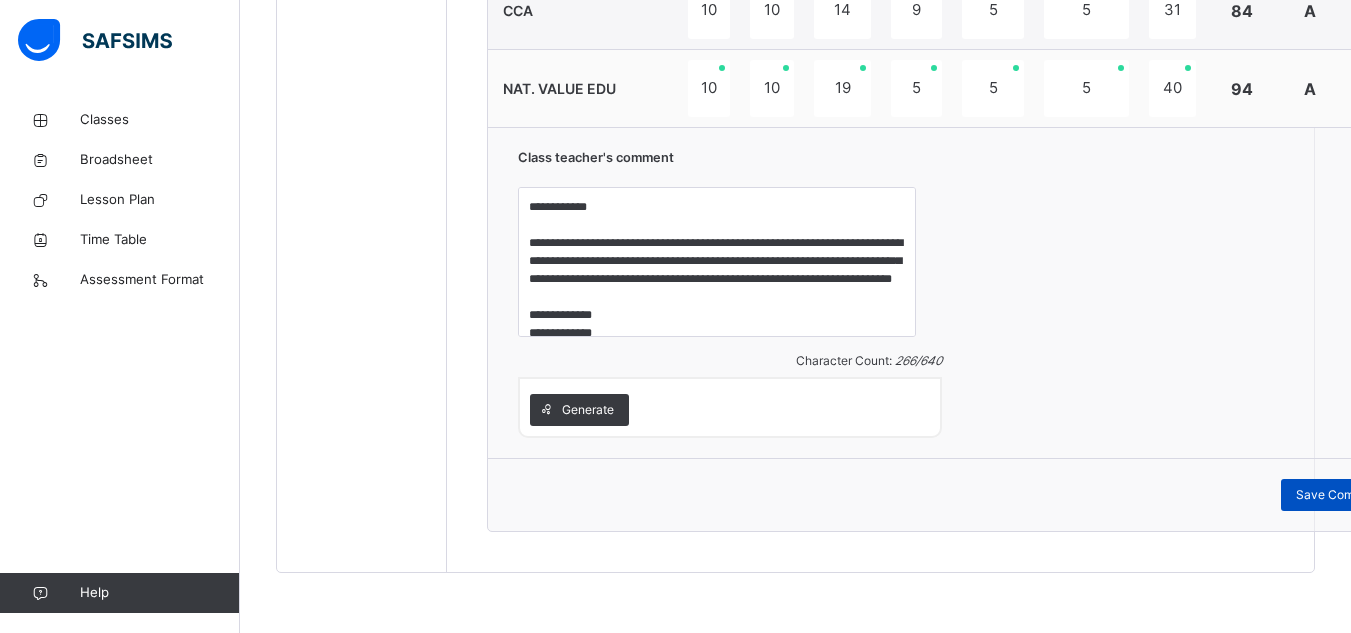 click on "Save Comment" at bounding box center (1339, 495) 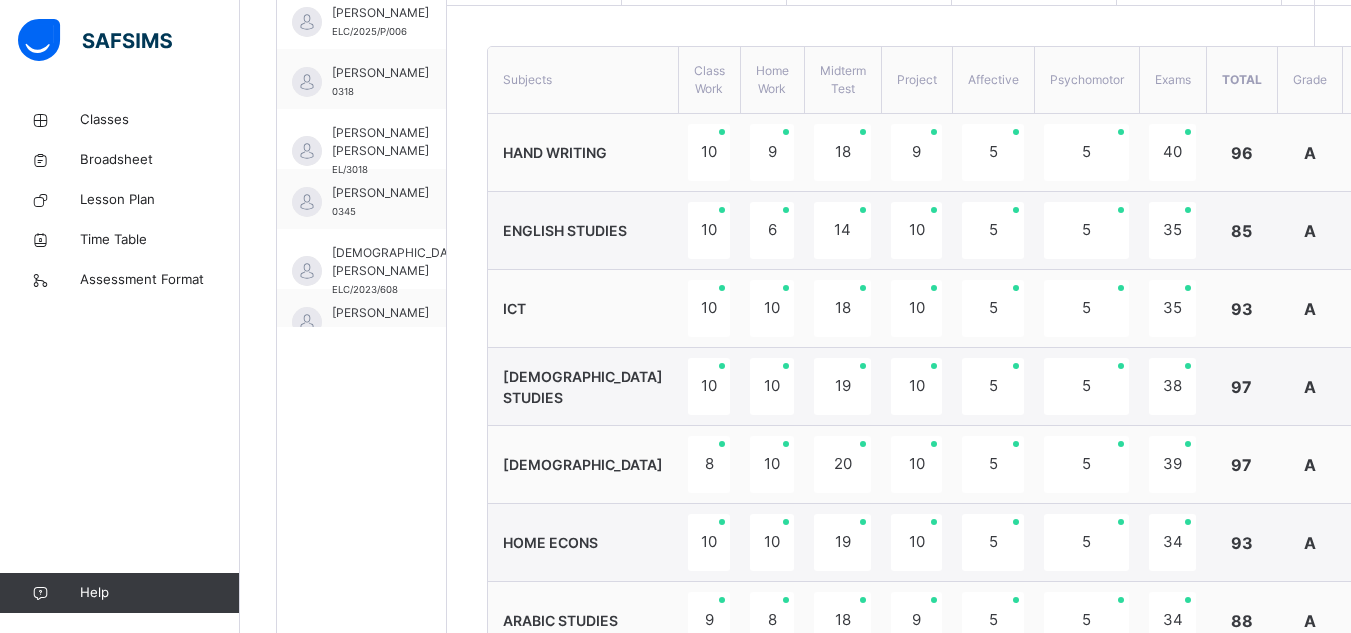 scroll, scrollTop: 771, scrollLeft: 0, axis: vertical 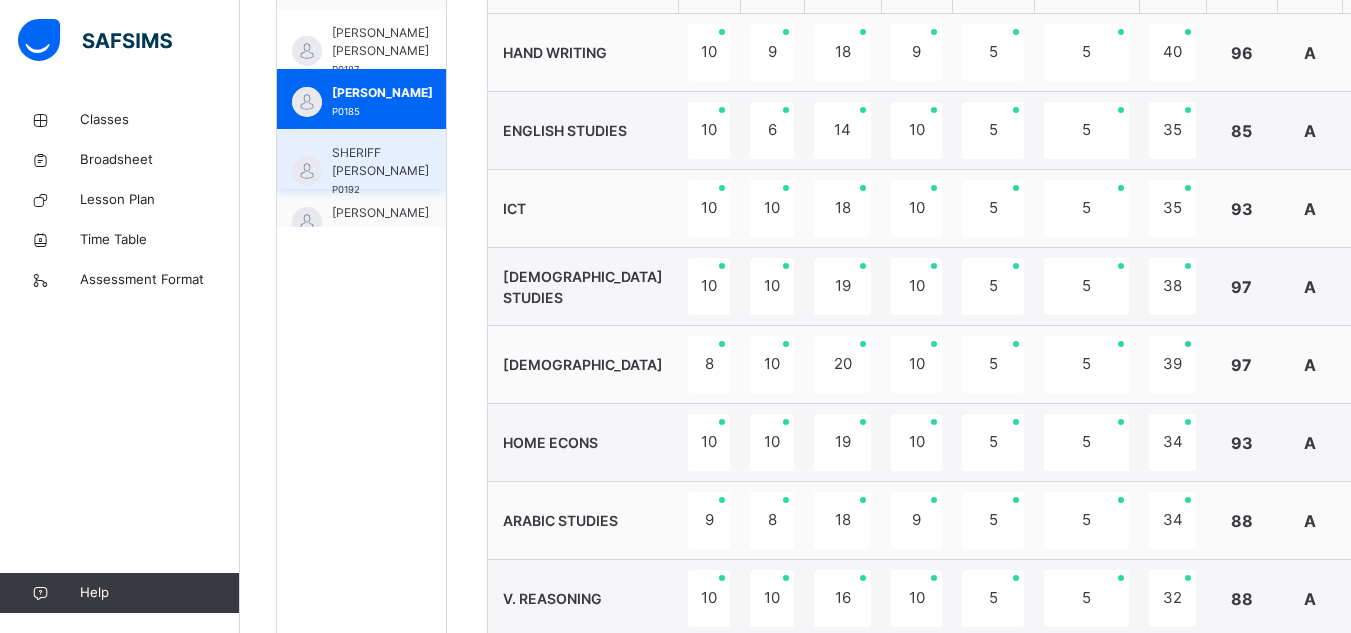 click on "SHERIFF [PERSON_NAME]" at bounding box center [380, 162] 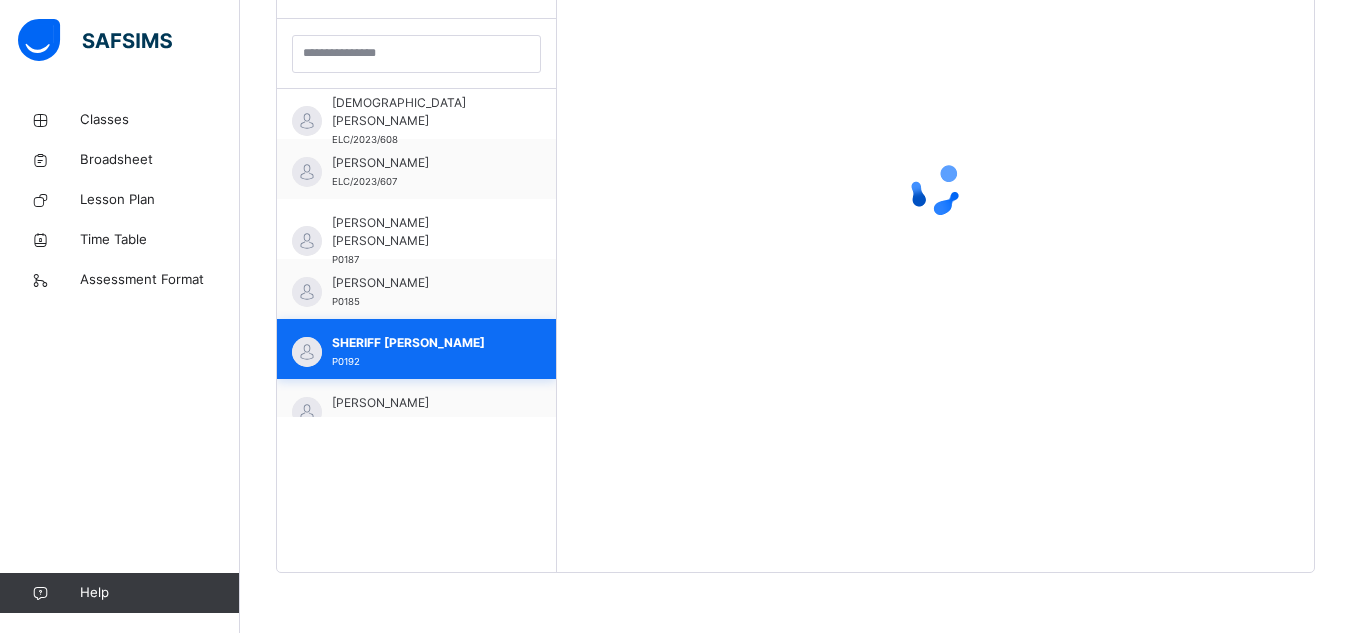 scroll, scrollTop: 581, scrollLeft: 0, axis: vertical 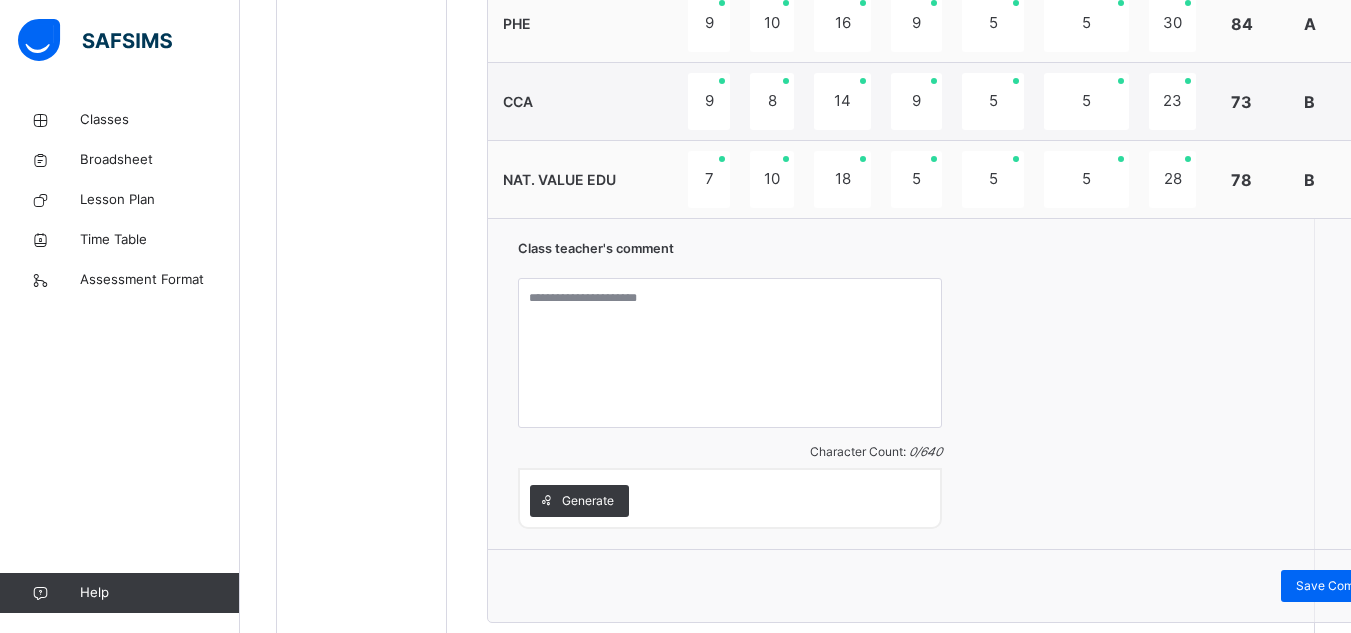 click on "Generate" at bounding box center (579, 501) 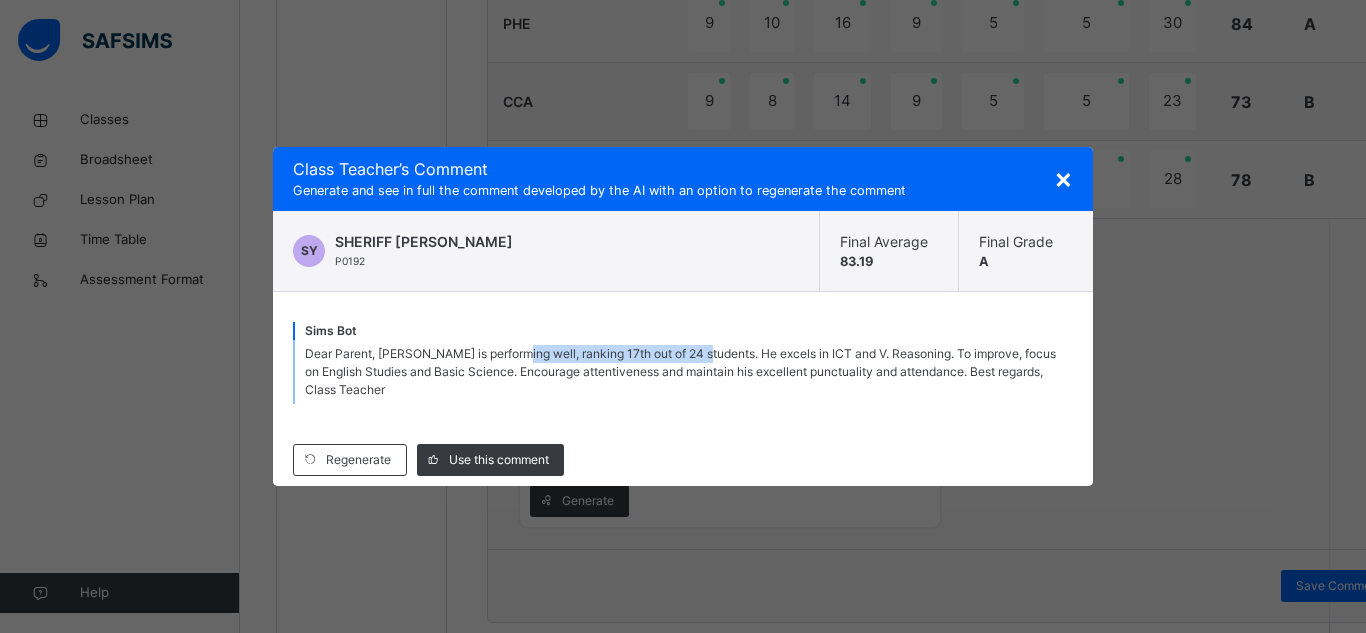 drag, startPoint x: 702, startPoint y: 354, endPoint x: 516, endPoint y: 361, distance: 186.13167 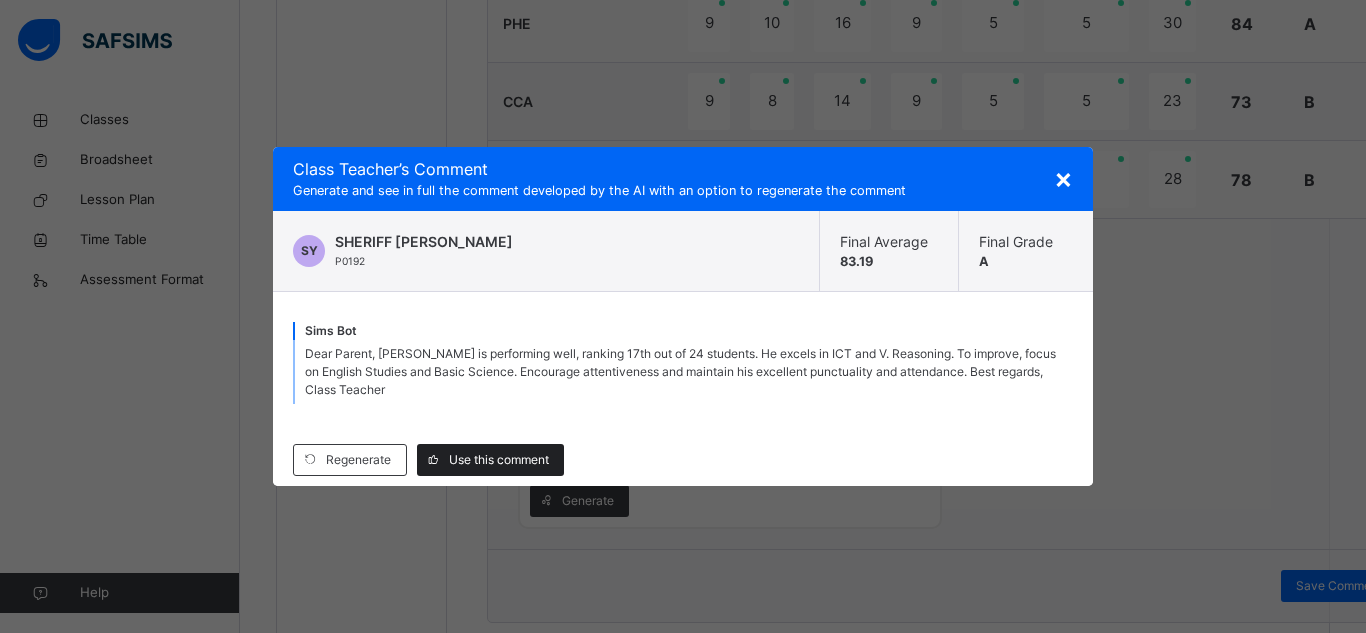click on "Use this comment" at bounding box center [499, 460] 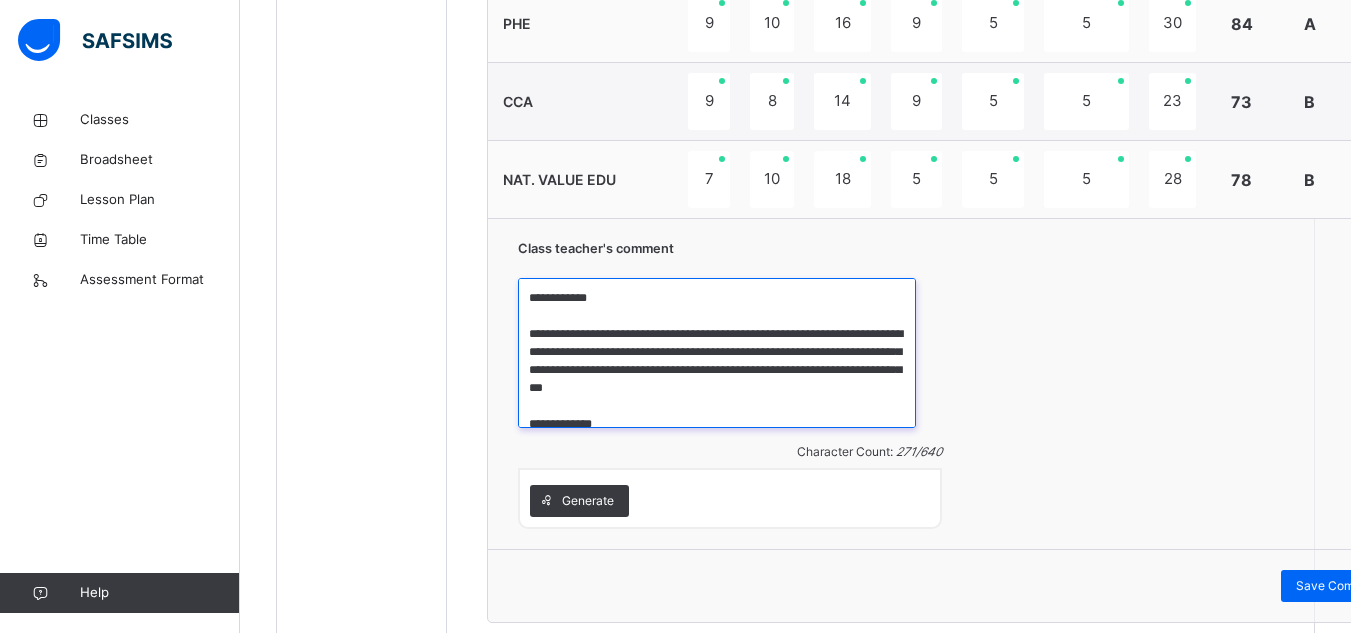 drag, startPoint x: 849, startPoint y: 331, endPoint x: 666, endPoint y: 328, distance: 183.02458 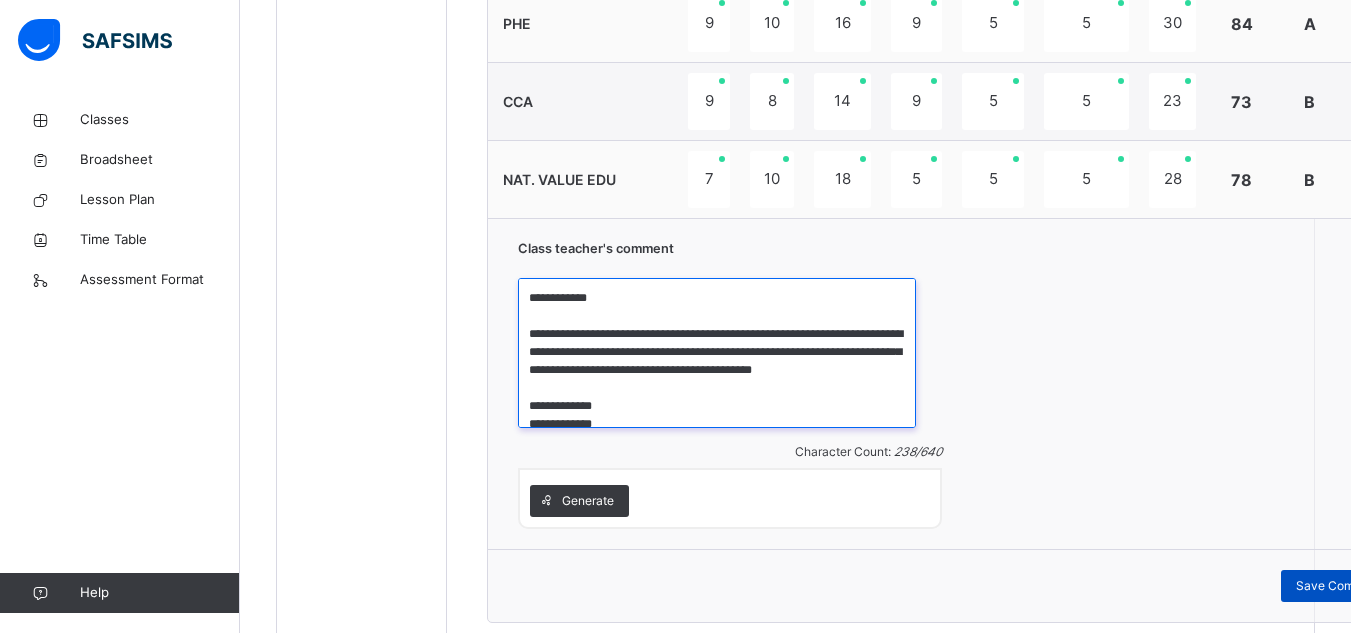 type on "**********" 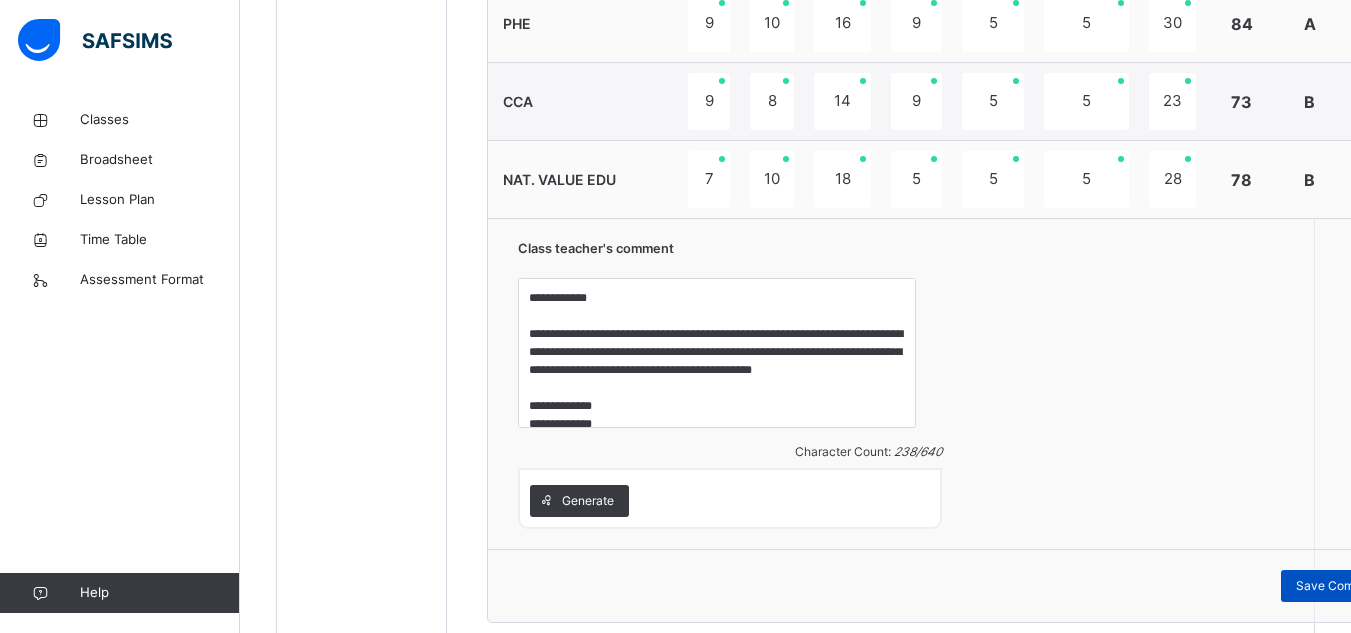 click on "Save Comment" at bounding box center [1339, 586] 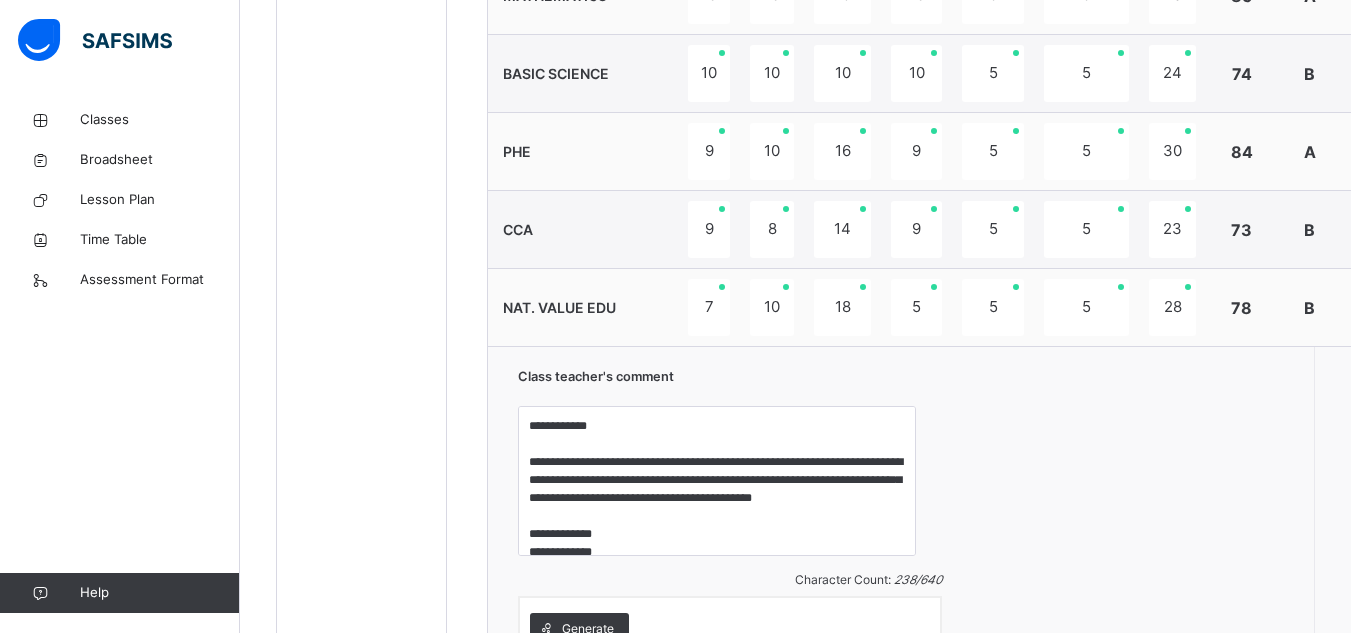 scroll, scrollTop: 1671, scrollLeft: 0, axis: vertical 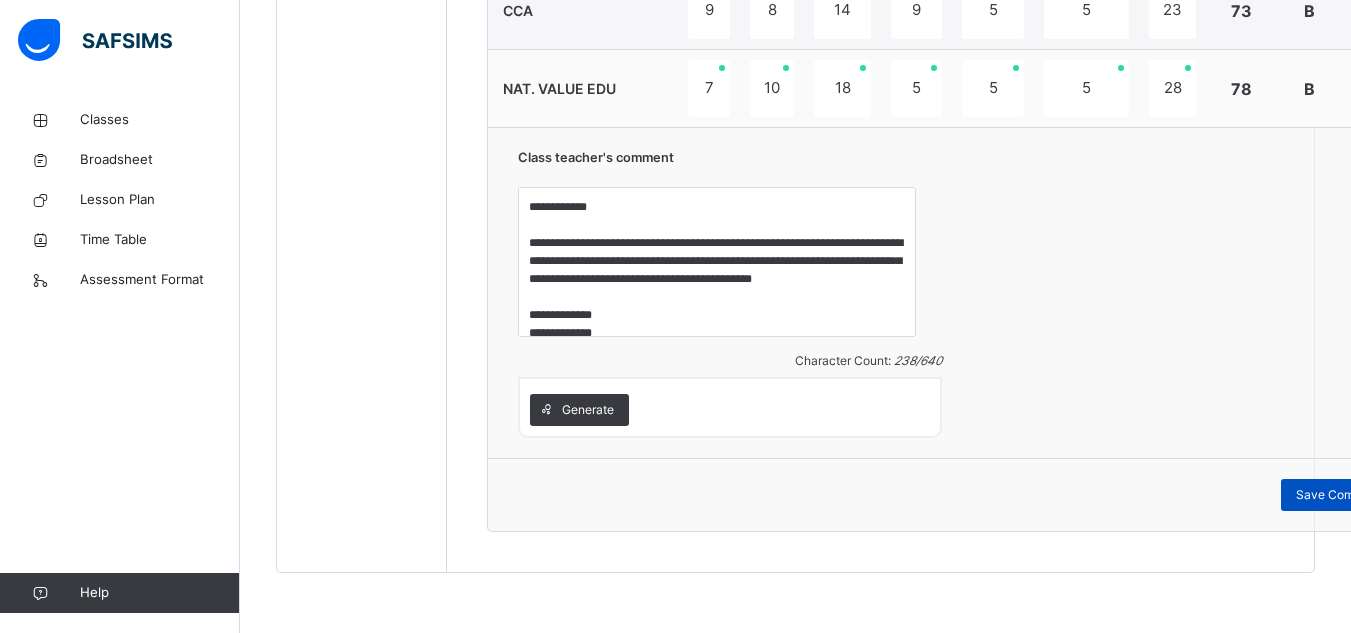 click on "Save Comment" at bounding box center (1339, 495) 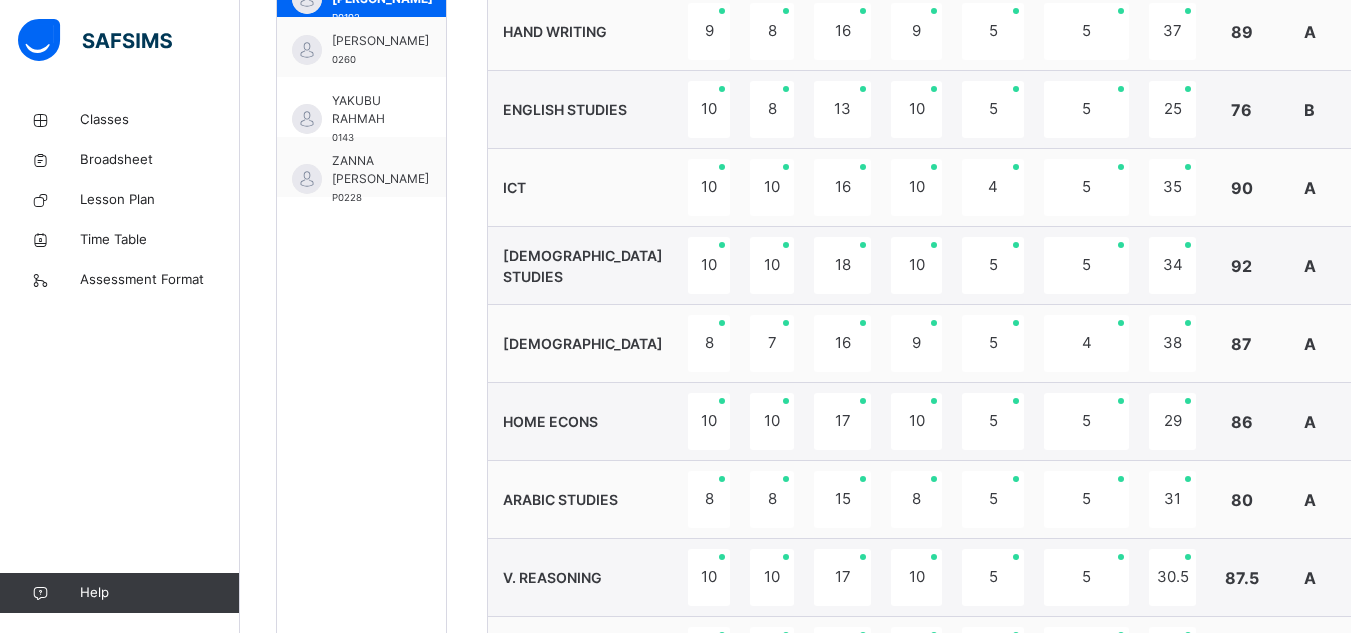 scroll, scrollTop: 771, scrollLeft: 0, axis: vertical 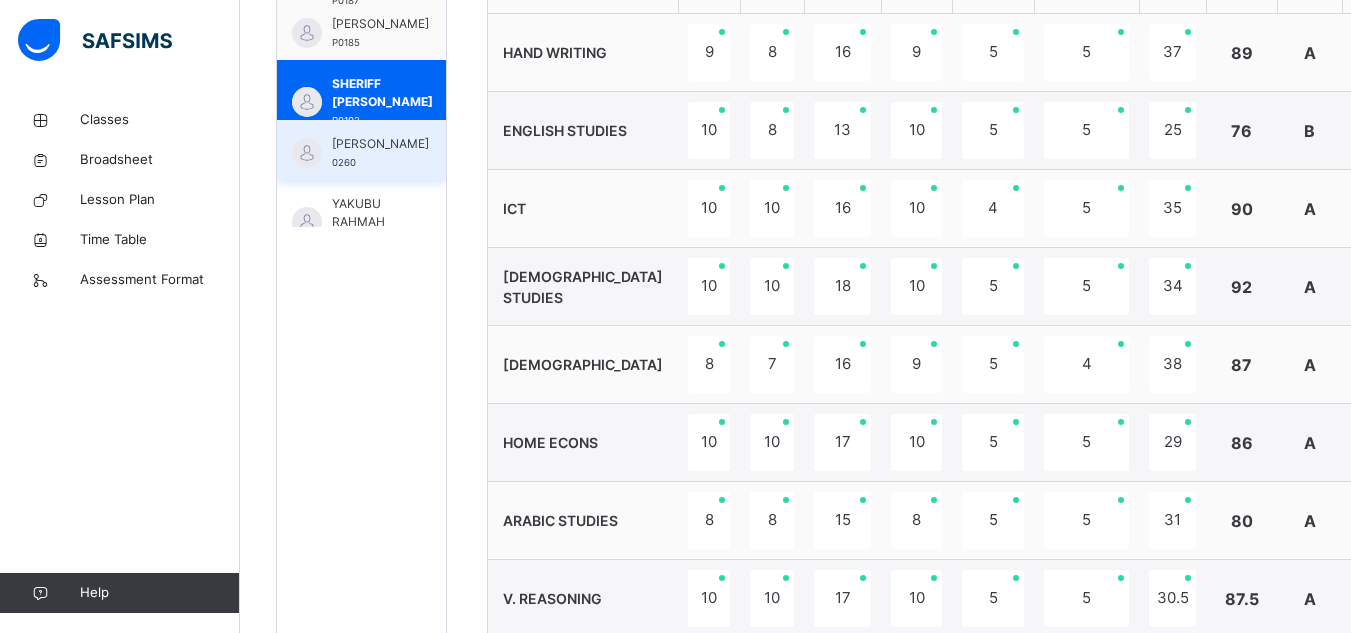 click on "[PERSON_NAME]" at bounding box center [380, 144] 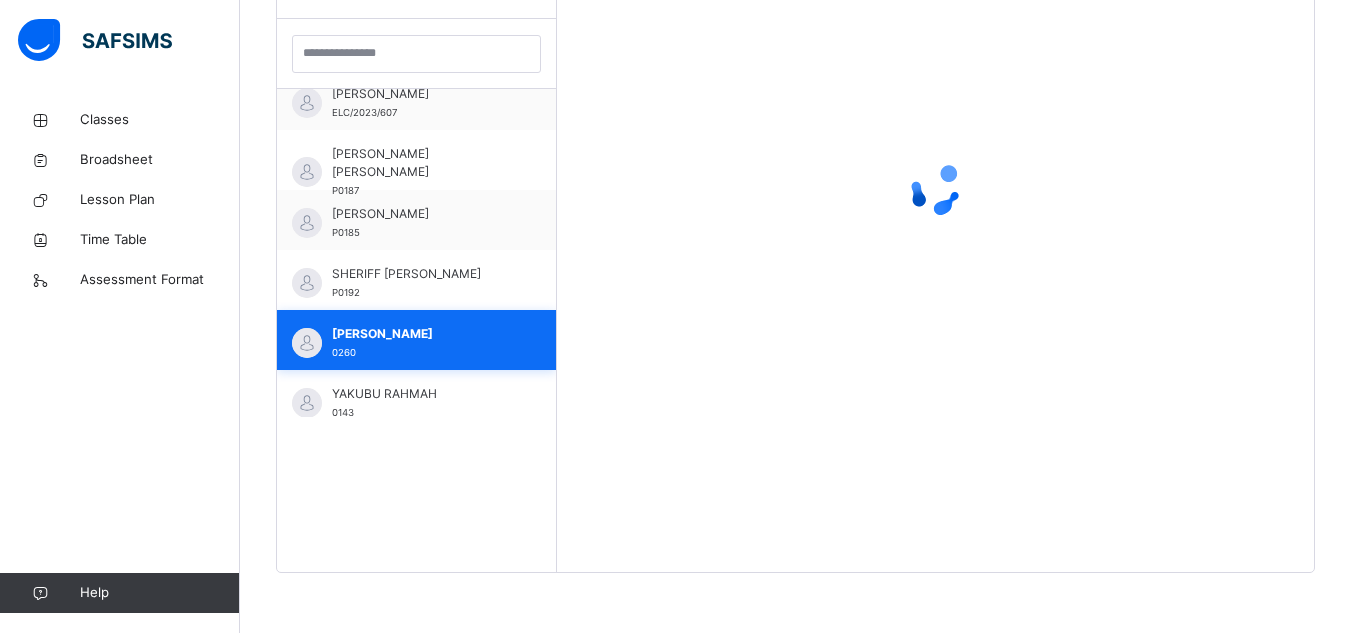 scroll, scrollTop: 581, scrollLeft: 0, axis: vertical 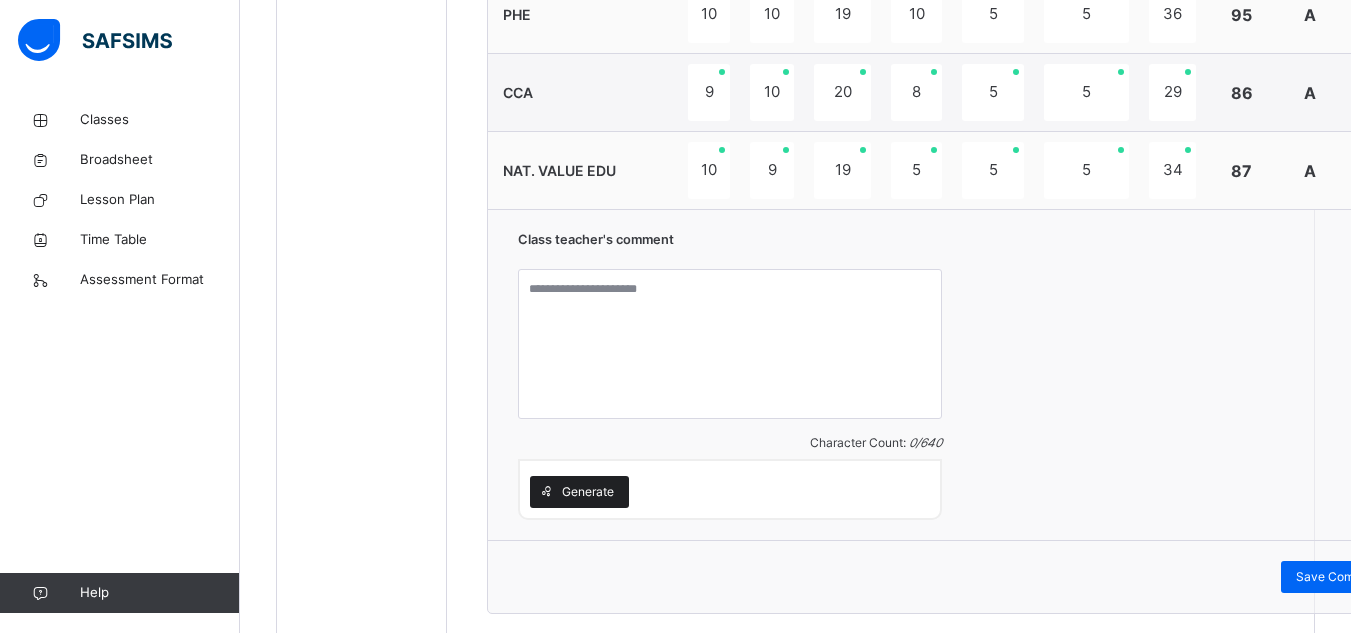 click on "Generate" at bounding box center (588, 492) 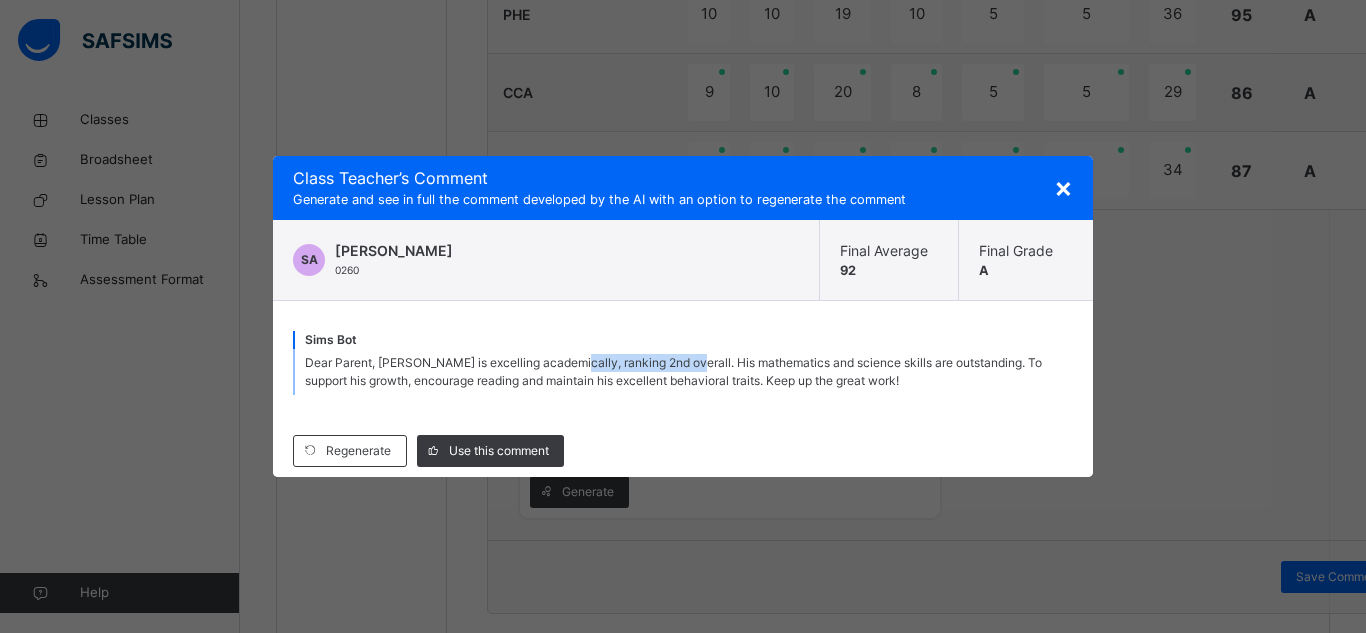 drag, startPoint x: 691, startPoint y: 368, endPoint x: 577, endPoint y: 368, distance: 114 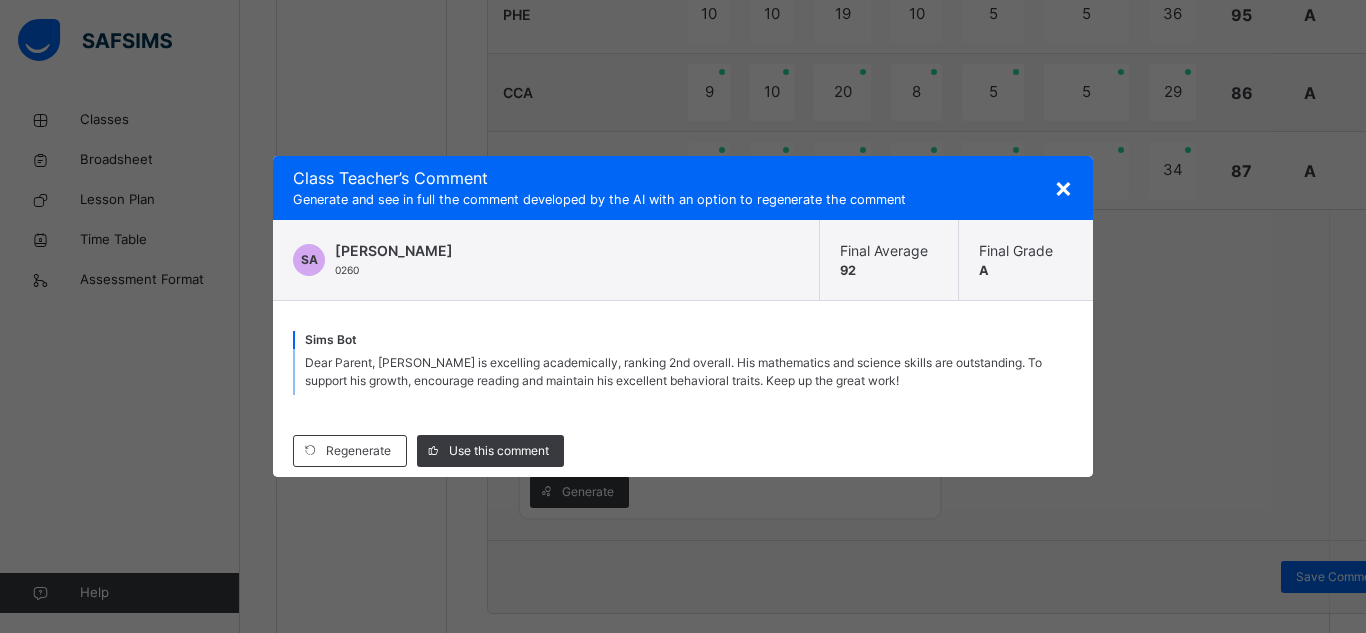 click on "Regenerate     Use this comment" at bounding box center (683, 451) 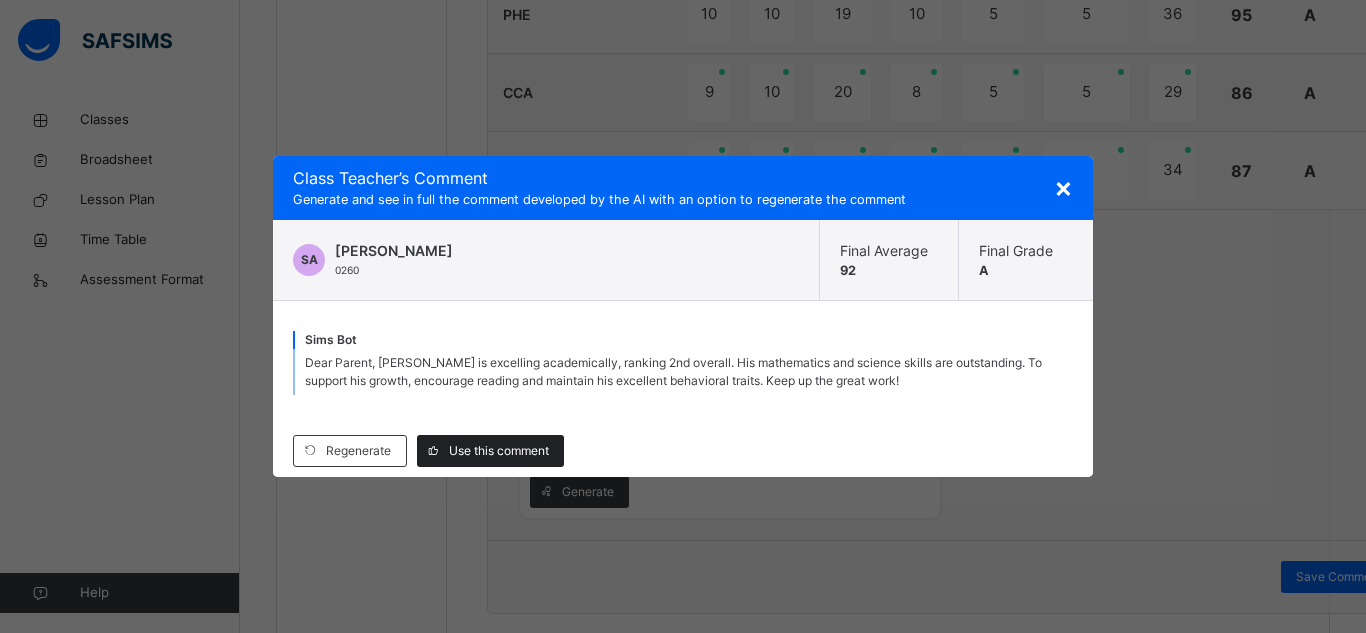 click on "Use this comment" at bounding box center (490, 451) 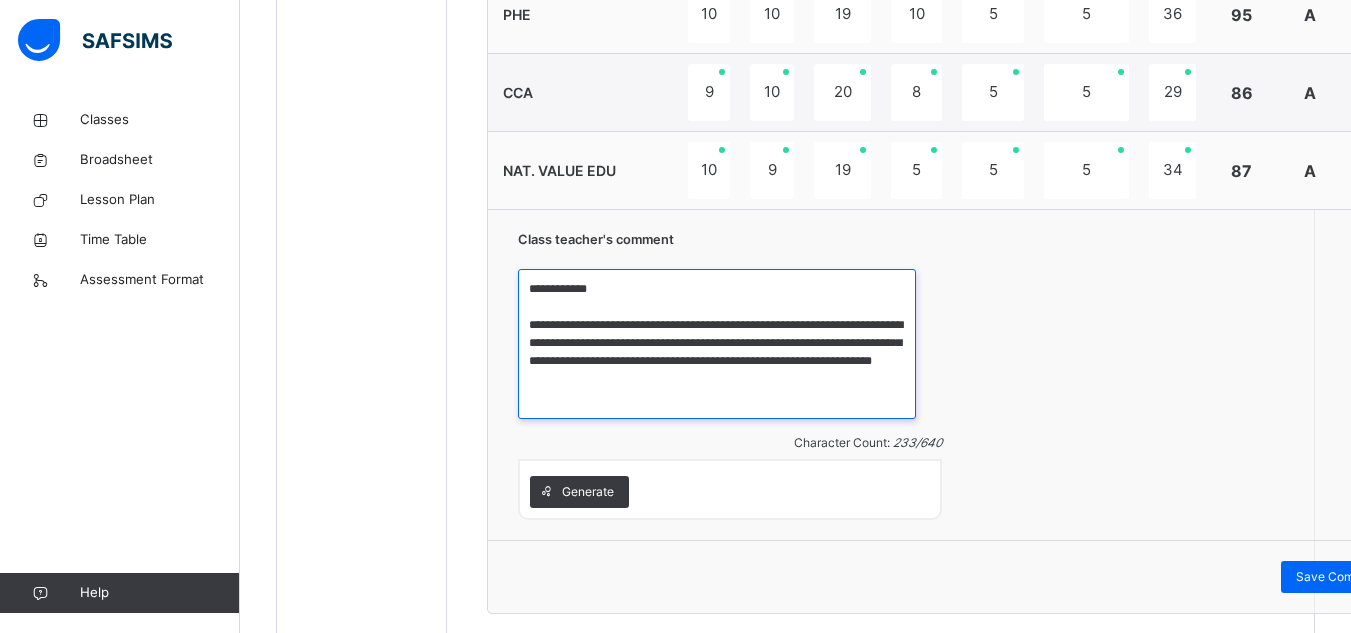 drag, startPoint x: 844, startPoint y: 325, endPoint x: 727, endPoint y: 326, distance: 117.00427 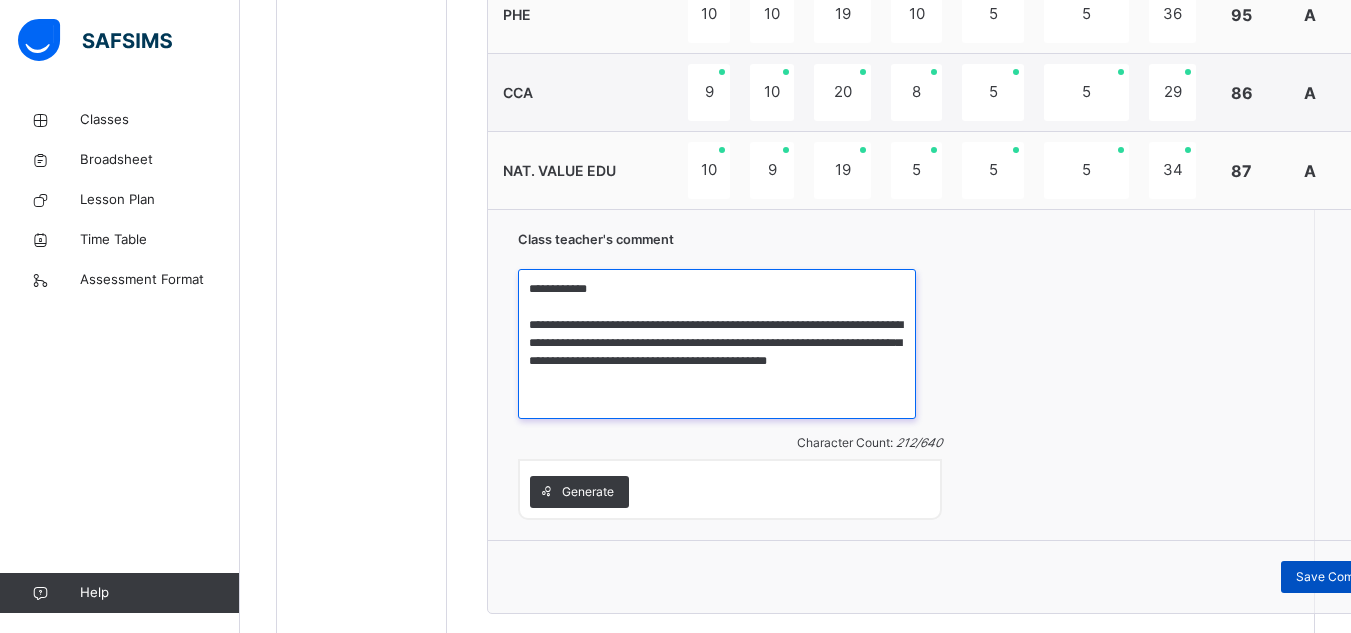 type on "**********" 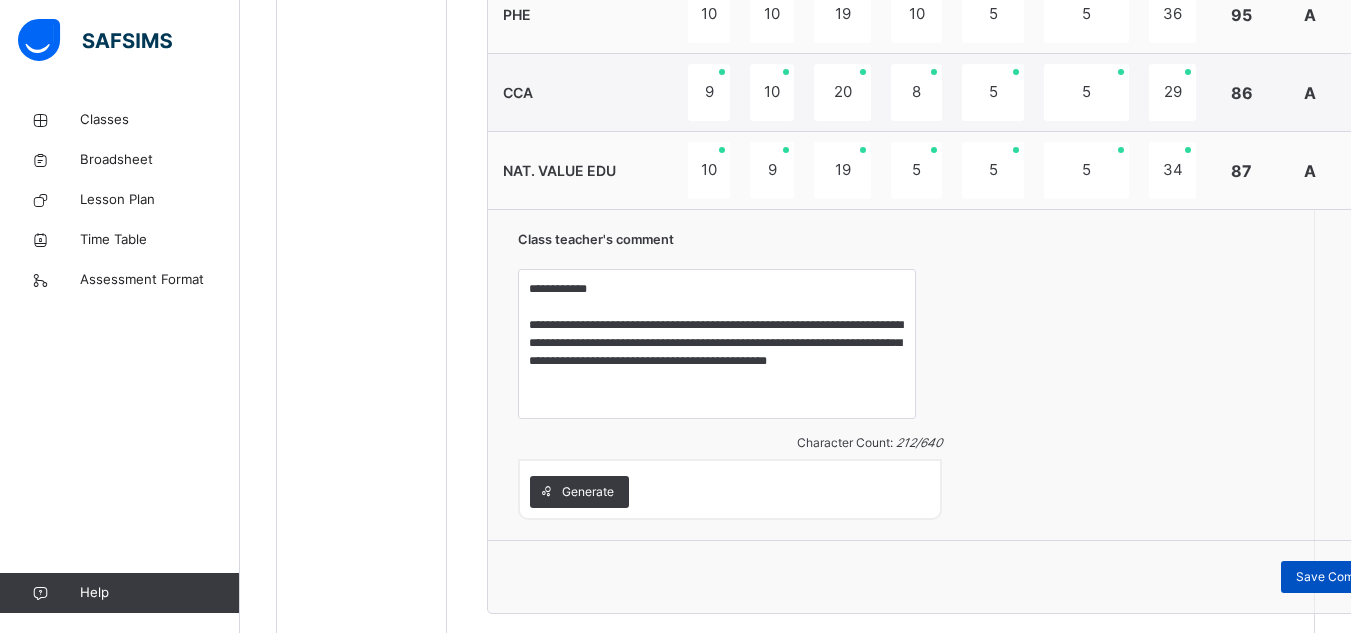 click on "Save Comment" at bounding box center [1339, 577] 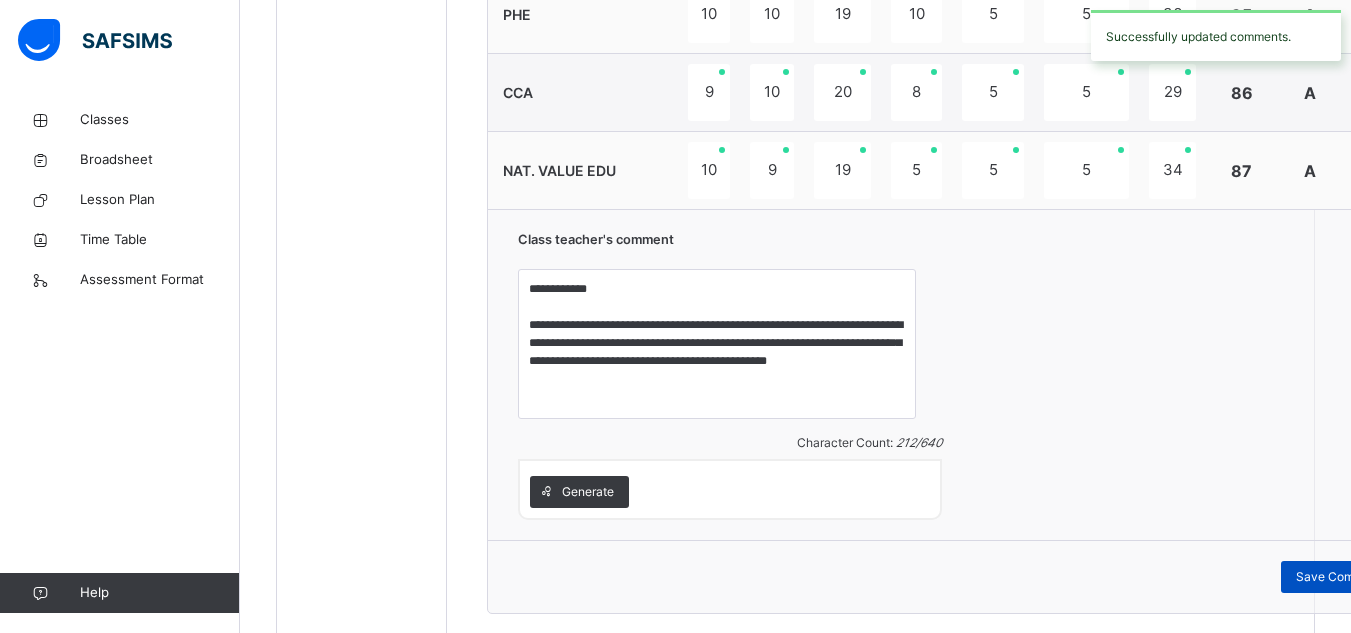 click on "Save Comment" at bounding box center [1339, 577] 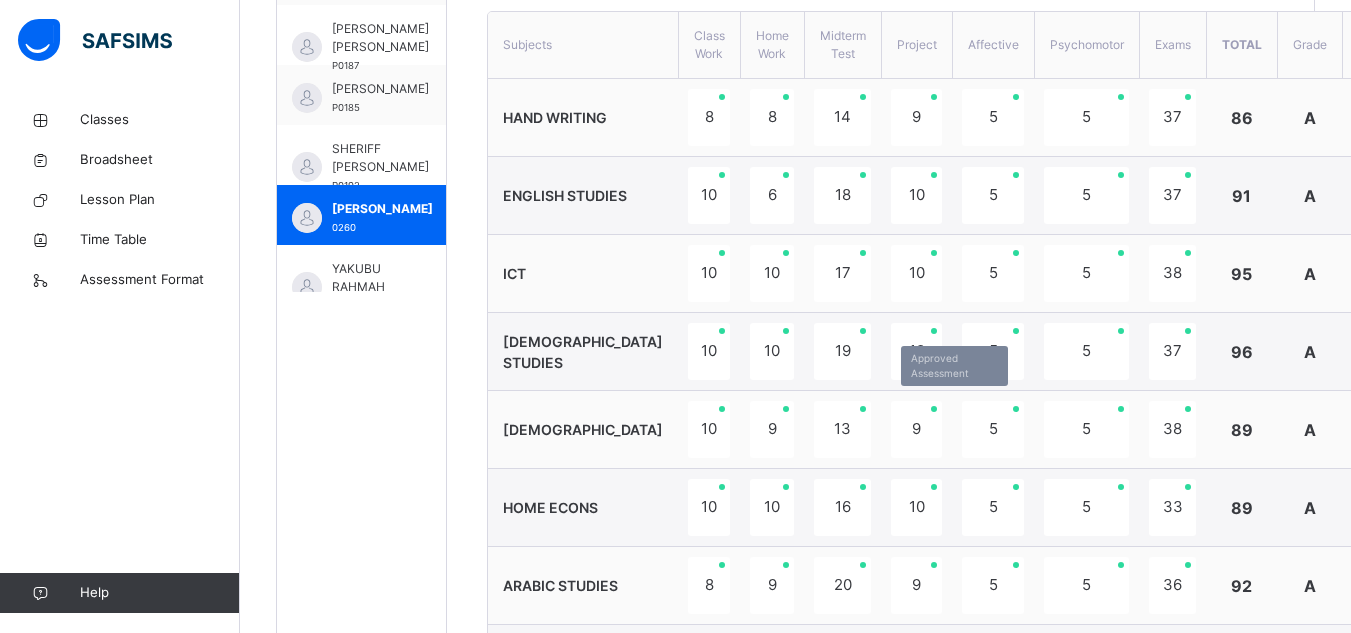 scroll, scrollTop: 589, scrollLeft: 0, axis: vertical 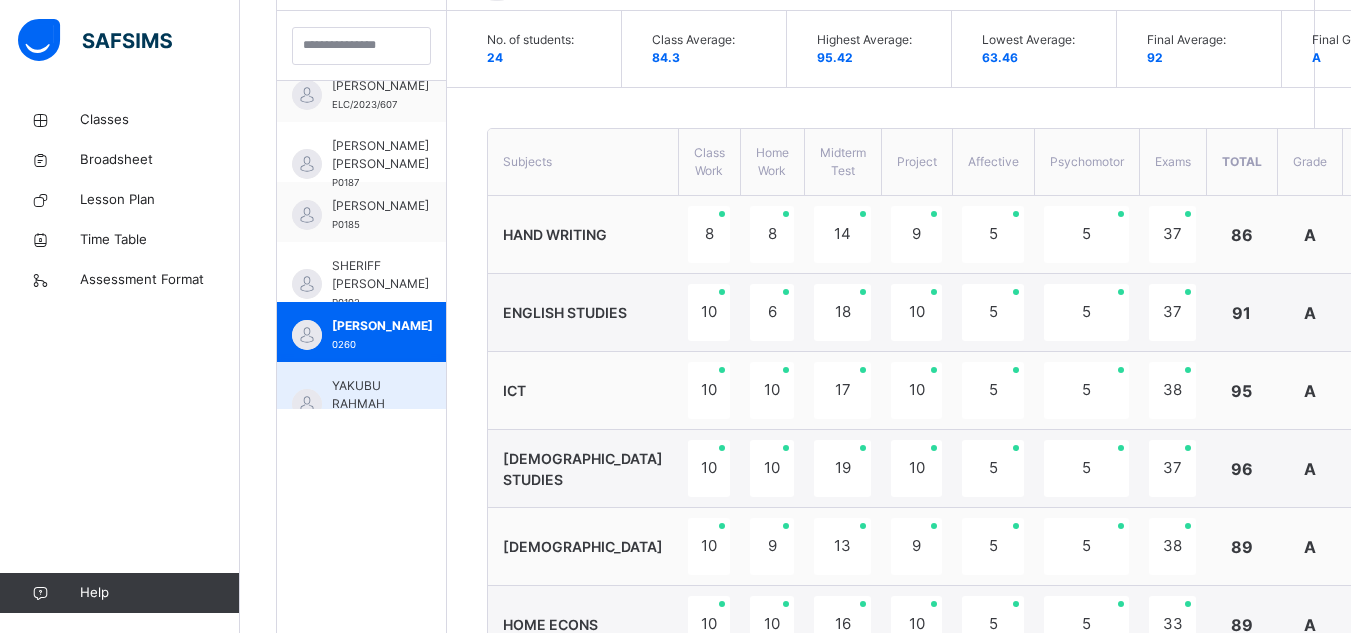 click on "YAKUBU RAHMAH" at bounding box center (366, 395) 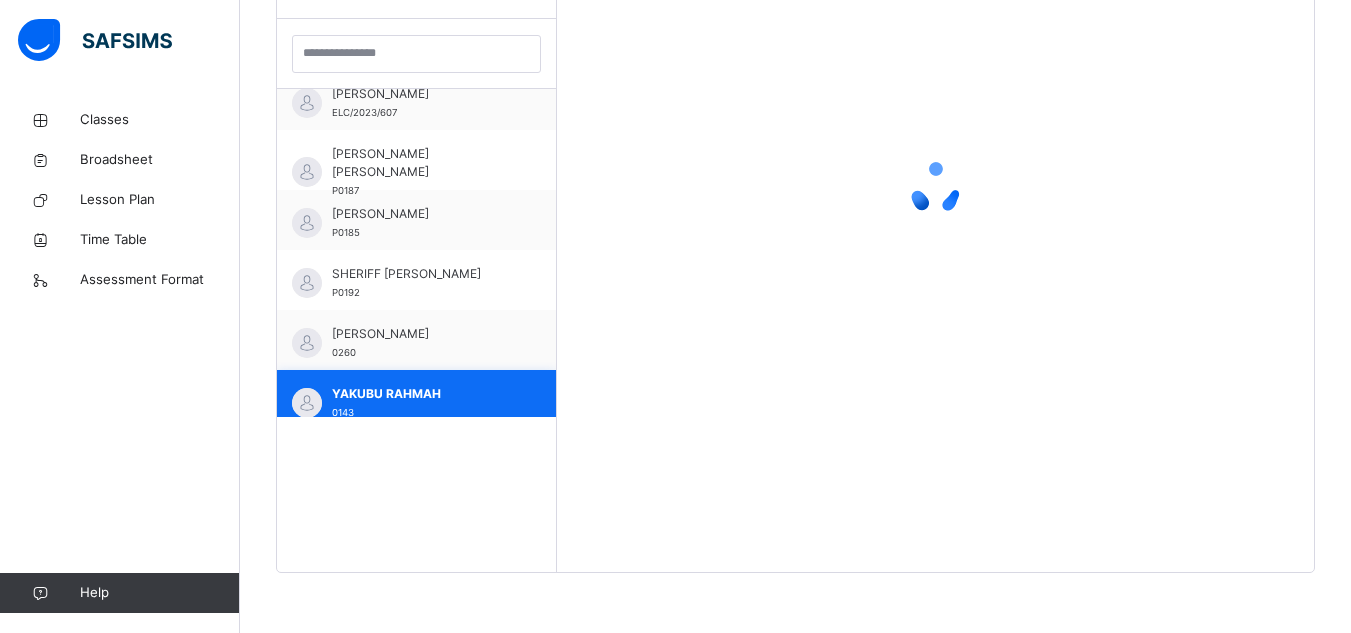 scroll, scrollTop: 581, scrollLeft: 0, axis: vertical 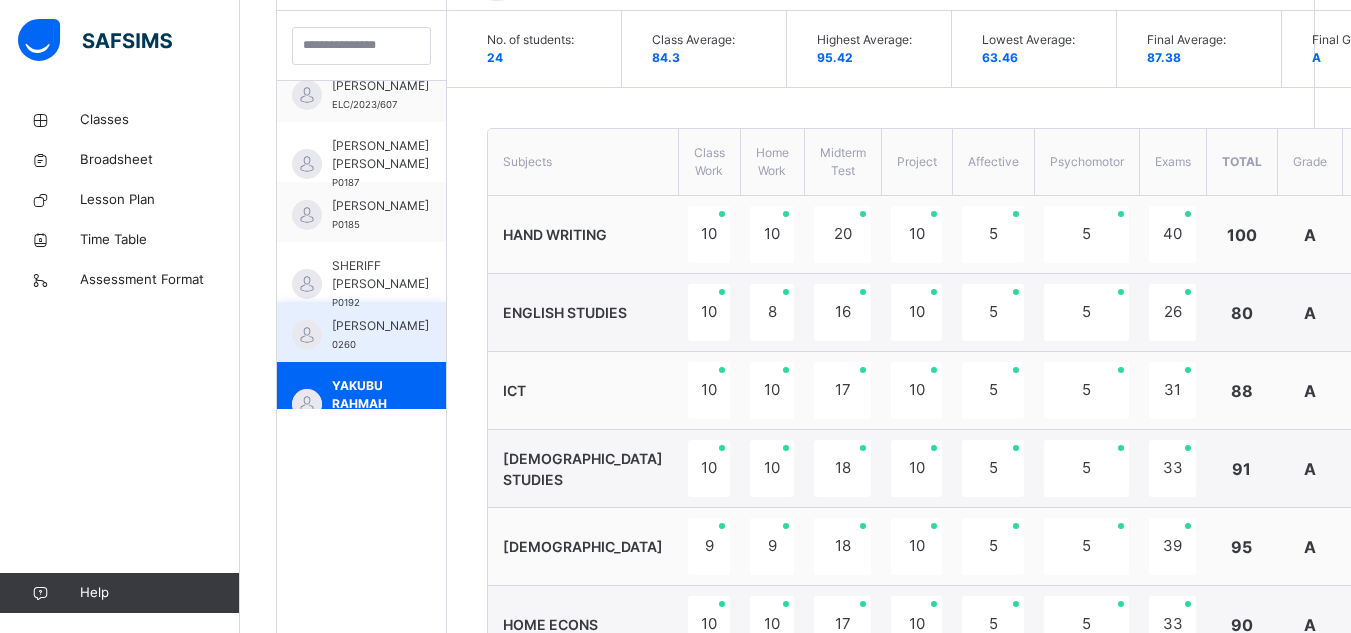 click on "[PERSON_NAME]" at bounding box center (380, 326) 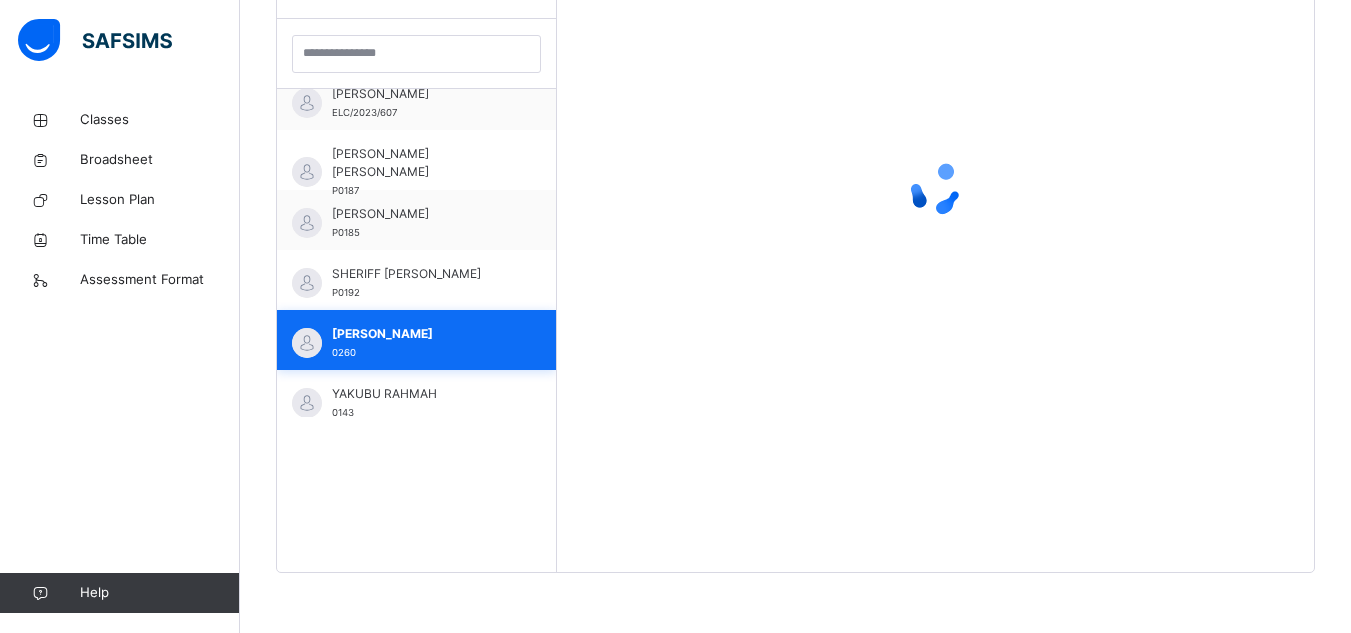scroll, scrollTop: 581, scrollLeft: 0, axis: vertical 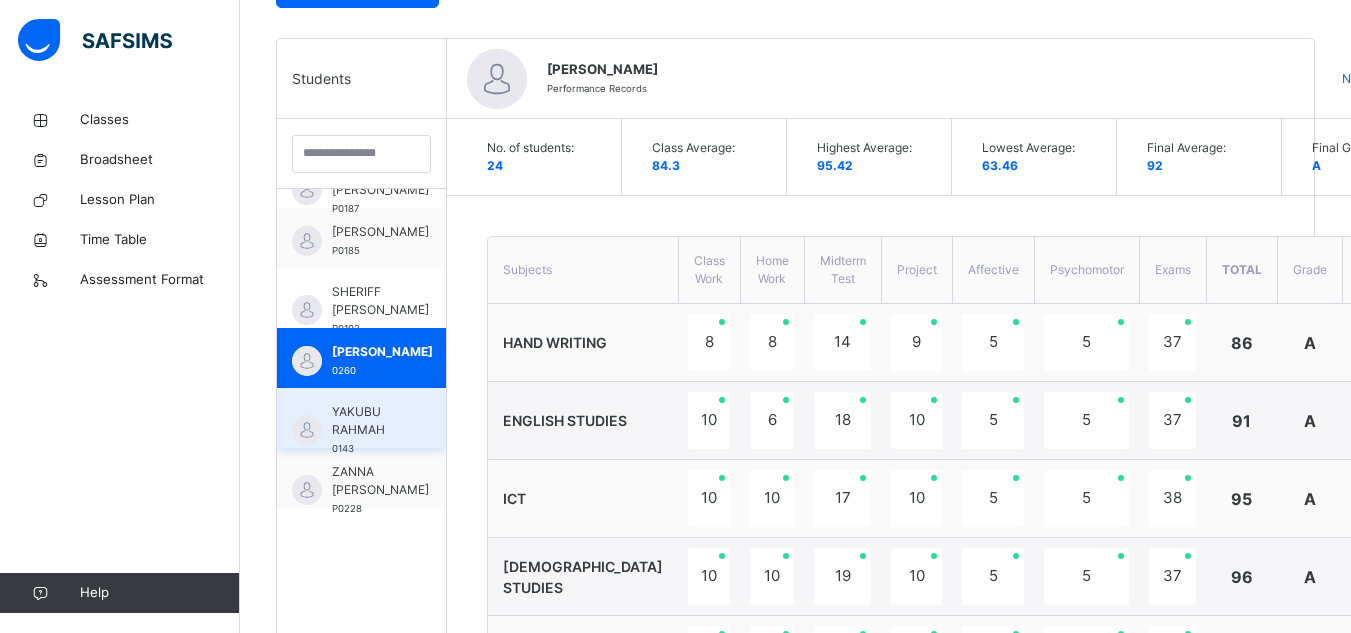 click on "YAKUBU RAHMAH  0143" at bounding box center (361, 418) 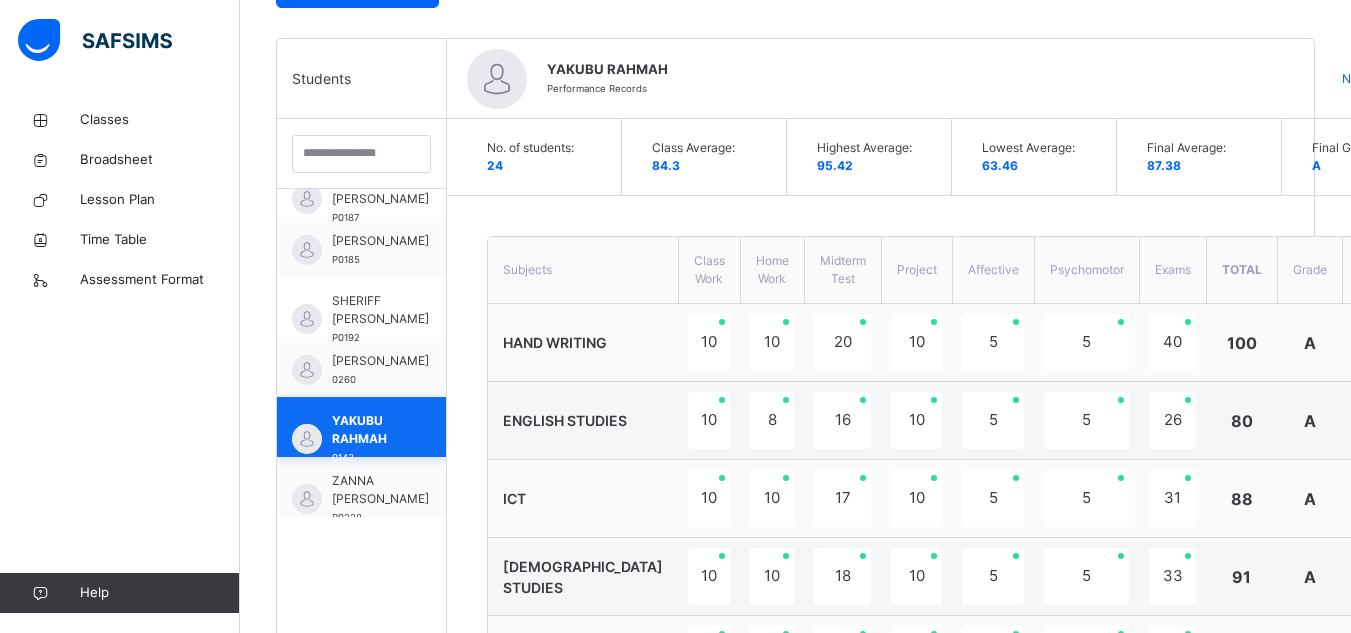scroll, scrollTop: 1121, scrollLeft: 0, axis: vertical 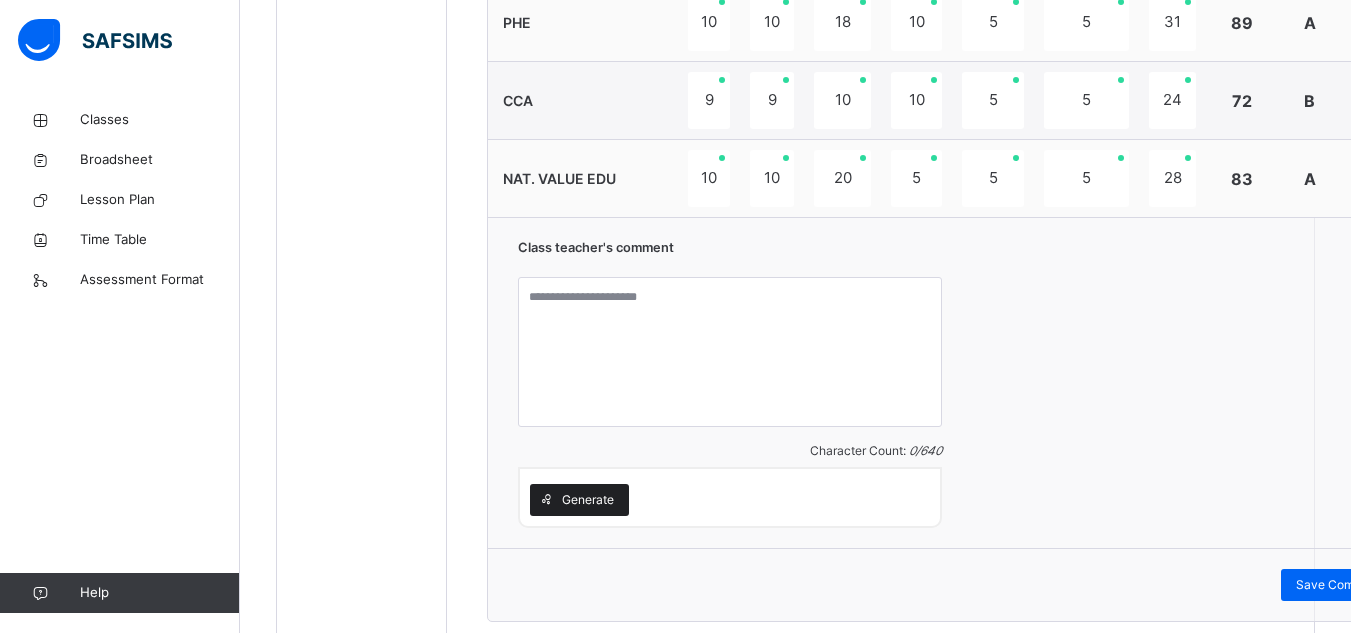 click on "Generate" at bounding box center (588, 500) 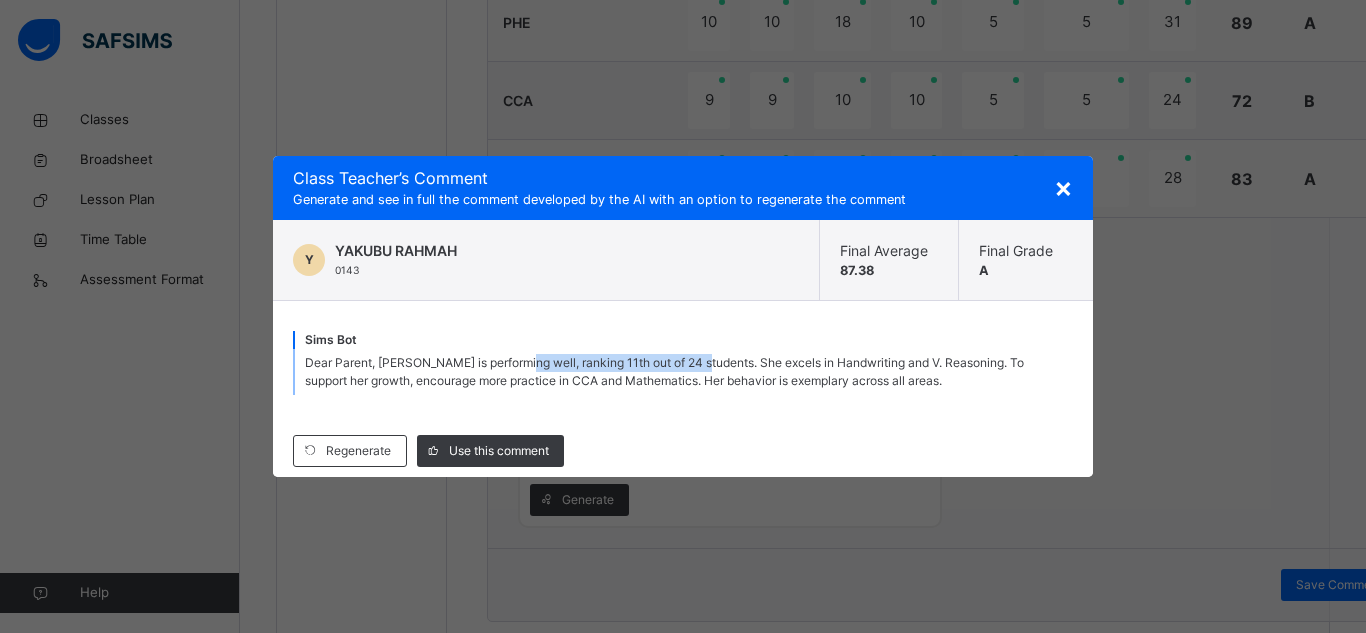 drag, startPoint x: 710, startPoint y: 365, endPoint x: 530, endPoint y: 359, distance: 180.09998 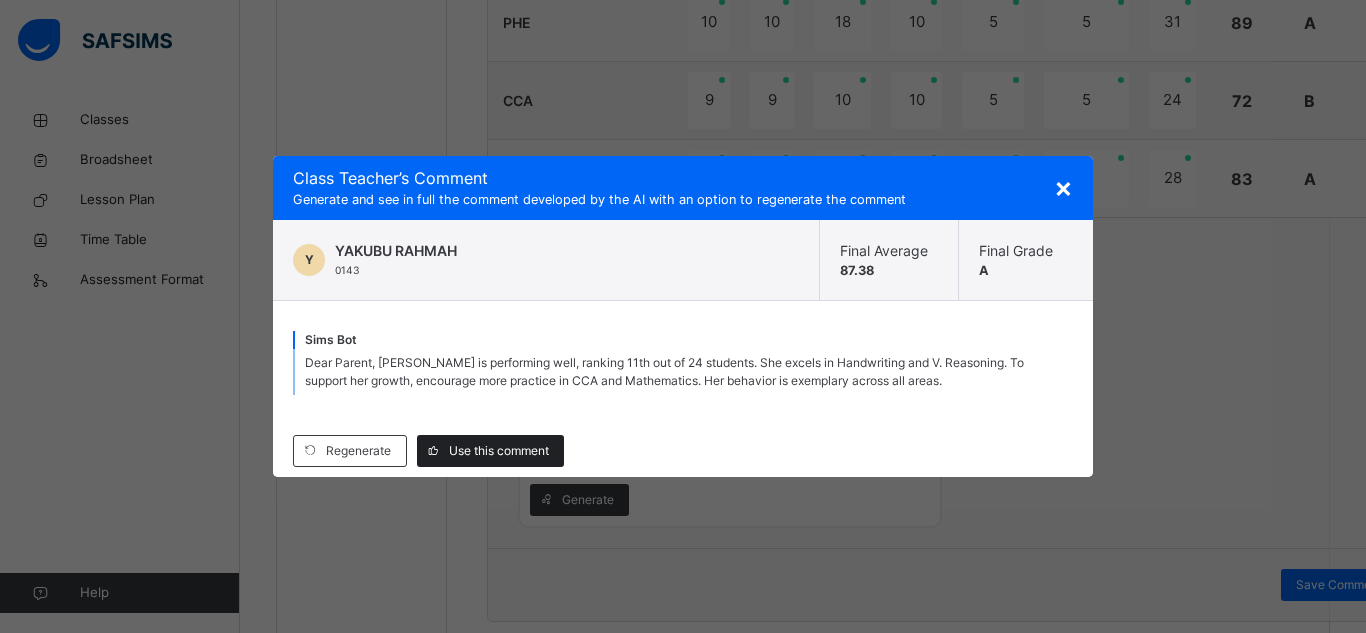 click on "Use this comment" at bounding box center [499, 451] 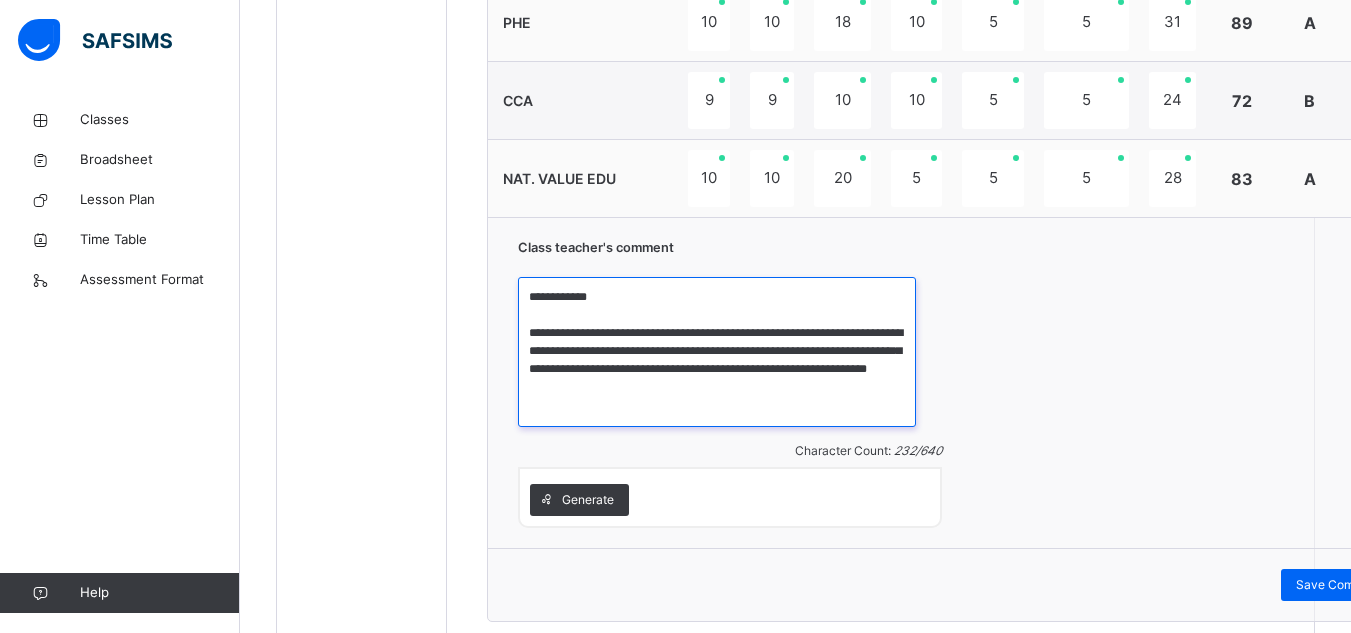 drag, startPoint x: 861, startPoint y: 332, endPoint x: 677, endPoint y: 341, distance: 184.21997 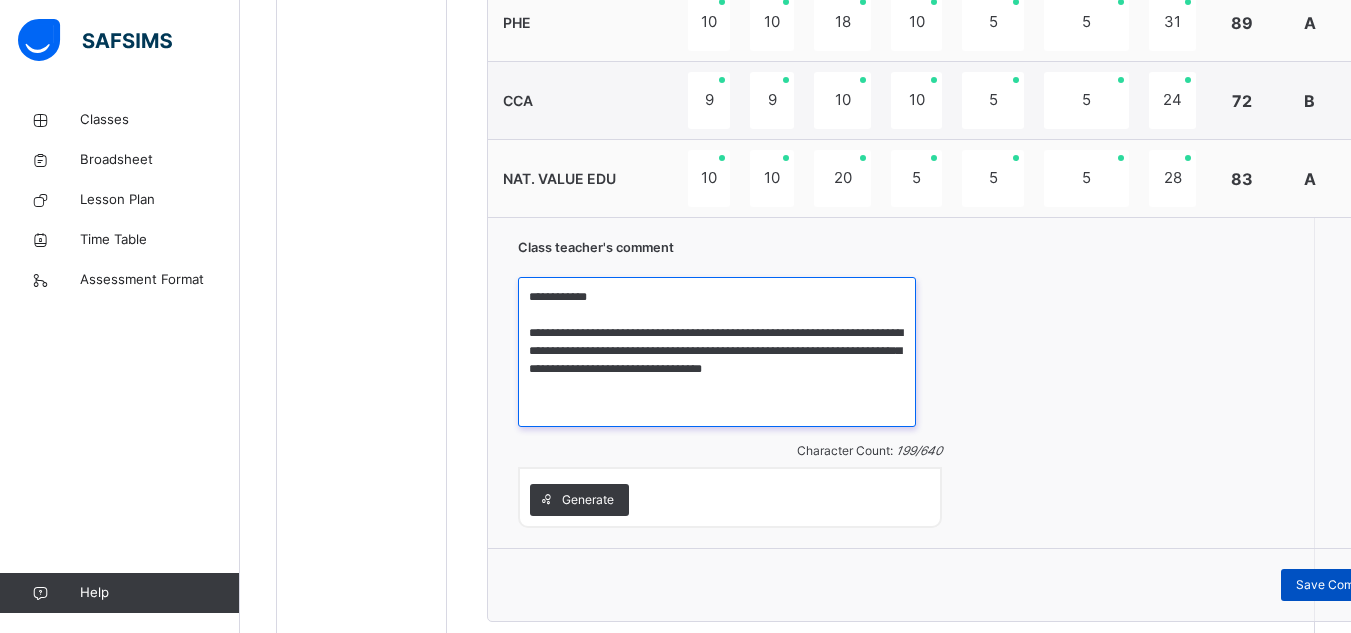 type on "**********" 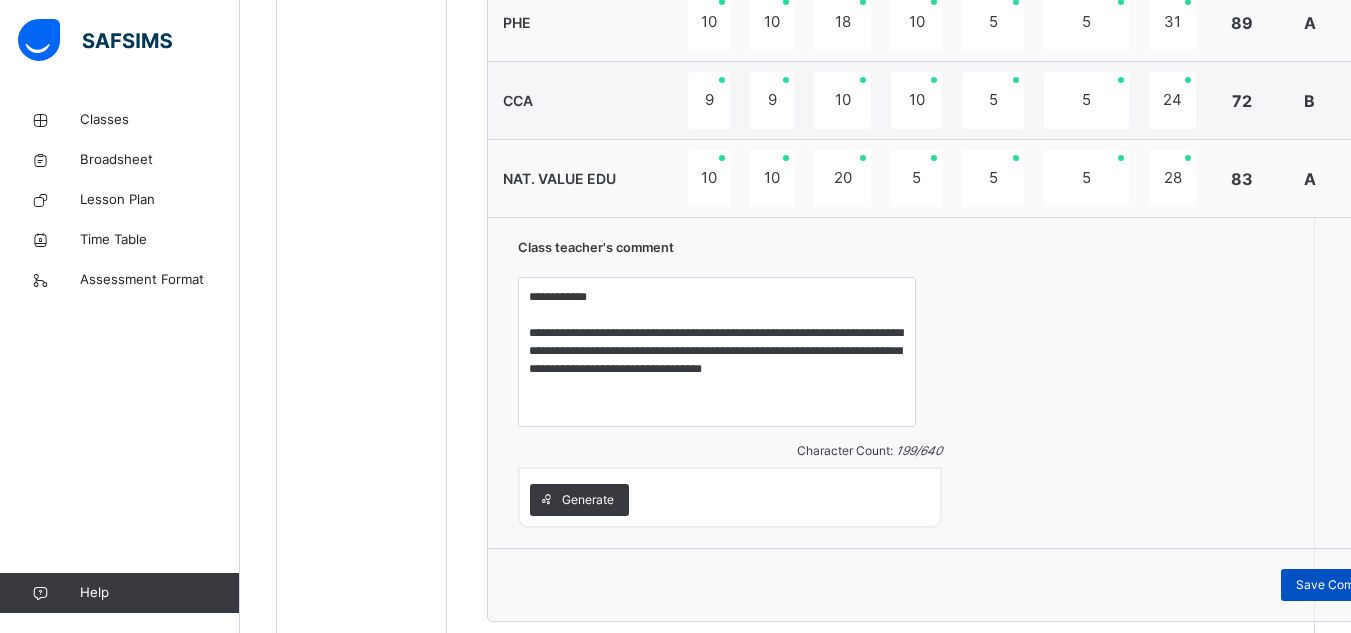click on "Save Comment" at bounding box center (1339, 585) 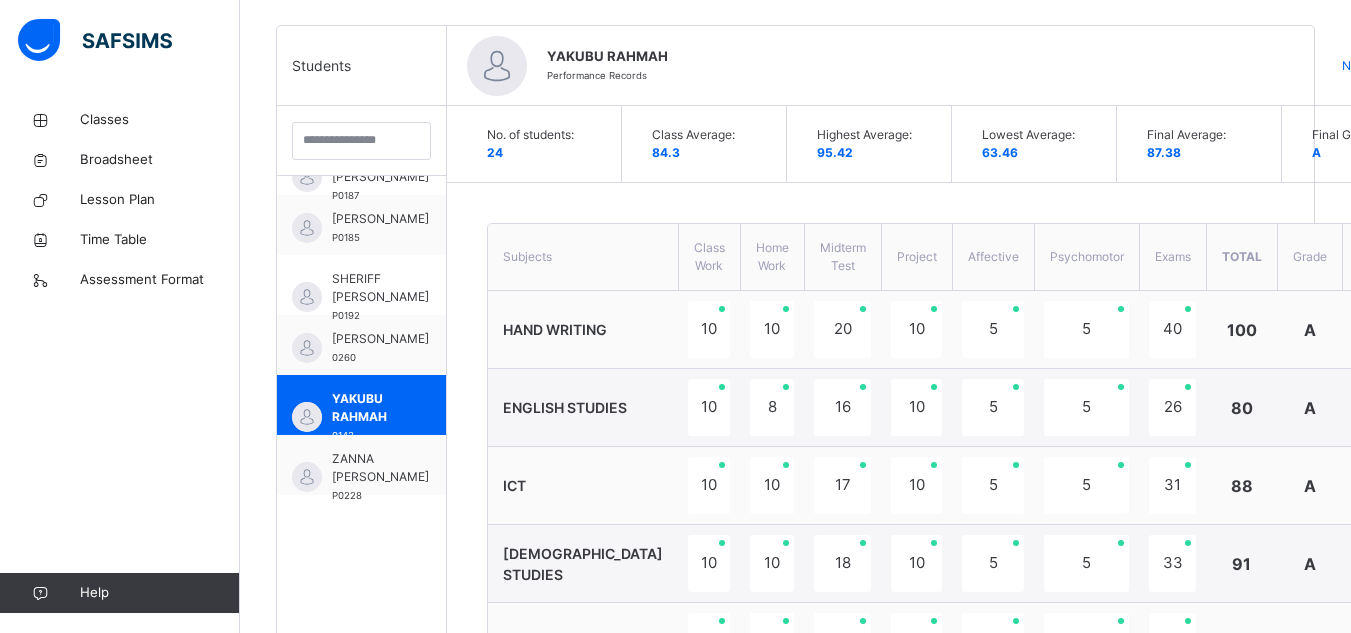 scroll, scrollTop: 581, scrollLeft: 0, axis: vertical 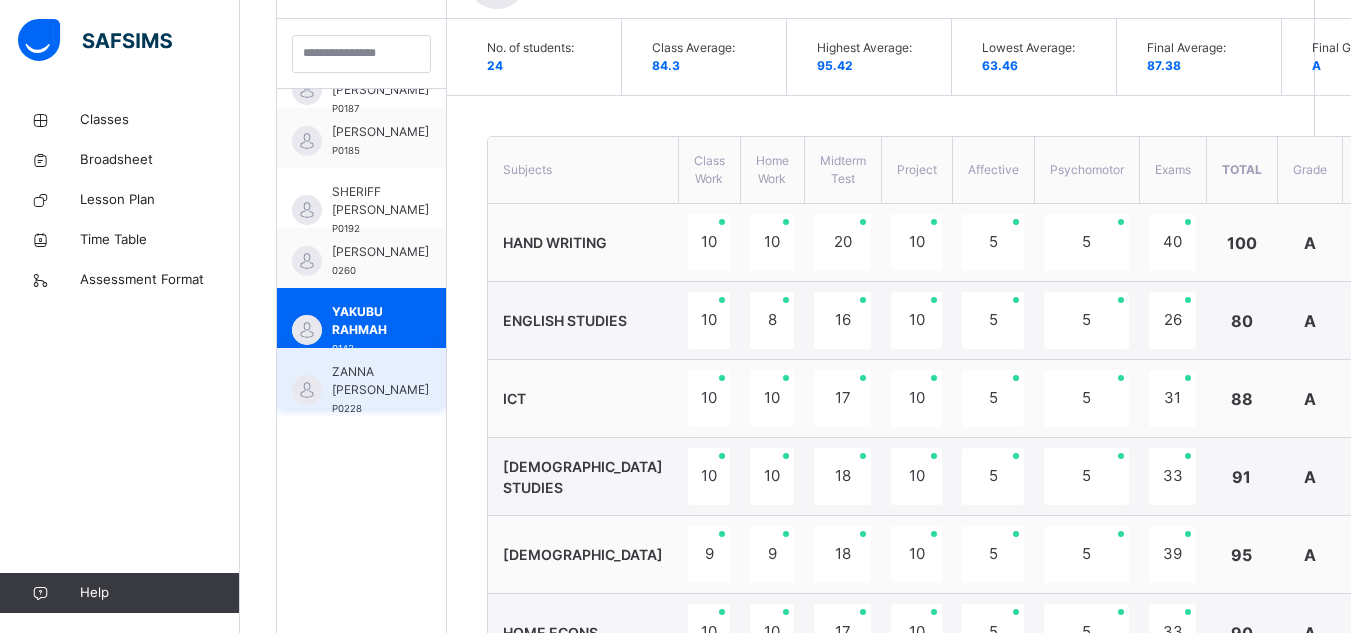 click on "ZANNA [PERSON_NAME]" at bounding box center [380, 381] 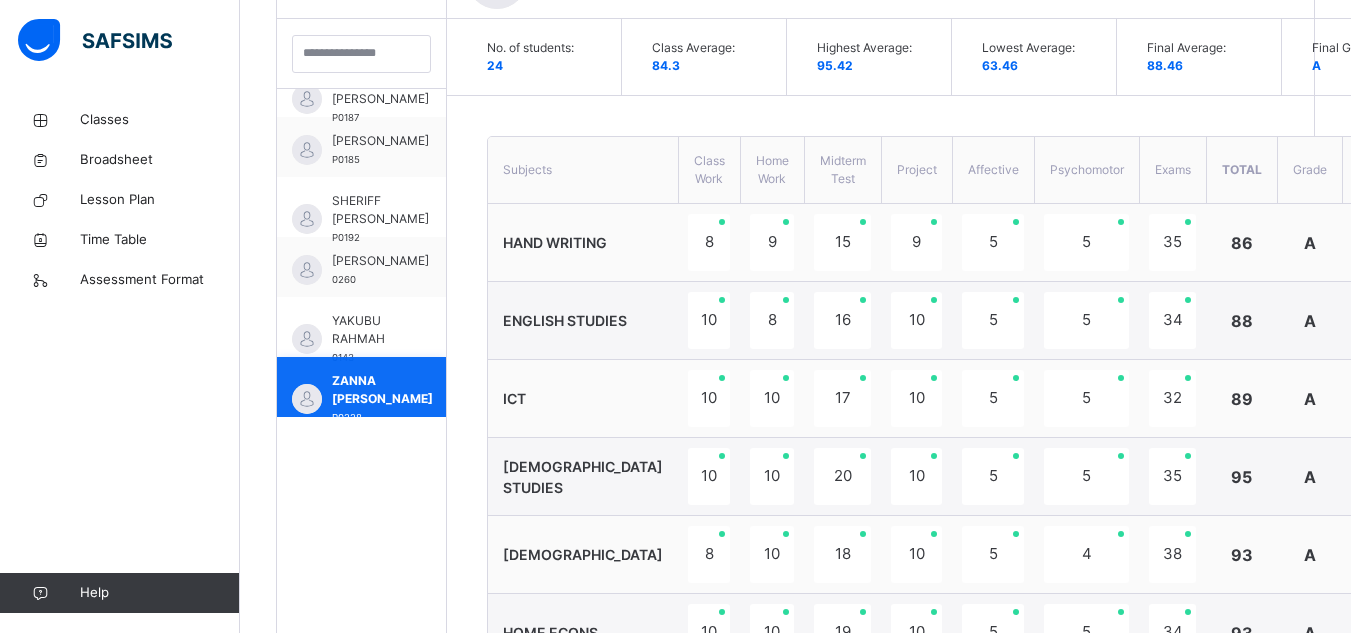scroll, scrollTop: 1121, scrollLeft: 0, axis: vertical 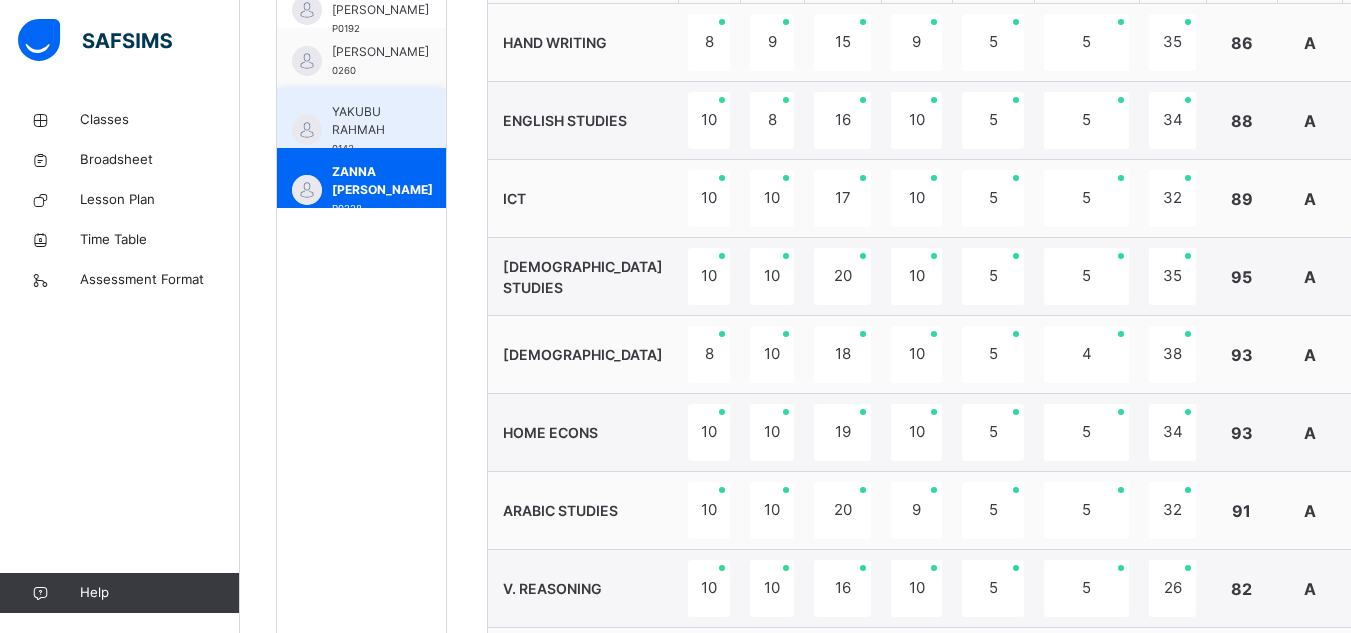 click on "YAKUBU RAHMAH" at bounding box center (366, 121) 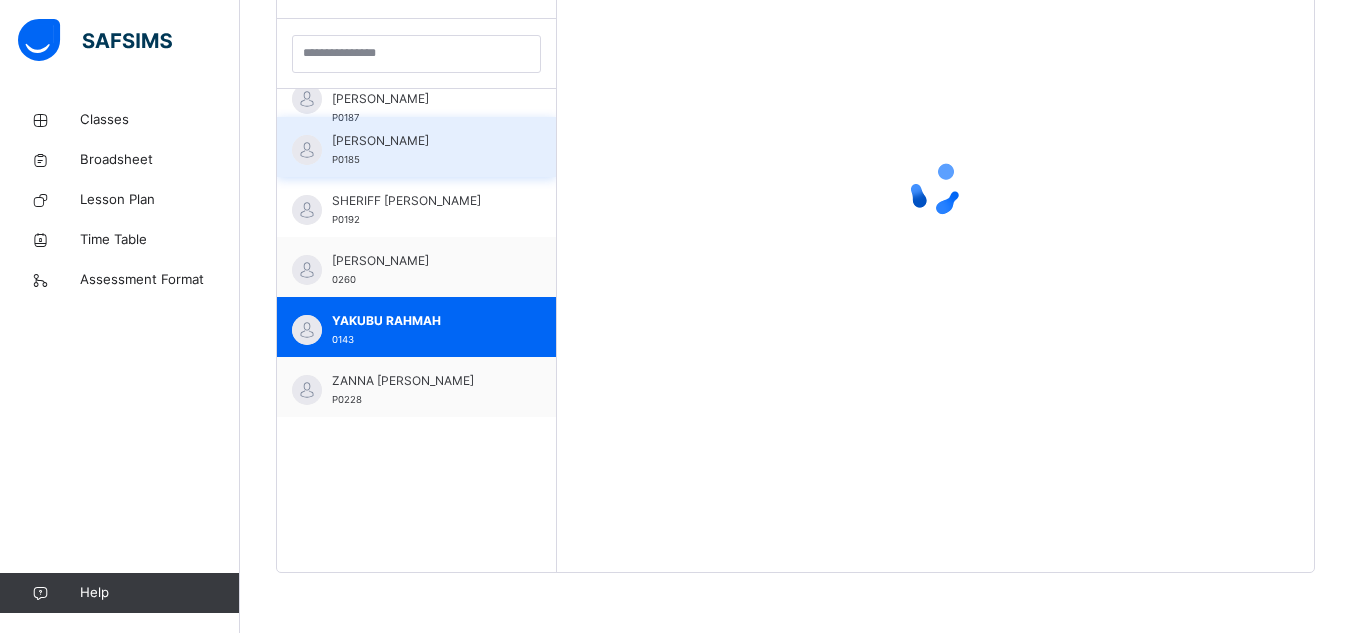 scroll, scrollTop: 581, scrollLeft: 0, axis: vertical 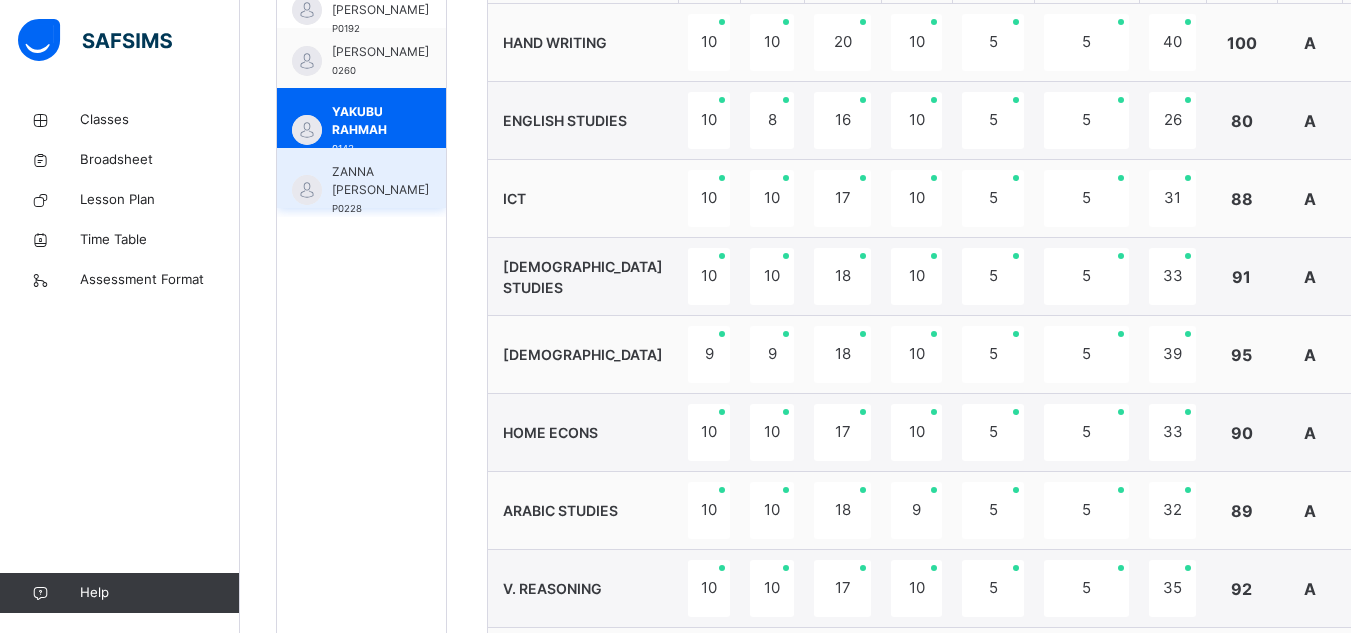 click on "ZANNA [PERSON_NAME] P0228" at bounding box center [361, 178] 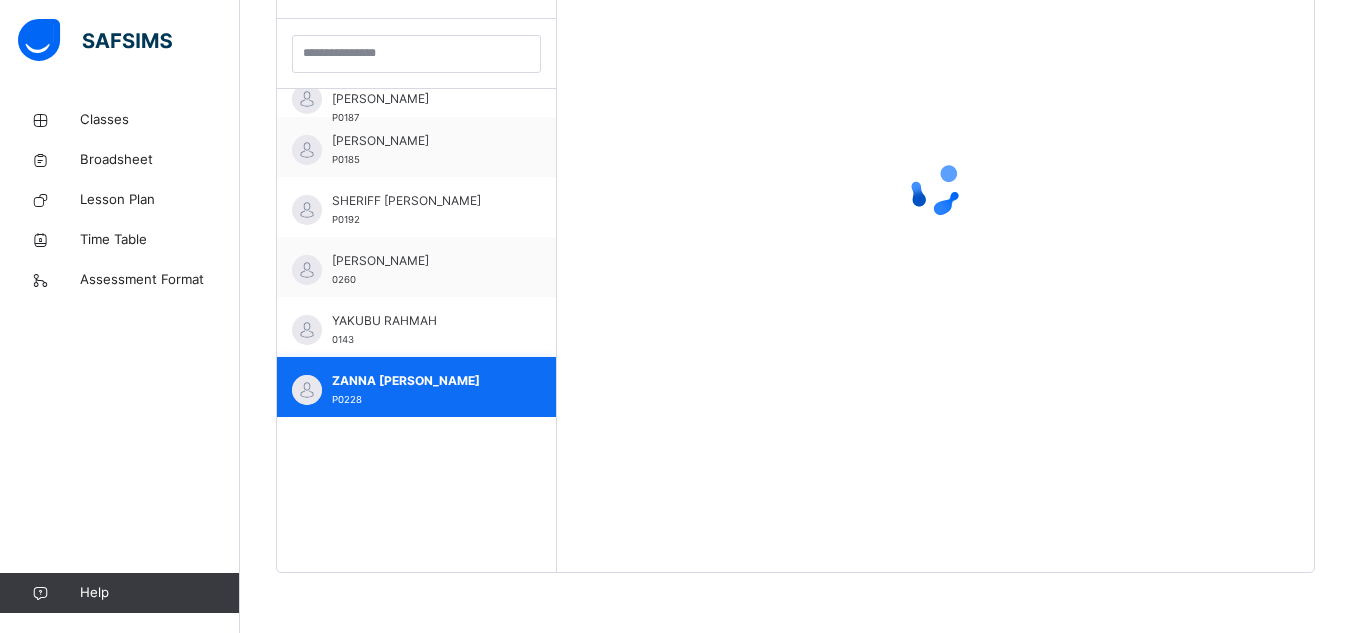 scroll, scrollTop: 581, scrollLeft: 0, axis: vertical 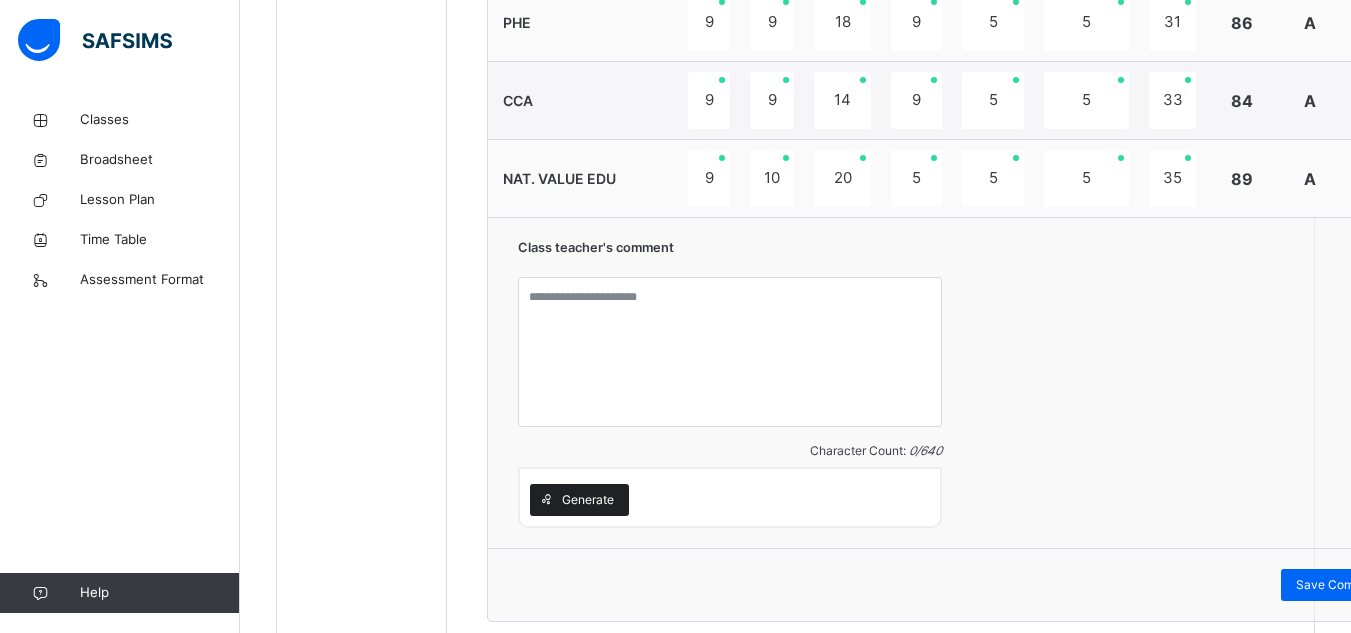 click on "Generate" at bounding box center [588, 500] 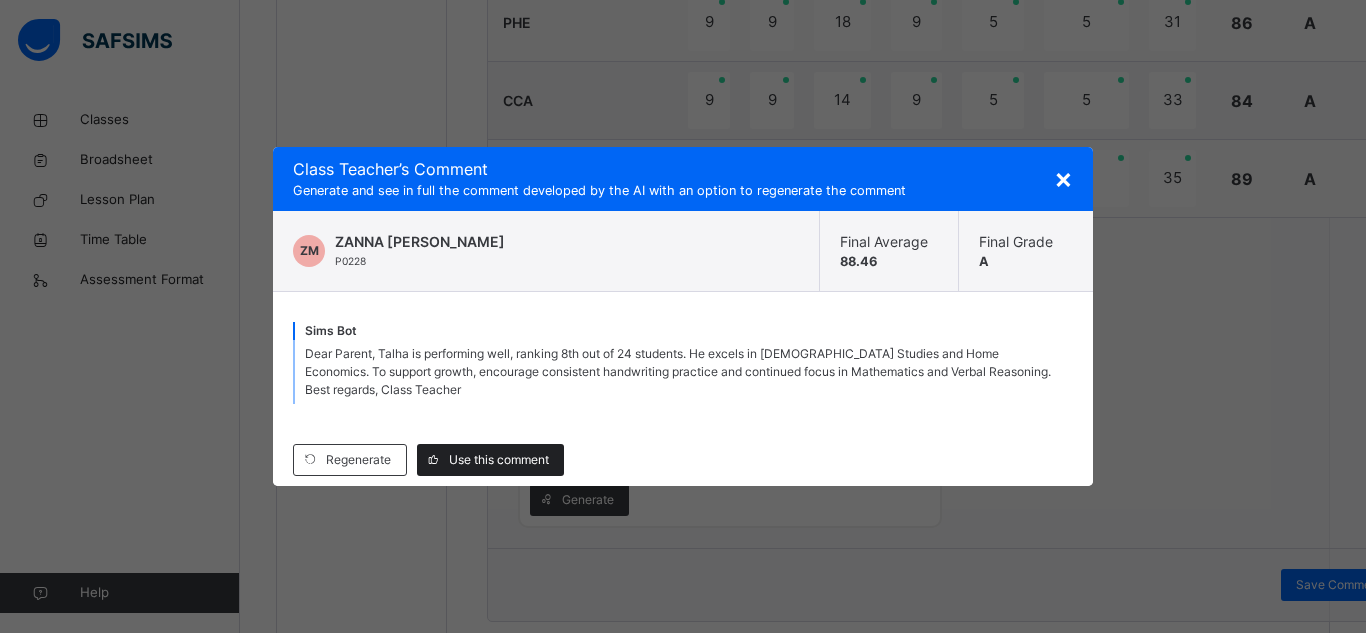 click on "Use this comment" at bounding box center [499, 460] 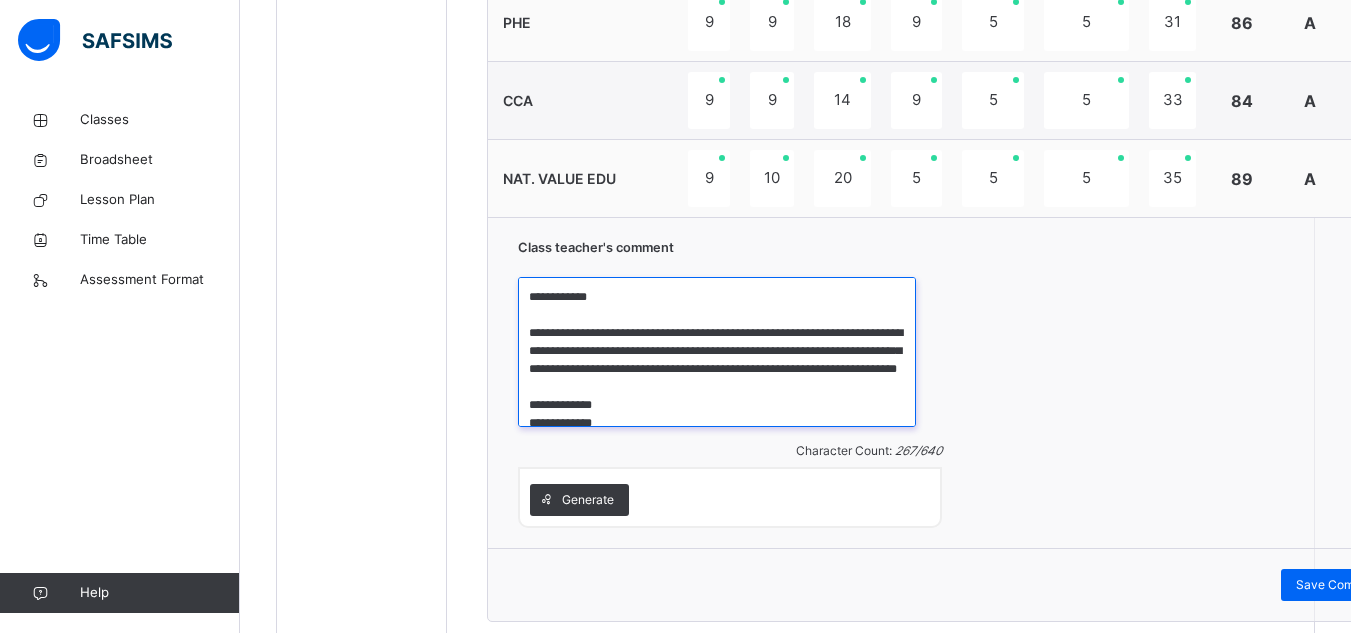 drag, startPoint x: 845, startPoint y: 333, endPoint x: 663, endPoint y: 335, distance: 182.01099 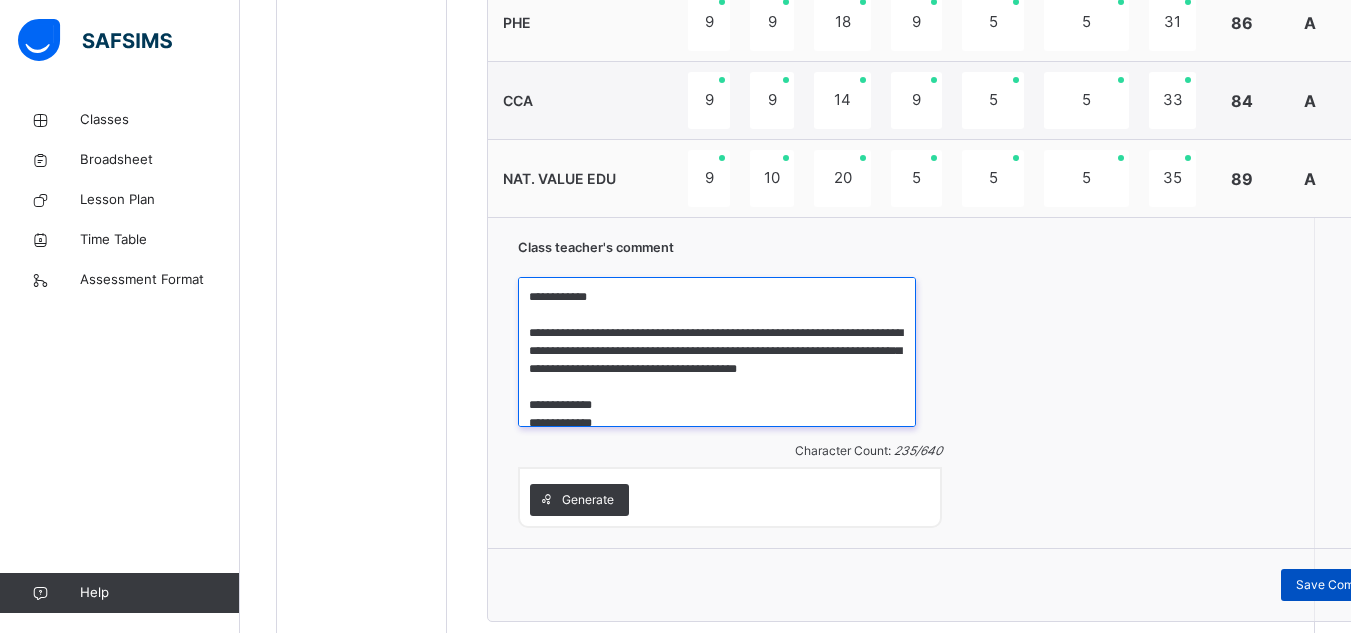 type on "**********" 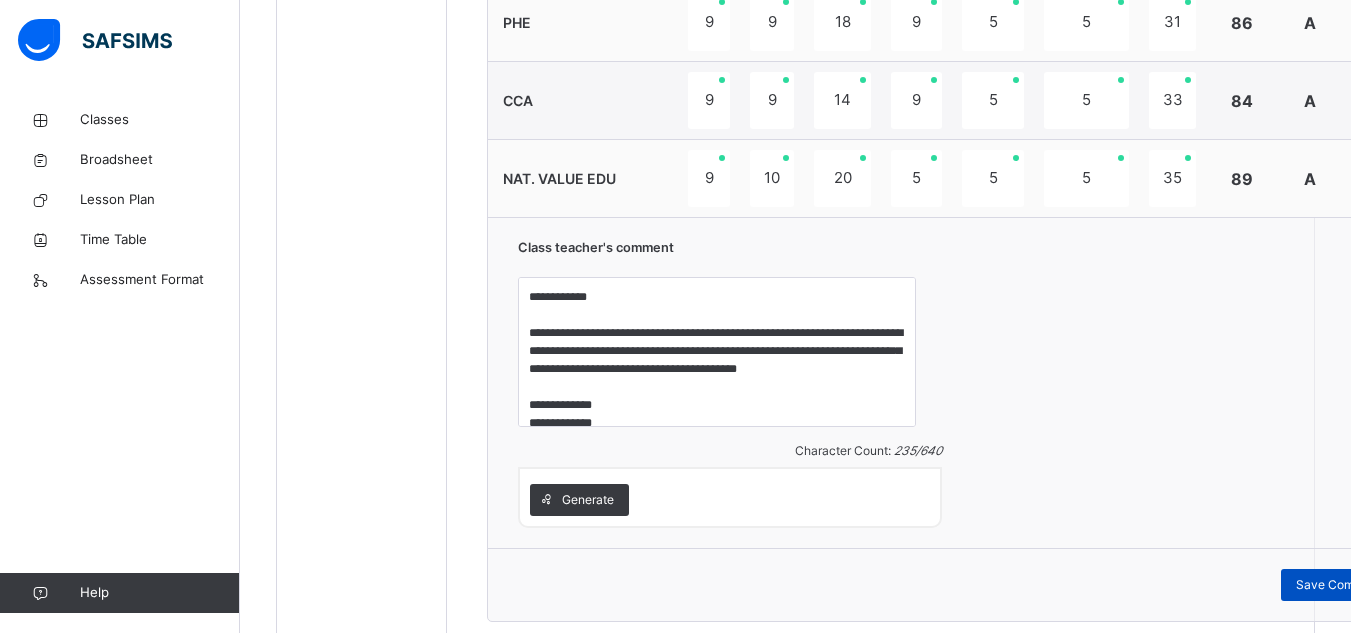 click on "Save Comment" at bounding box center [1339, 585] 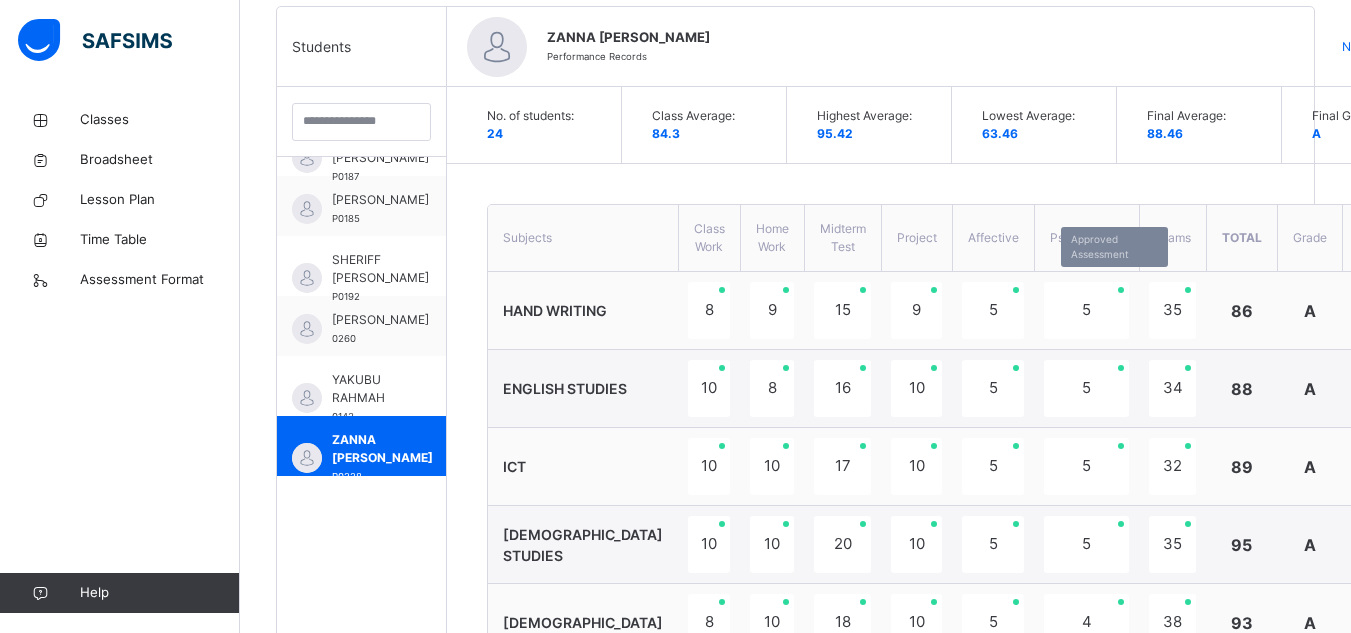 scroll, scrollTop: 581, scrollLeft: 0, axis: vertical 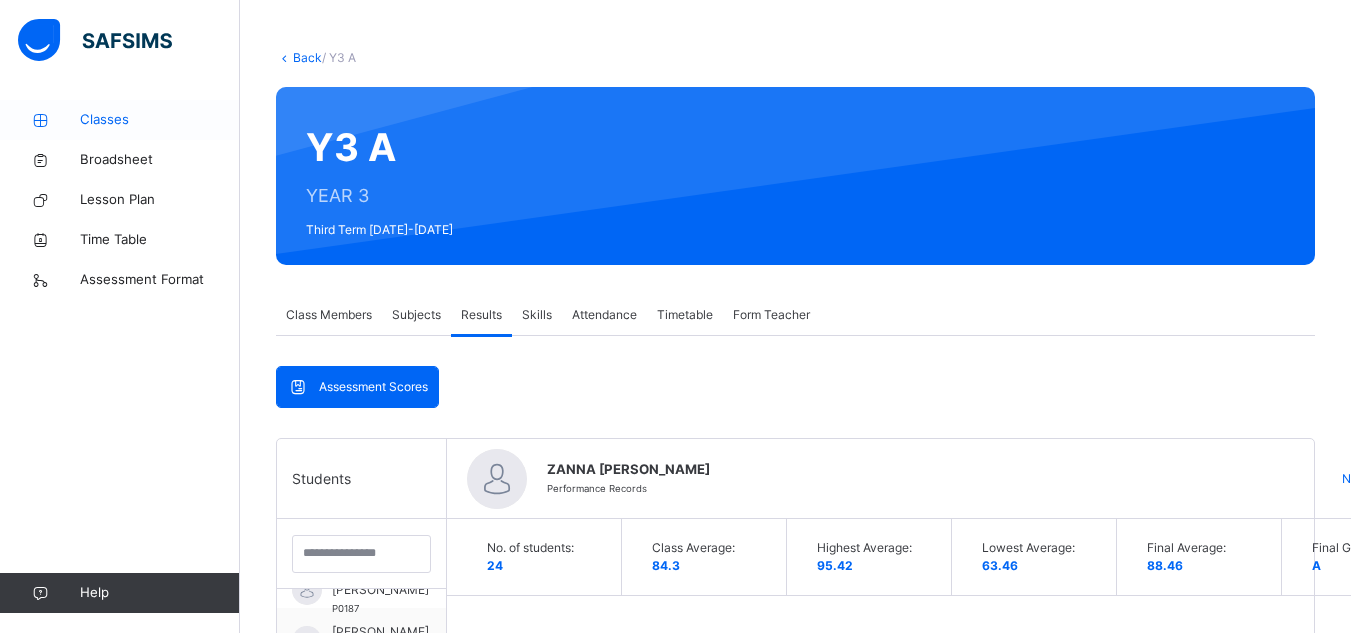 click on "Classes" at bounding box center [160, 120] 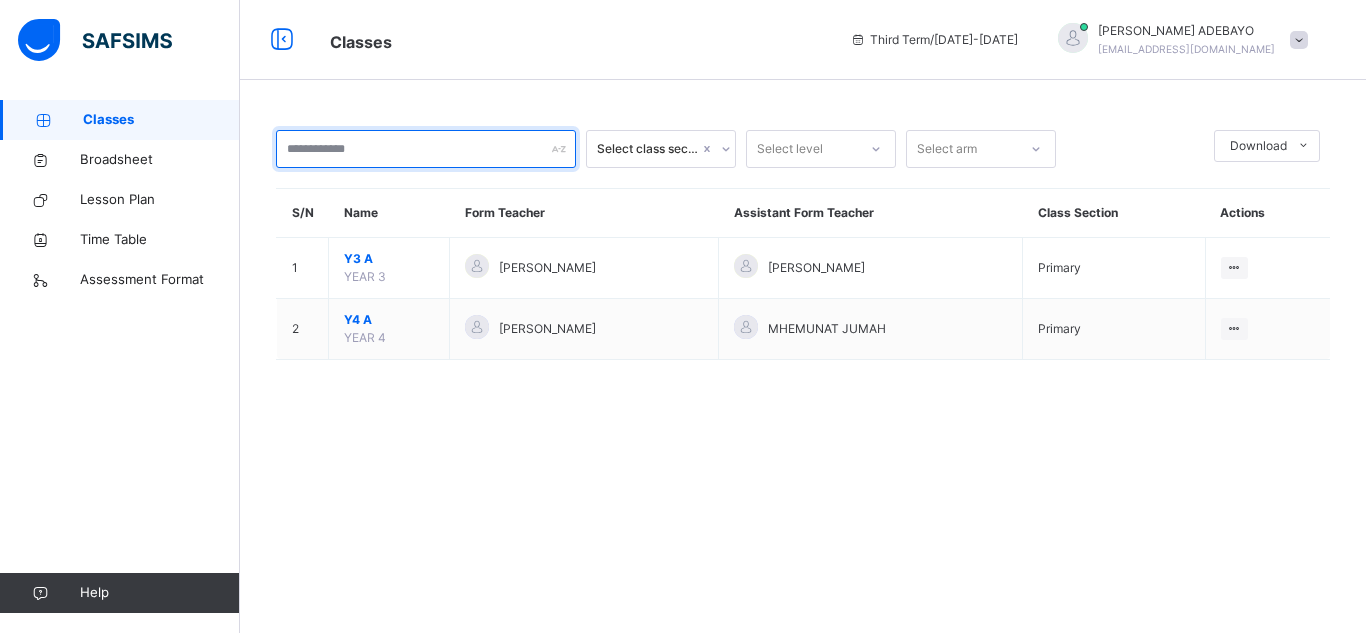 click at bounding box center [426, 149] 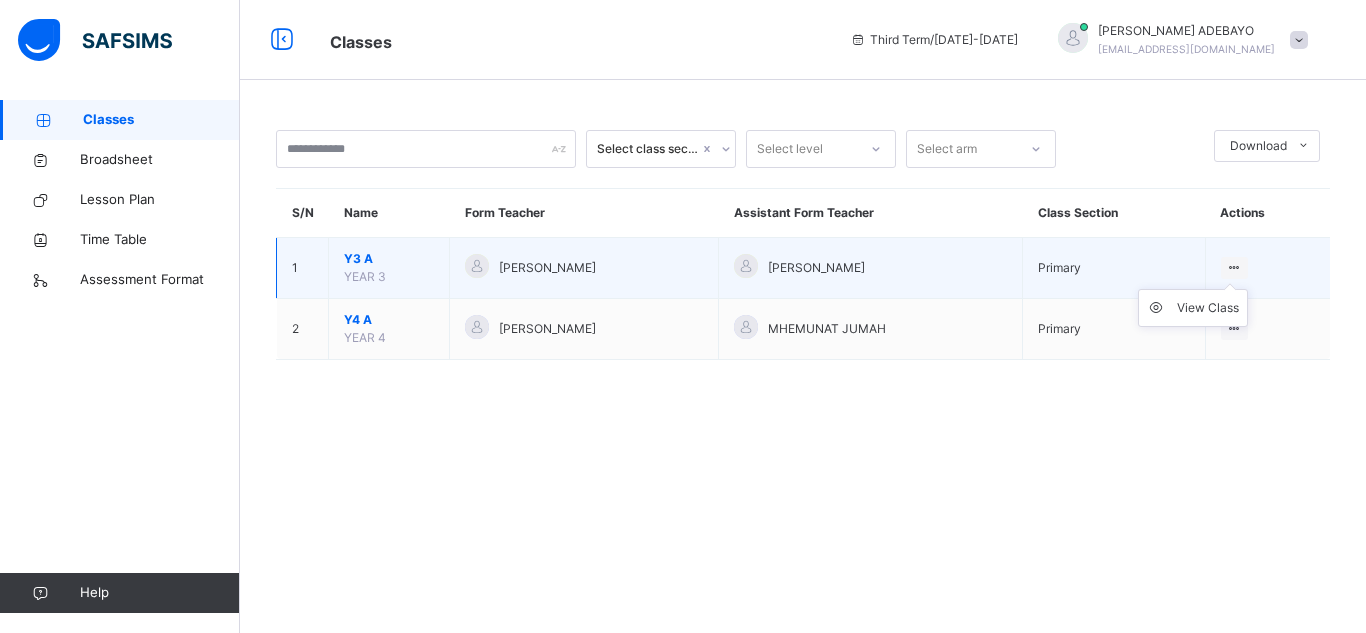 click at bounding box center [1234, 268] 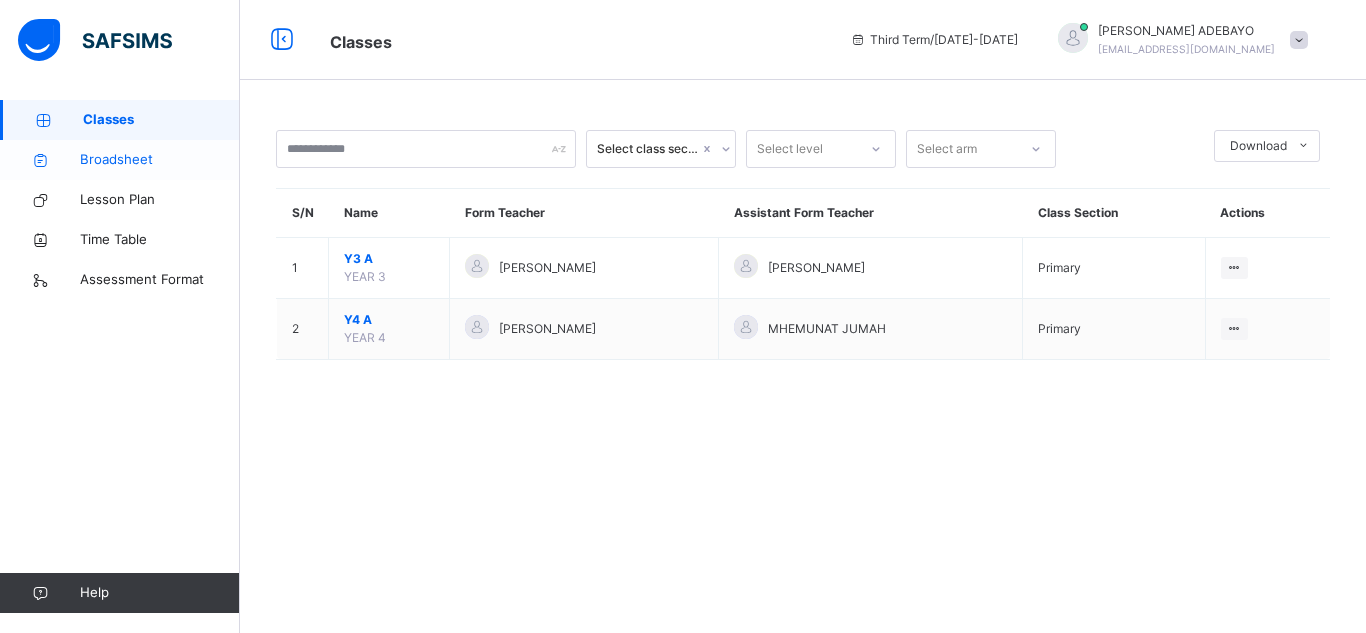 click on "Broadsheet" at bounding box center (160, 160) 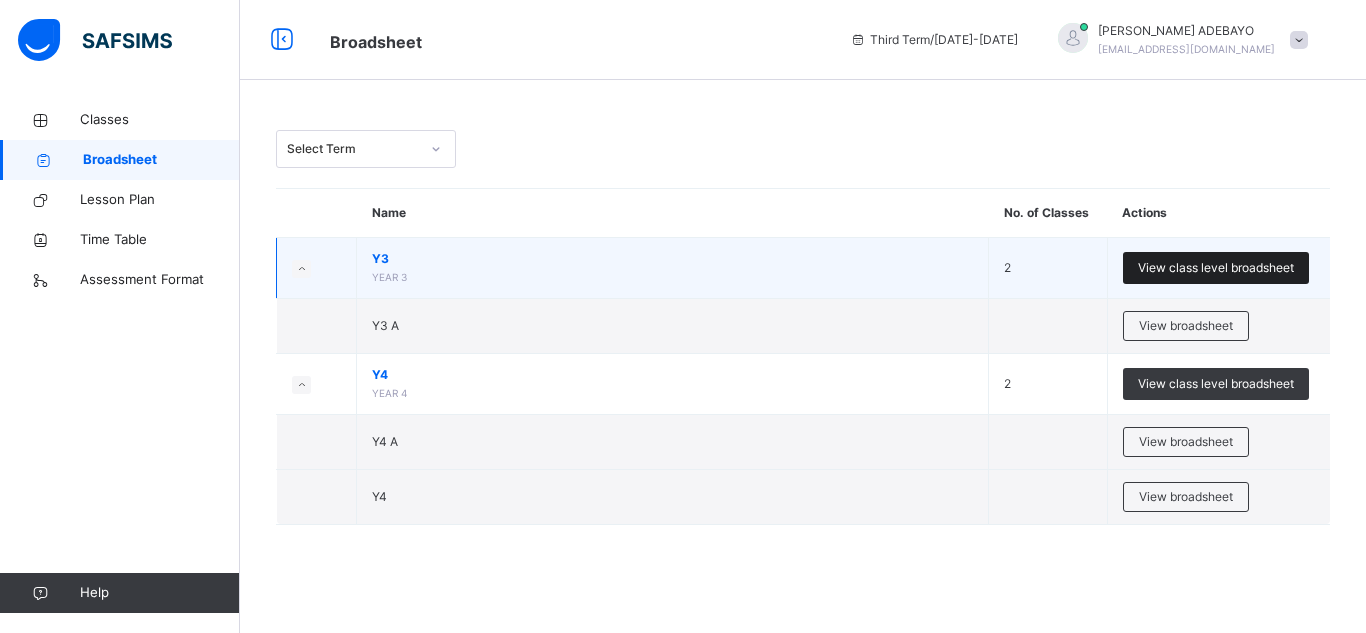click on "View class level broadsheet" at bounding box center (1216, 268) 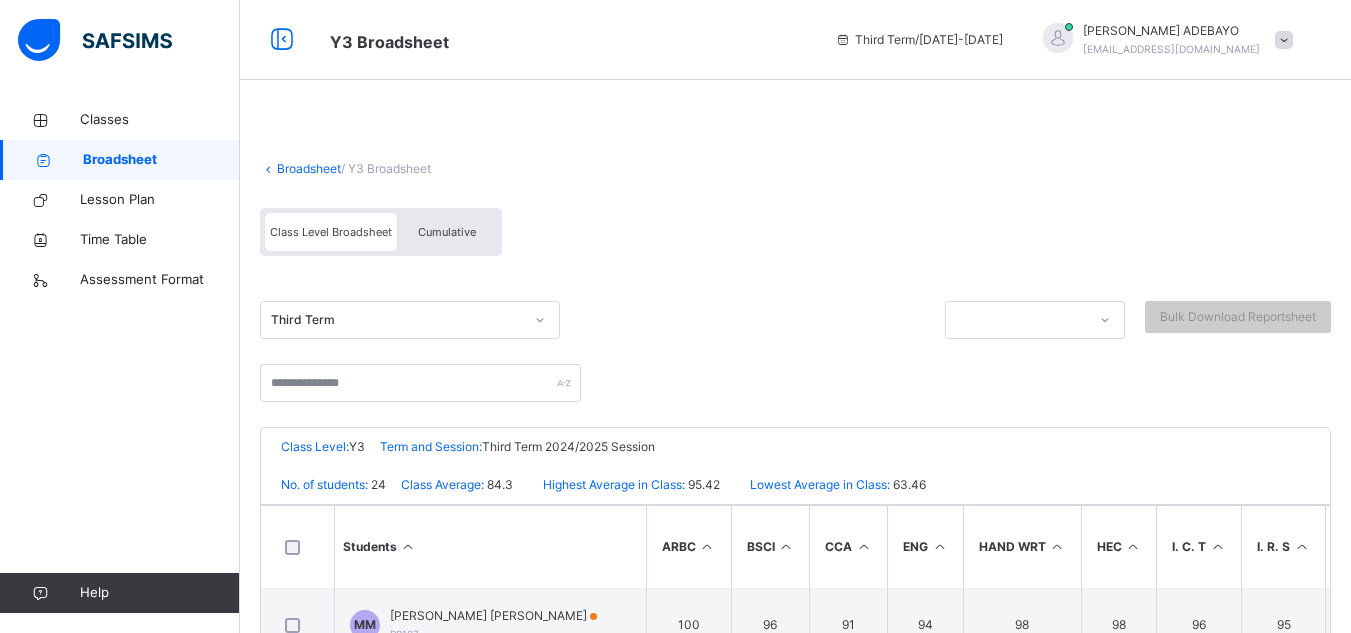 click on "Cumulative" at bounding box center (447, 232) 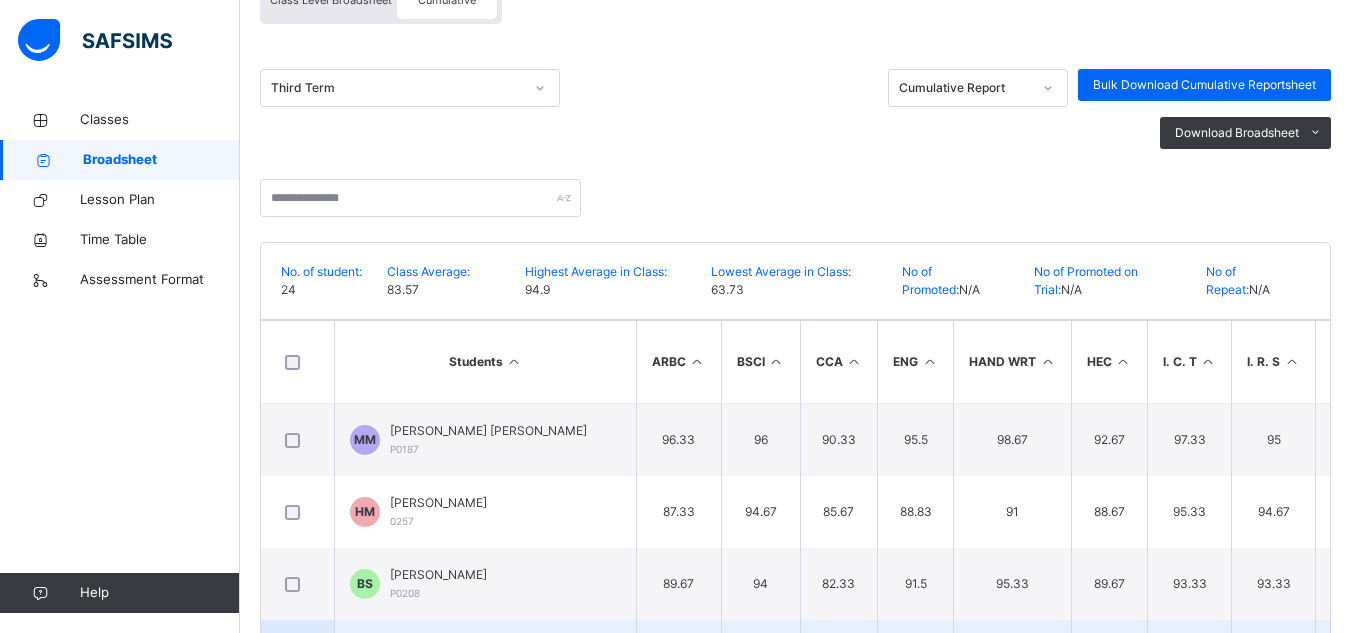 scroll, scrollTop: 200, scrollLeft: 0, axis: vertical 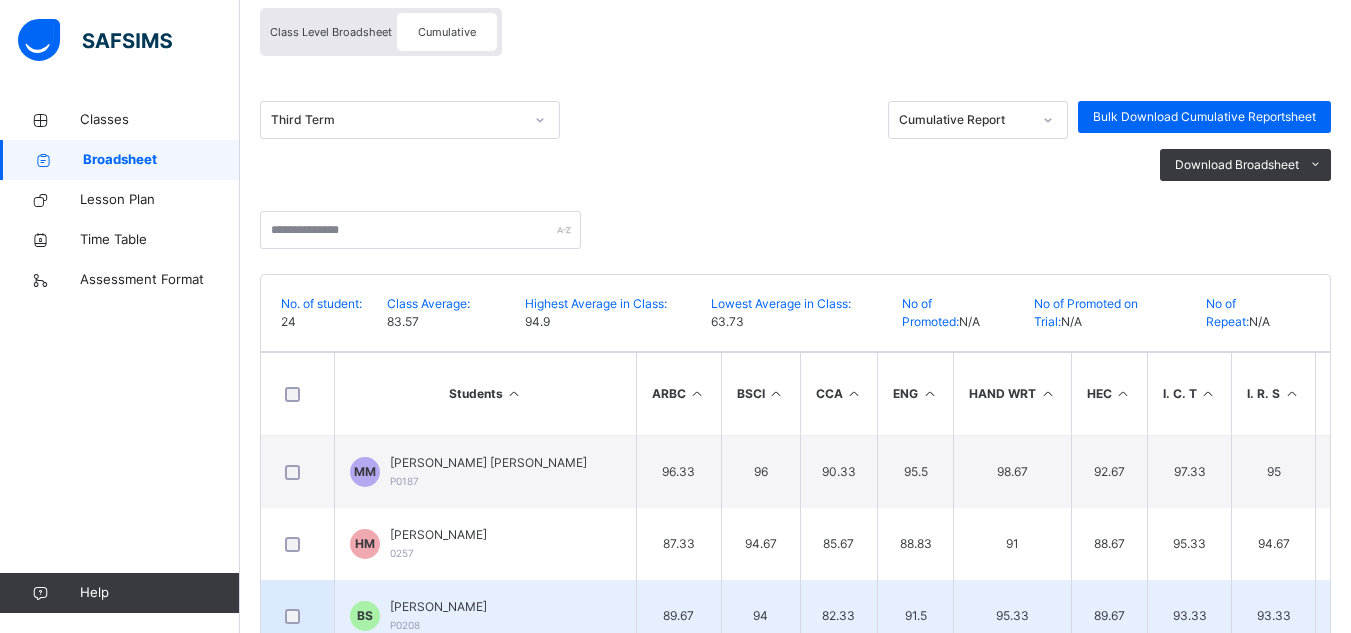 click on "93.33" at bounding box center (1189, 616) 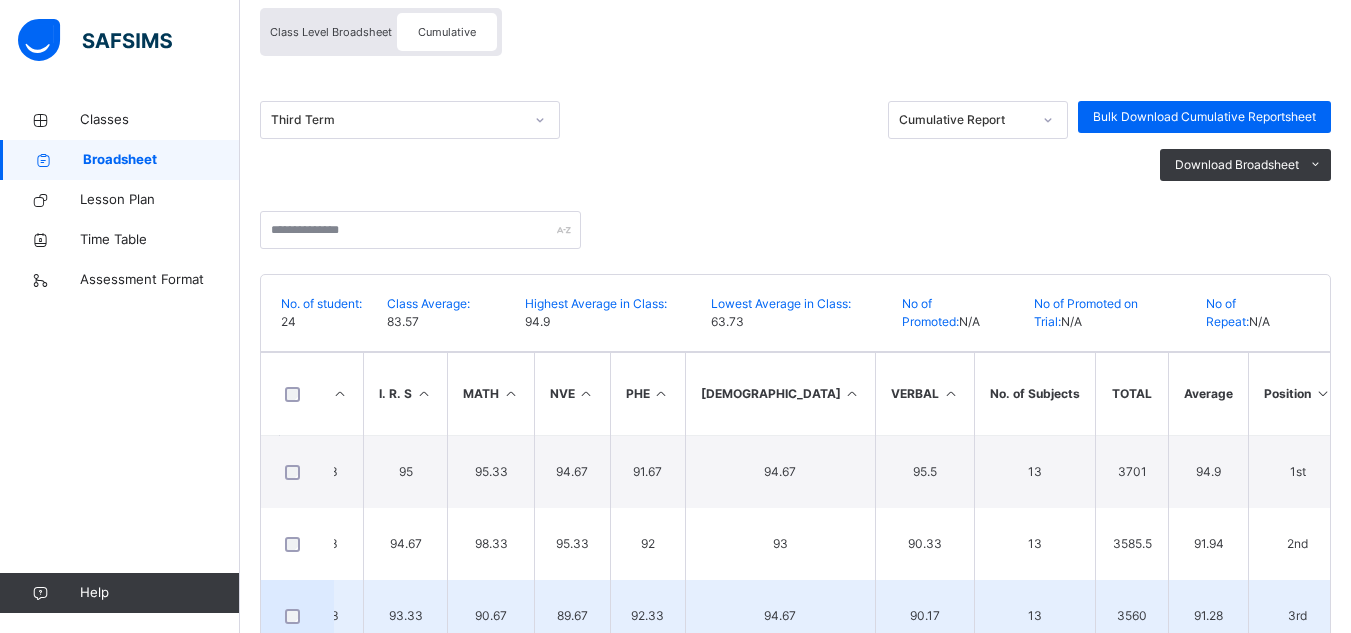 scroll, scrollTop: 0, scrollLeft: 869, axis: horizontal 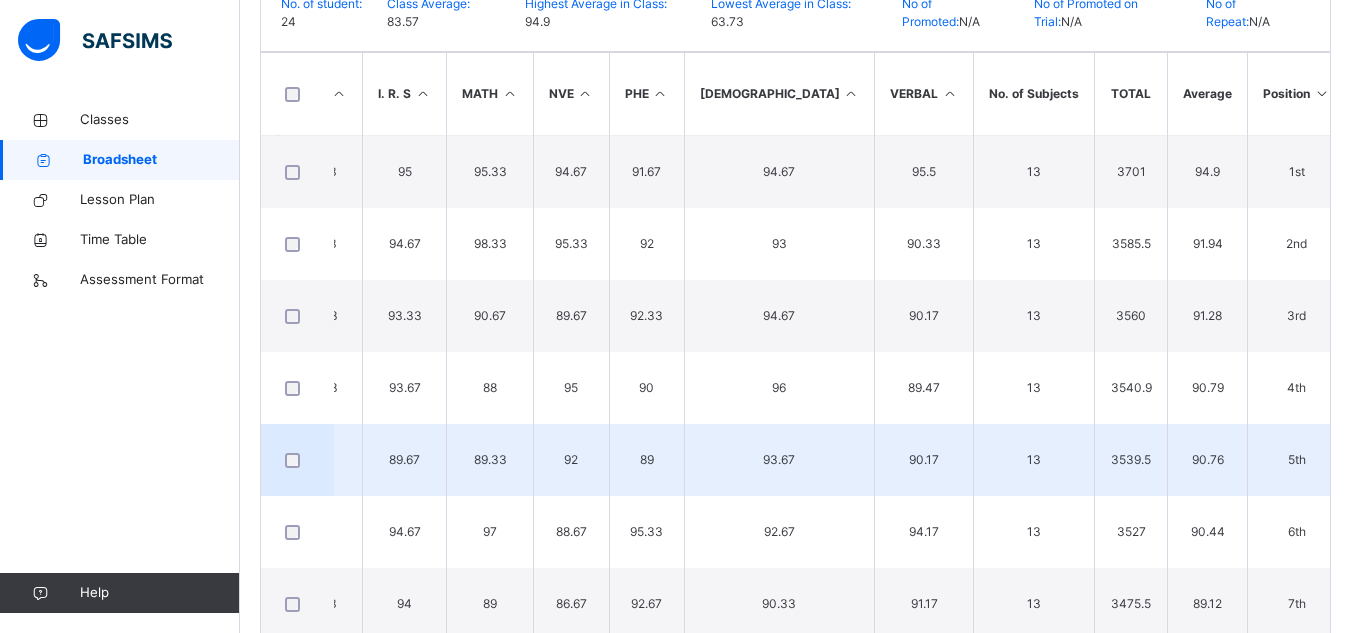 click on "5th" at bounding box center [1297, 460] 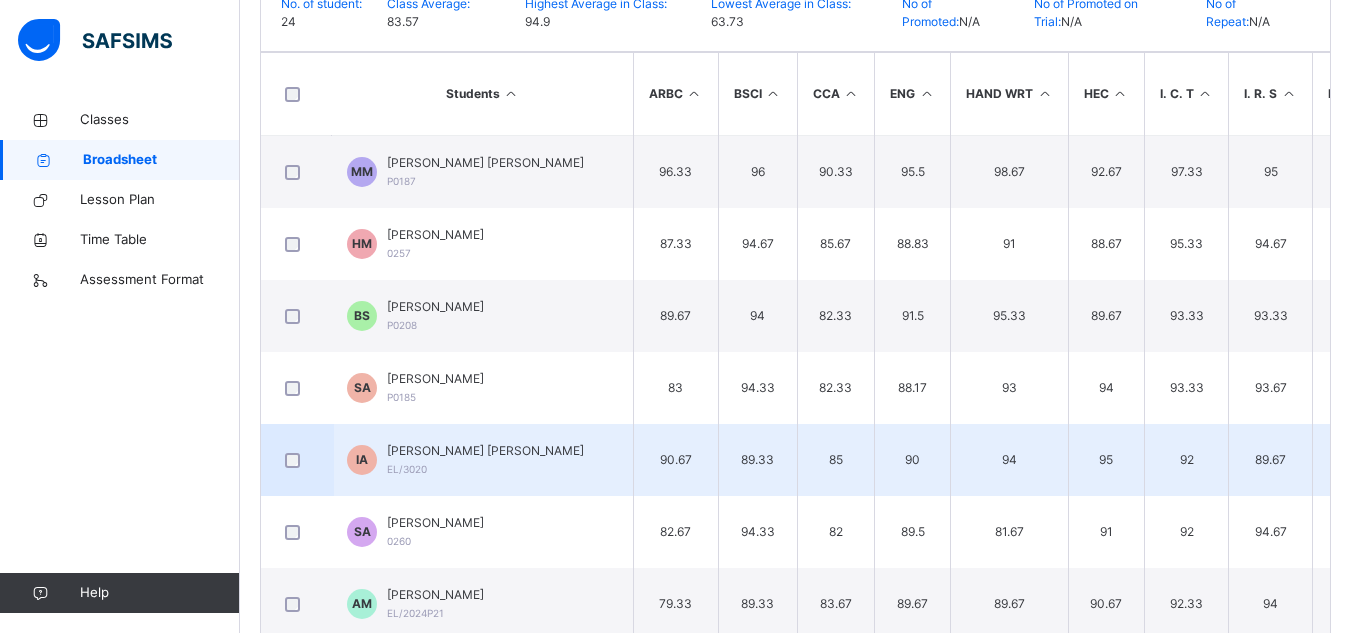scroll, scrollTop: 0, scrollLeft: 0, axis: both 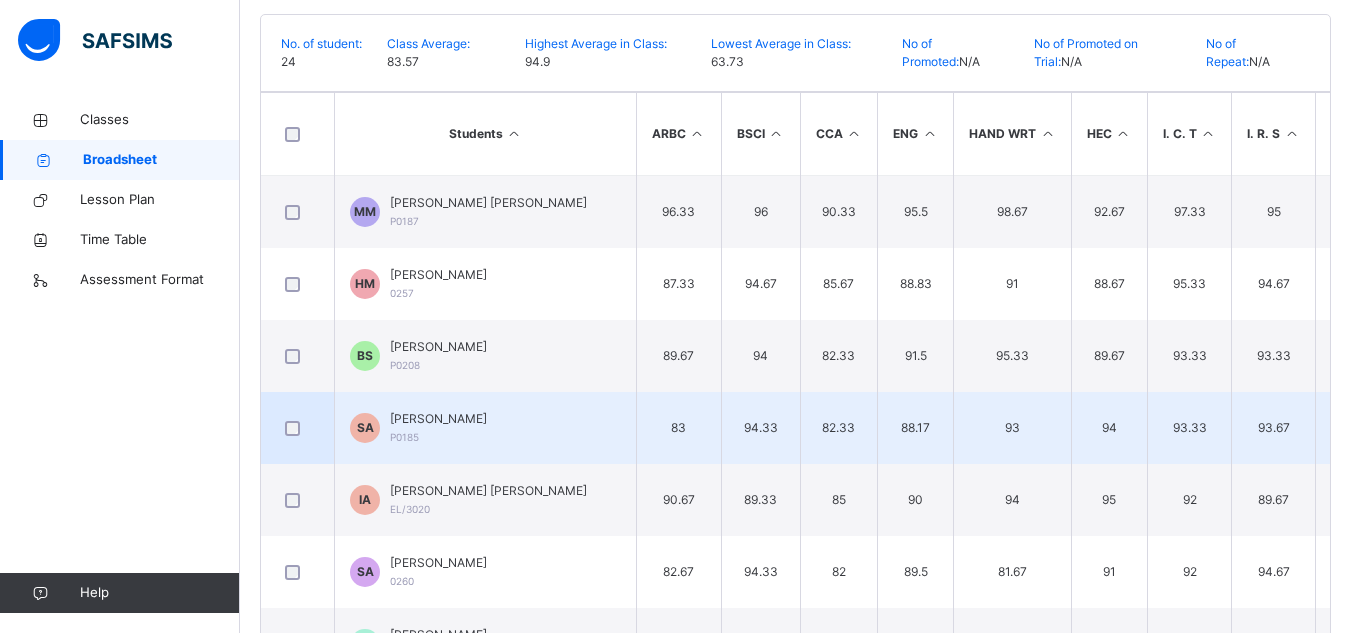 click on "93" at bounding box center [1013, 428] 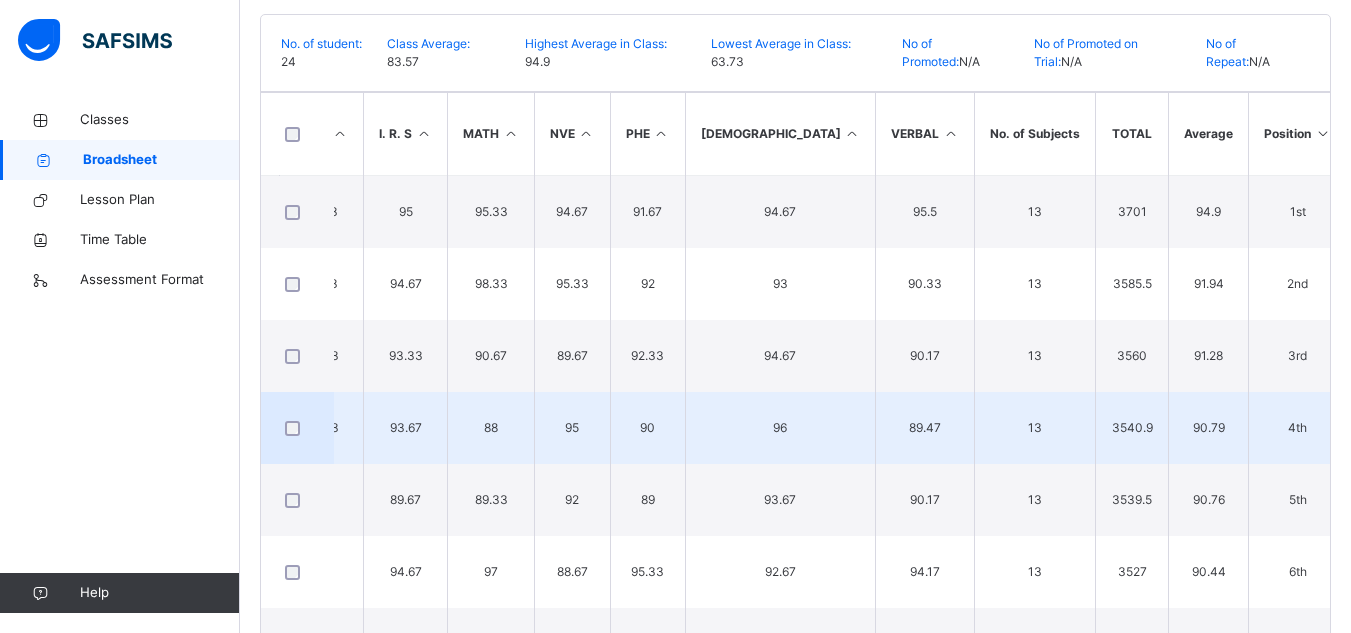 scroll, scrollTop: 0, scrollLeft: 869, axis: horizontal 